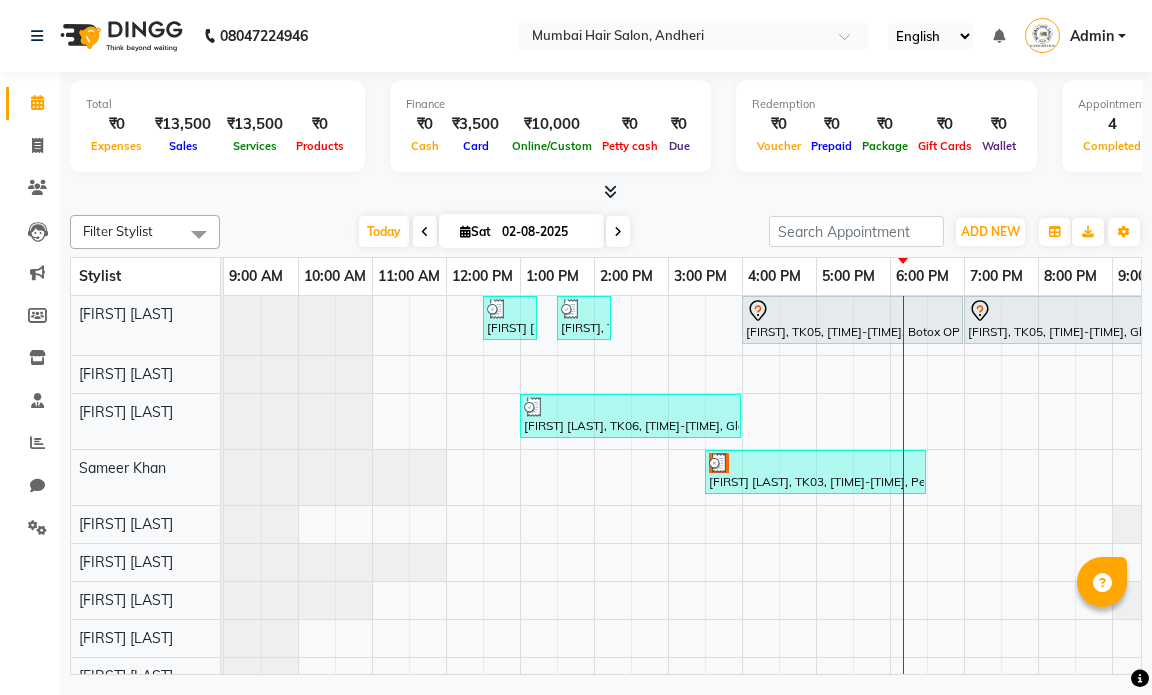 scroll, scrollTop: 0, scrollLeft: 0, axis: both 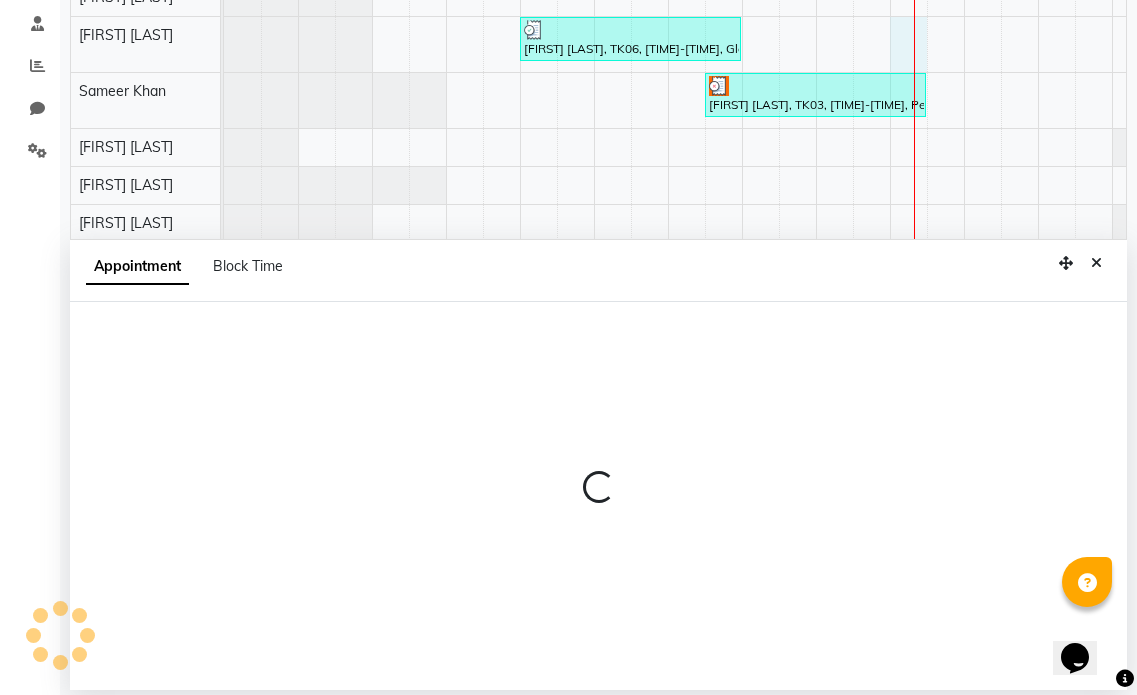 select on "66012" 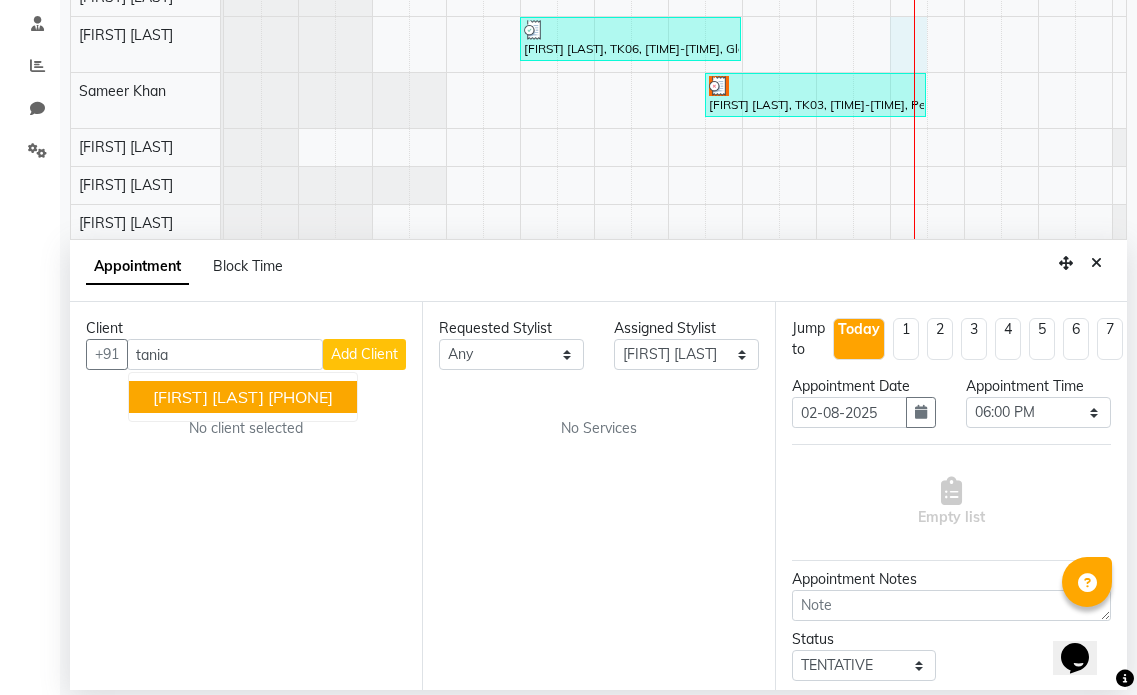 click on "[FIRST] [LAST]" at bounding box center [208, 397] 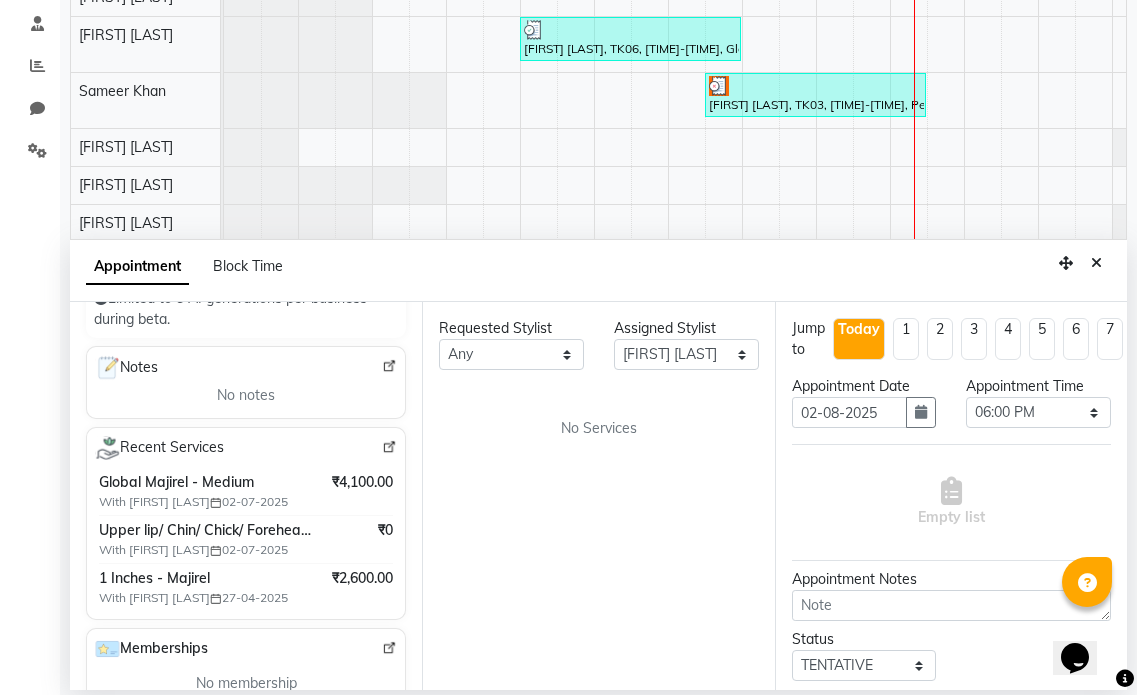 scroll, scrollTop: 300, scrollLeft: 0, axis: vertical 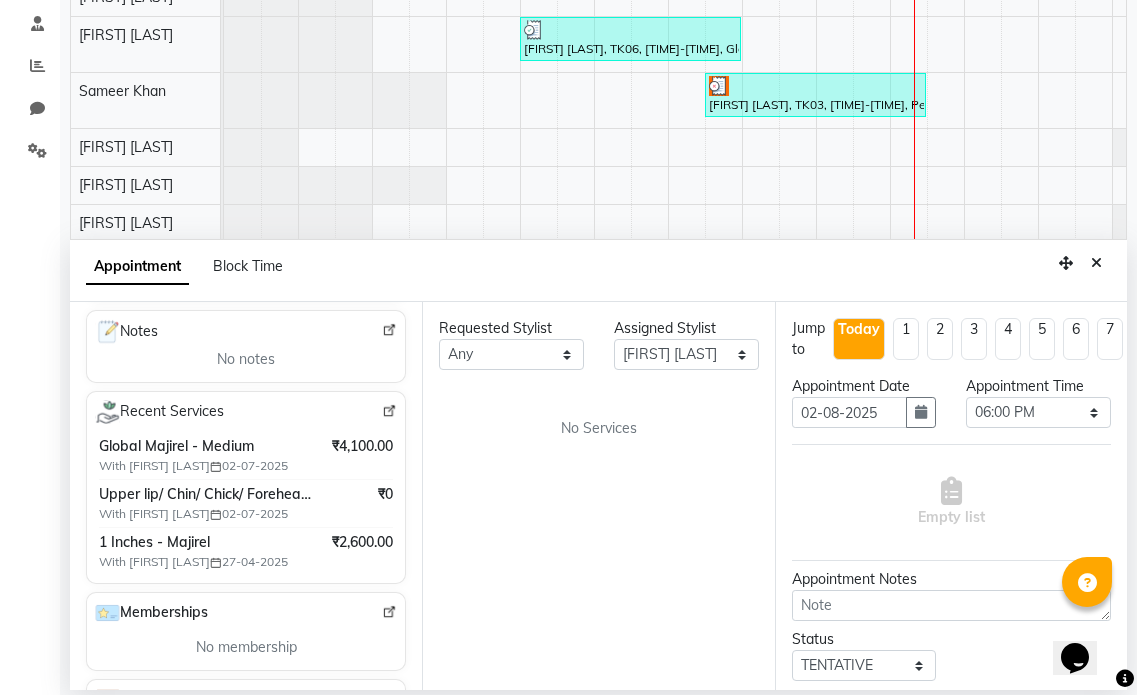 type on "[PHONE]" 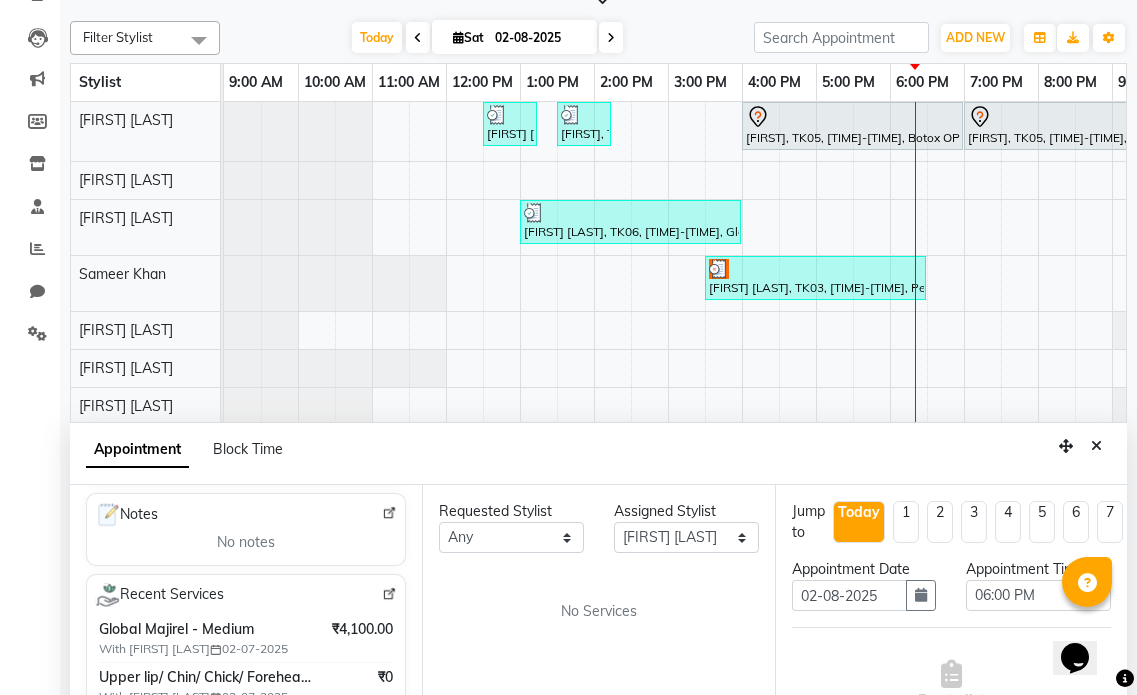 scroll, scrollTop: 0, scrollLeft: 0, axis: both 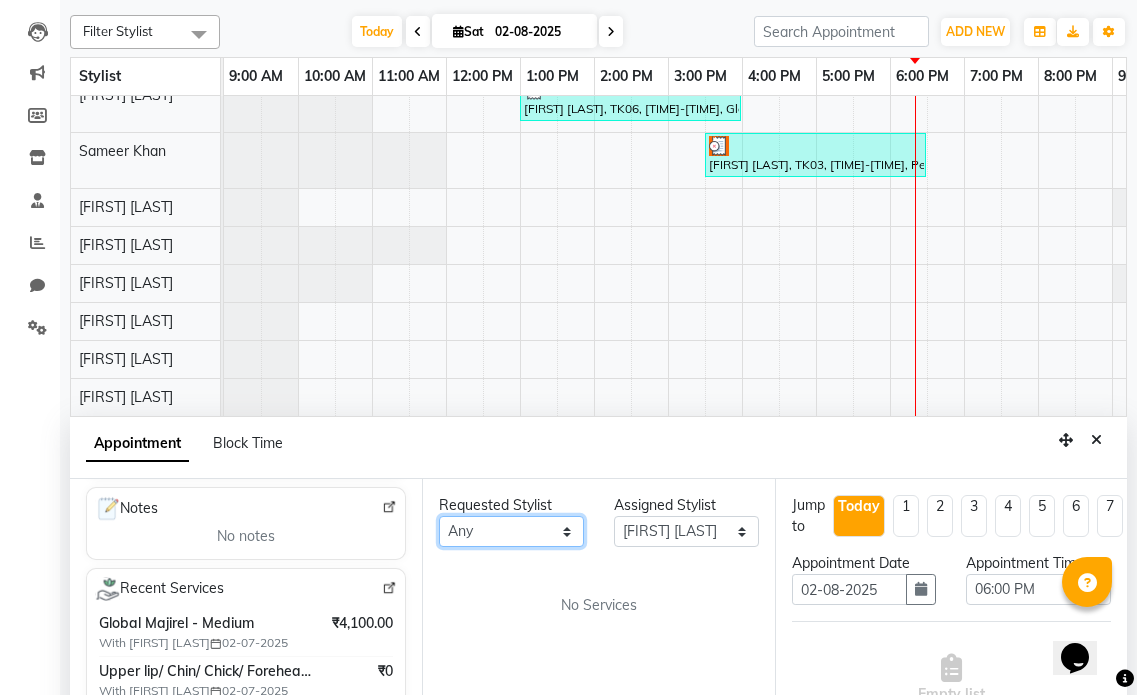 click on "Any [FIRST] [LAST] [FIRST] [LAST] [FIRST] [LAST] [FIRST] [LAST]  [FIRST] [LAST] [FIRST] [LAST] [FIRST] [LAST] [FIRST] [LAST] [FIRST] [LAST] [FIRST] [LAST]" at bounding box center [511, 531] 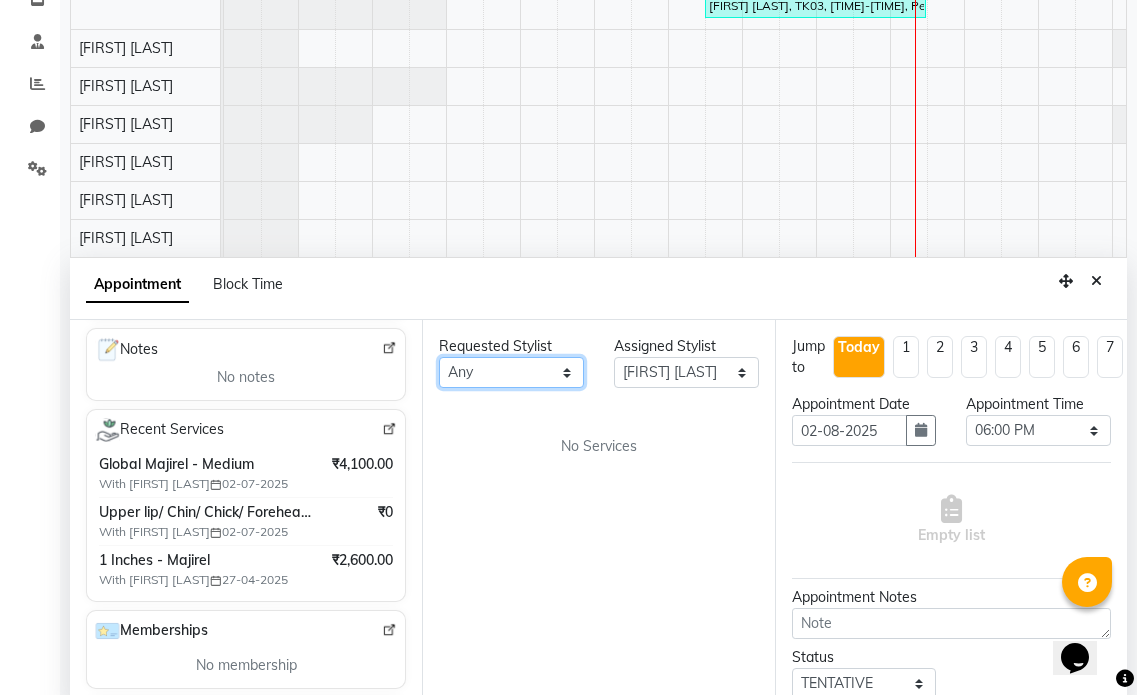 scroll, scrollTop: 377, scrollLeft: 0, axis: vertical 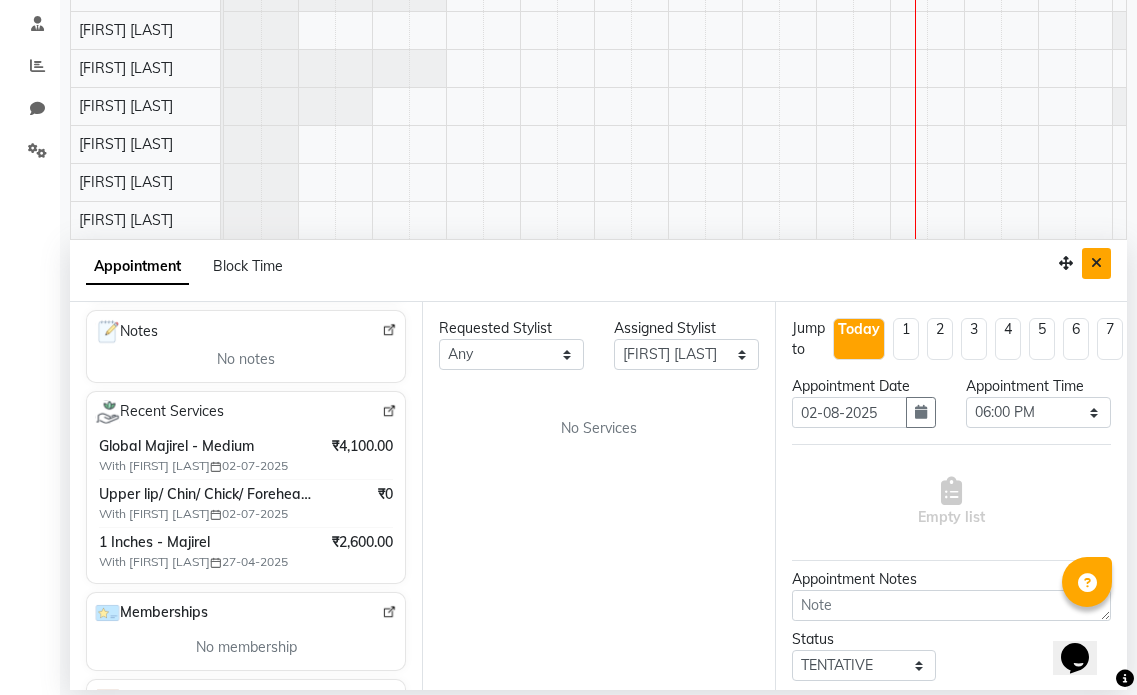 click at bounding box center (1096, 263) 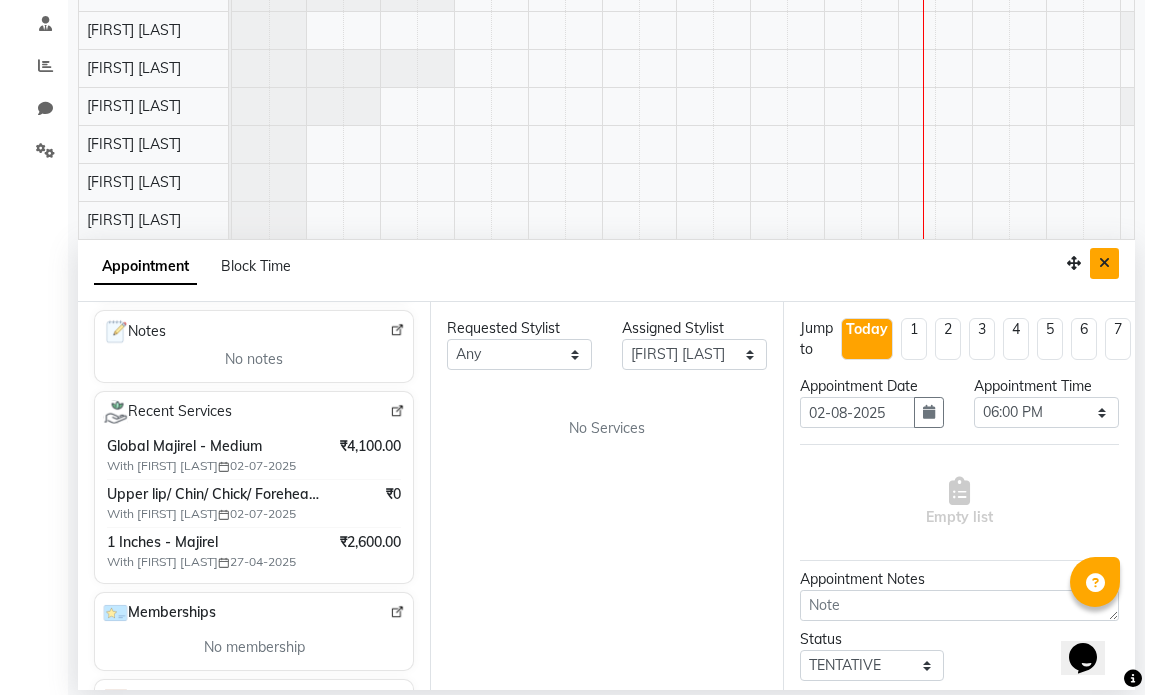scroll, scrollTop: 0, scrollLeft: 0, axis: both 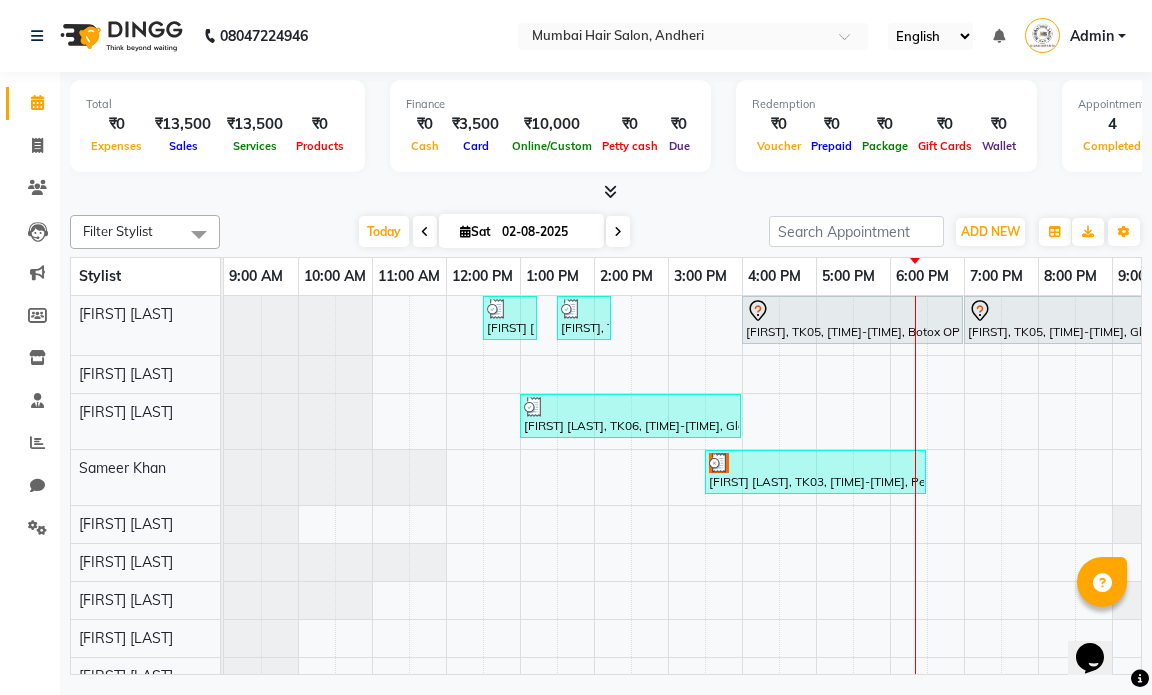 select on "66012" 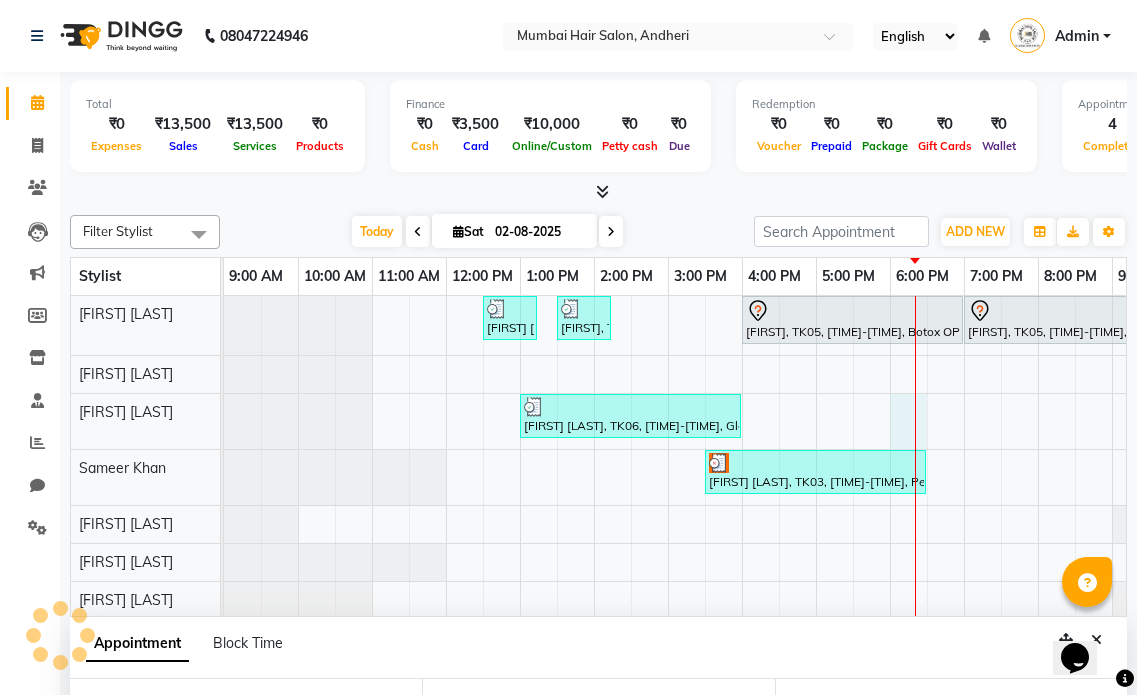 select on "1080" 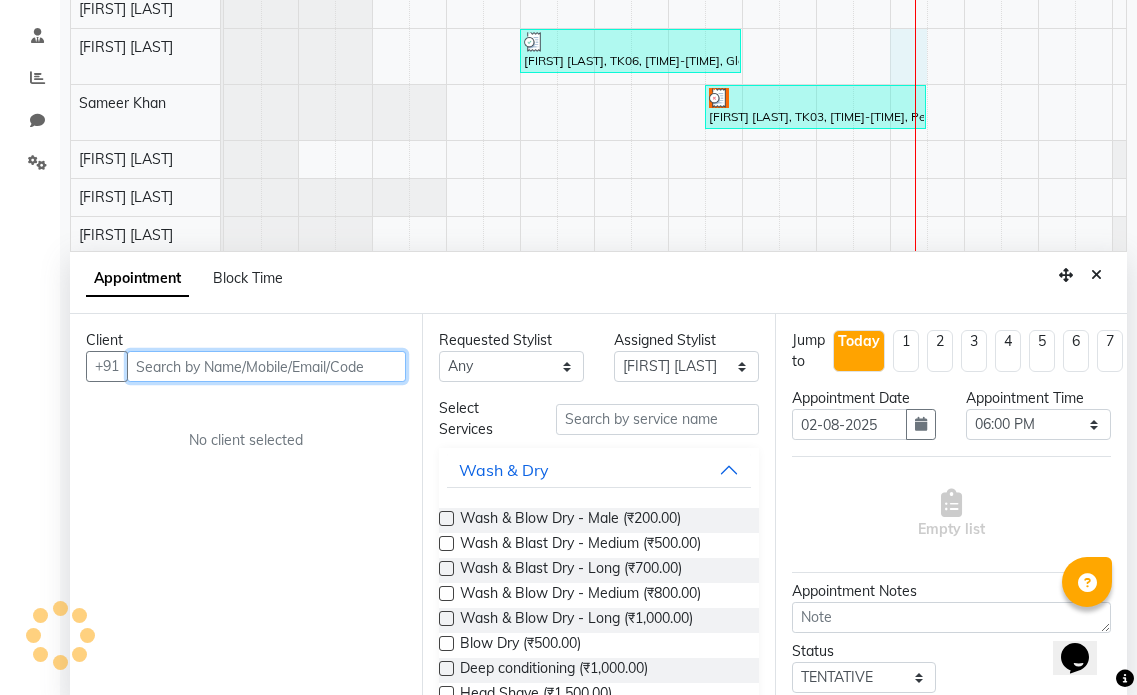 scroll, scrollTop: 377, scrollLeft: 0, axis: vertical 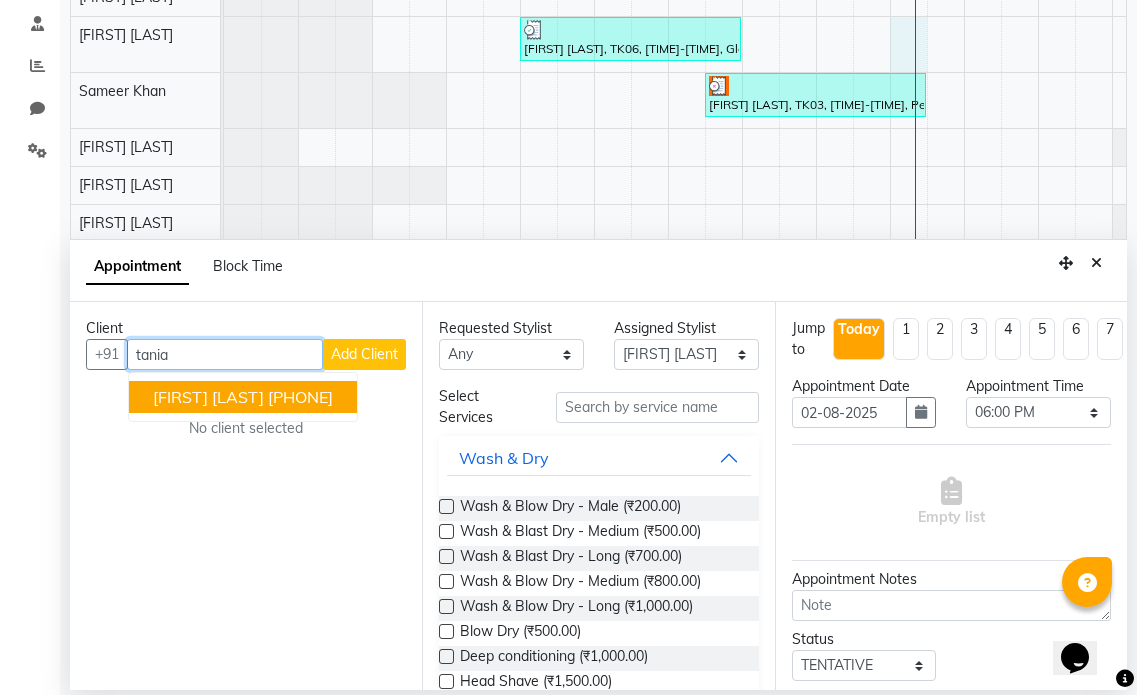 click on "[FIRST] [LAST]" at bounding box center [208, 397] 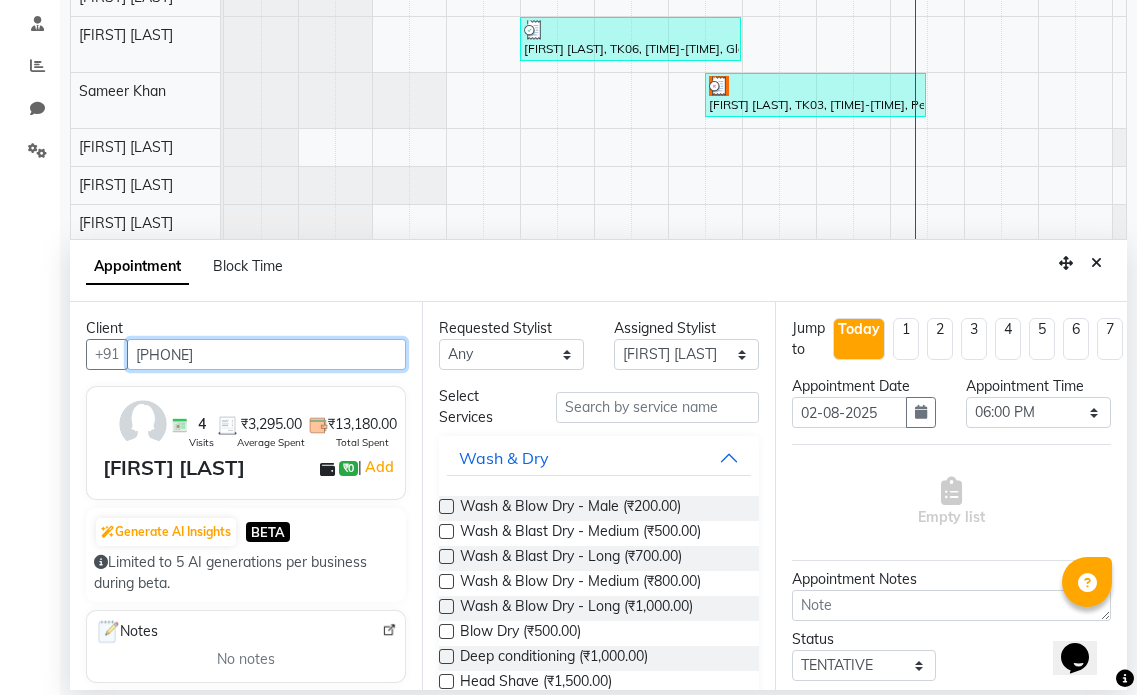 type on "[PHONE]" 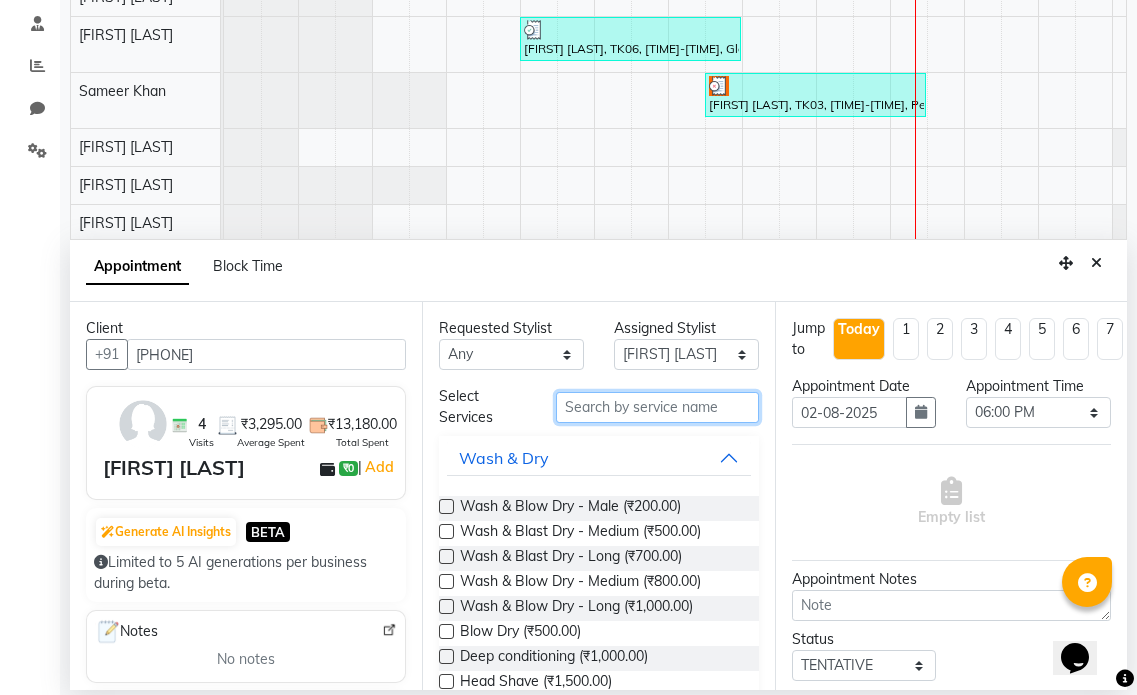 click at bounding box center [657, 407] 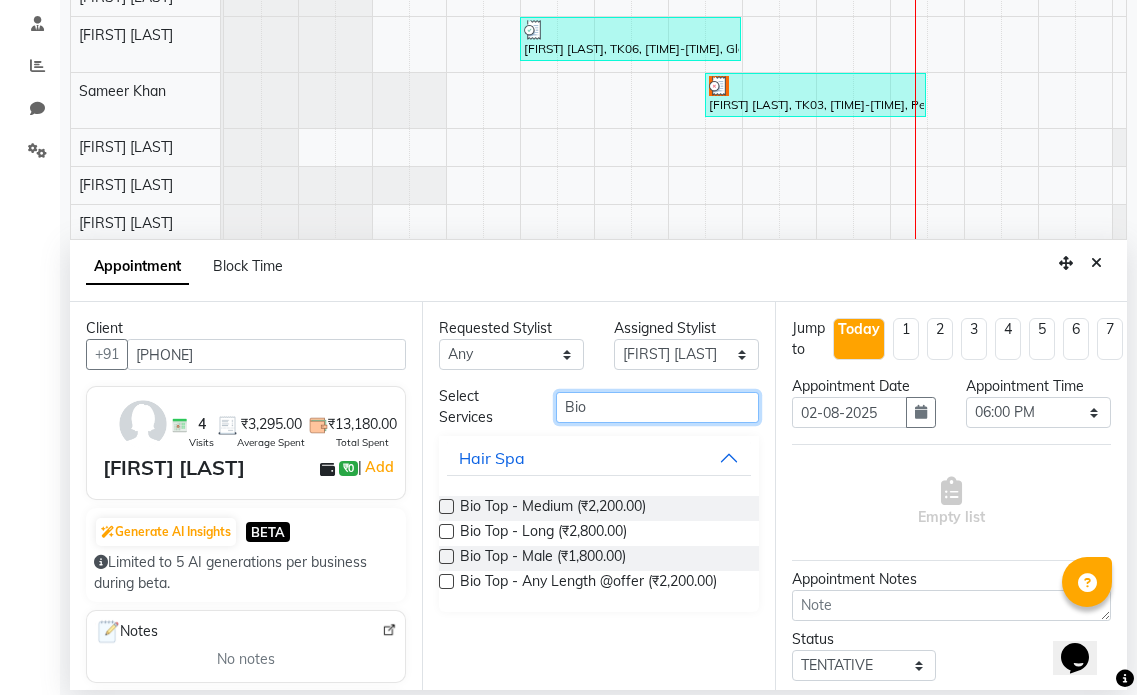 type on "Bio" 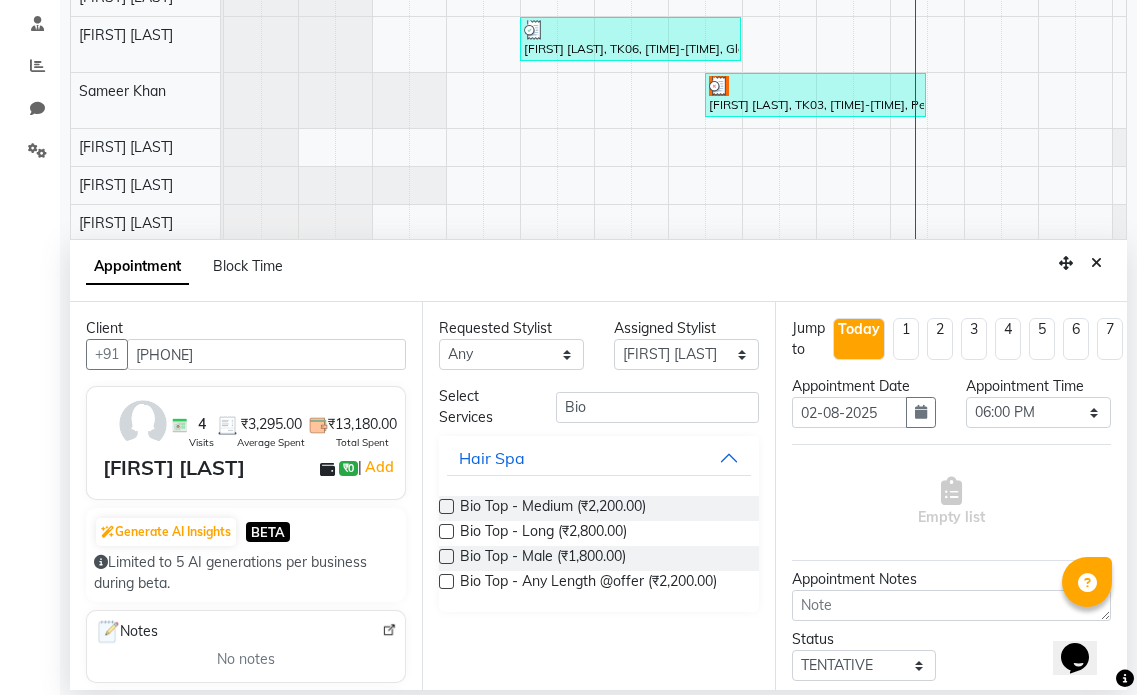click on "Bio Top - Medium  (₹2,200.00)" at bounding box center [553, 508] 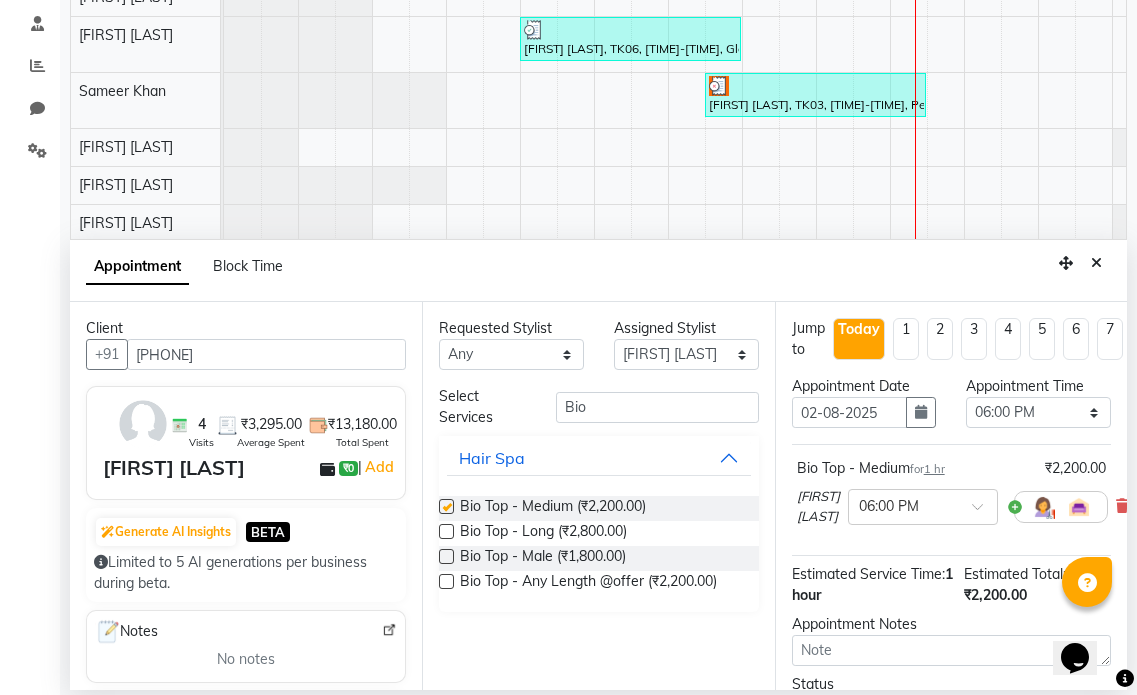 checkbox on "false" 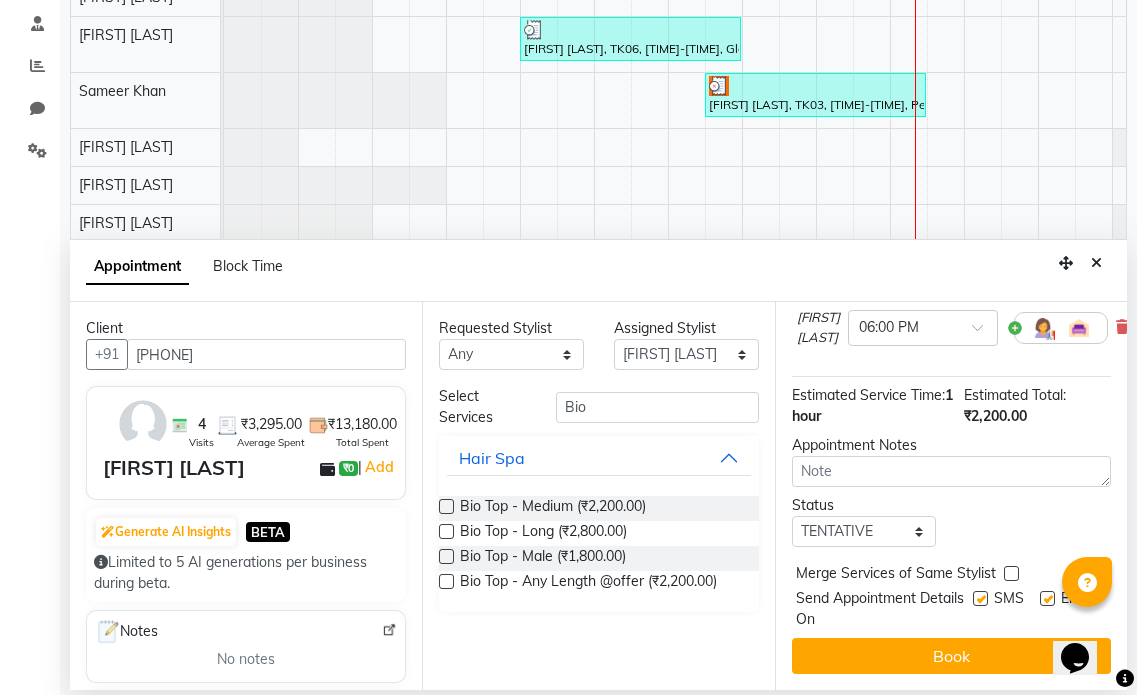 scroll, scrollTop: 194, scrollLeft: 0, axis: vertical 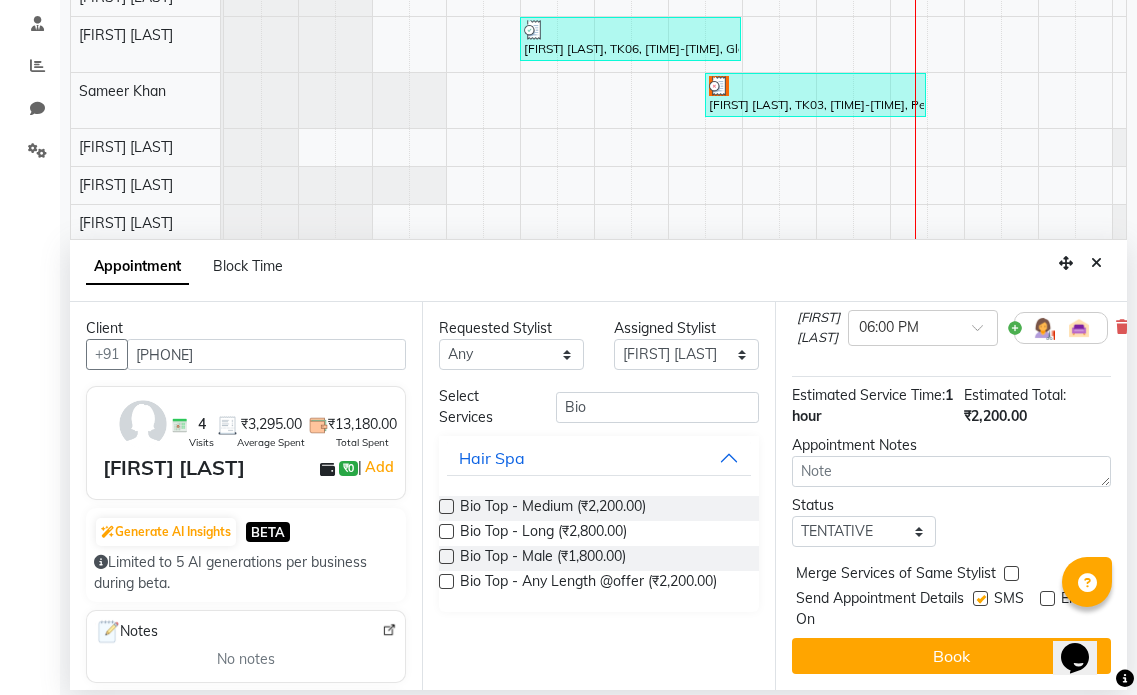 click at bounding box center [980, 598] 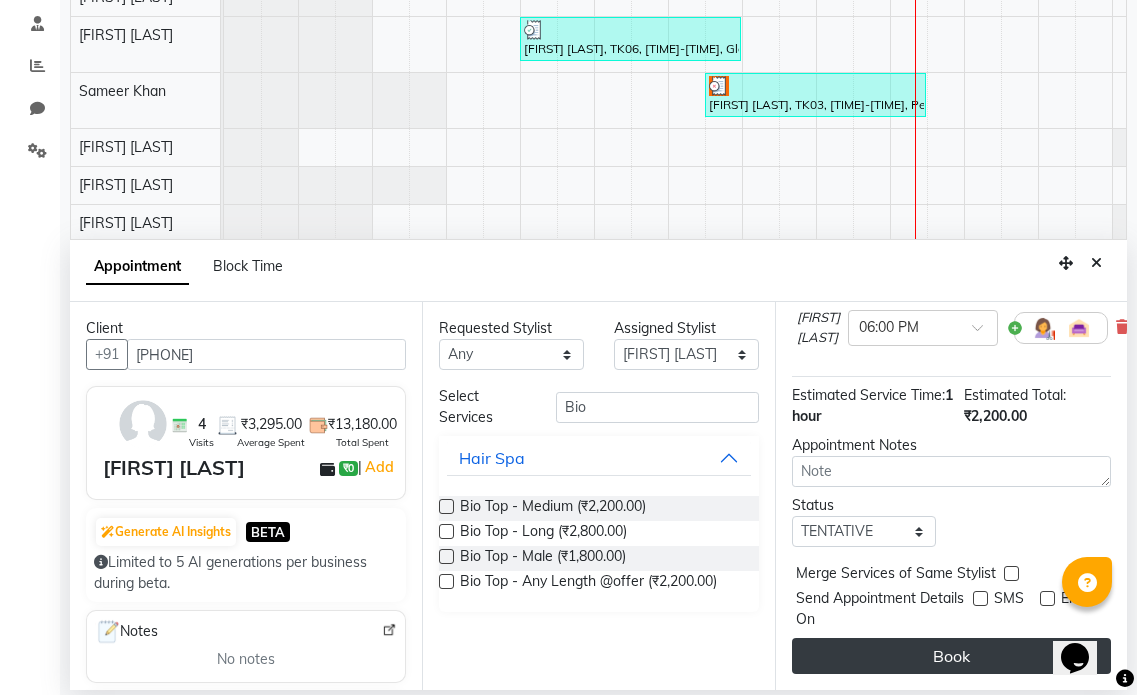 click on "Book" at bounding box center (951, 656) 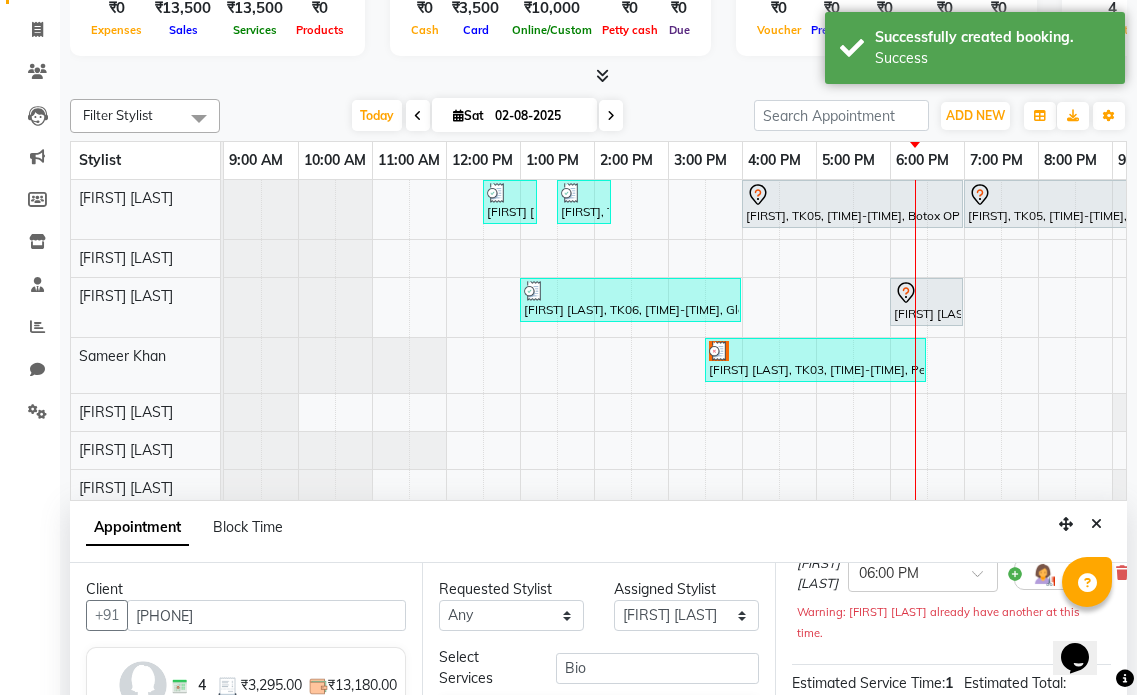 scroll, scrollTop: 300, scrollLeft: 0, axis: vertical 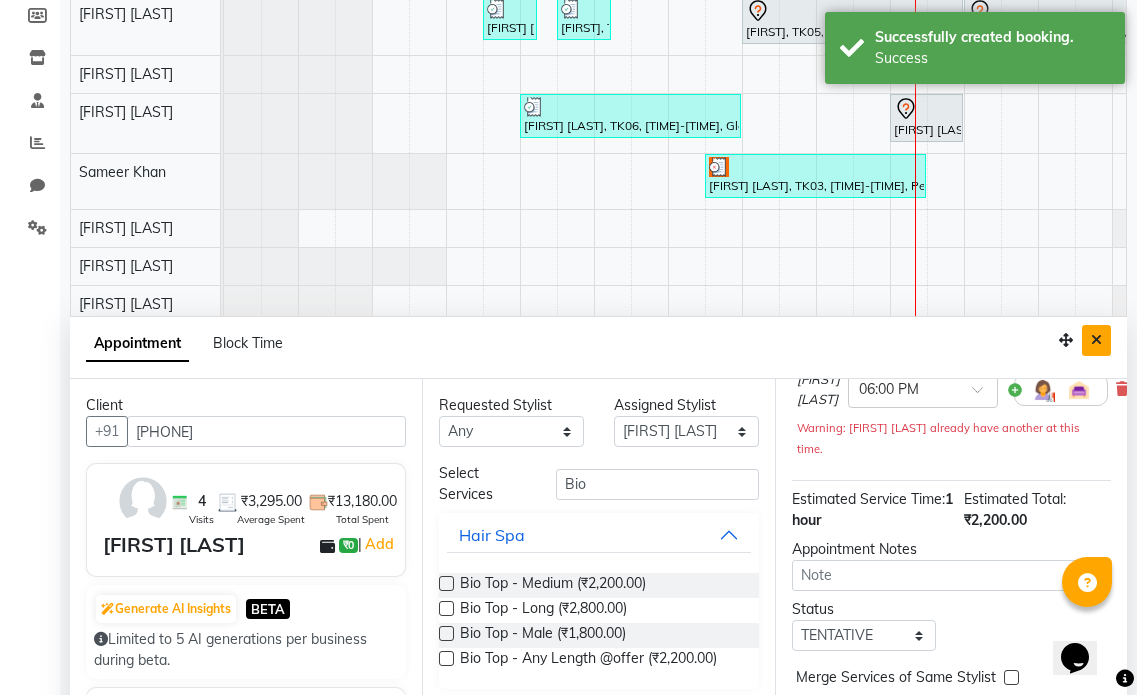 click at bounding box center [1096, 340] 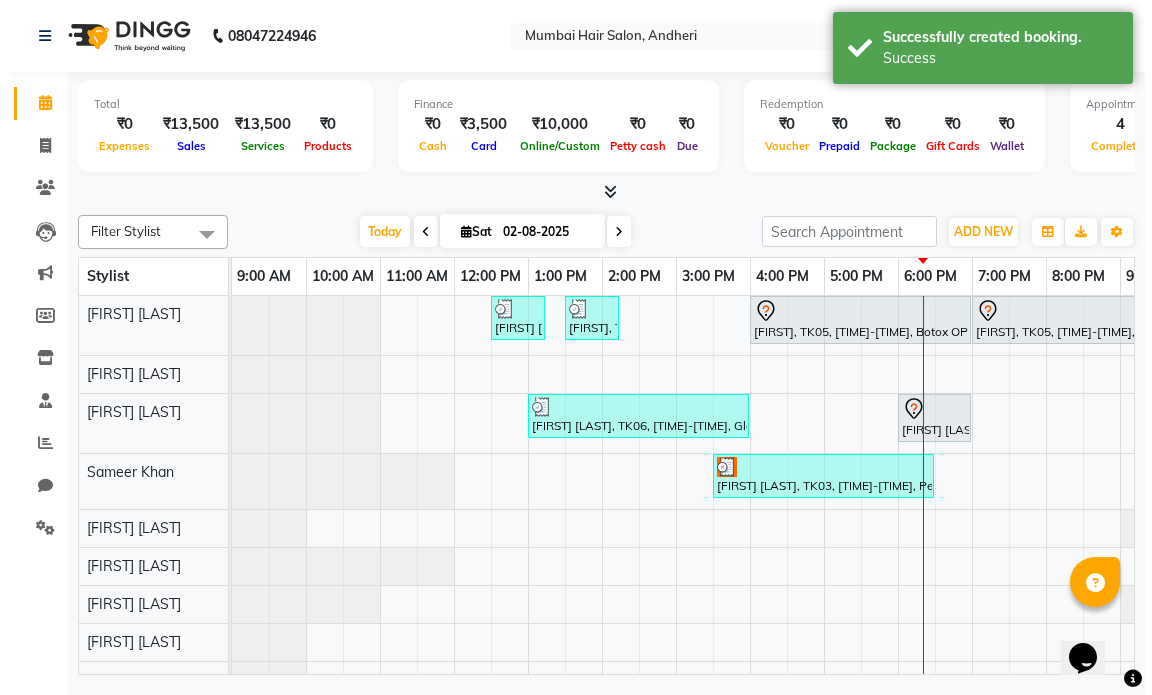 scroll, scrollTop: 0, scrollLeft: 0, axis: both 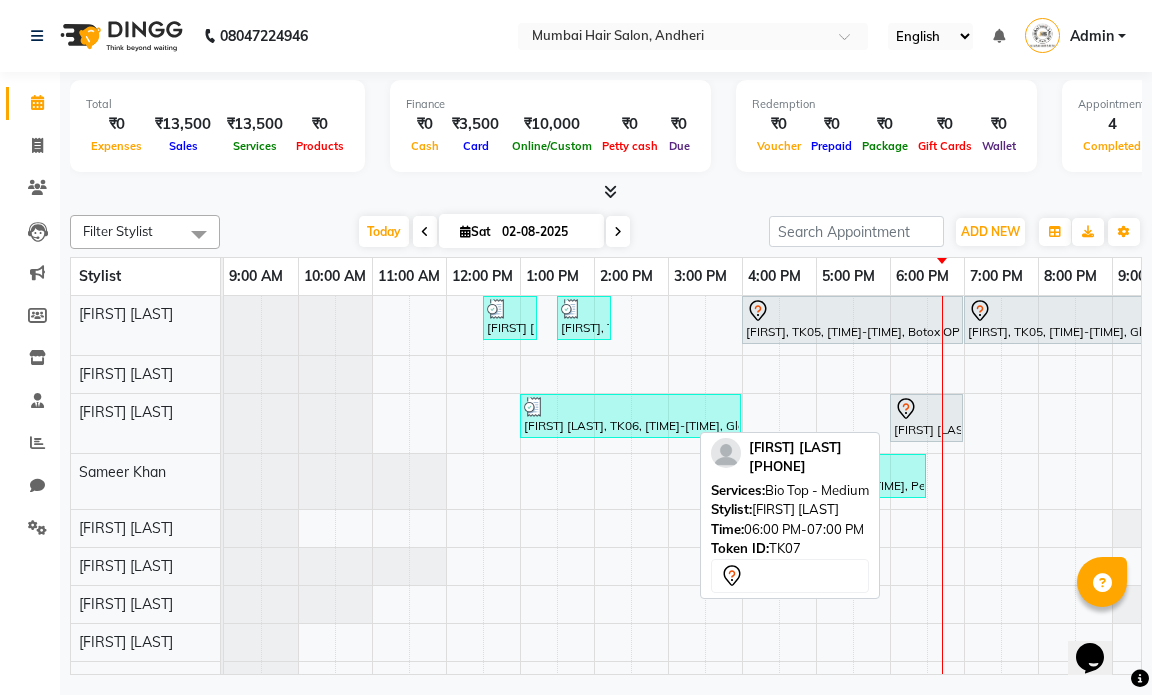 click on "[FIRST] [LAST], TK07, [TIME]-[TIME], Bio Top - Medium" at bounding box center [926, 418] 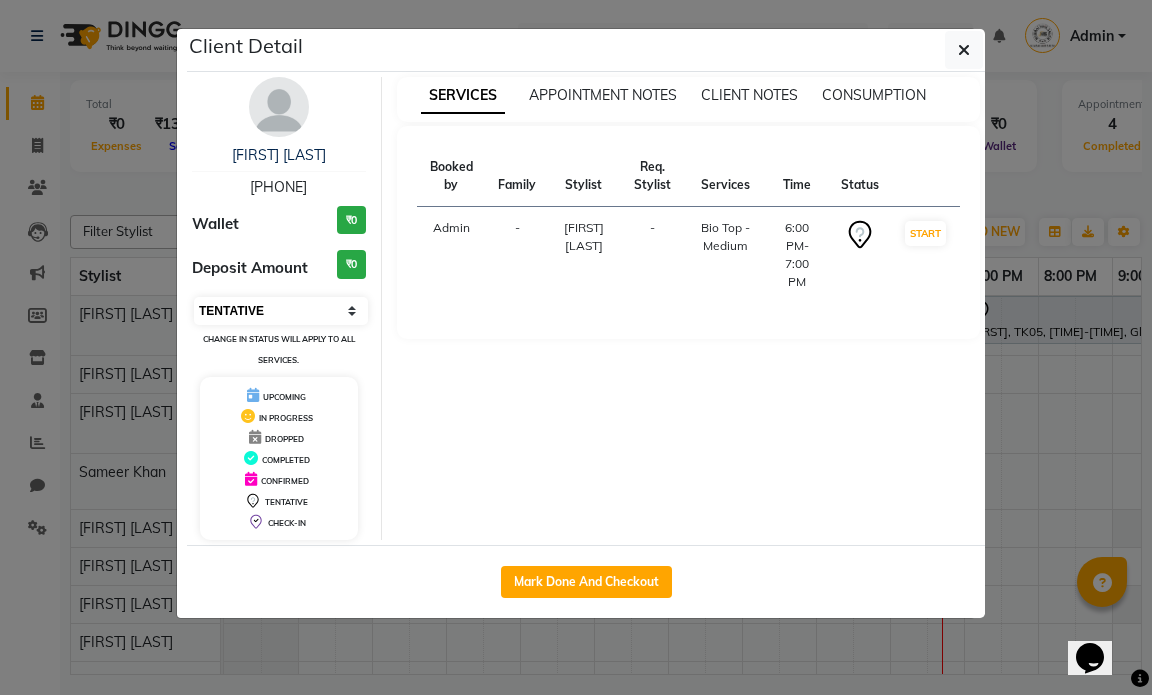 drag, startPoint x: 278, startPoint y: 303, endPoint x: 274, endPoint y: 317, distance: 14.56022 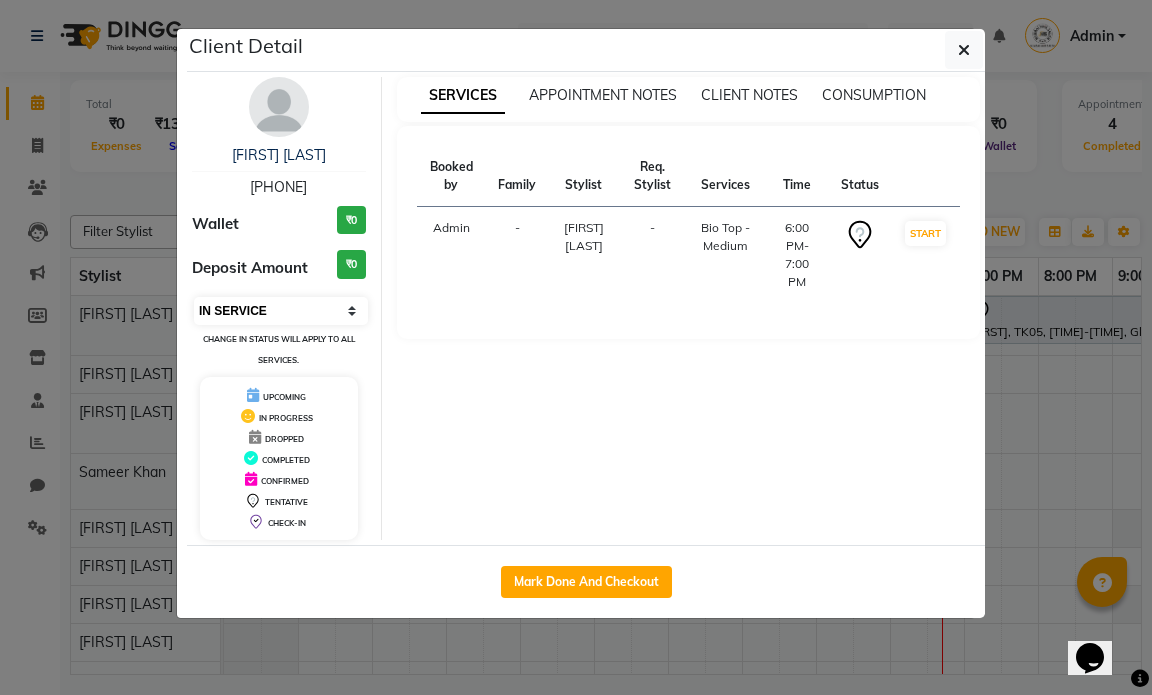 click on "Select IN SERVICE CONFIRMED TENTATIVE CHECK IN MARK DONE DROPPED UPCOMING" at bounding box center (281, 311) 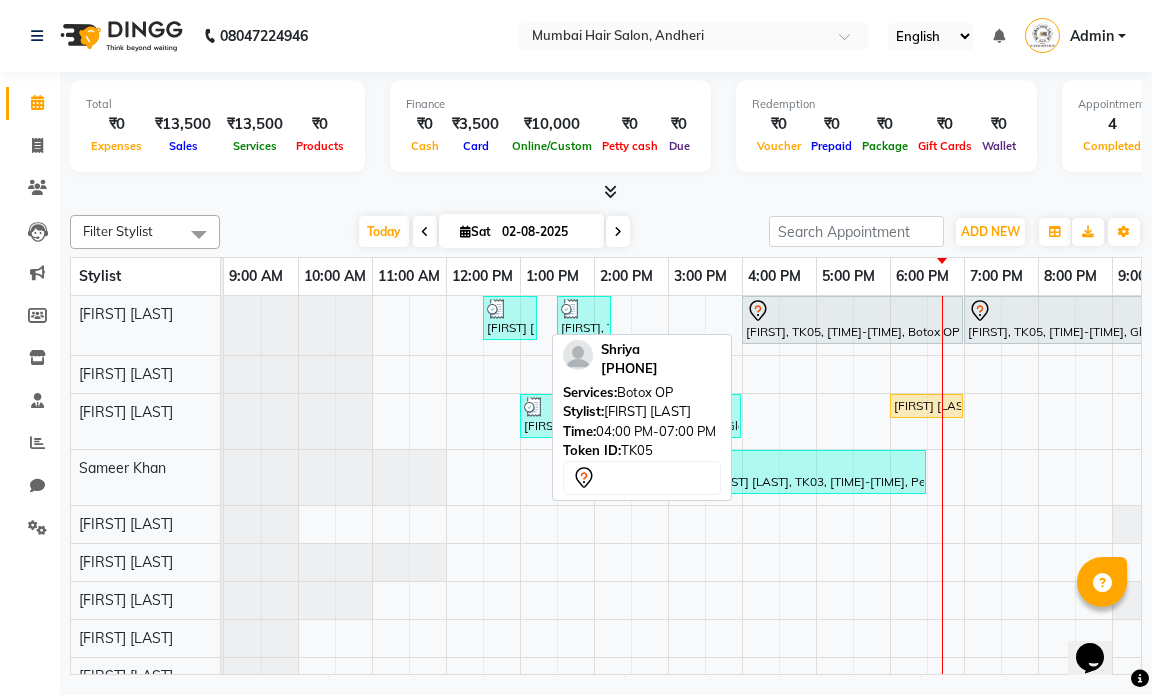 click on "[FIRST], TK05, [TIME]-[TIME], Botox OP" at bounding box center (852, 320) 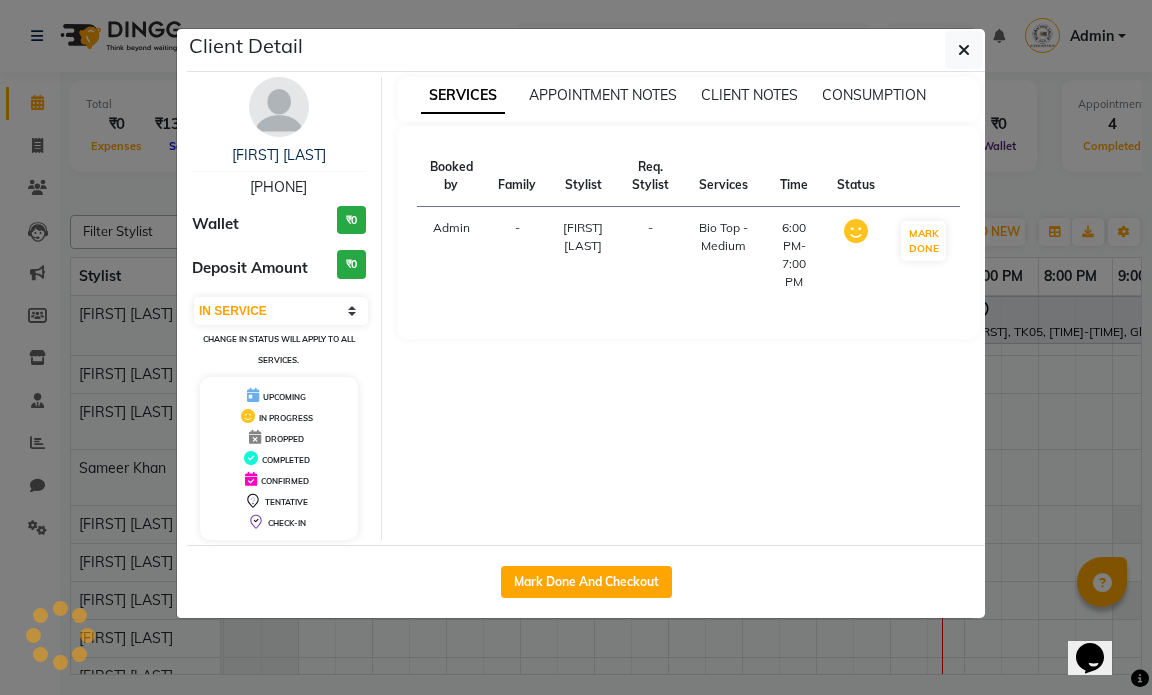 select on "7" 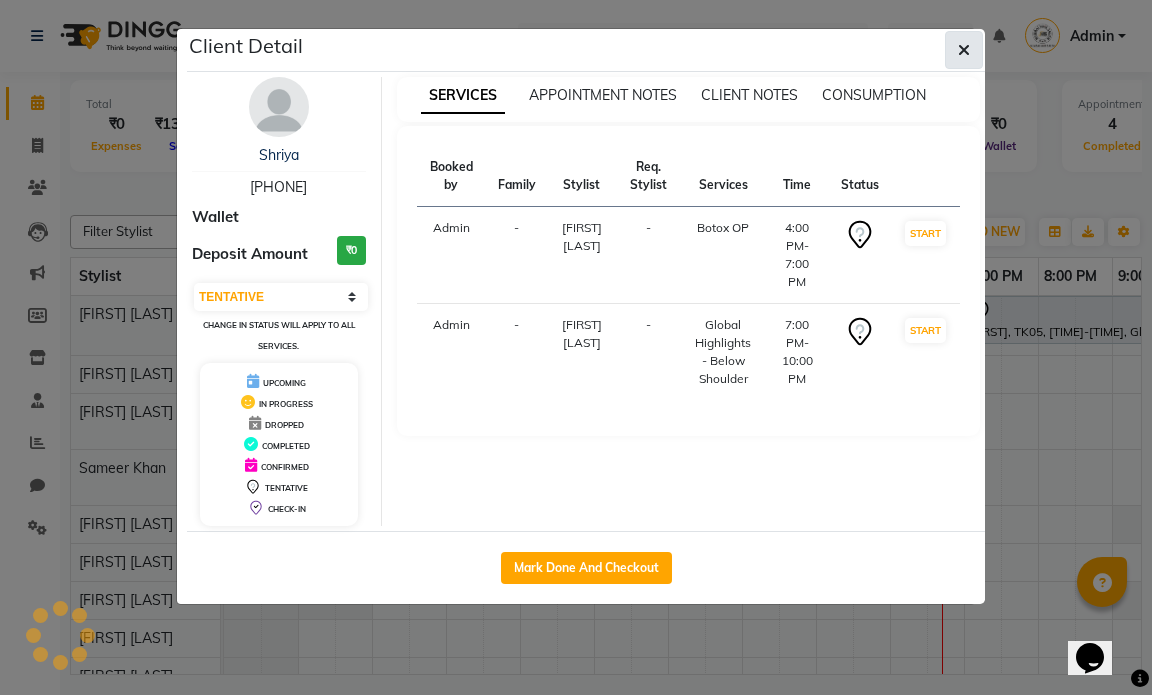 click 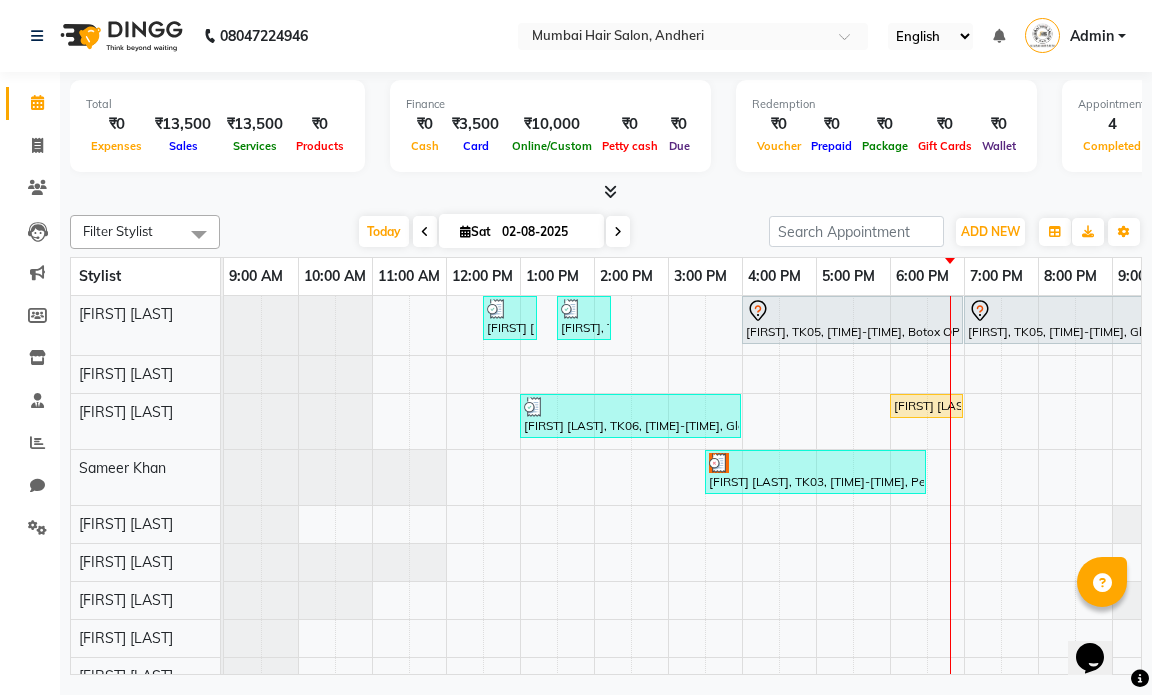 click at bounding box center (815, 463) 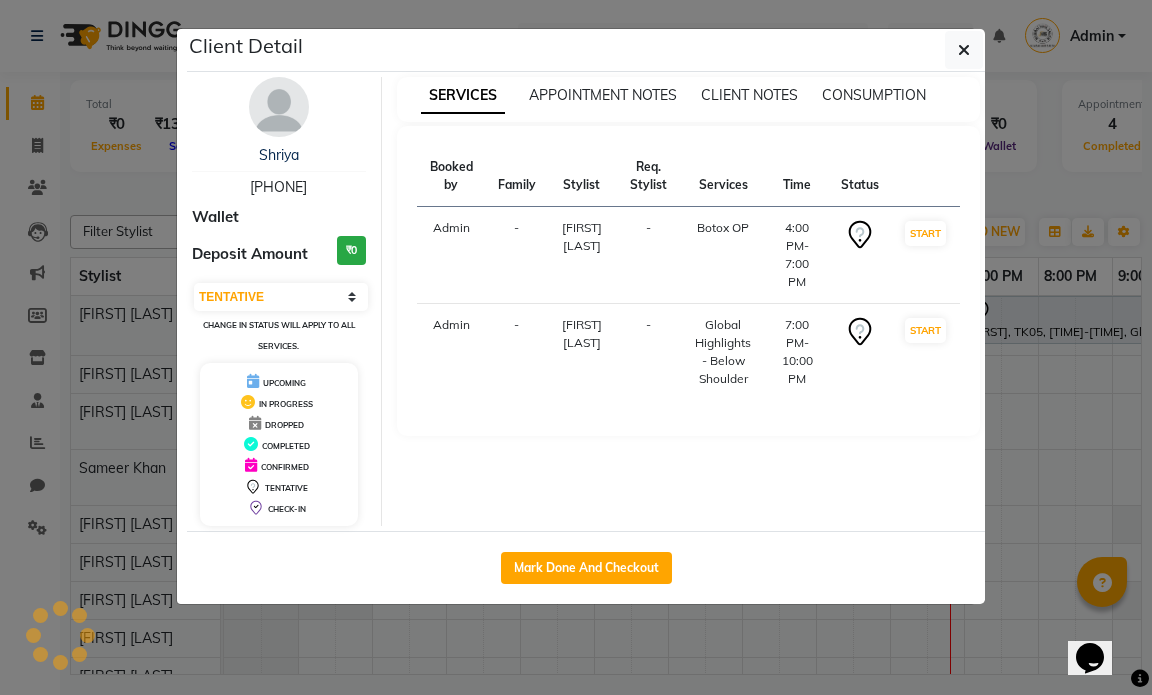 select on "3" 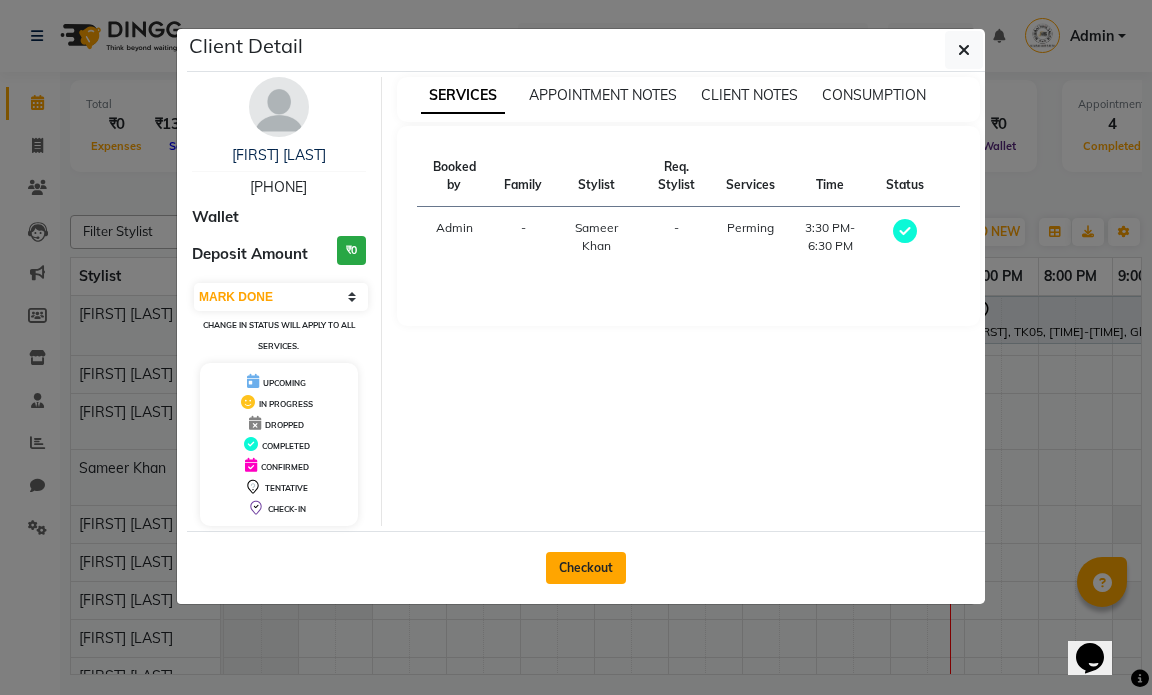 click on "Checkout" 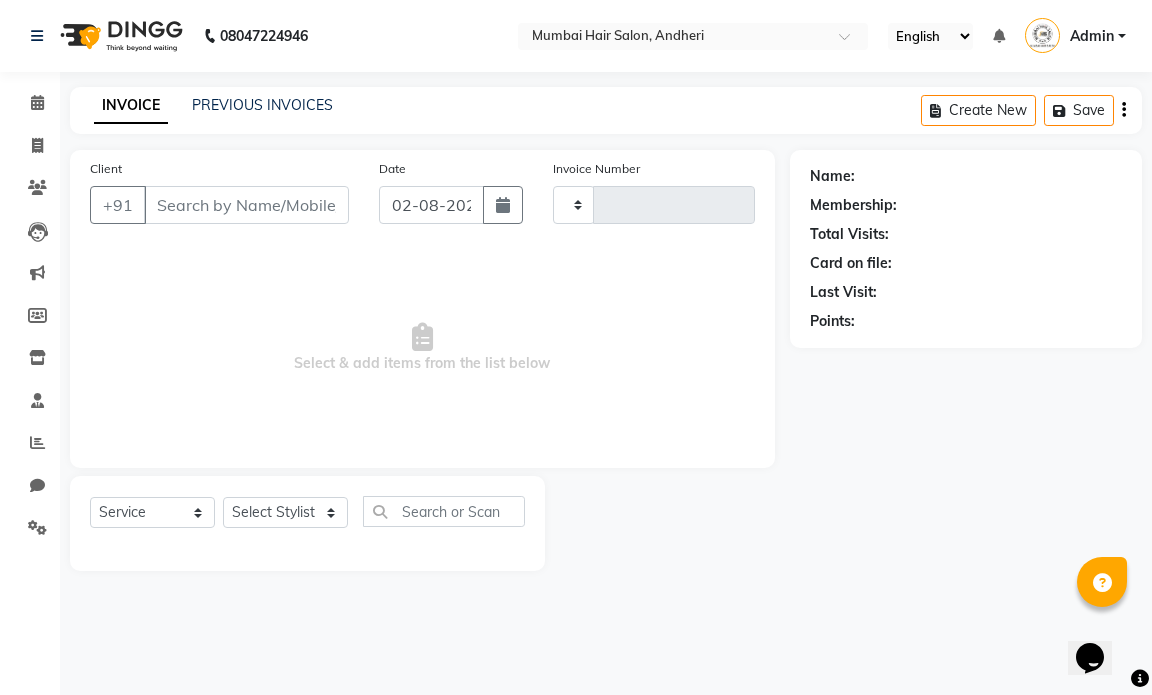 type on "1001" 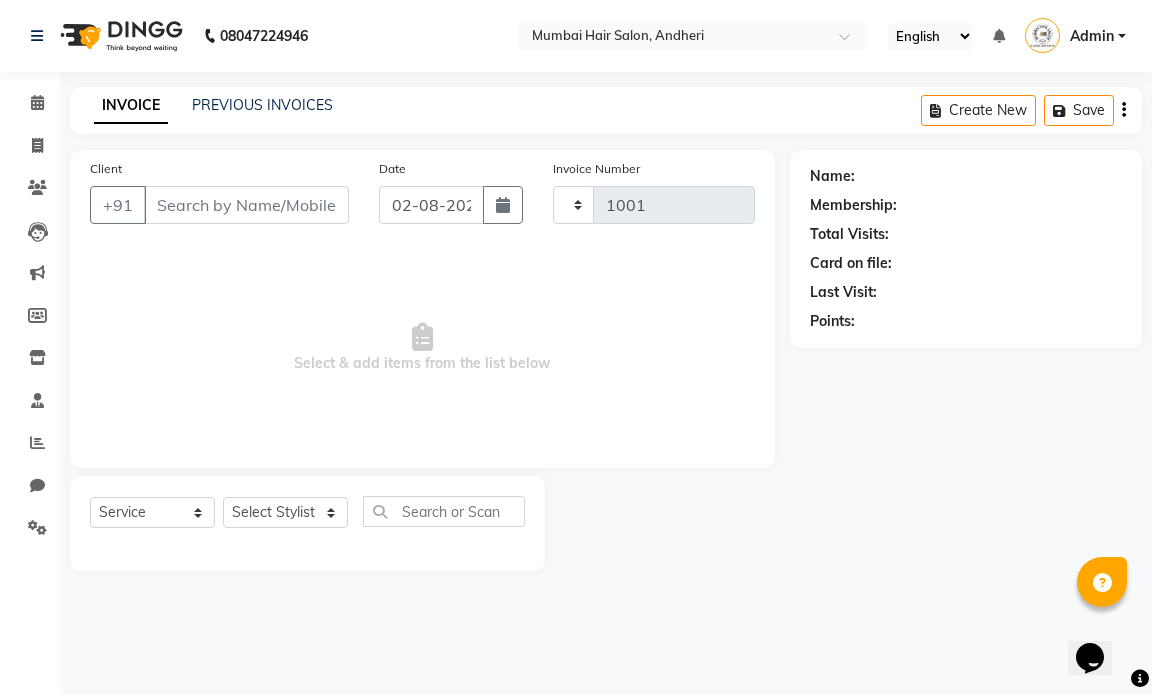 select on "7487" 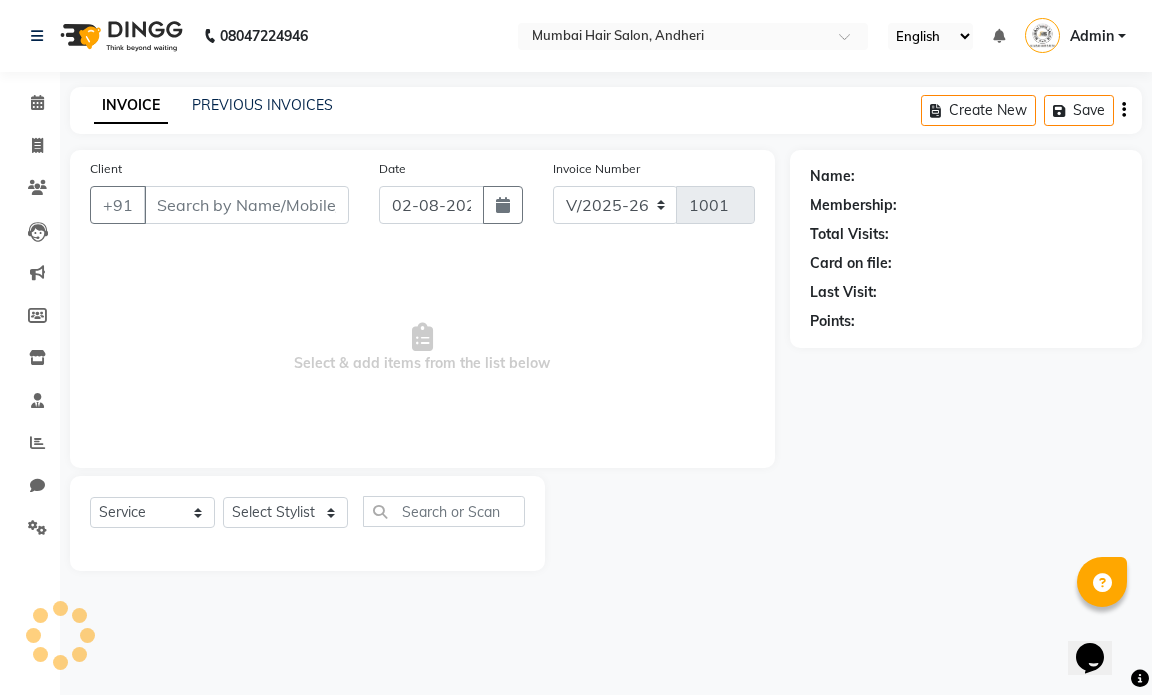 type on "[PHONE]" 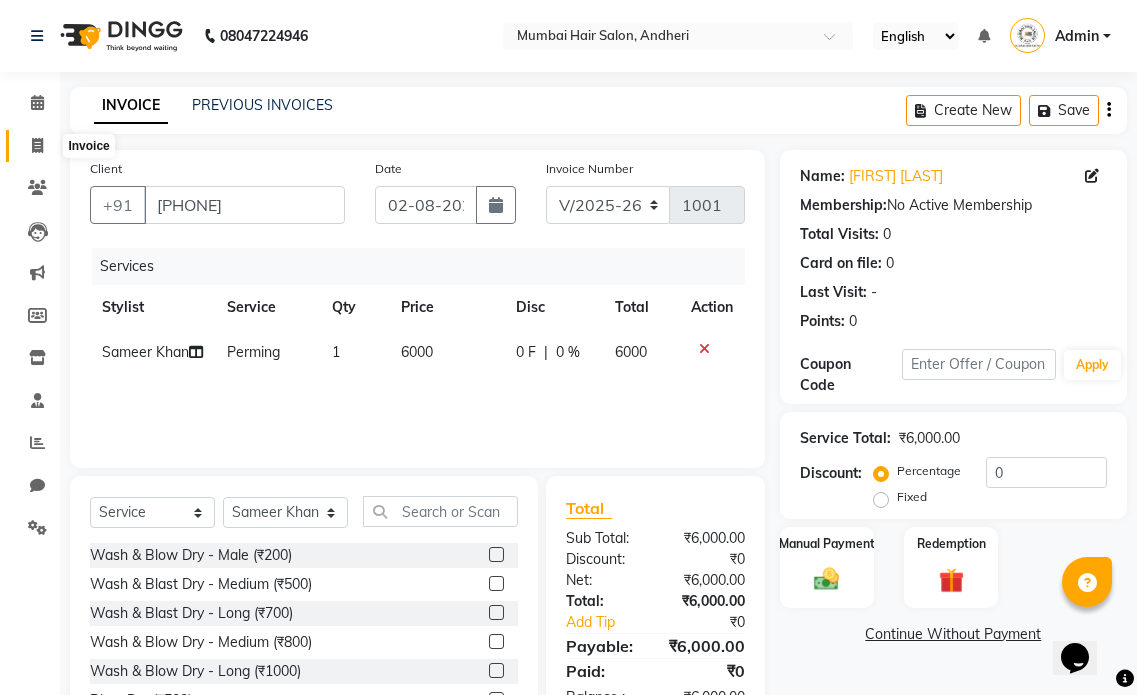 click 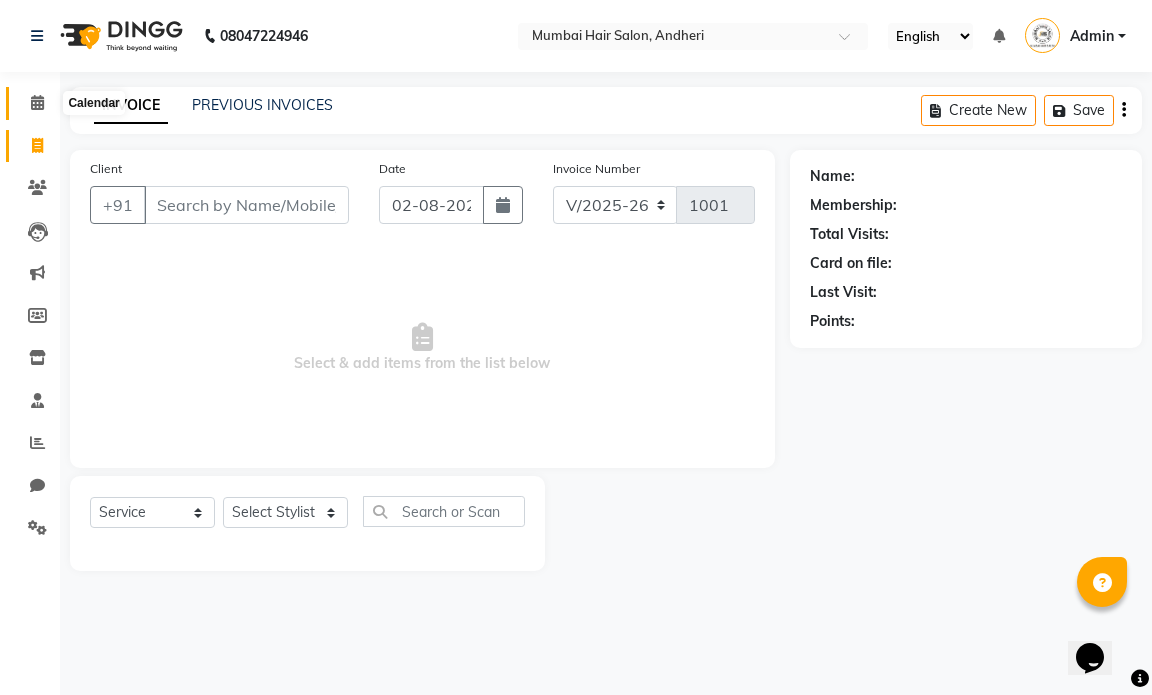click 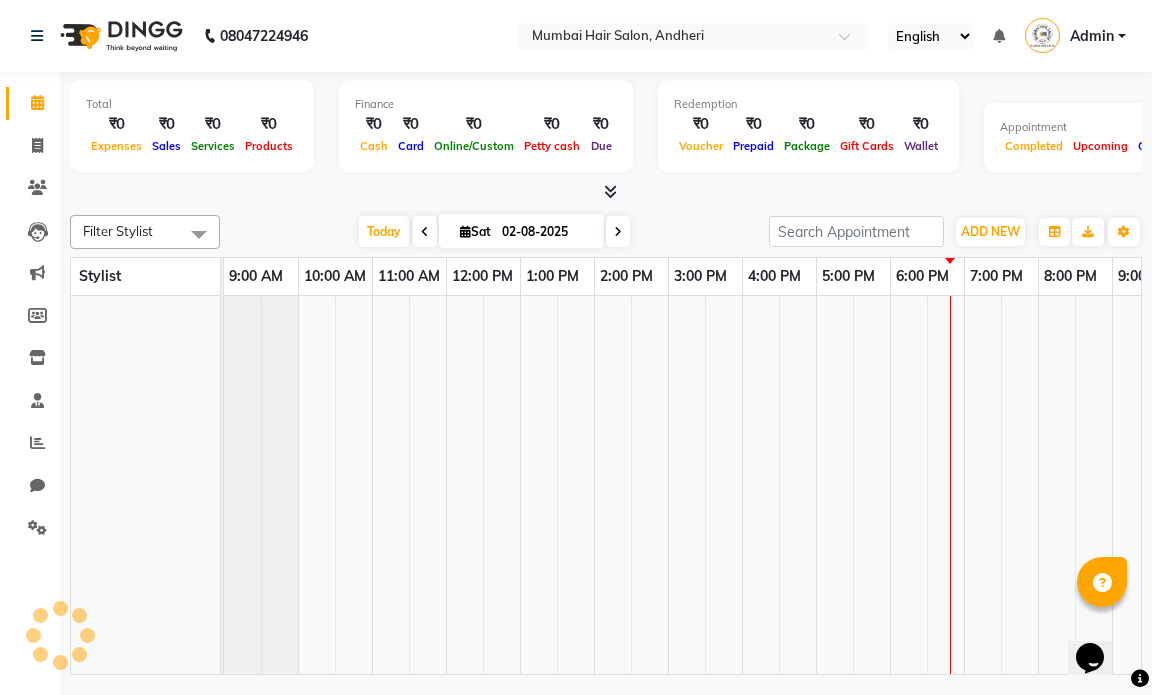 scroll, scrollTop: 0, scrollLeft: 0, axis: both 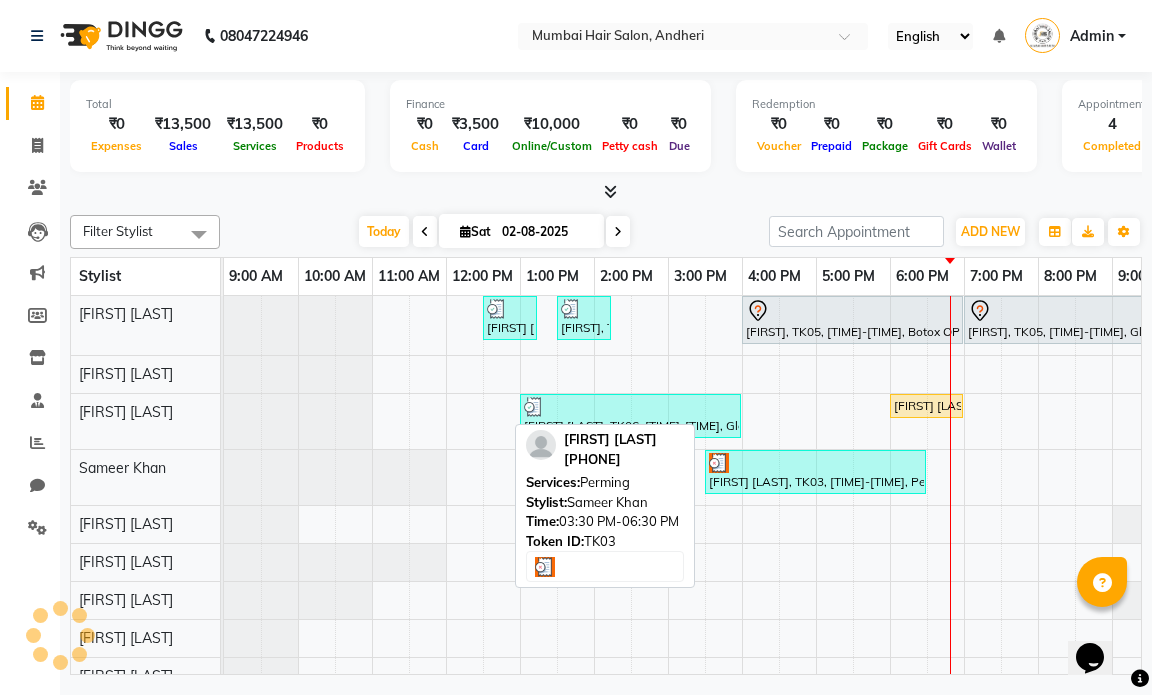 click on "[FIRST] [LAST], TK03, [TIME]-[TIME], Perming" at bounding box center [815, 472] 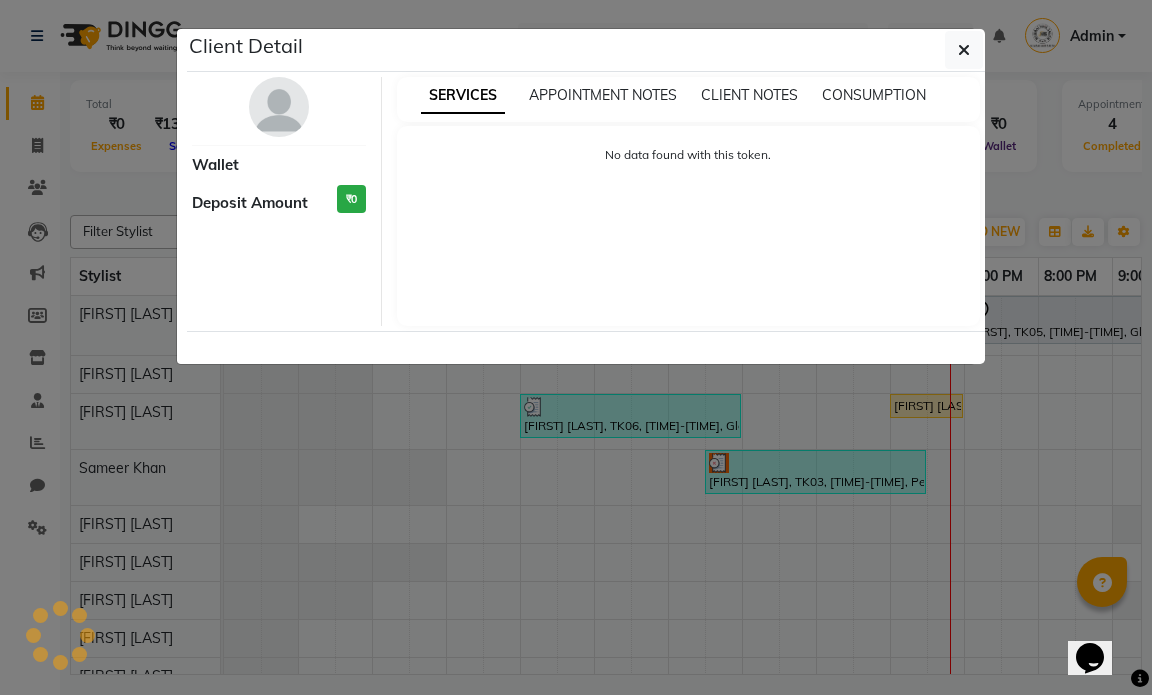 select on "3" 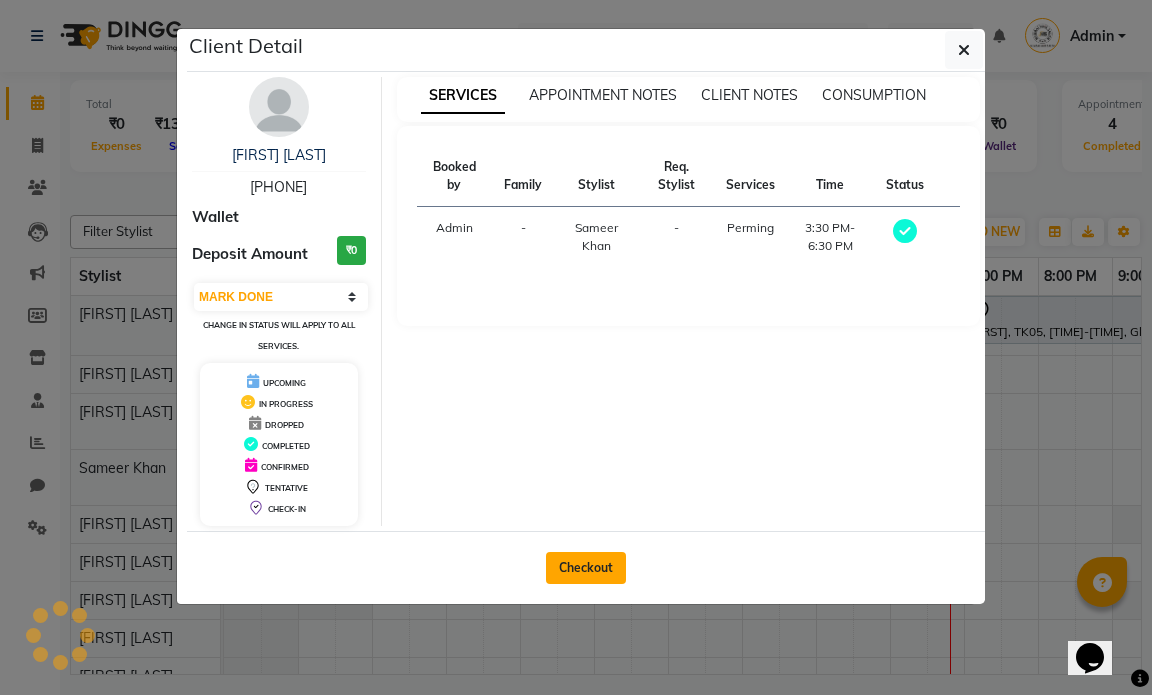 click on "Checkout" 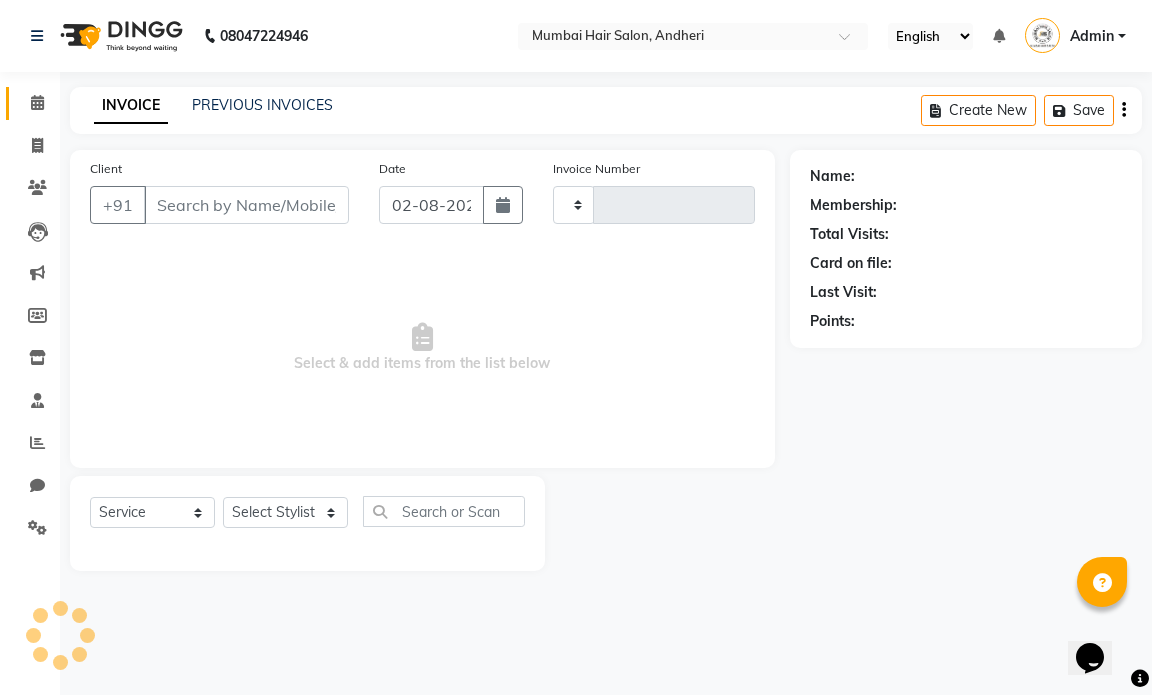 type on "1001" 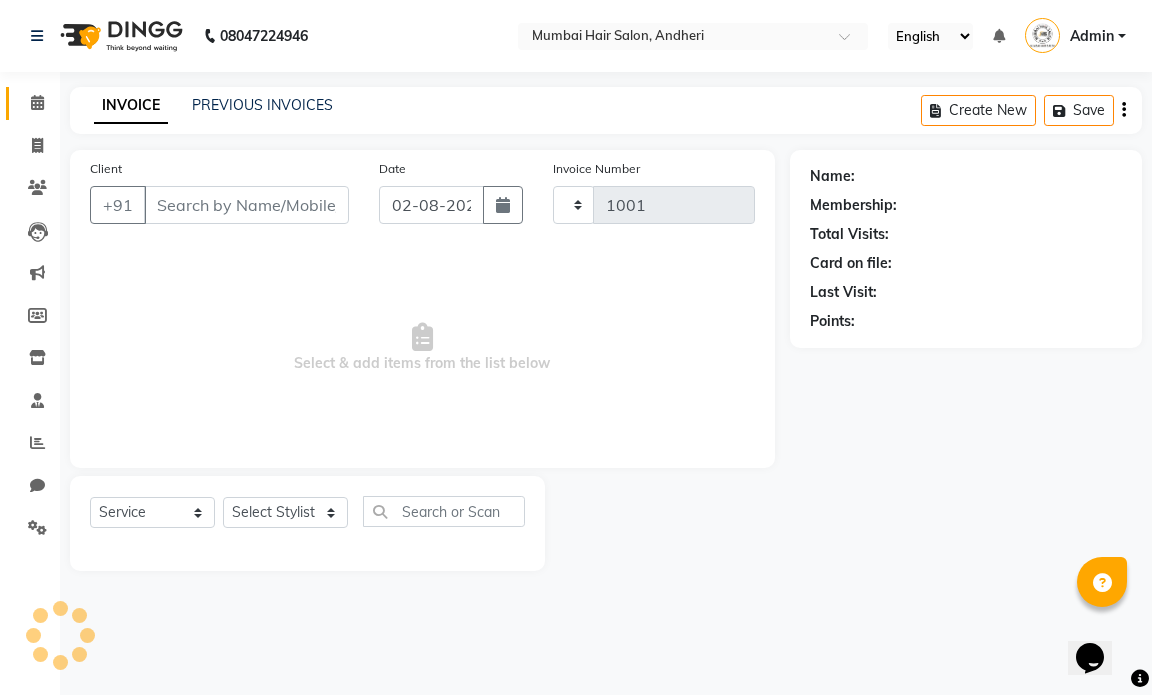 select on "7487" 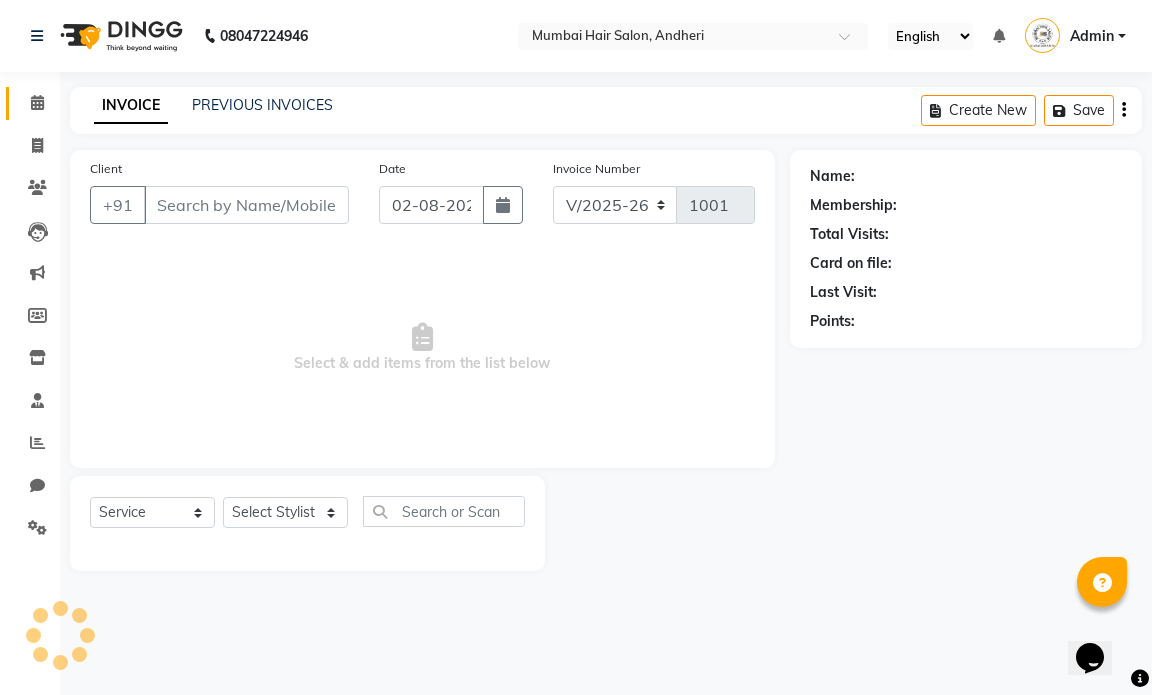 type on "[PHONE]" 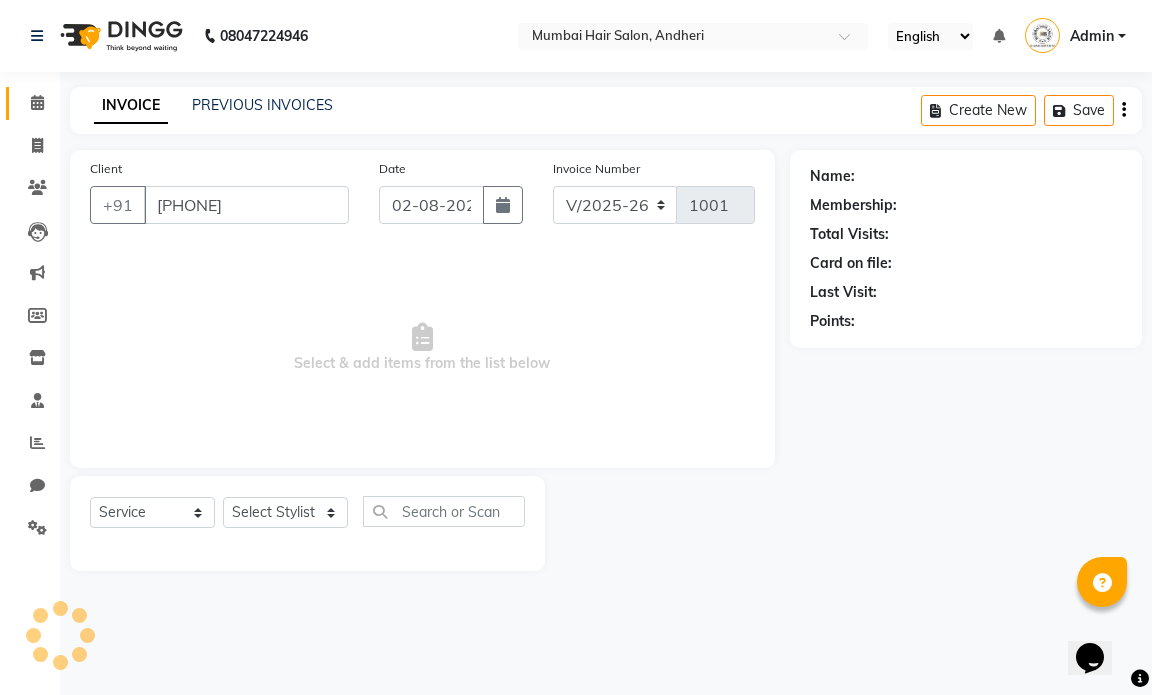 select on "66013" 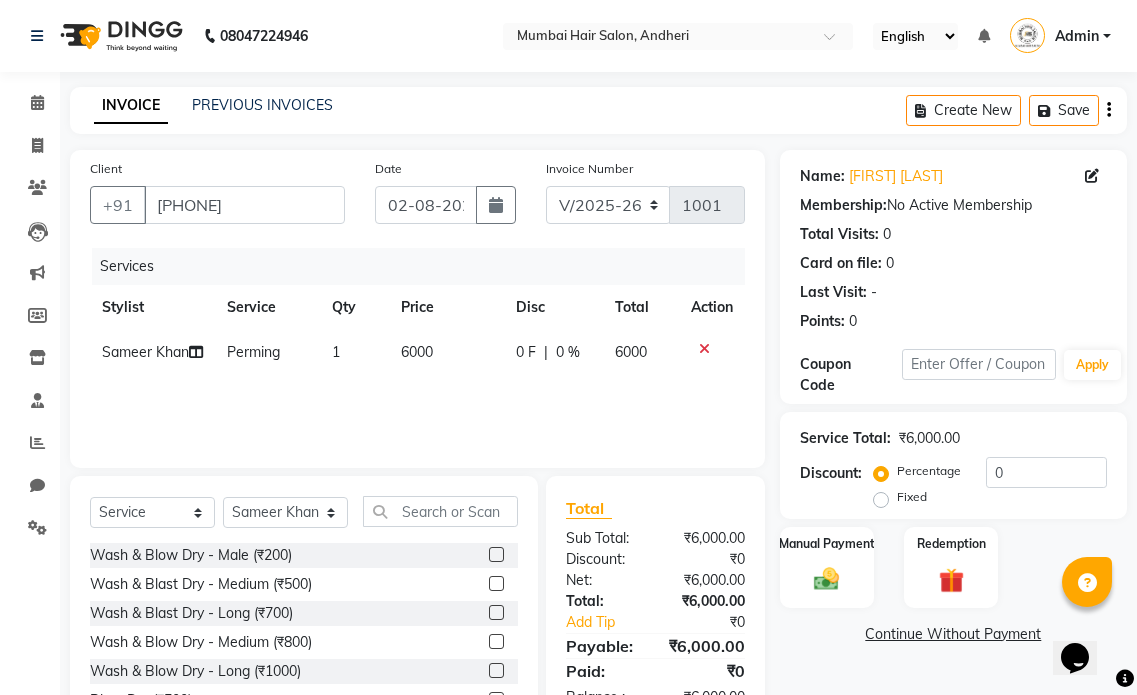 click on "6000" 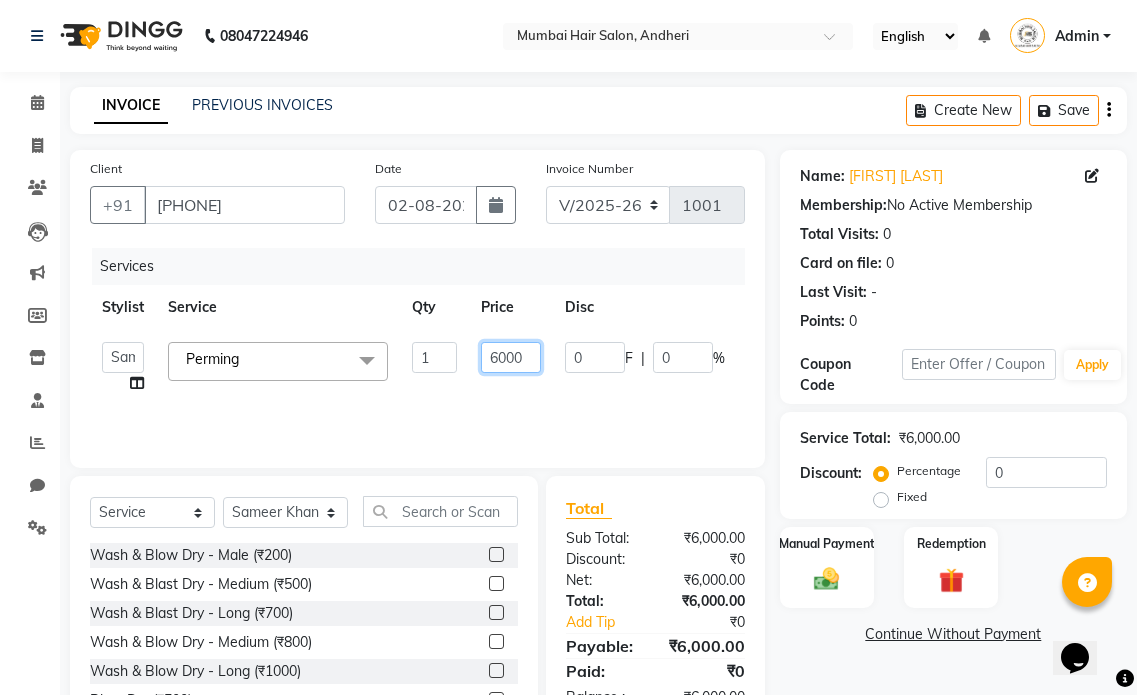 click on "6000" 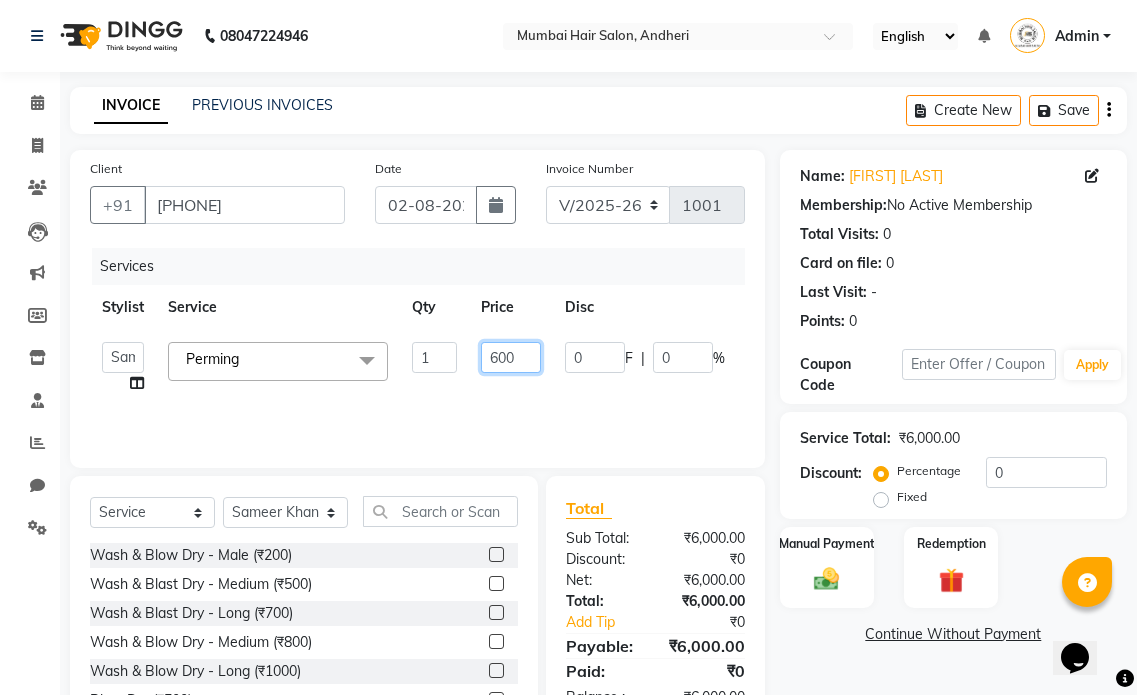 type on "6500" 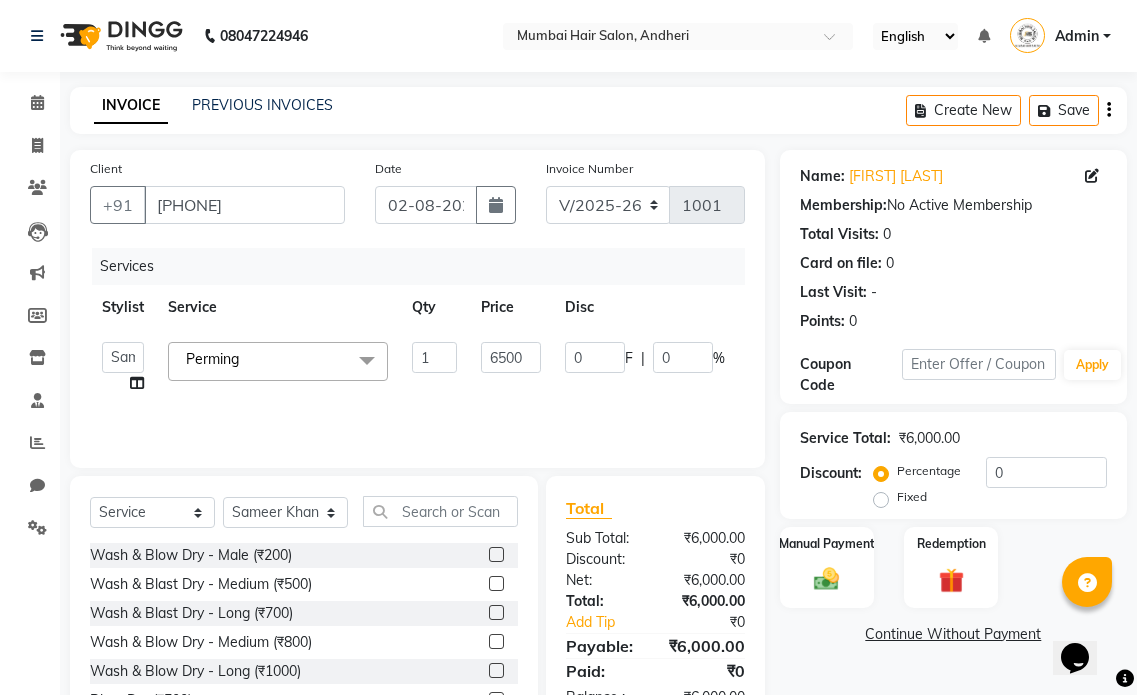 click on "Services Stylist Service Qty Price Disc Total Action  [FIRST] [LAST]   [FIRST] [LAST]   [FIRST] [LAST]   [FIRST] [LAST]    MUMBAI HAIR SALON   [FIRST] [LAST]   [FIRST] [LAST]   [FIRST] [LAST]   [FIRST] [LAST]   [FIRST] [LAST]   [FIRST] [LAST]   Perming  x Wash & Blow Dry - Male (₹200) Wash & Blast Dry - Medium  (₹500) Wash & Blast Dry - Long  (₹700) Wash & Blow Dry - Medium  (₹800) Wash & Blow Dry - Long  (₹1000) Blow Dry (₹500) Deep conditioning  (₹1000) Head Shave (₹1500) Senior Haircut - Male (₹300) Director Haircut - Male (₹500) Aditional Wash Male  (₹200) Senior Haircut - Female (₹1200) Director Haircut - Female (₹2000) Aditional Wash Female  (₹300) Beard / Shave (₹200) Hair Trim - Female (₹600) Bangs - Female  (₹500) Male Hair Setting (₹100) Ironing/Tong/Crimping - Medium (₹1500) Ironing/Tong/Crimping - Long  (₹2000) Ironing/Tong/Crimping - Below Waist   (₹2500) Touch-up 1 Inches - Majirel  (₹1400) Touch-up 1 Inches - Inoa   (₹1800) Touch-up Regrowth - Majirel  (₹2200) 1 0" 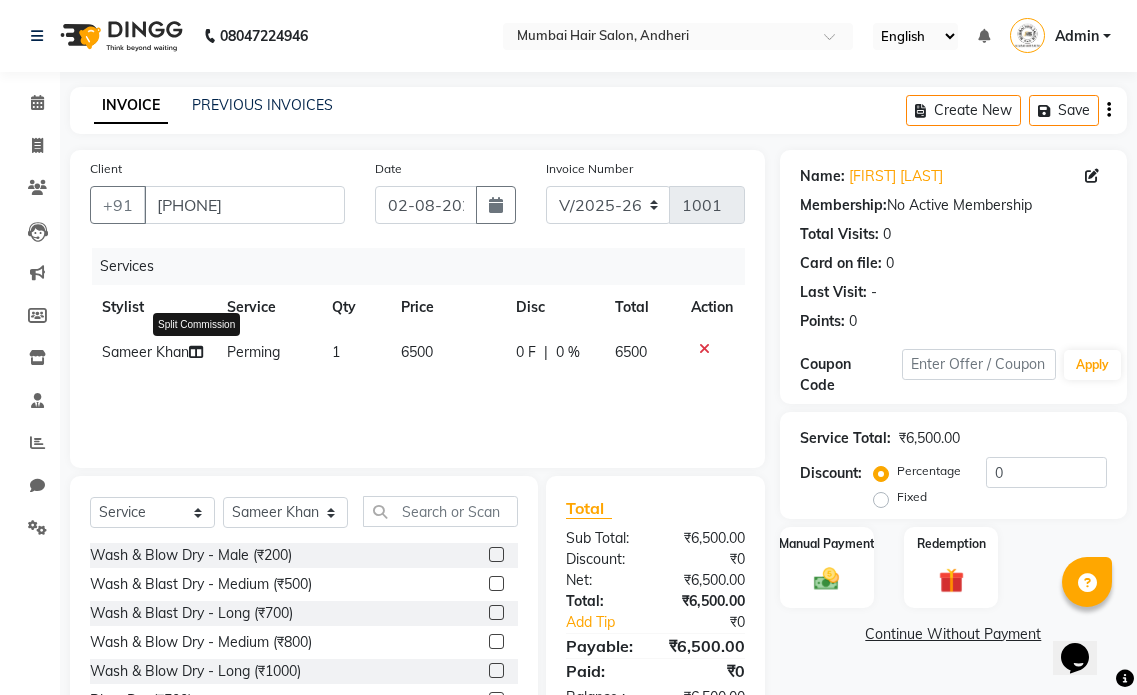 click 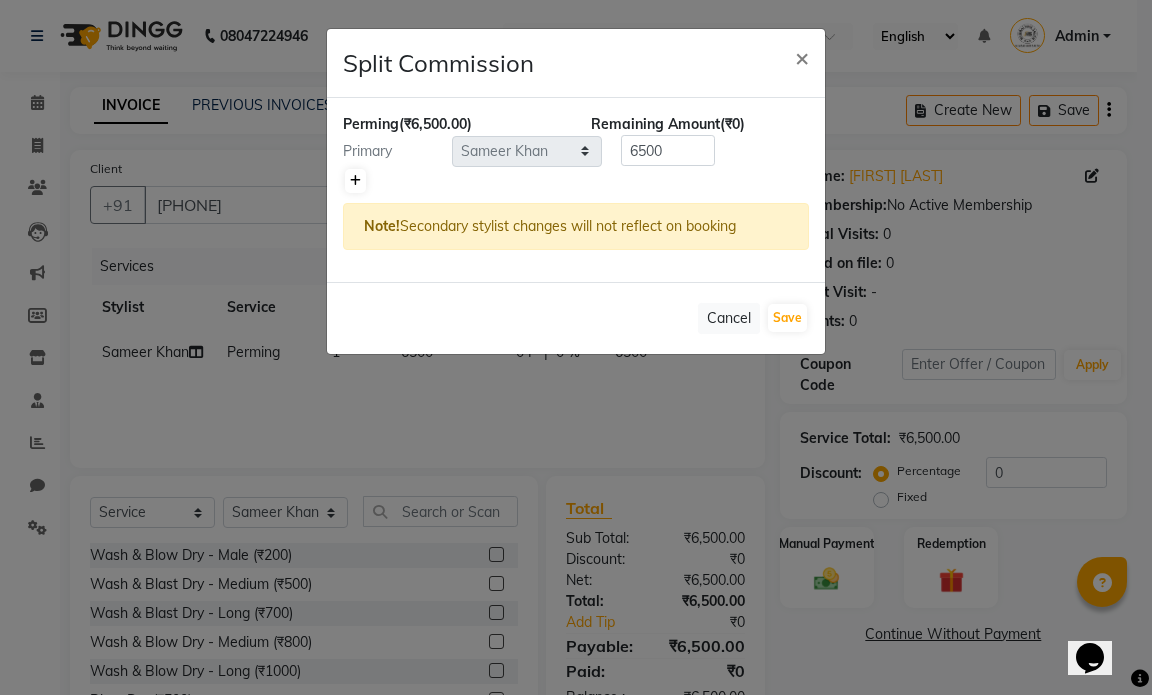 click 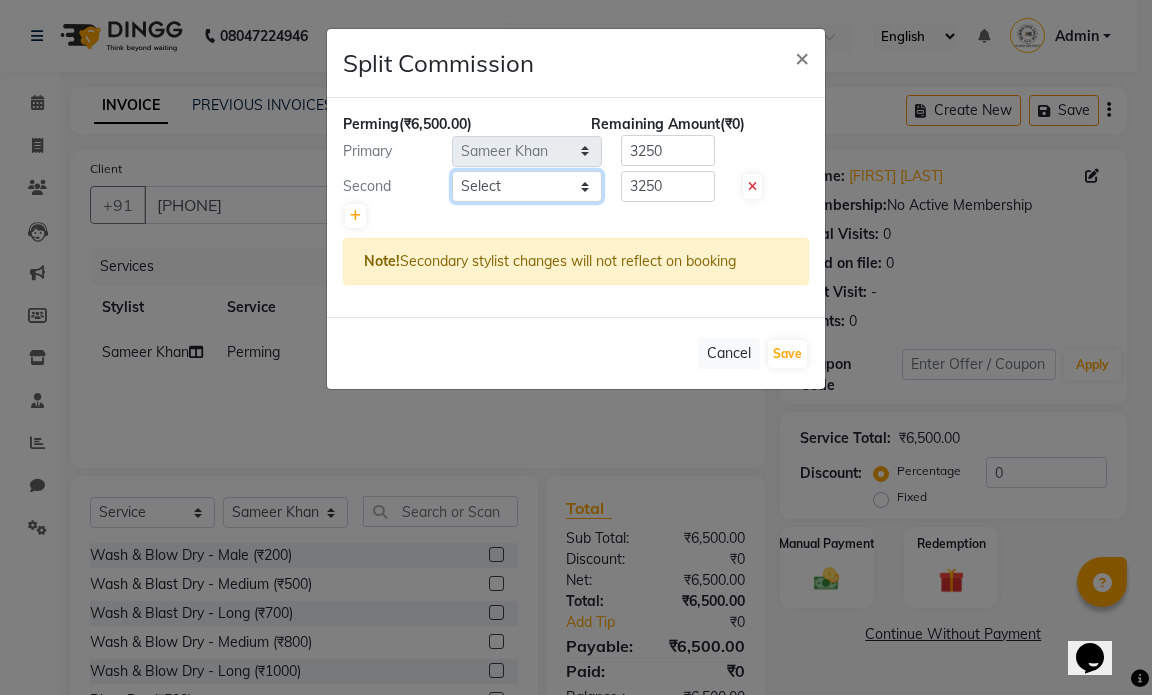 click on "Select  Amol Dinkar Pawar   Arman Ansari   Atish Kadel   Mohd Shamshad    MUMBAI HAIR SALON   Payal Kalyan   Rehan Ansari   Salam Ansari   Sameer Khan   Shuab Ansari   Swara Bamne" 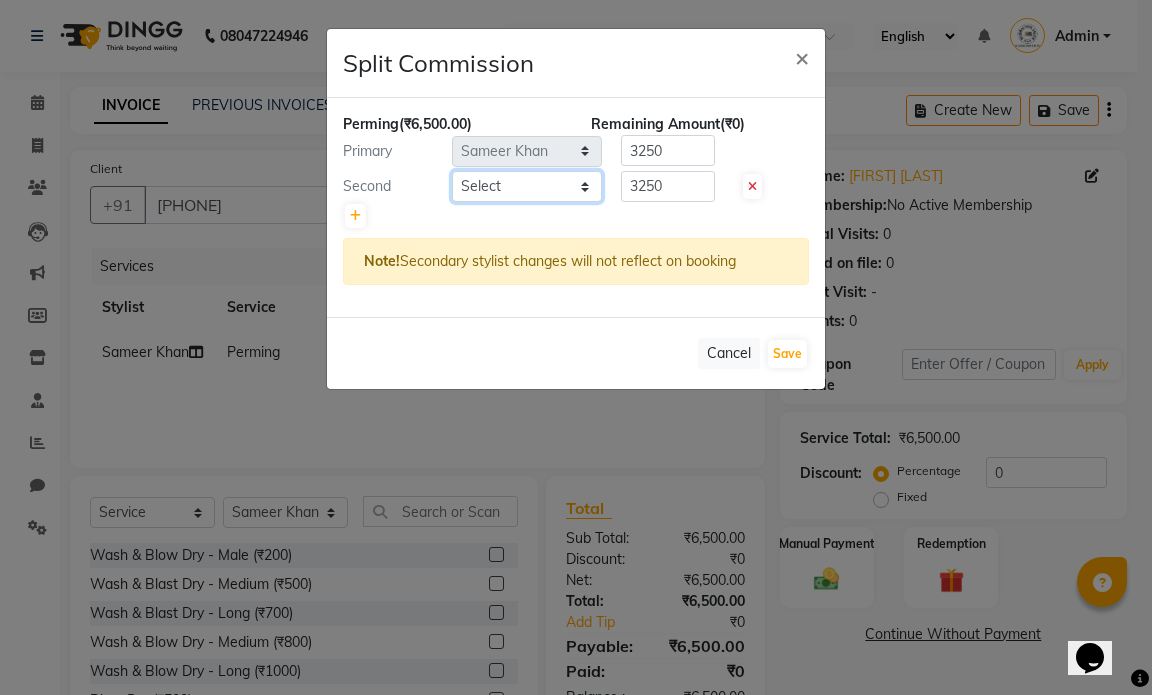 select on "66012" 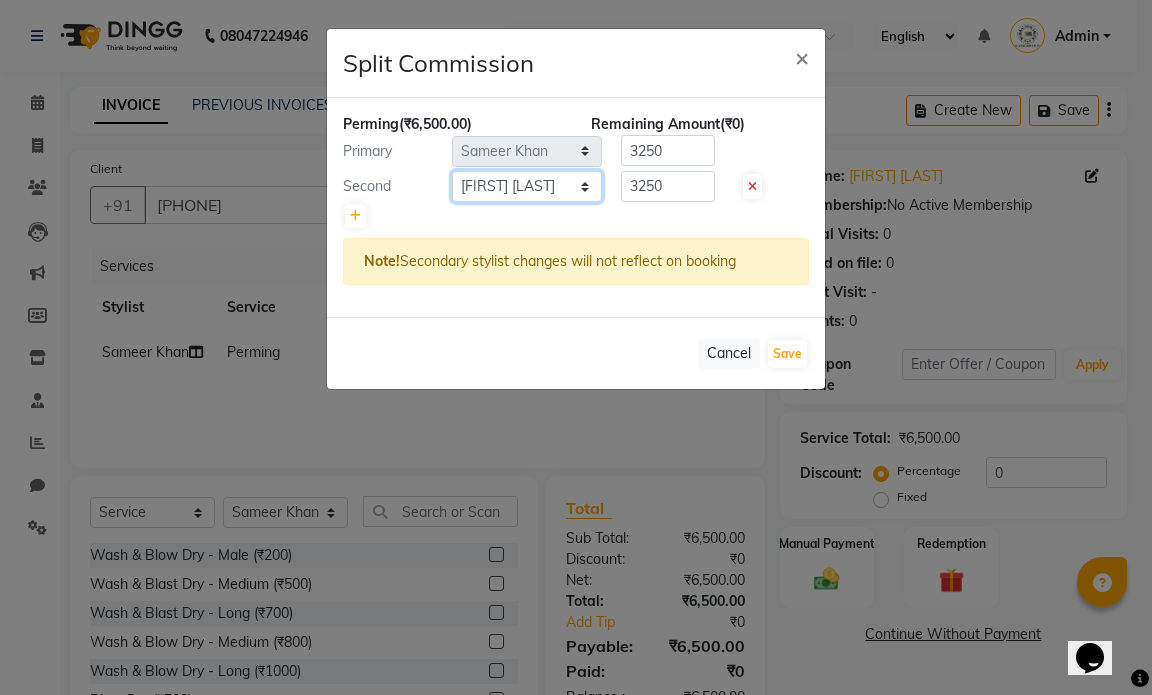 click on "Select  Amol Dinkar Pawar   Arman Ansari   Atish Kadel   Mohd Shamshad    MUMBAI HAIR SALON   Payal Kalyan   Rehan Ansari   Salam Ansari   Sameer Khan   Shuab Ansari   Swara Bamne" 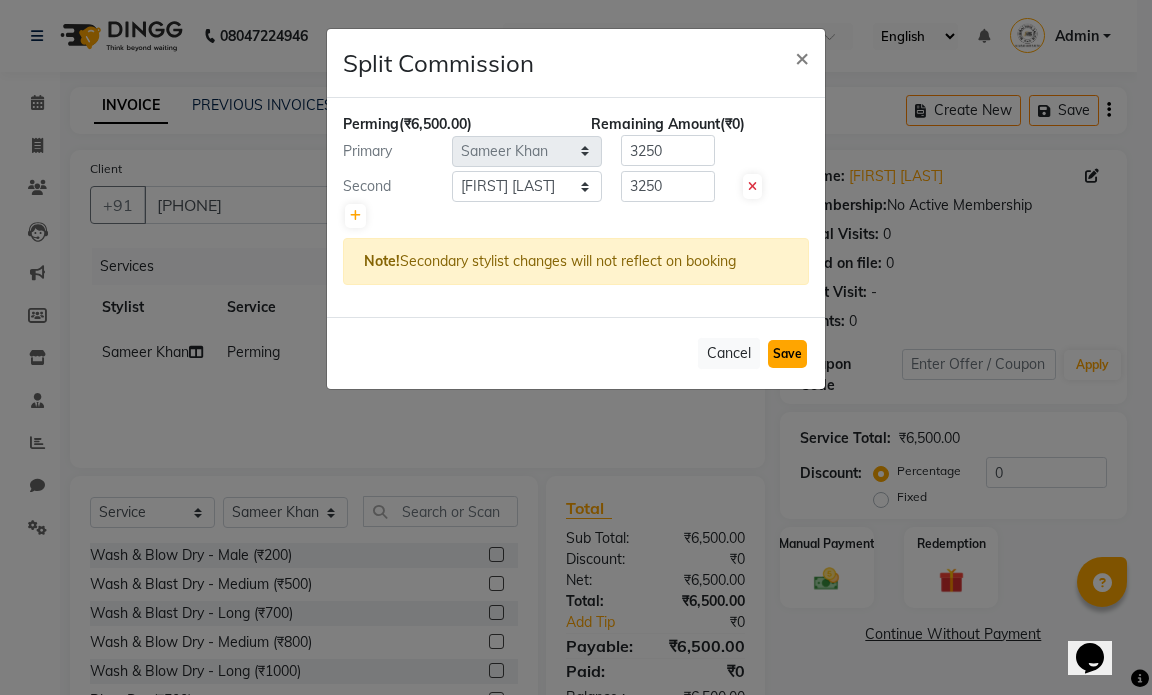 click on "Save" 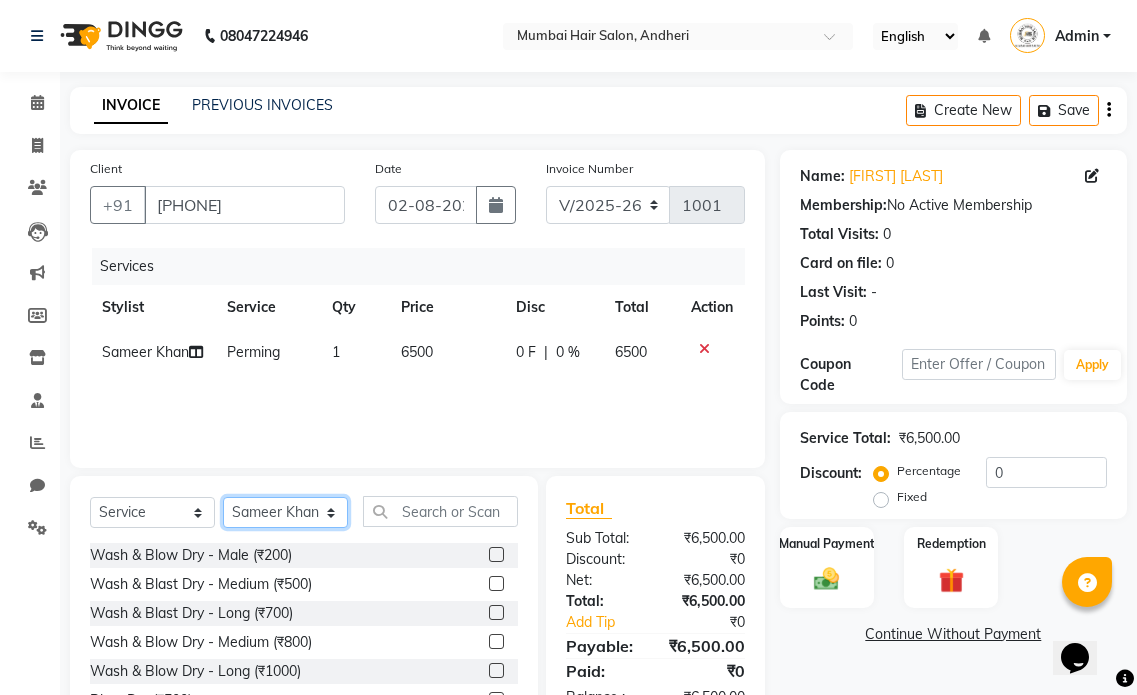 click on "Select Stylist Amol Dinkar Pawar Arman Ansari Atish Kadel Mohd Shamshad  MUMBAI HAIR SALON Payal Kalyan Rehan Ansari Salam Ansari Sameer Khan Shuab Ansari Swara Bamne" 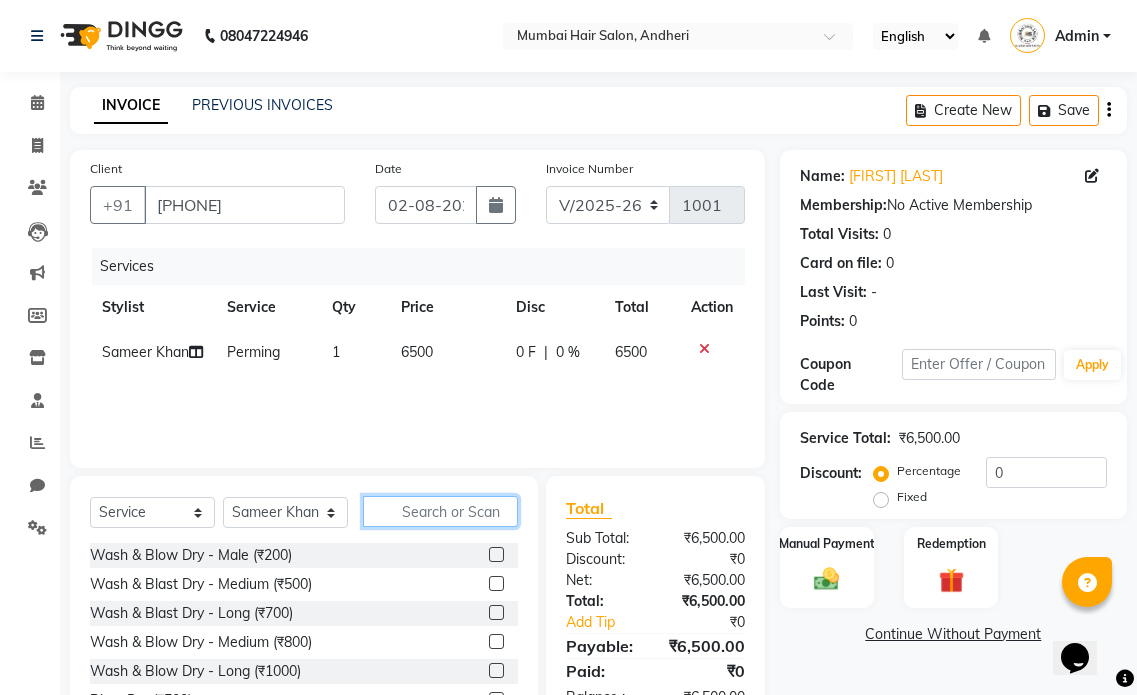 click 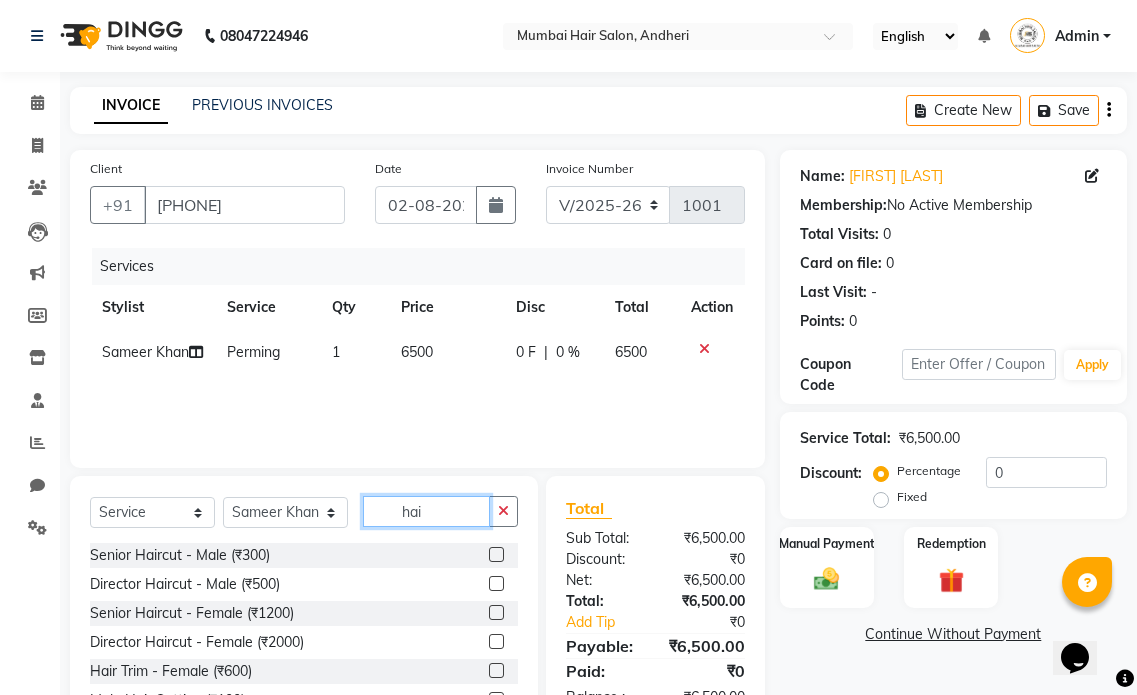 type on "hai" 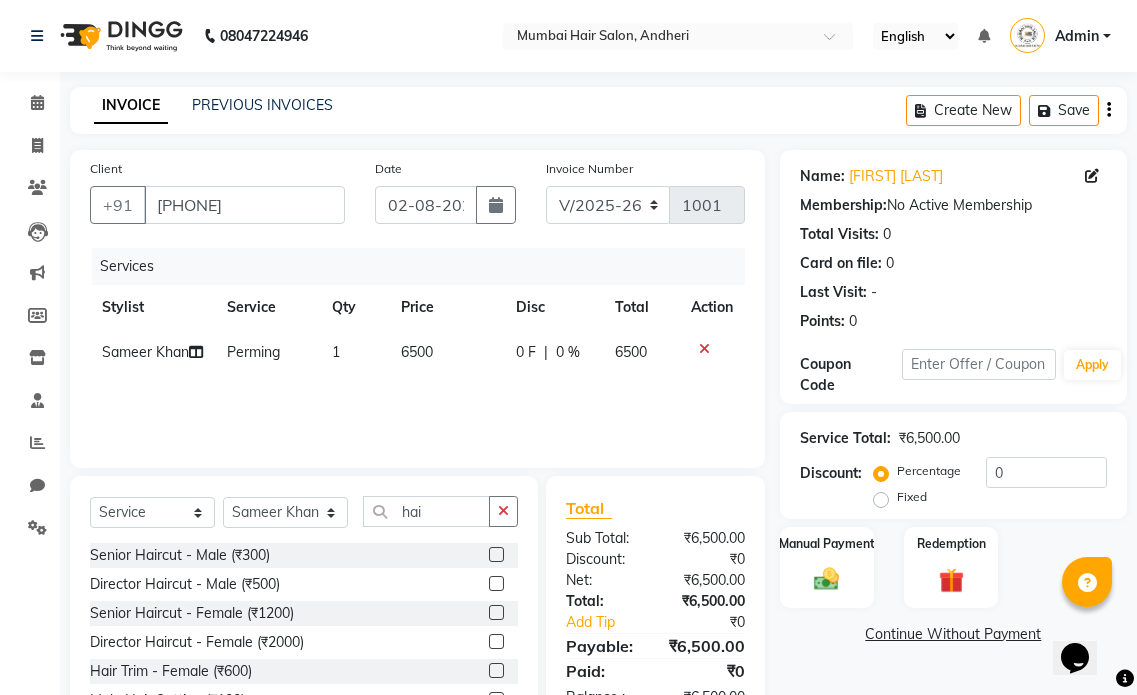 click 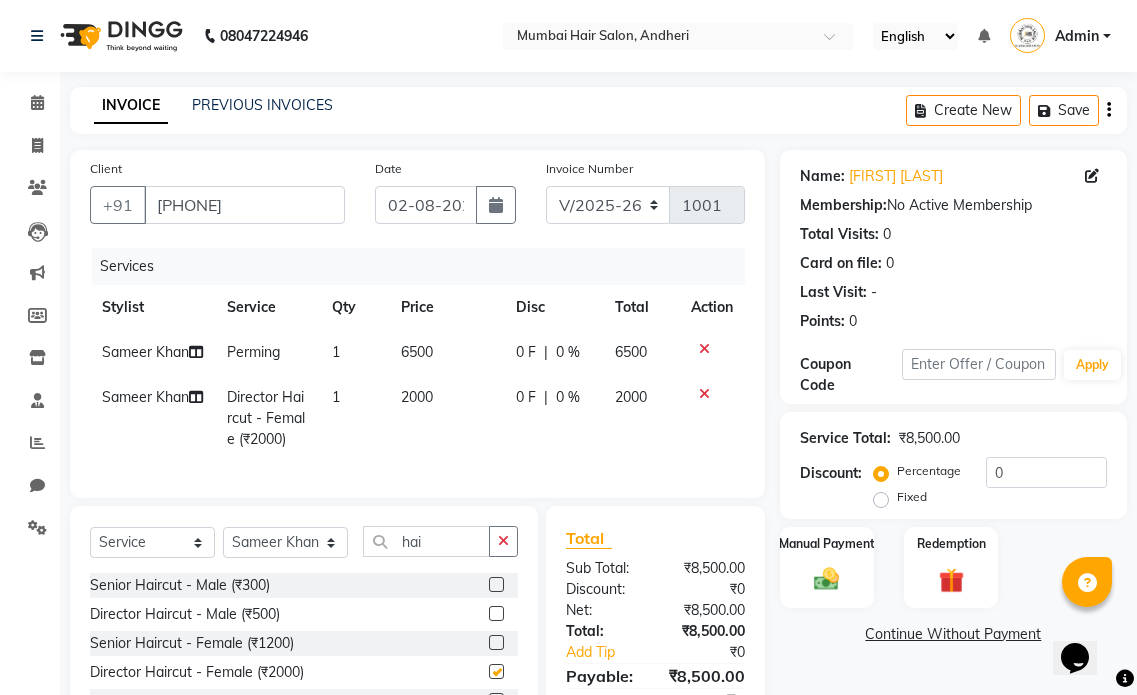 checkbox on "false" 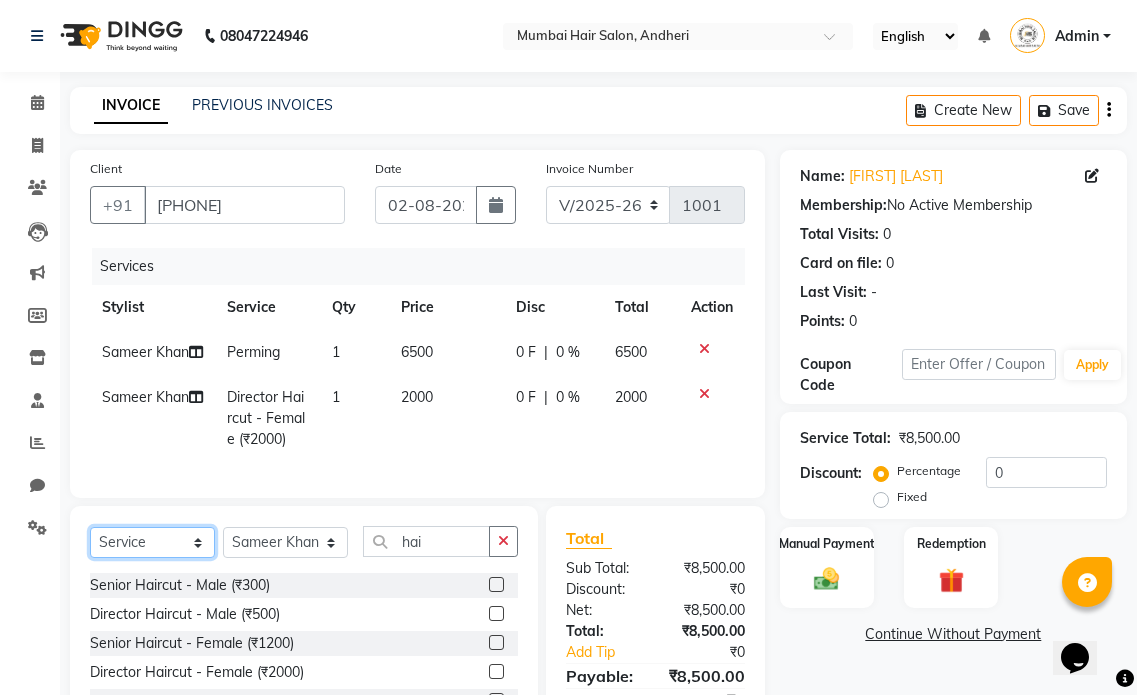 click on "Select  Service  Product  Membership  Package Voucher Prepaid Gift Card" 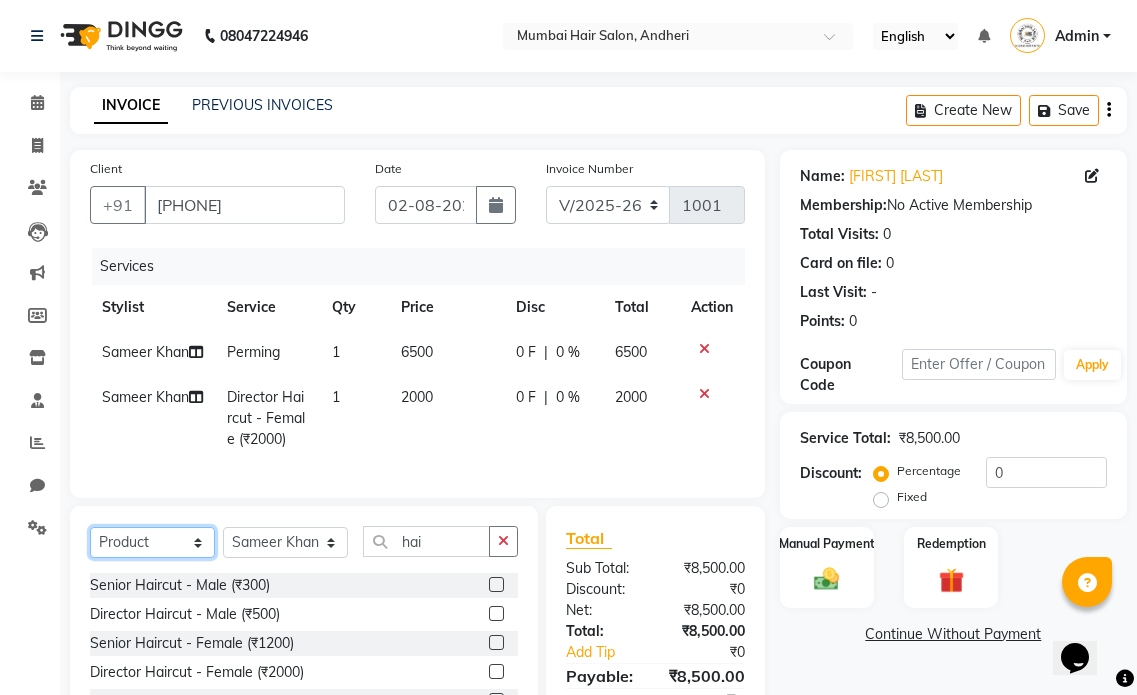 click on "Select  Service  Product  Membership  Package Voucher Prepaid Gift Card" 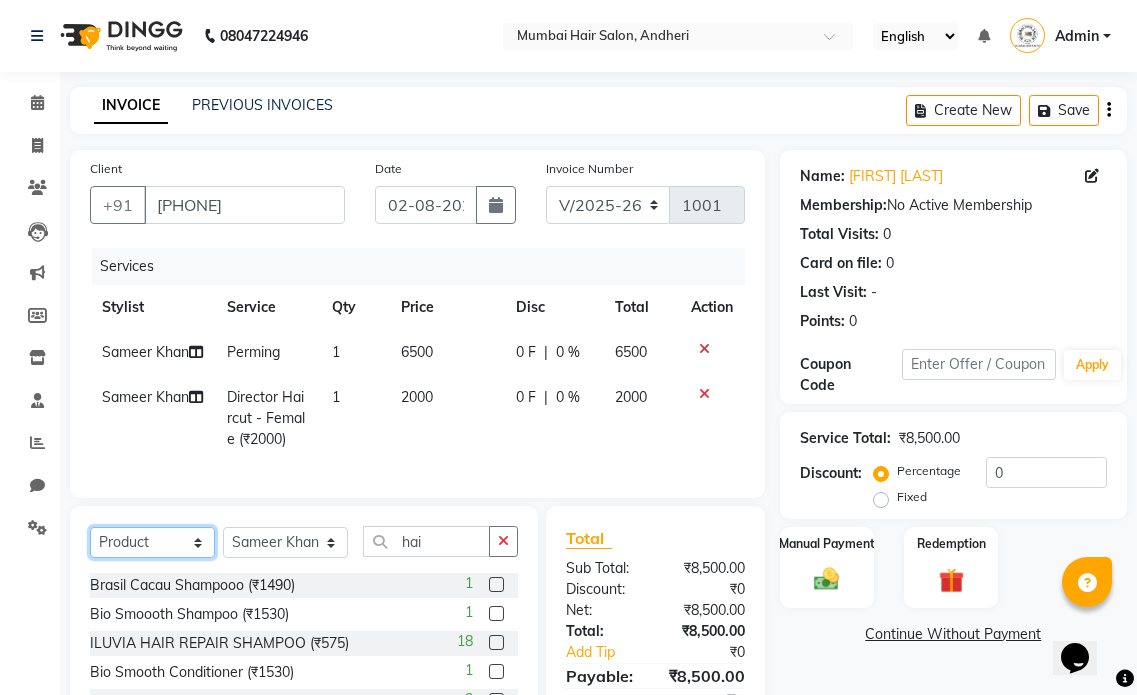 scroll, scrollTop: 151, scrollLeft: 0, axis: vertical 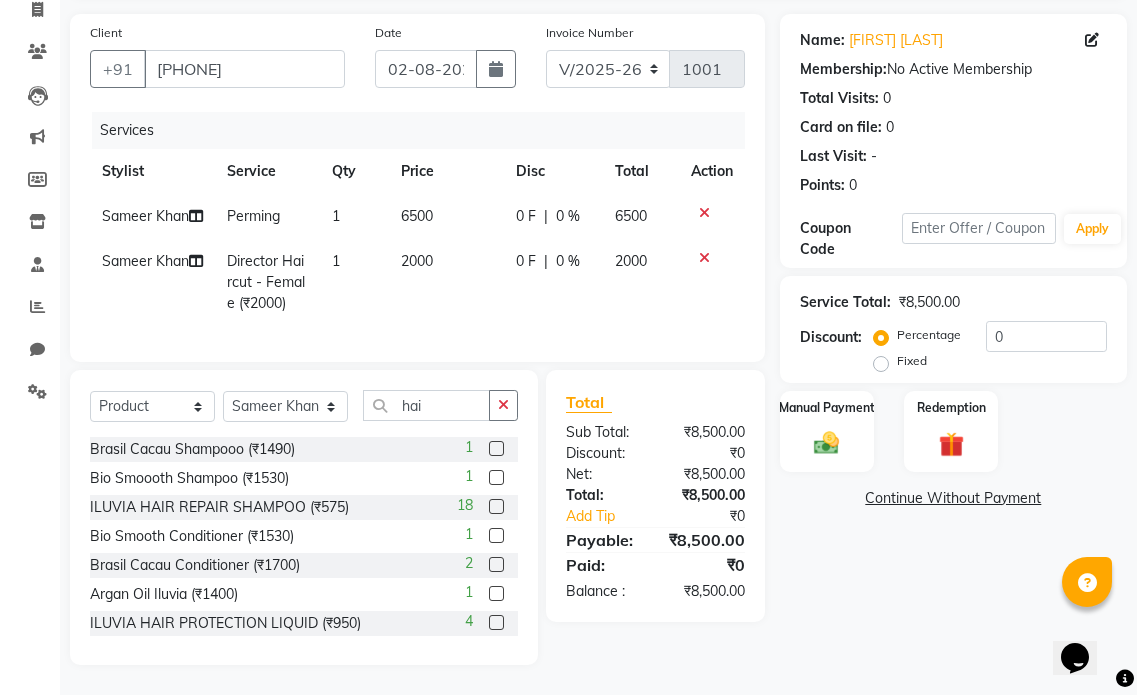 click on "Bio Smooth Conditioner (₹1530)  1" 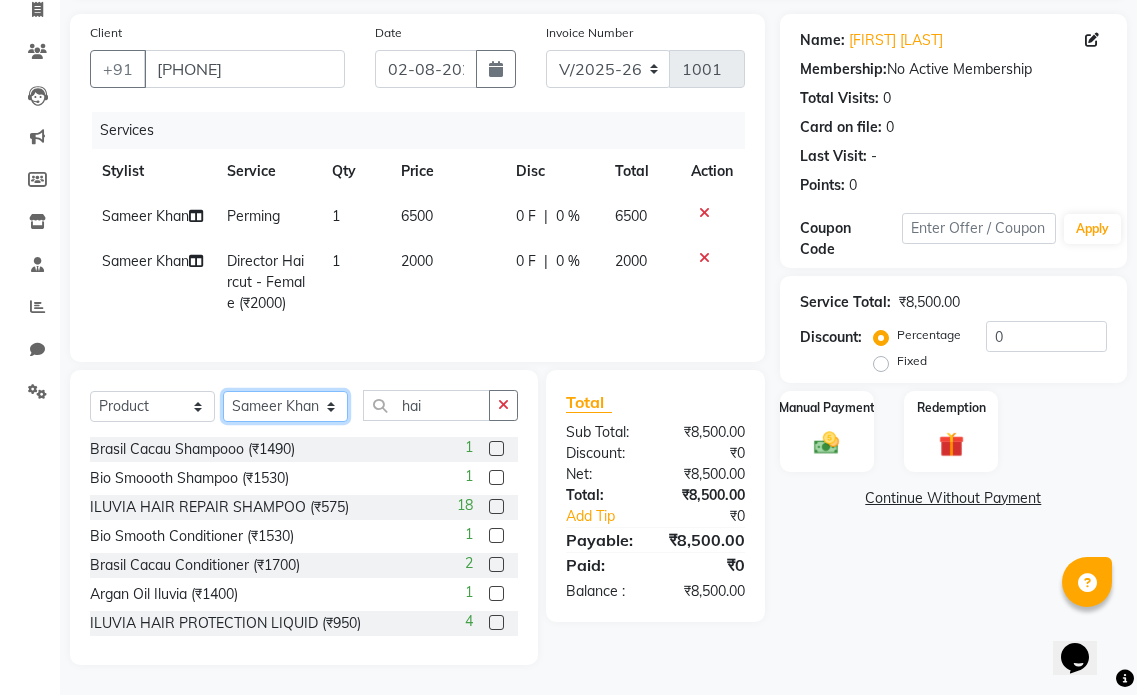 click on "Select Stylist Amol Dinkar Pawar Arman Ansari Atish Kadel Mohd Shamshad  MUMBAI HAIR SALON Payal Kalyan Rehan Ansari Salam Ansari Sameer Khan Shuab Ansari Swara Bamne" 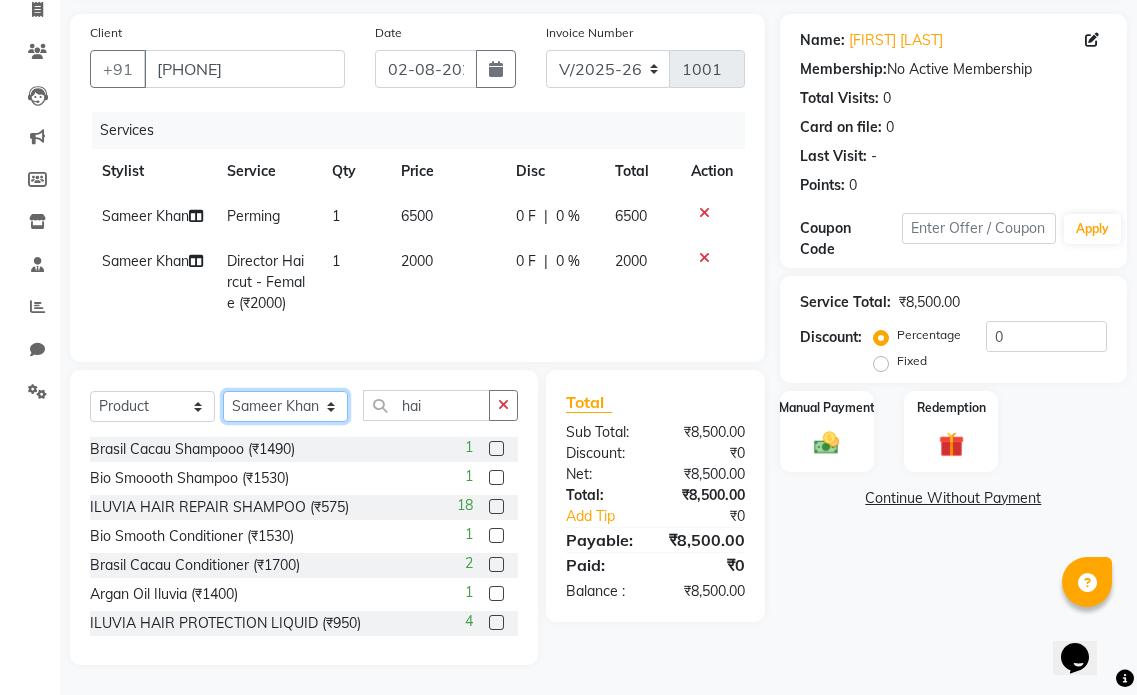 select on "66012" 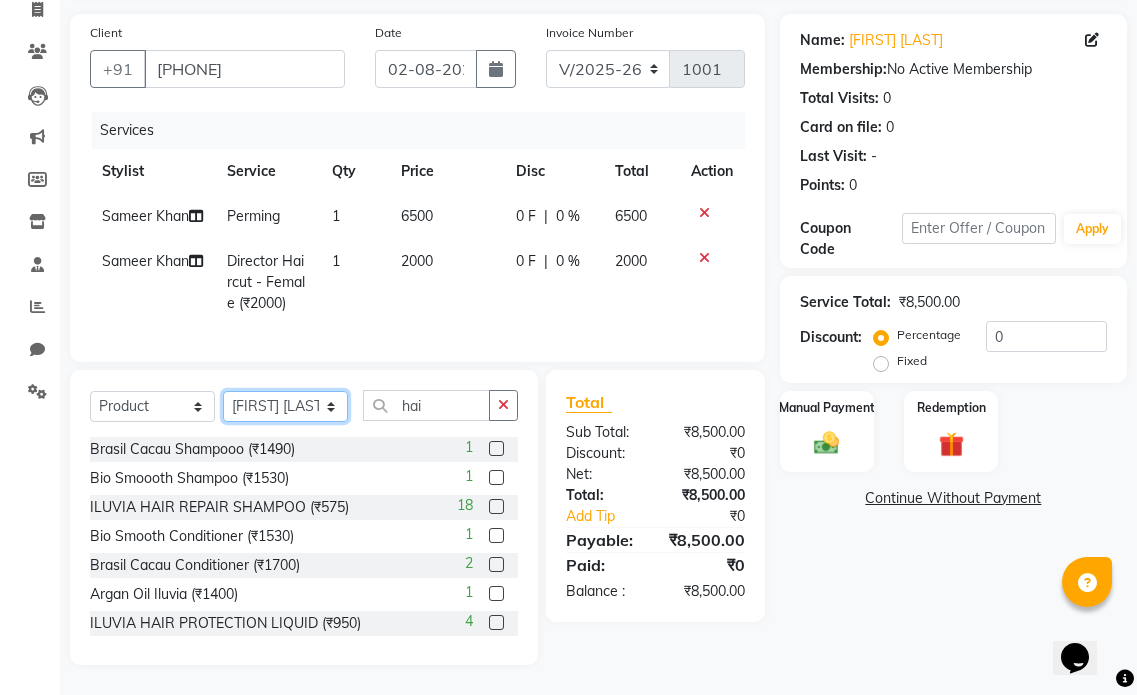 click on "Select Stylist Amol Dinkar Pawar Arman Ansari Atish Kadel Mohd Shamshad  MUMBAI HAIR SALON Payal Kalyan Rehan Ansari Salam Ansari Sameer Khan Shuab Ansari Swara Bamne" 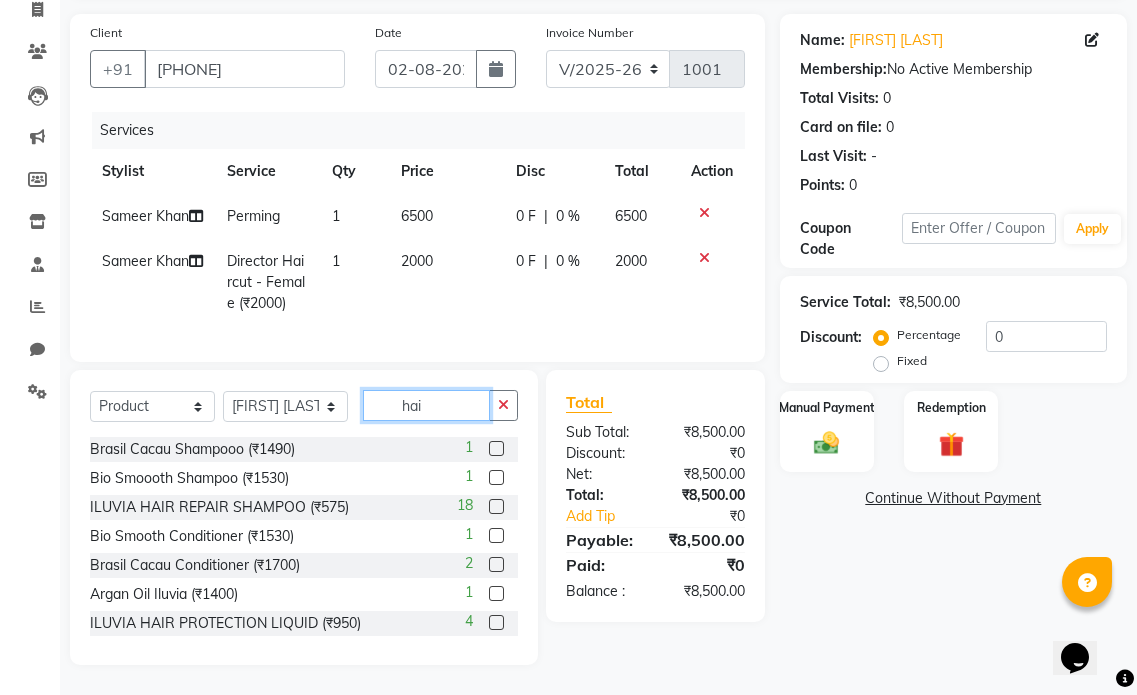 click on "hai" 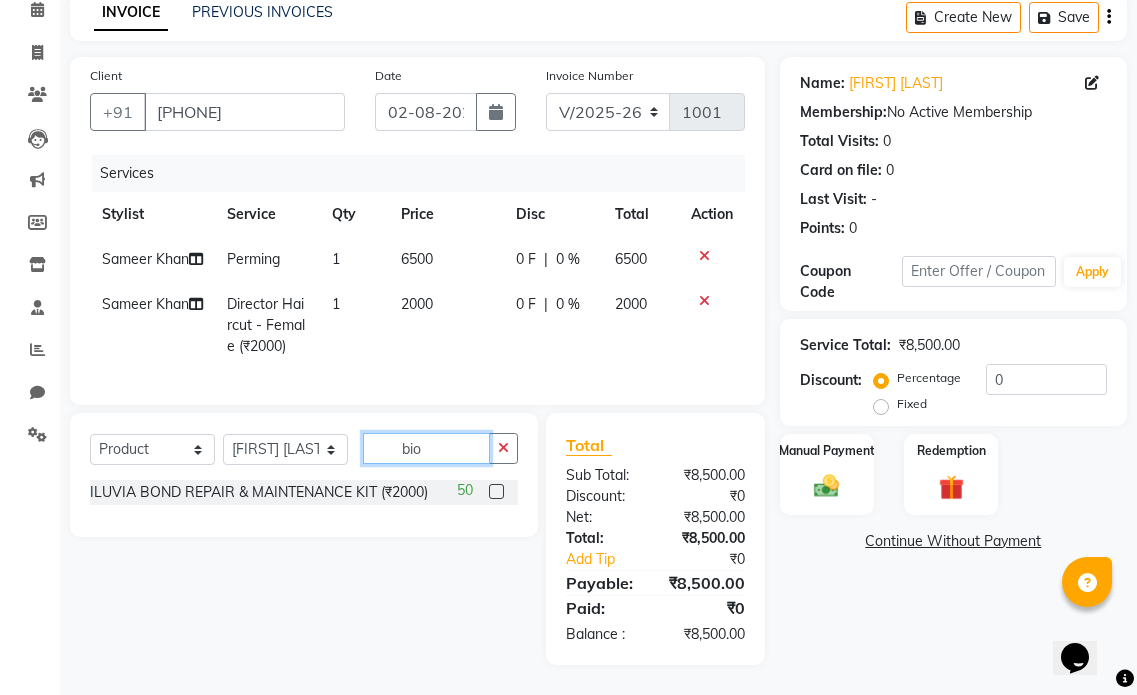 scroll, scrollTop: 151, scrollLeft: 0, axis: vertical 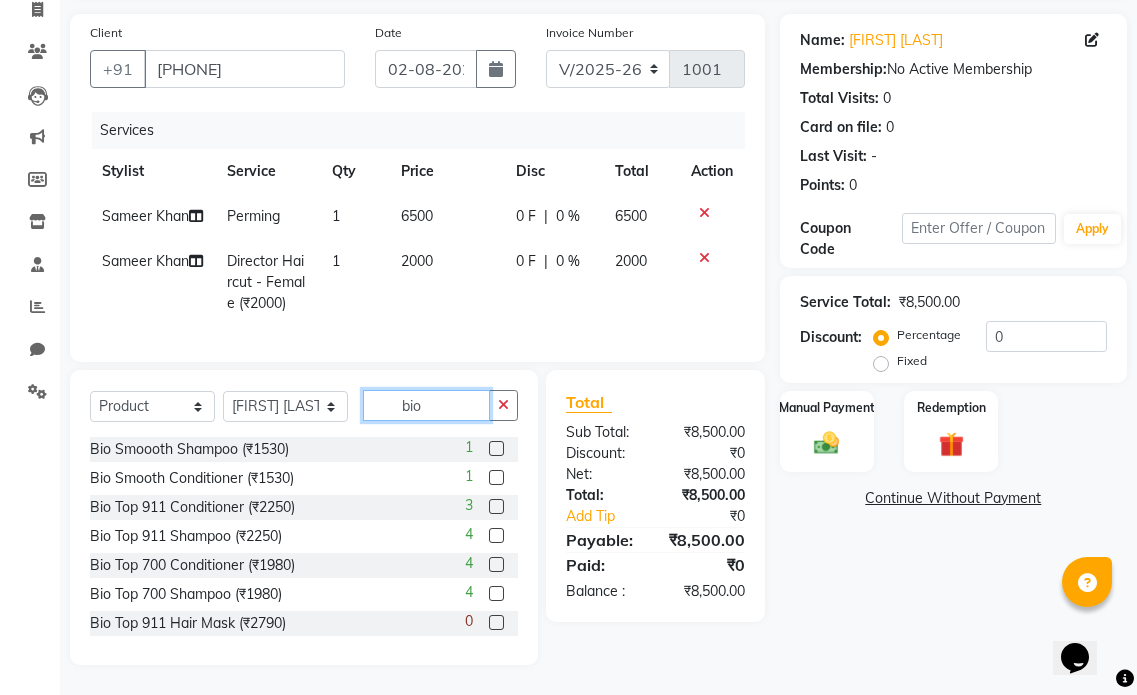 type on "bio" 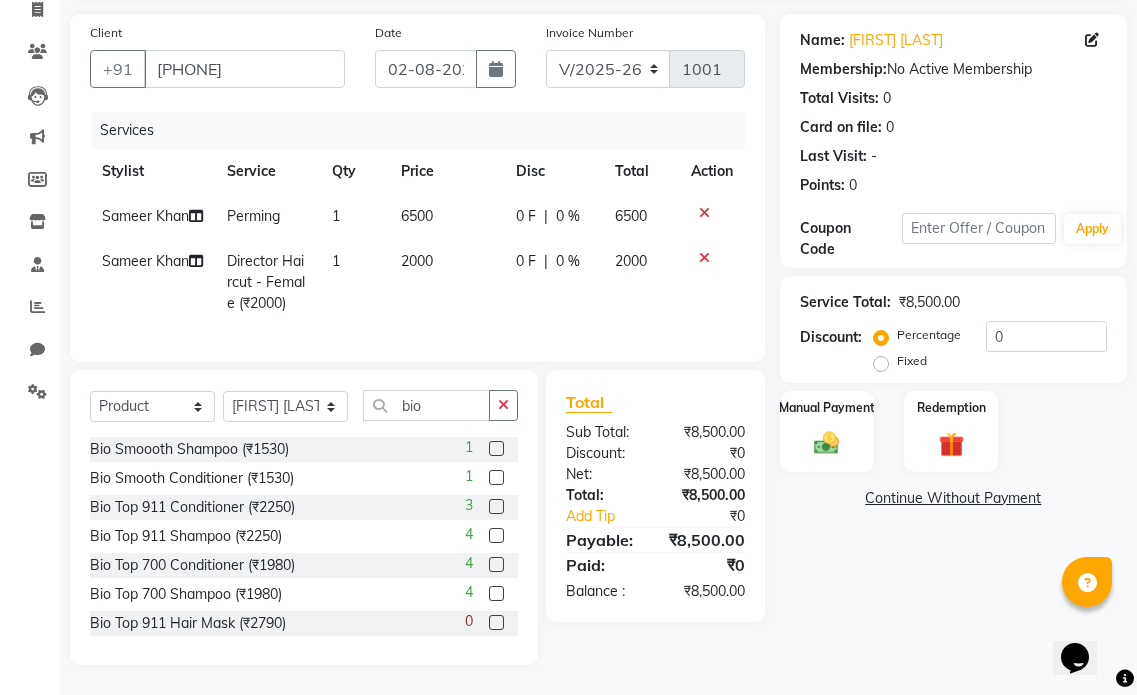 click 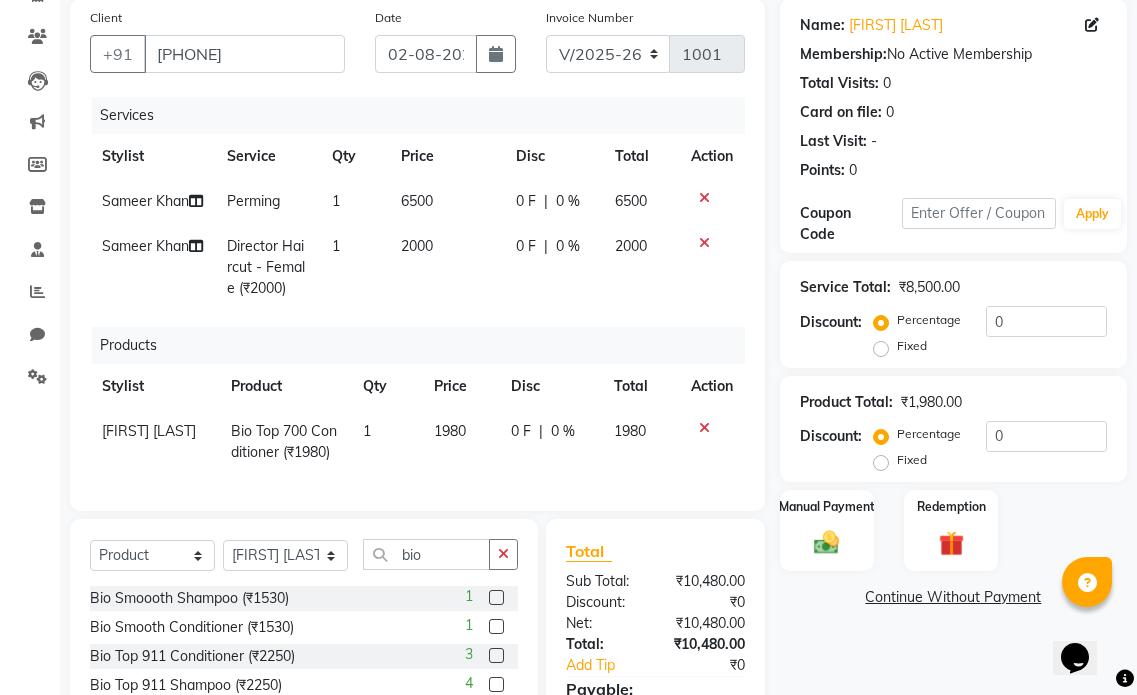 checkbox on "false" 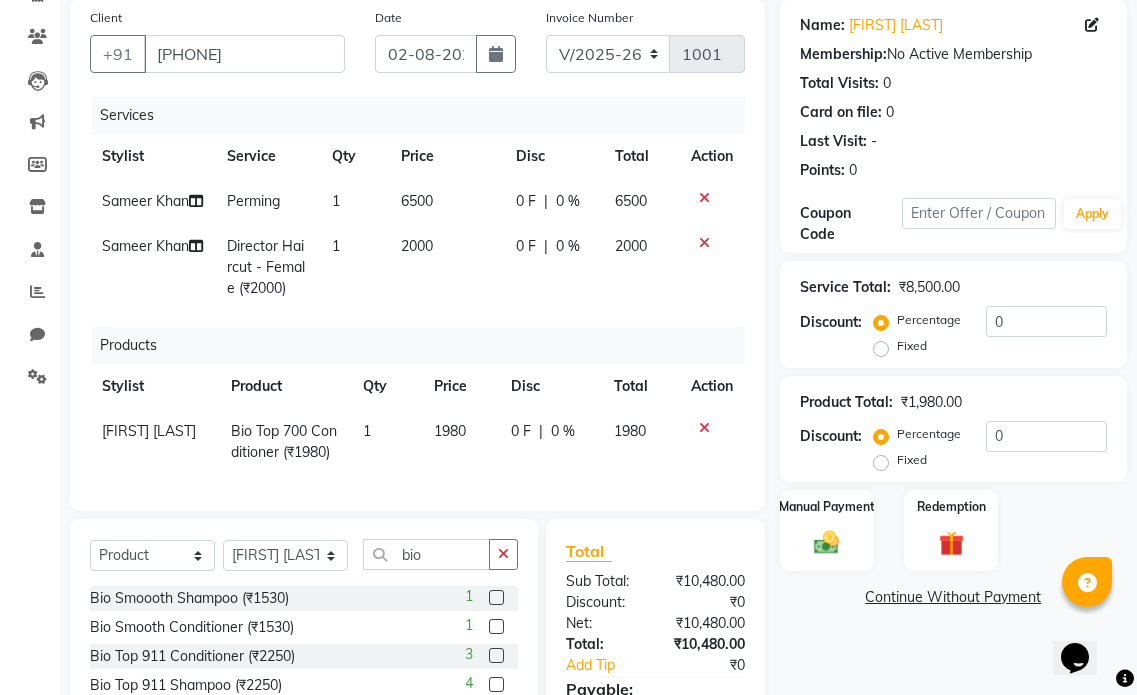 click on "Bio Top 700 Conditioner (₹1980)" 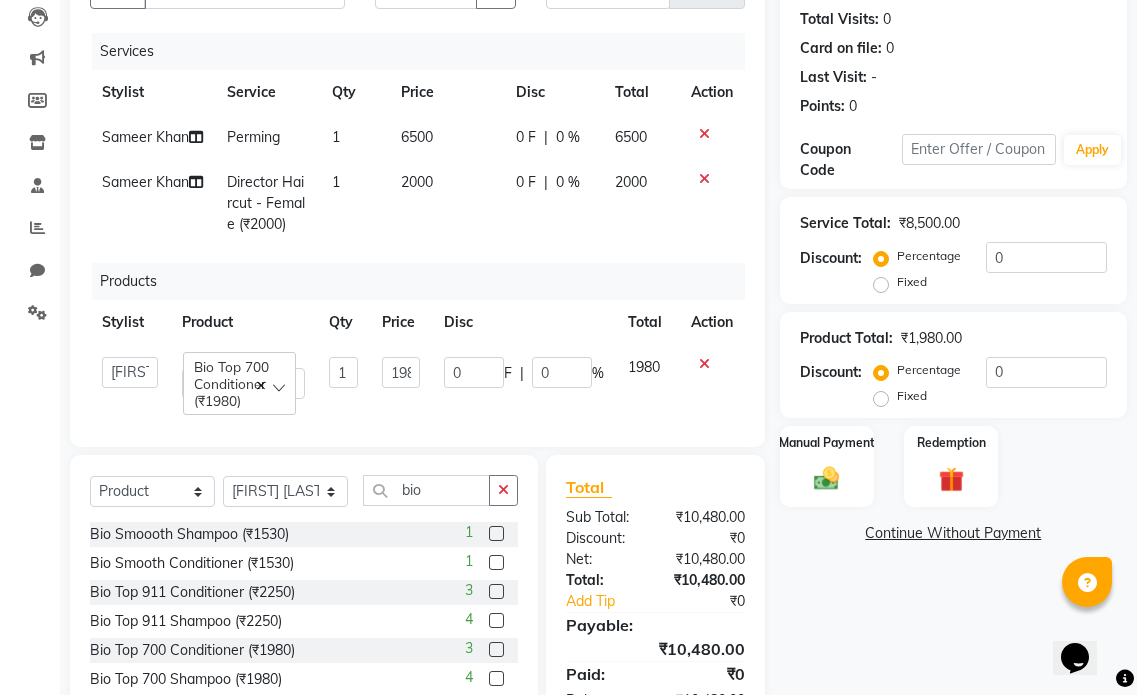 scroll, scrollTop: 251, scrollLeft: 0, axis: vertical 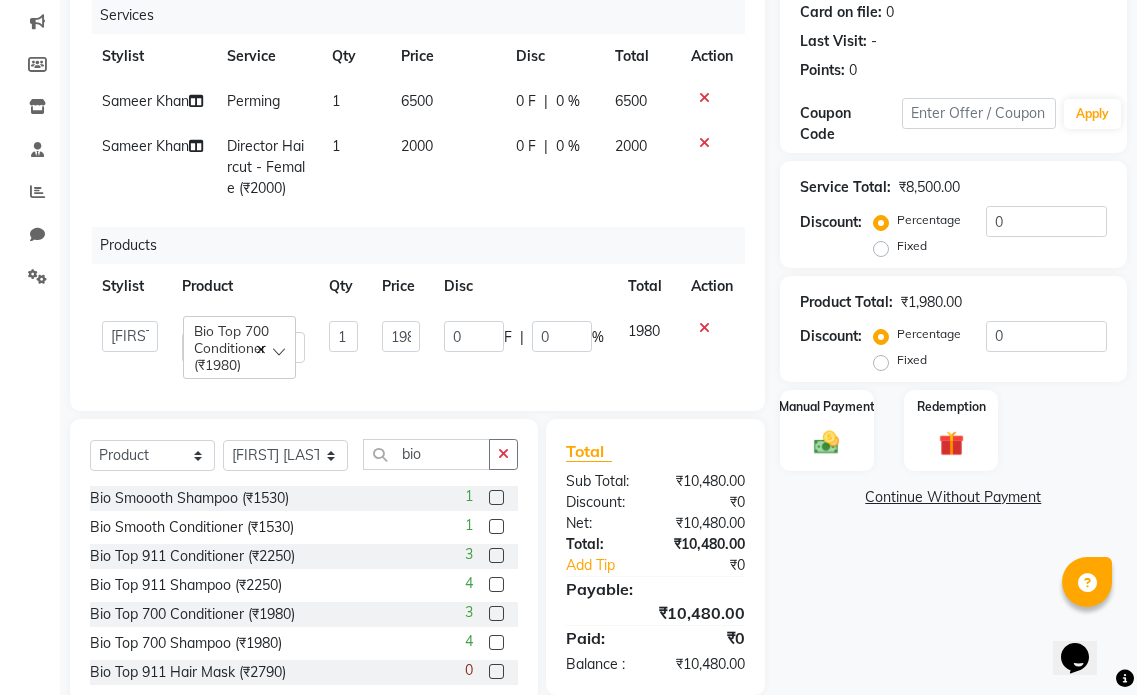 click 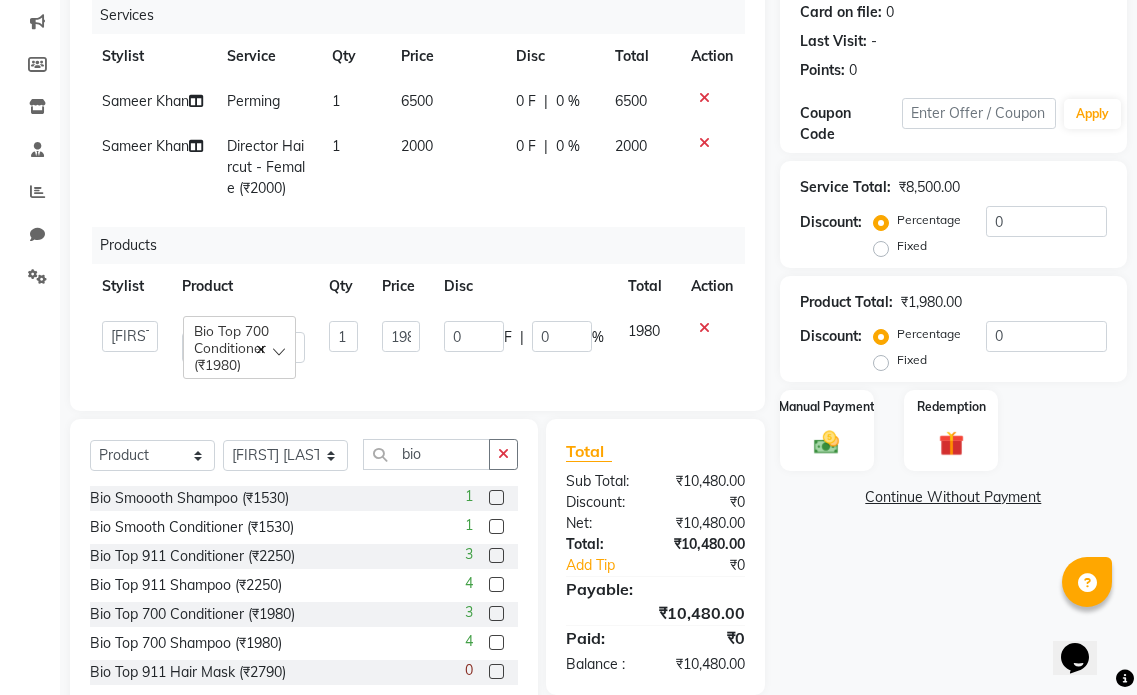 click at bounding box center (495, 643) 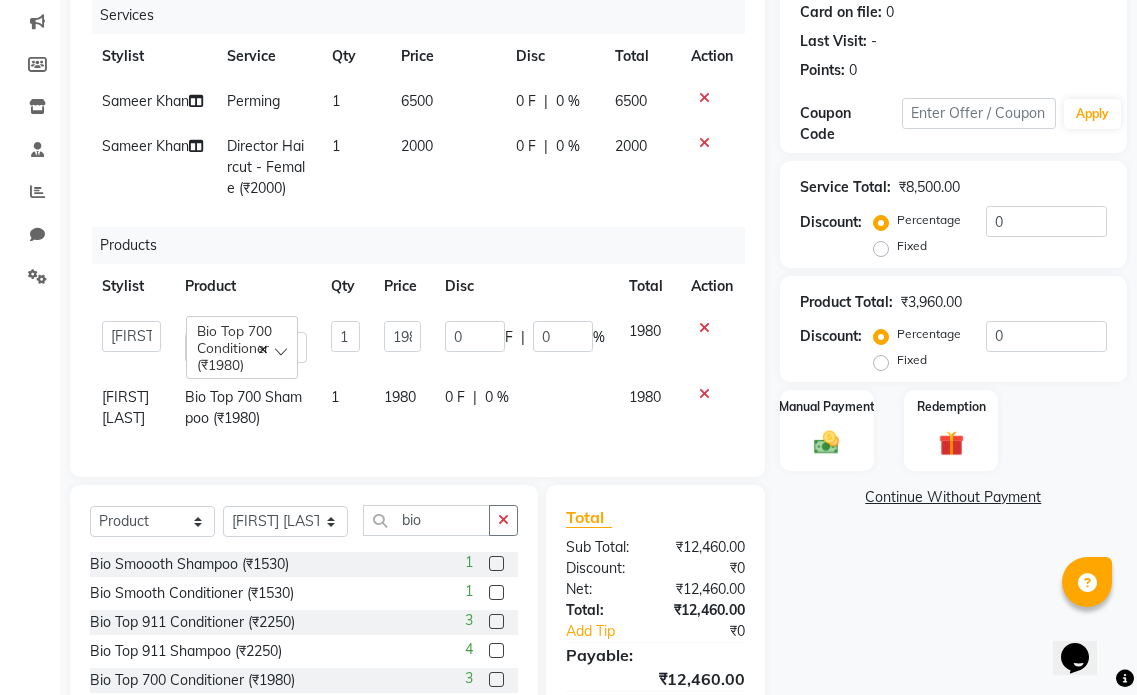 checkbox on "false" 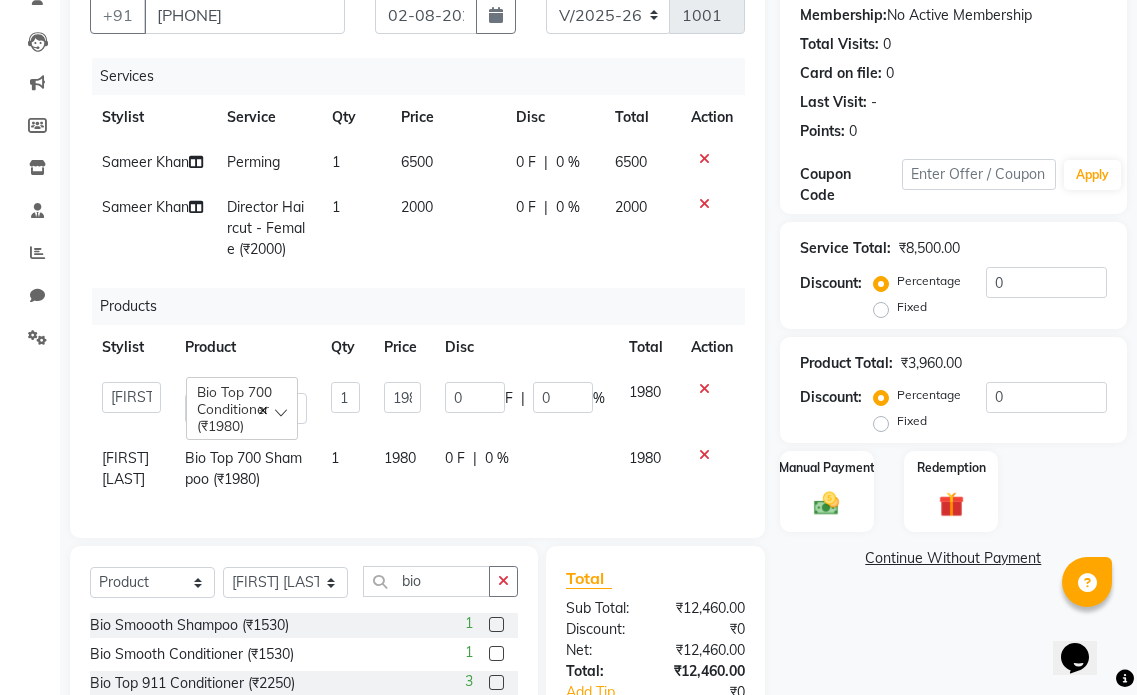 scroll, scrollTop: 181, scrollLeft: 0, axis: vertical 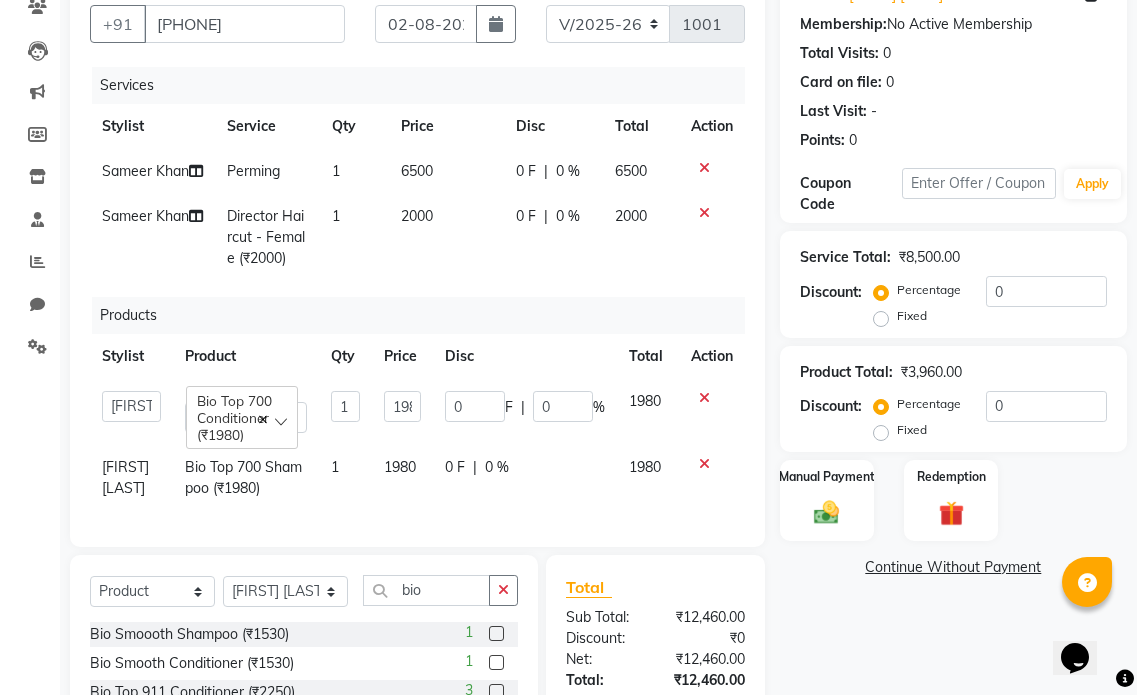 click on "0 F | 0 %" 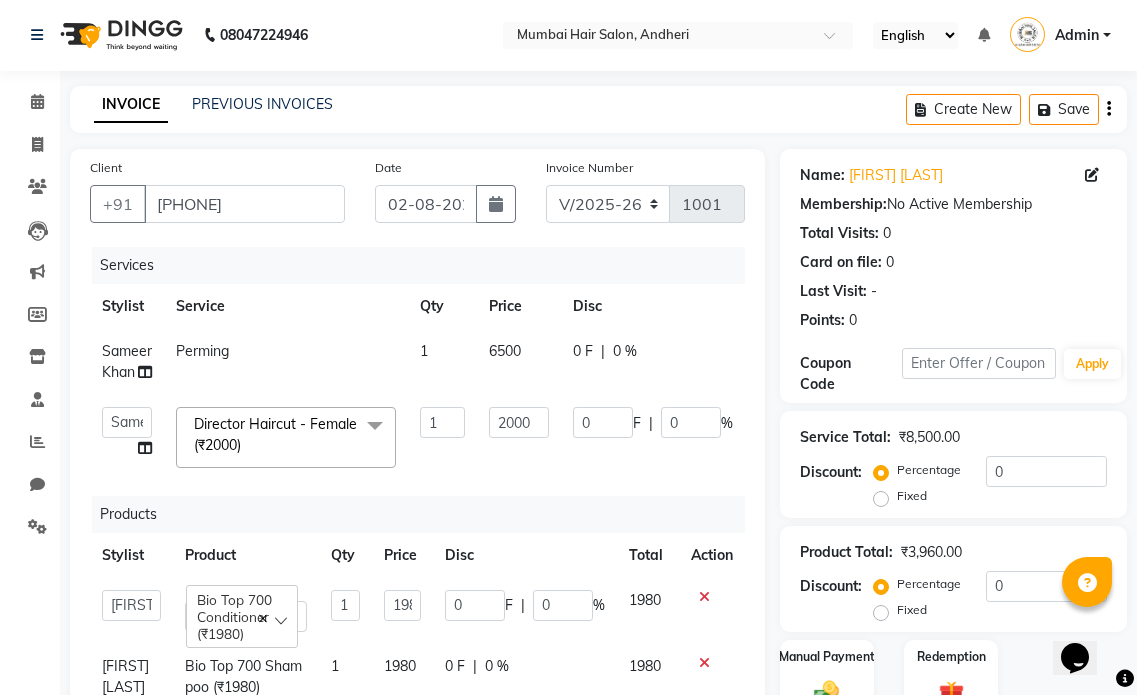scroll, scrollTop: 0, scrollLeft: 0, axis: both 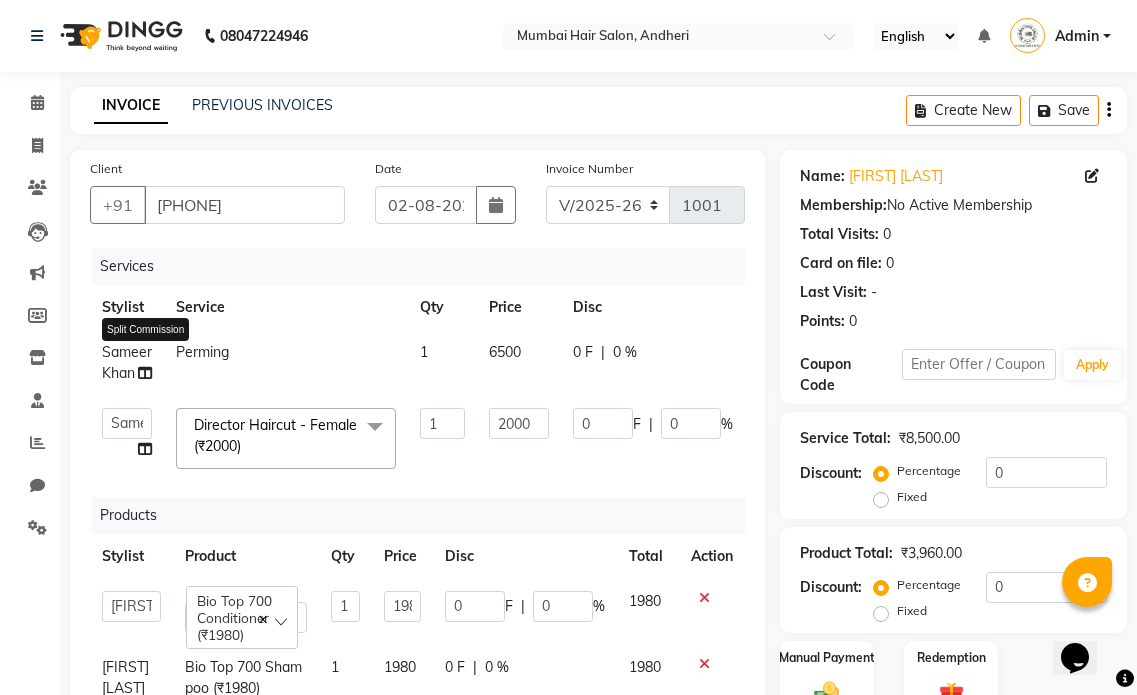 click 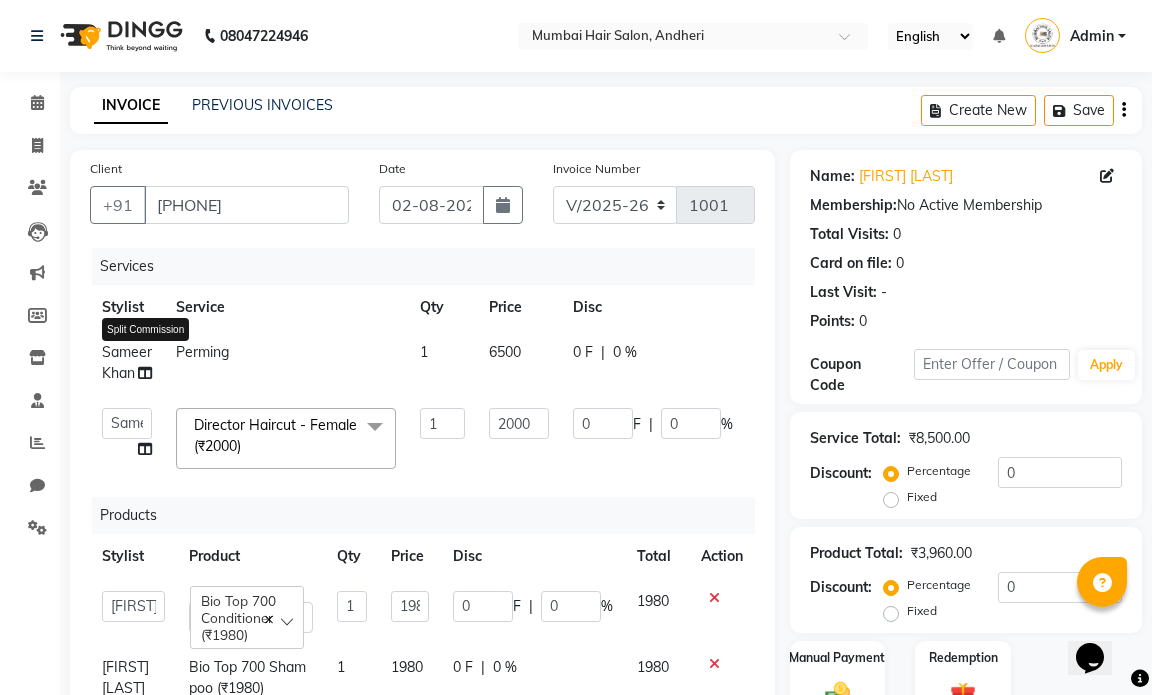 select on "66013" 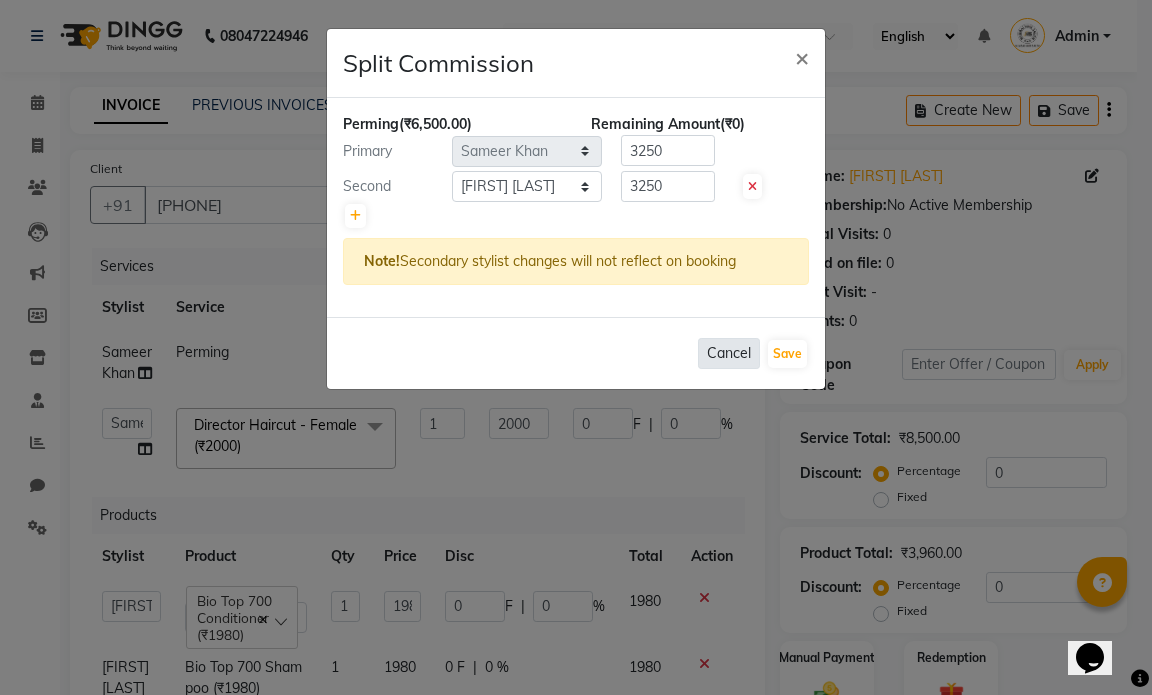 click on "Cancel" 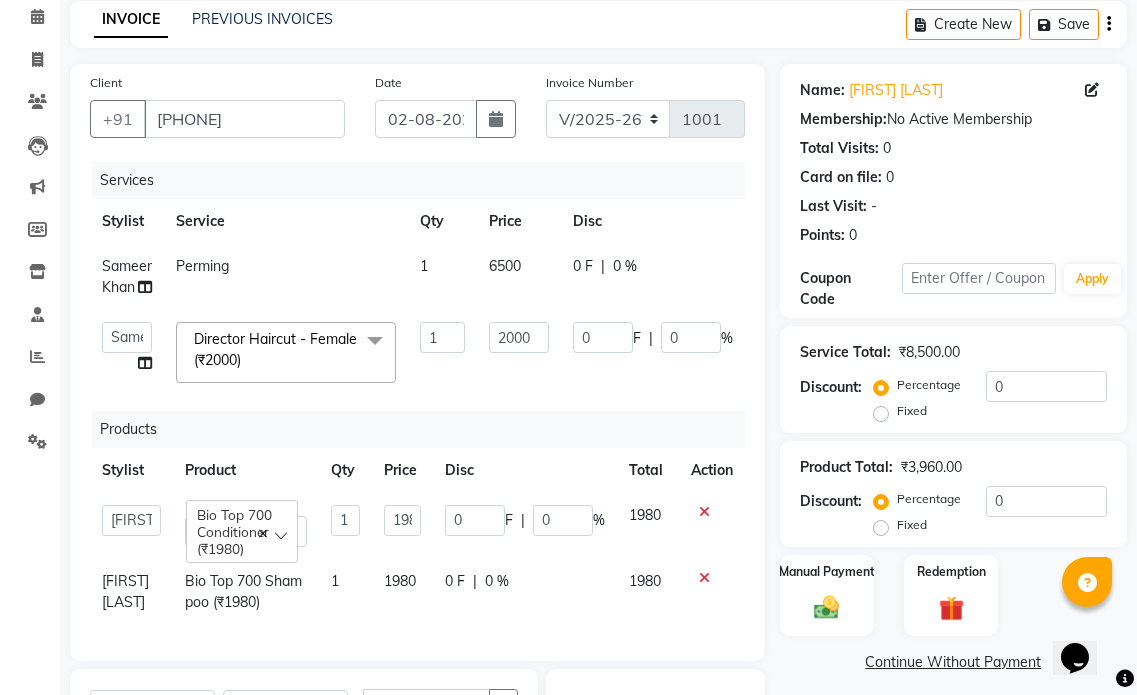 scroll, scrollTop: 200, scrollLeft: 0, axis: vertical 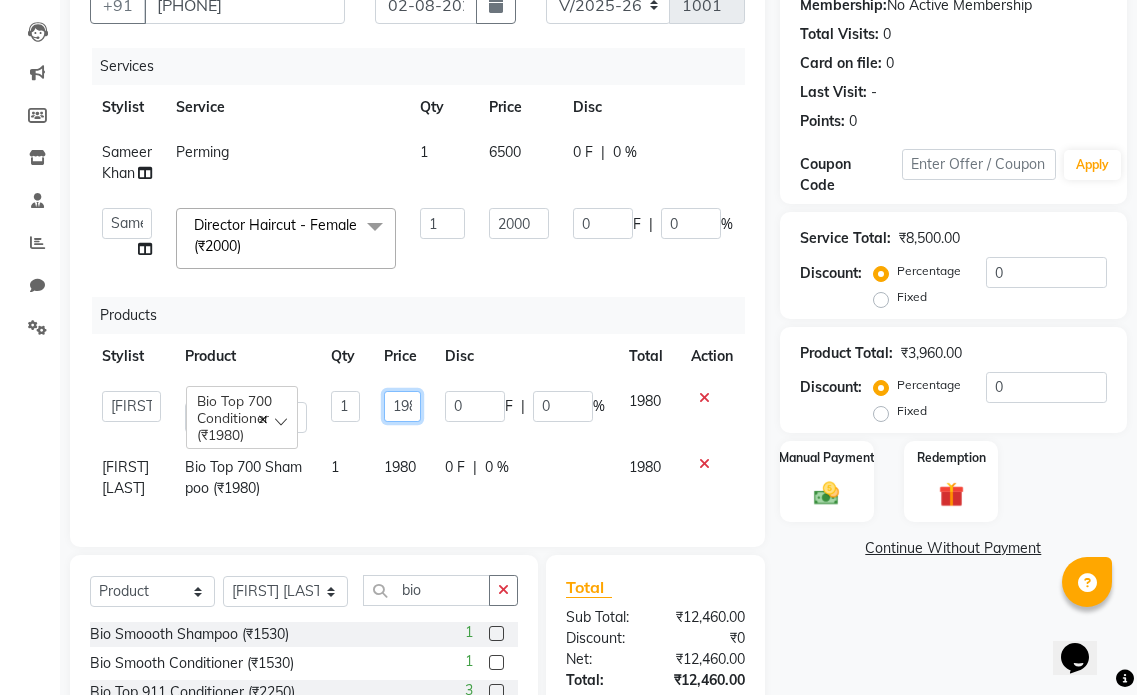 click on "1980" 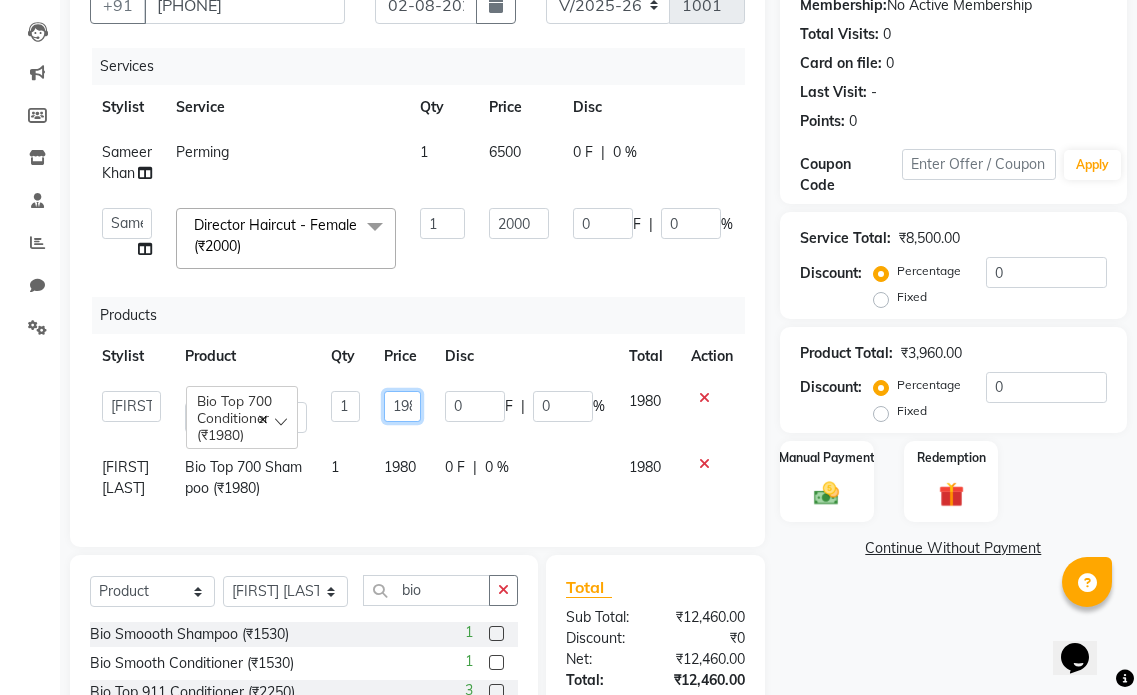 click on "1980" 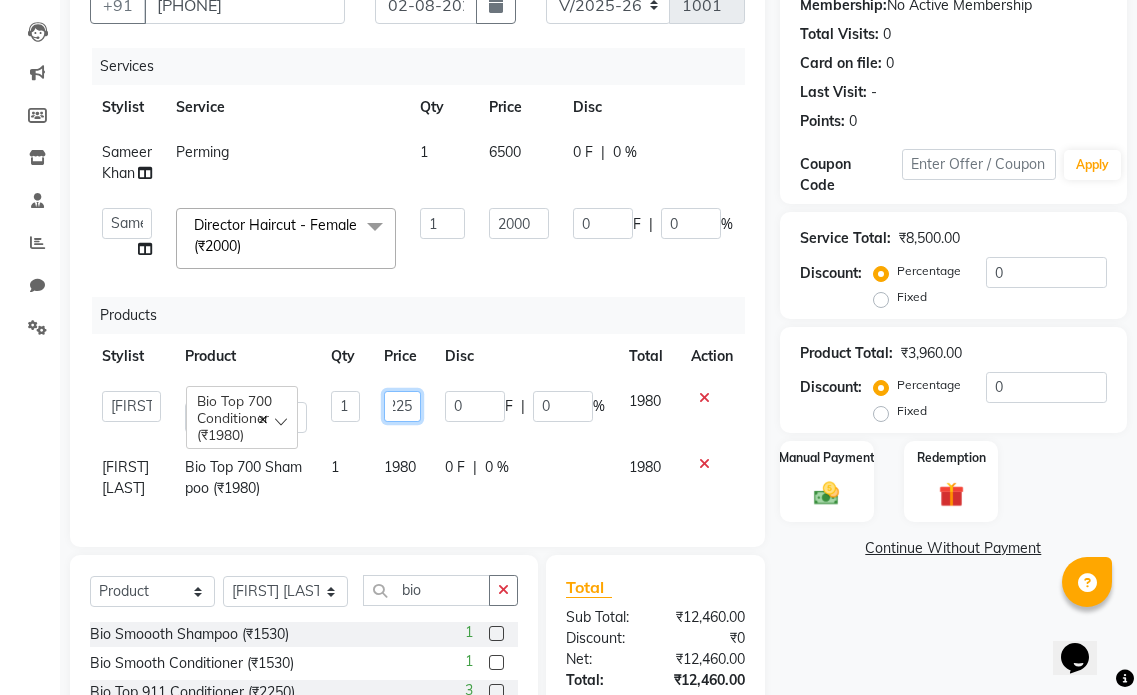 type on "2250" 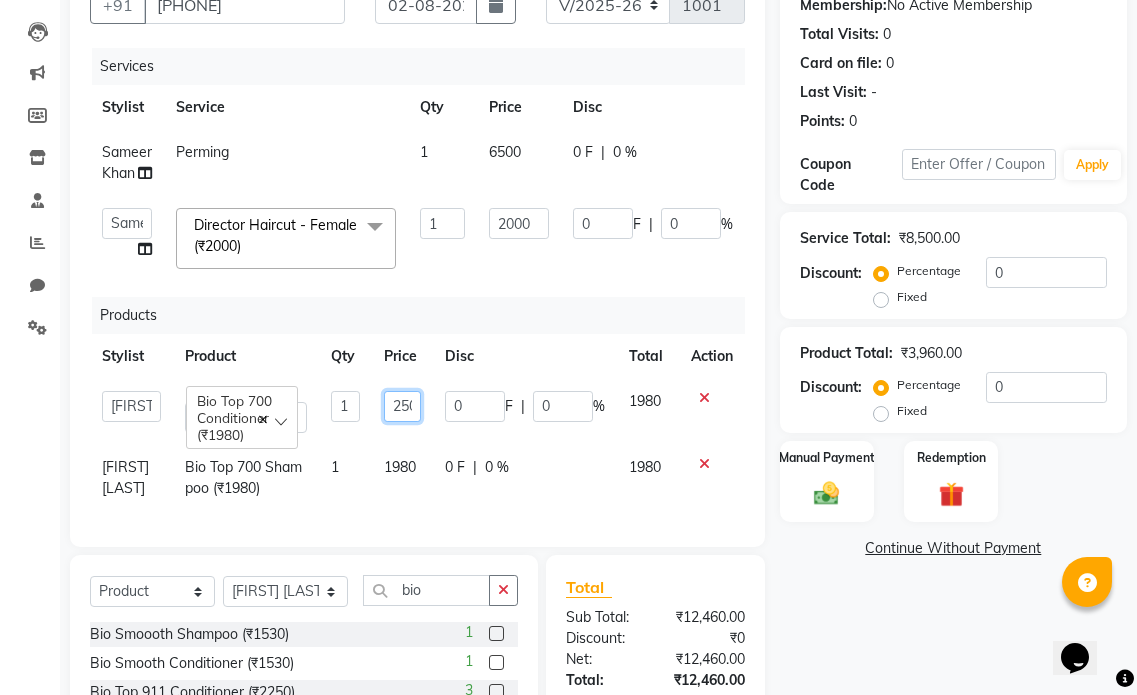 scroll, scrollTop: 0, scrollLeft: 17, axis: horizontal 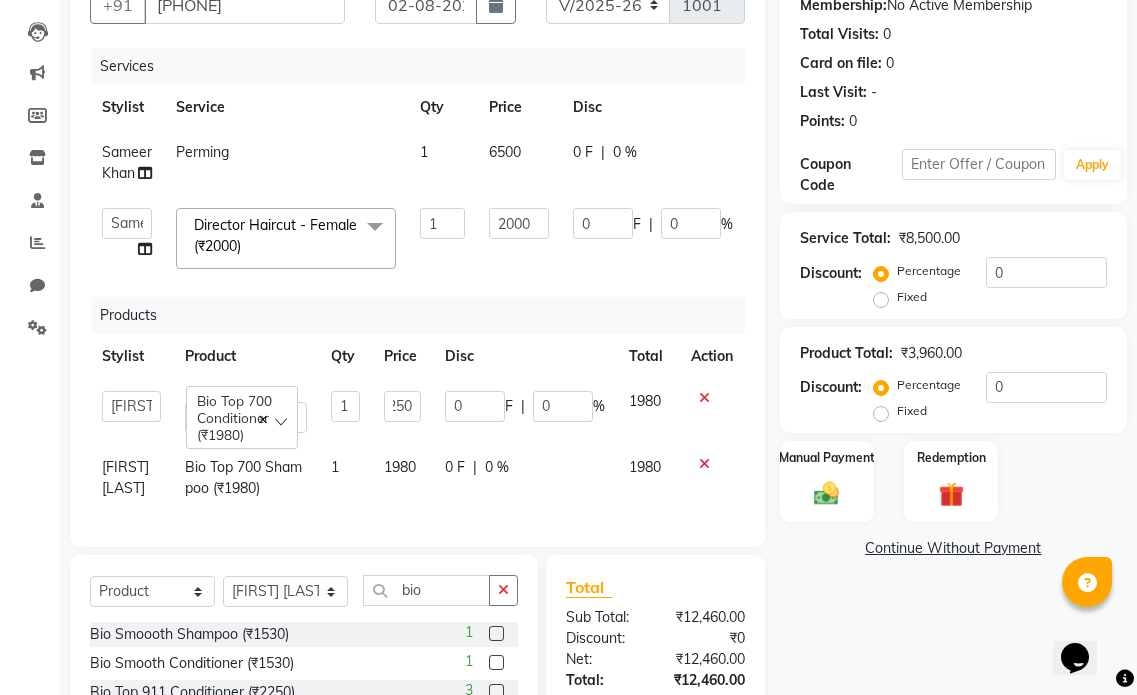 click on "[FIRST] [LAST]  Bio Top 700 Shampoo (₹1980) 1 1980 0 F | 0 % 1980" 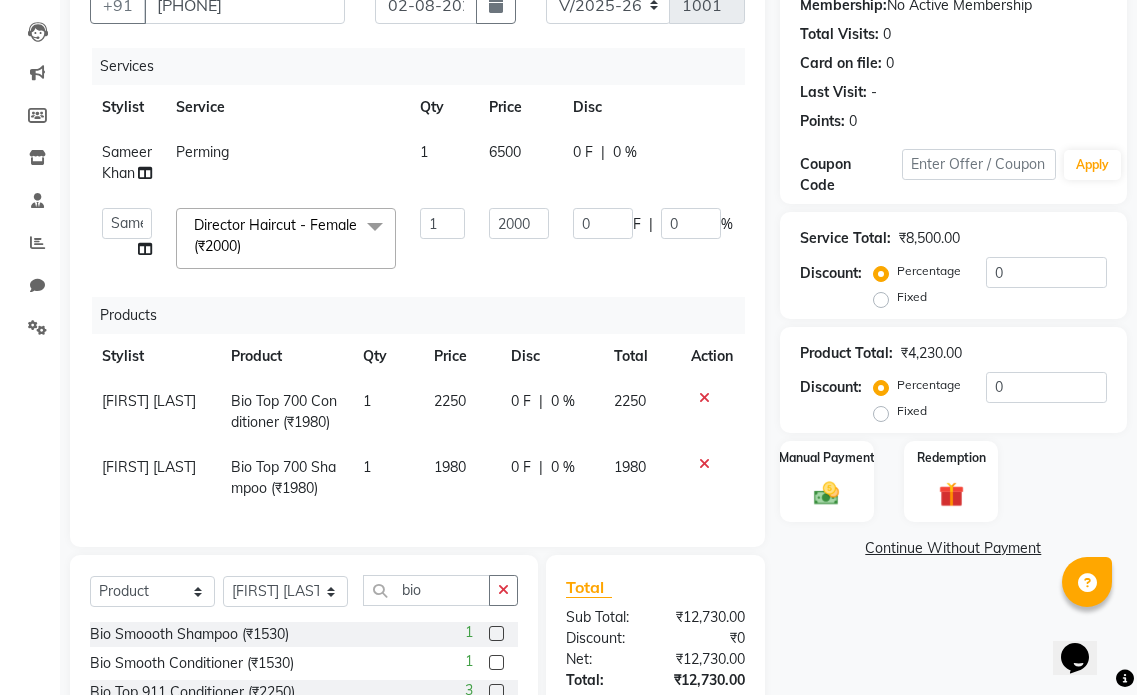 click on "1980" 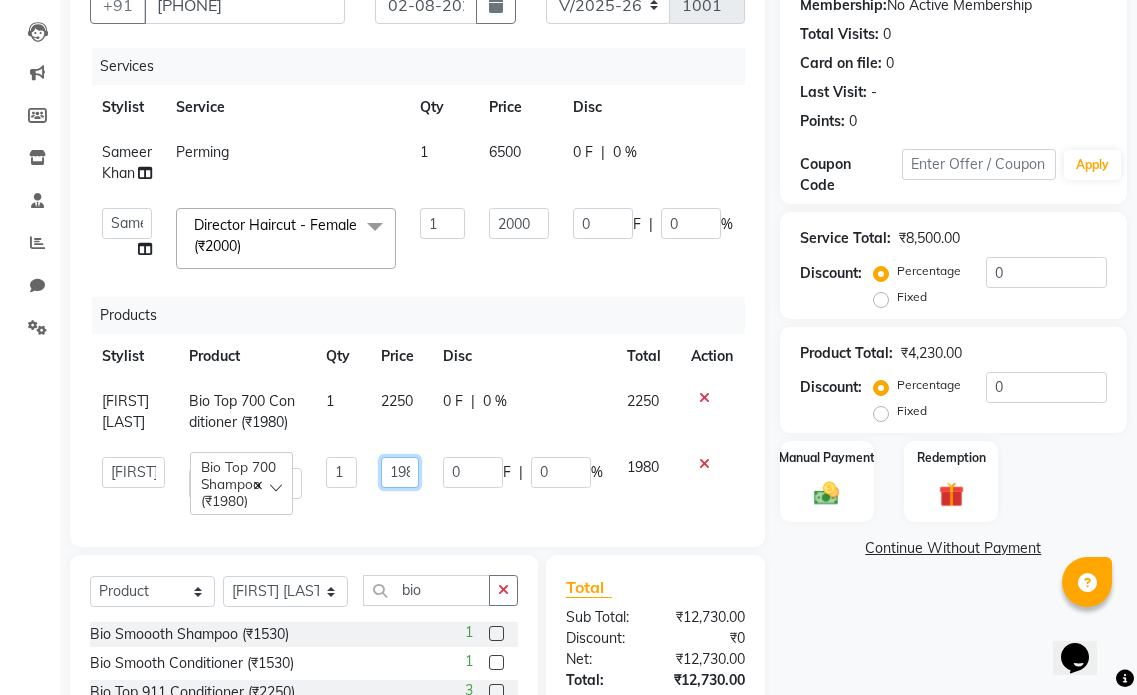 click on "1980" 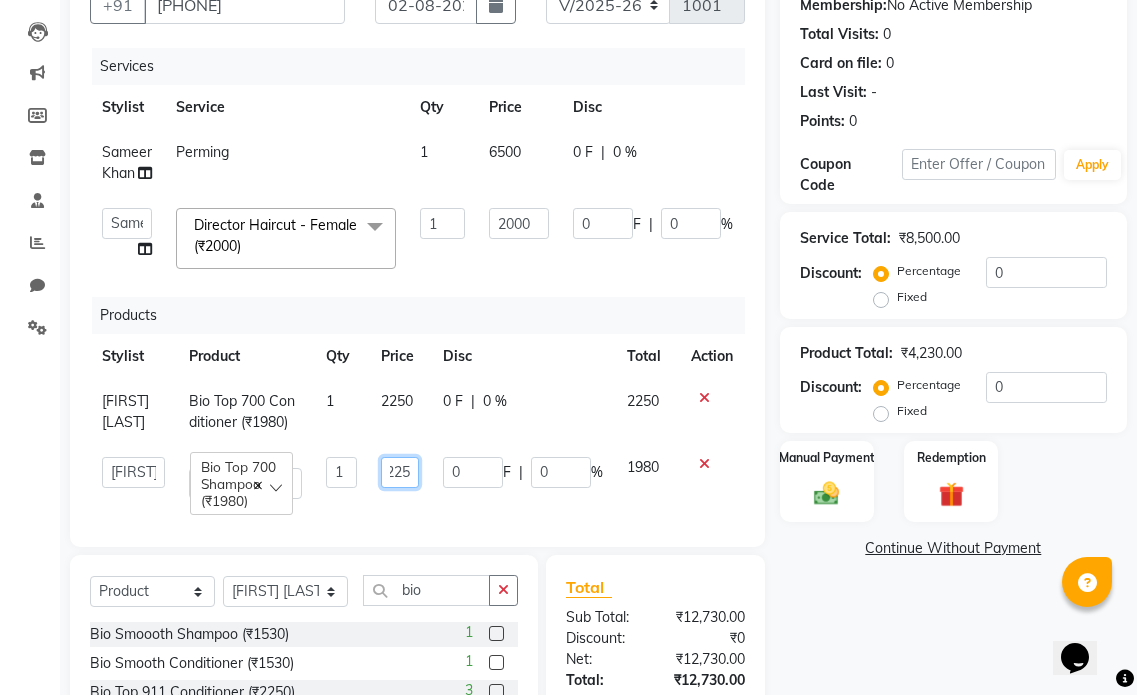 type on "2250" 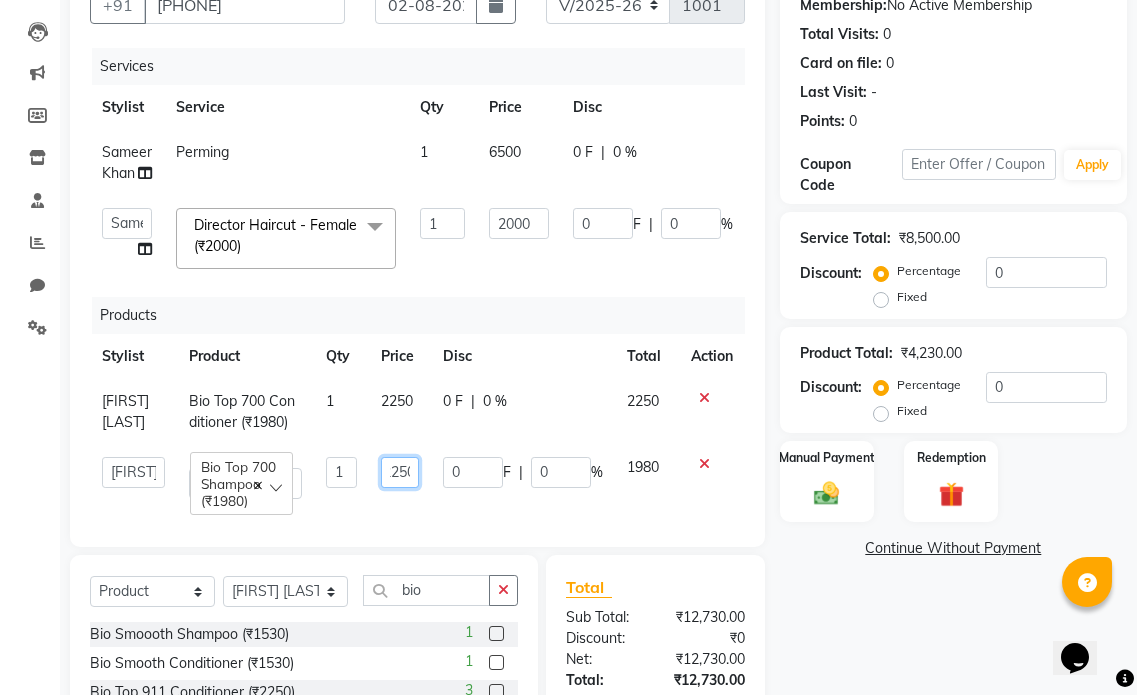 scroll, scrollTop: 0, scrollLeft: 15, axis: horizontal 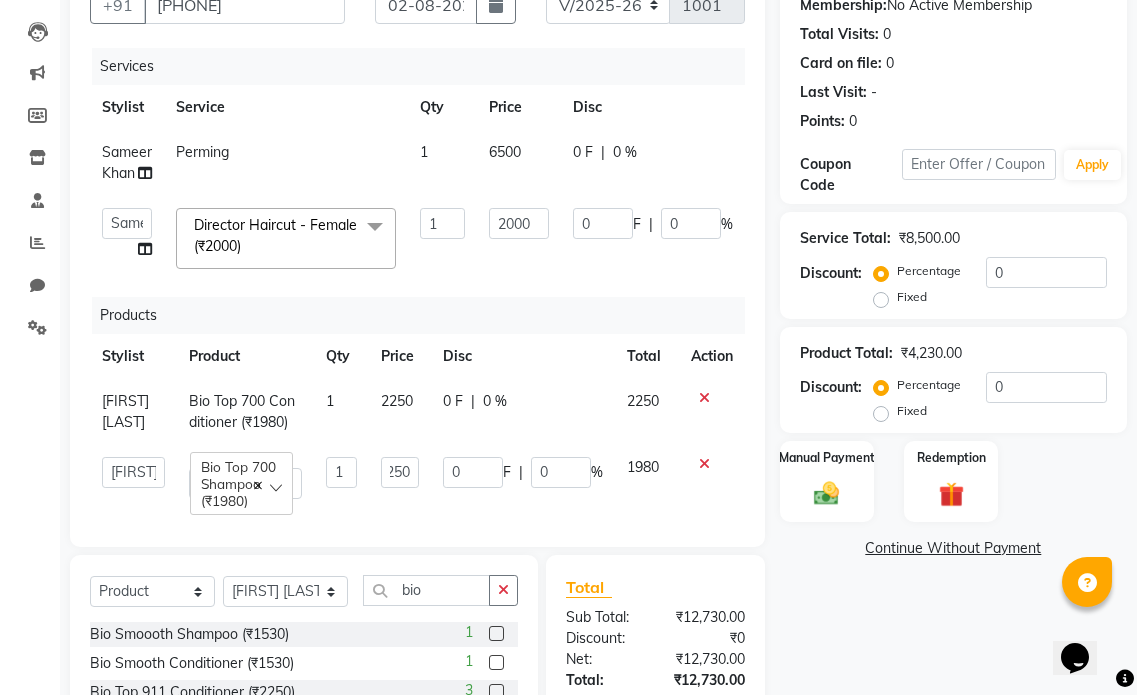 click on "[FIRST] [LAST] Bio Top 700 Conditioner (₹1980) 1 2250 0 F | 0 % 2250  [FIRST] [LAST]   [FIRST] [LAST]   [FIRST] [LAST]   [FIRST] [LAST]    MUMBAI HAIR SALON   [FIRST] [LAST]   [FIRST] [LAST]   [FIRST] [LAST]   [FIRST] [LAST]   [FIRST] [LAST]   [FIRST] [LAST]   Bio Top 700 Shampoo (₹1980)  1 2250 0 F | 0 % 1980" 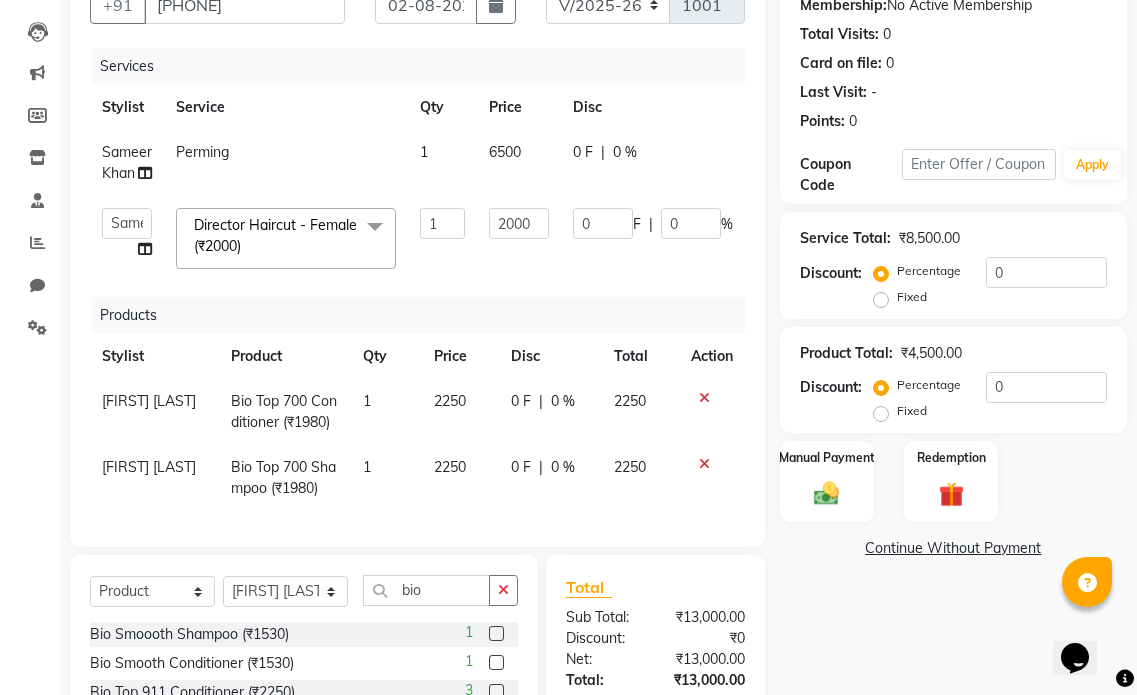 scroll, scrollTop: 15, scrollLeft: 0, axis: vertical 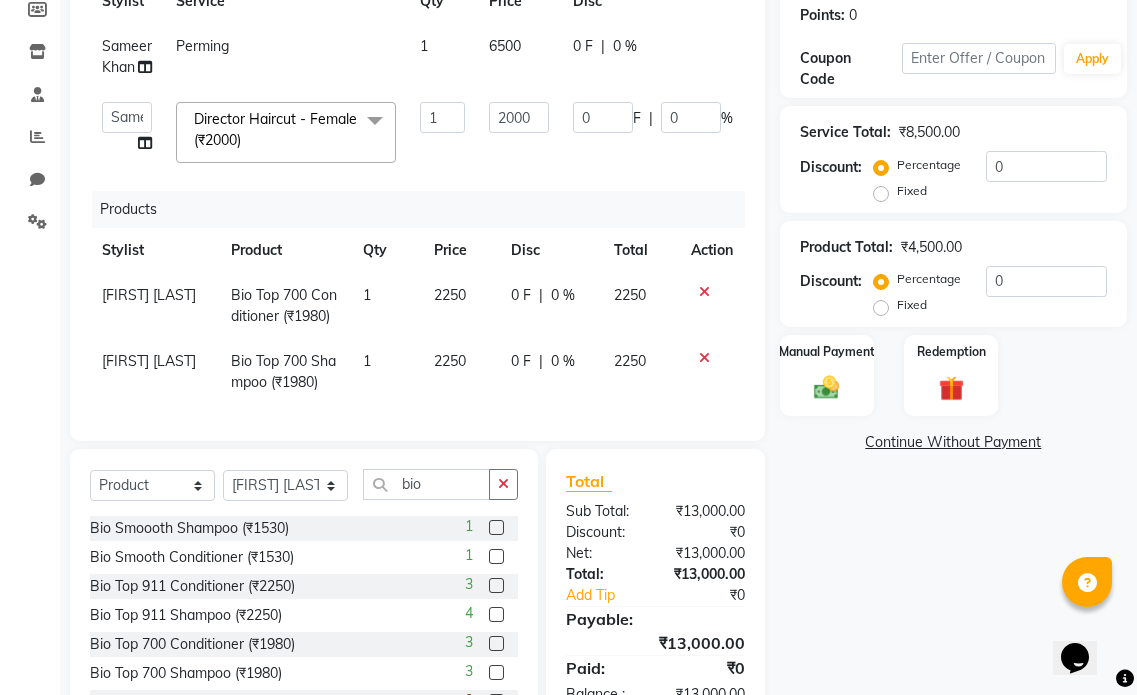 click 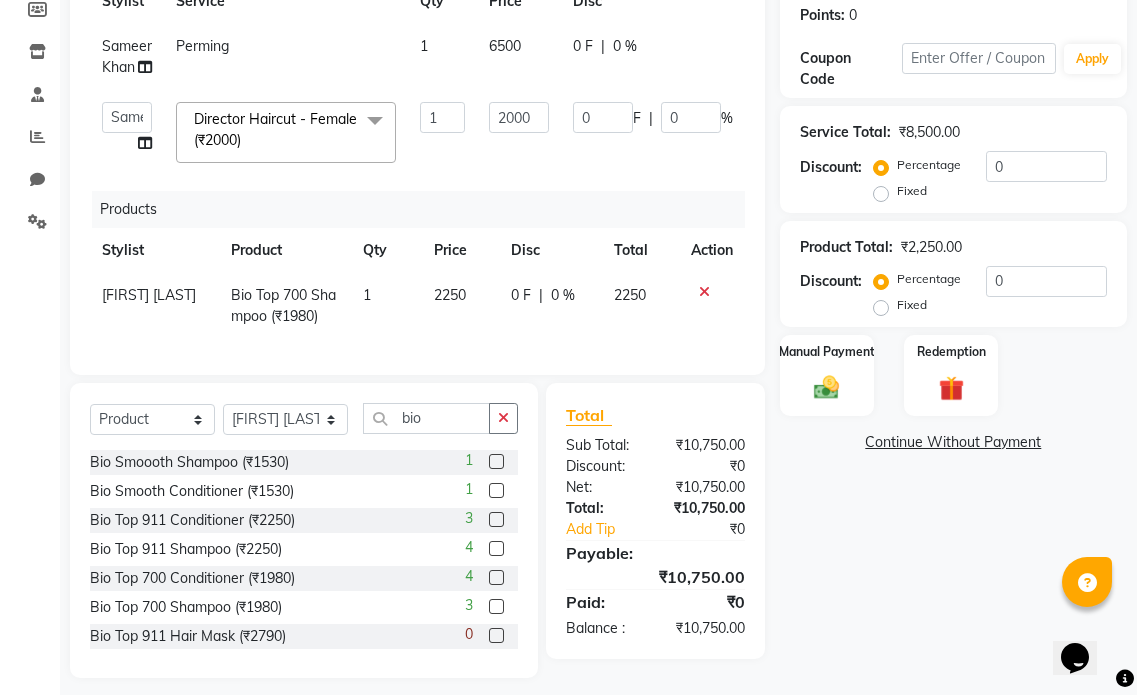 click 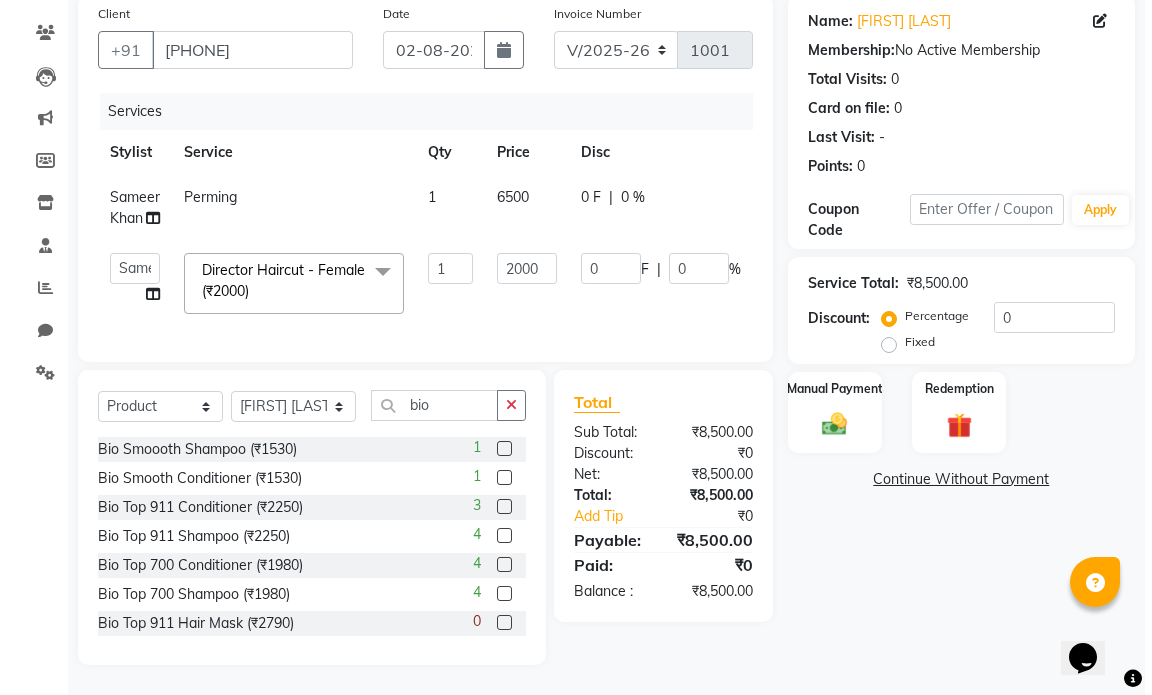scroll, scrollTop: 0, scrollLeft: 0, axis: both 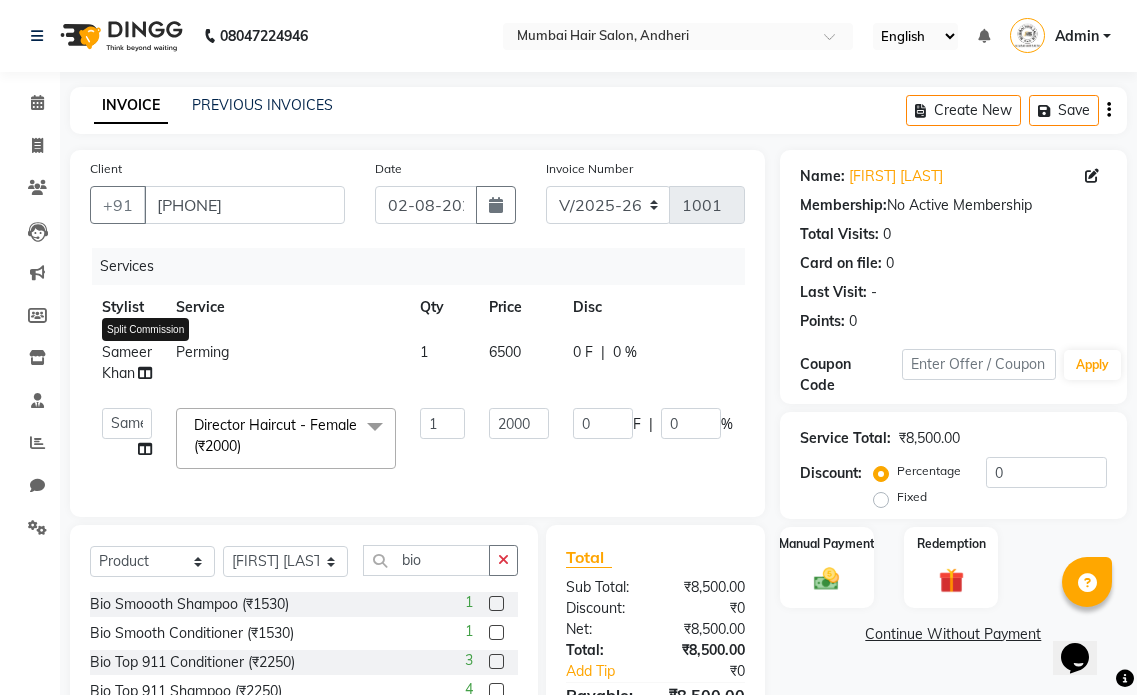 click 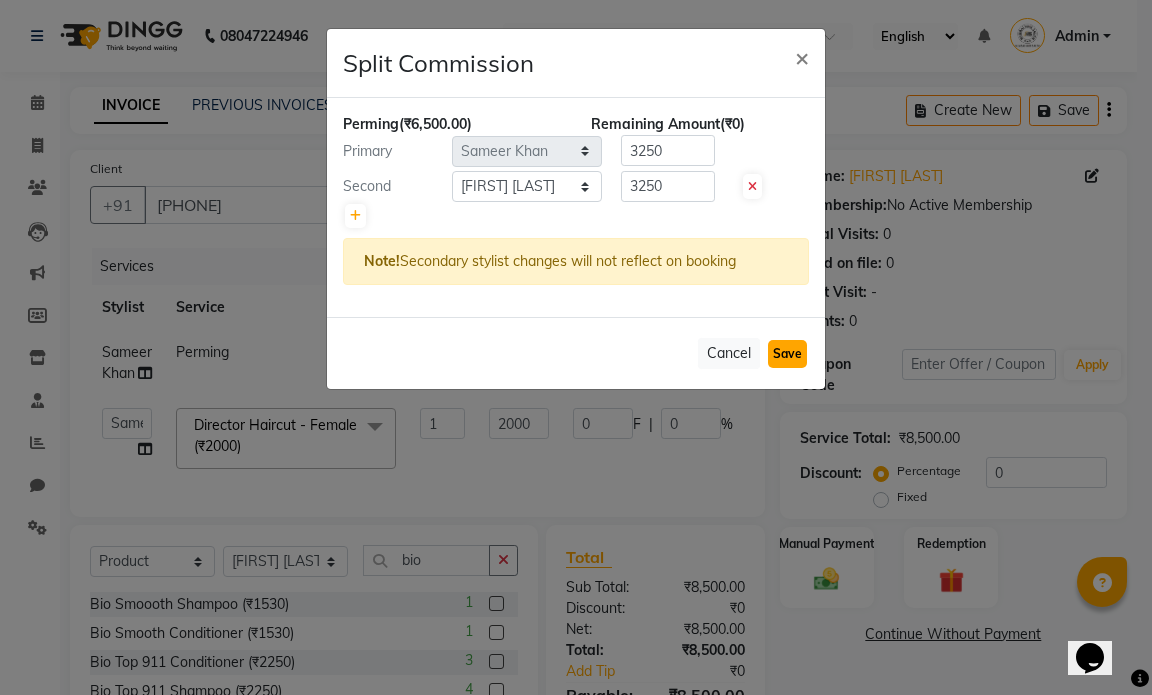 click on "Save" 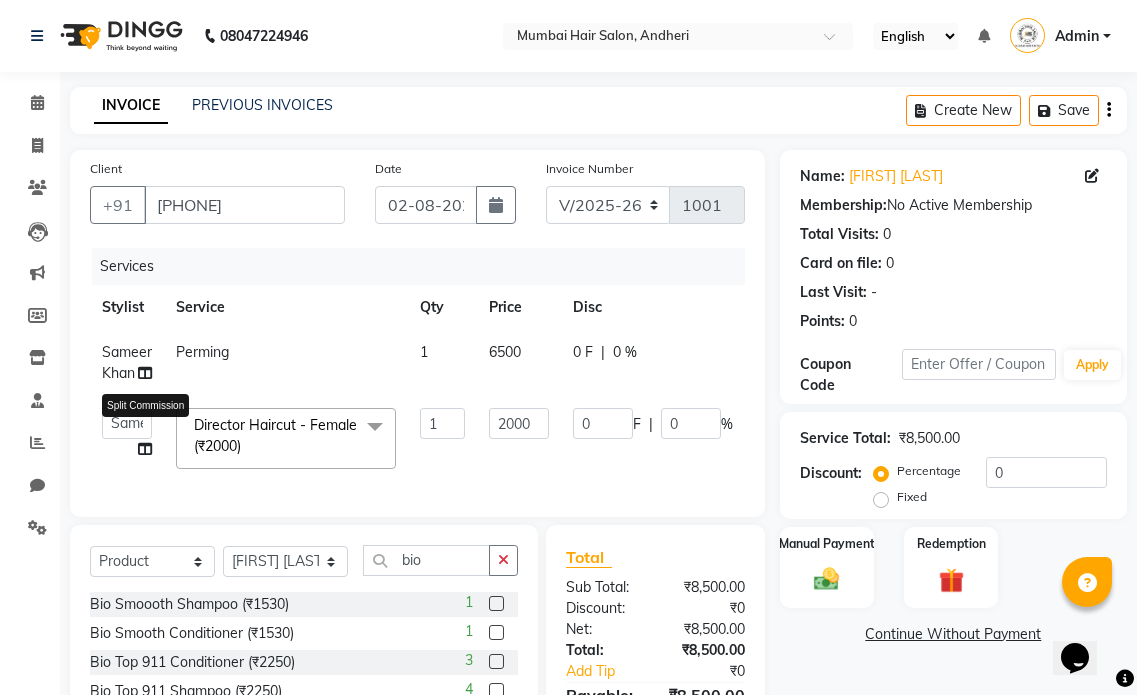 click 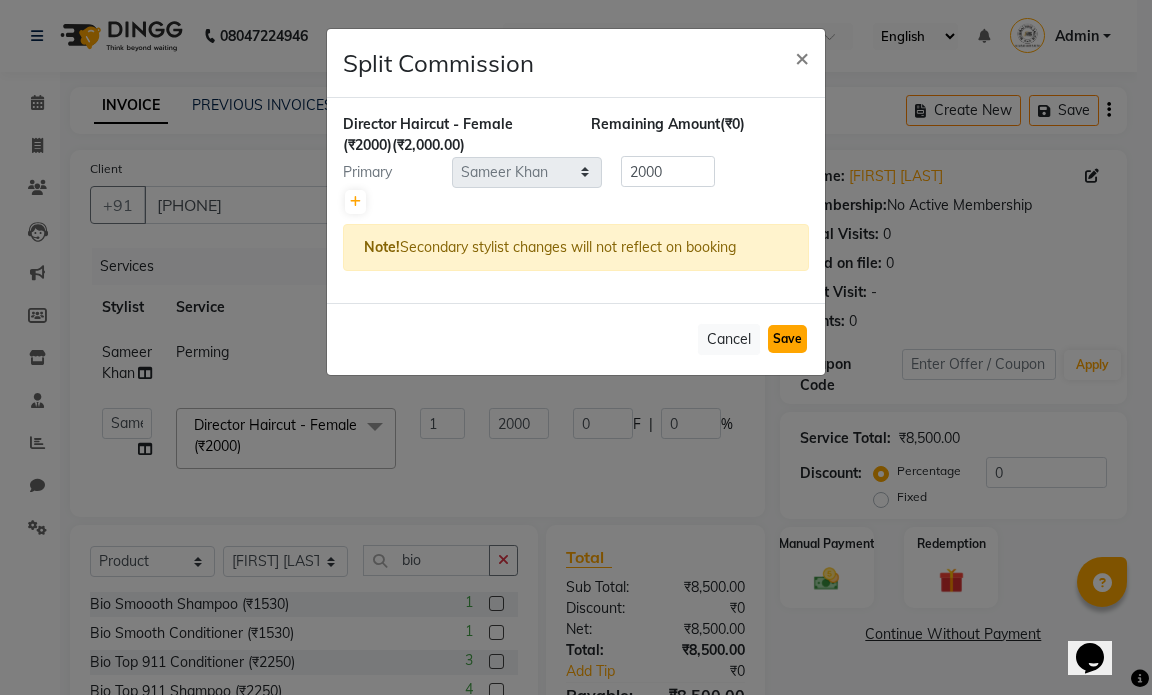 click on "Save" 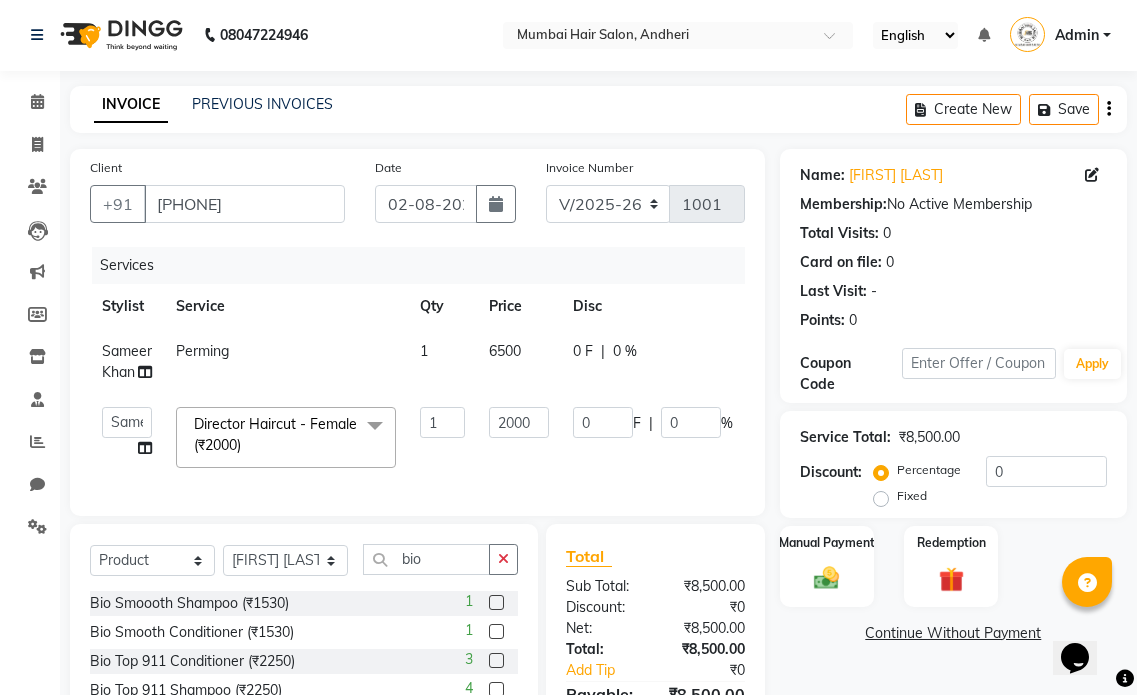scroll, scrollTop: 170, scrollLeft: 0, axis: vertical 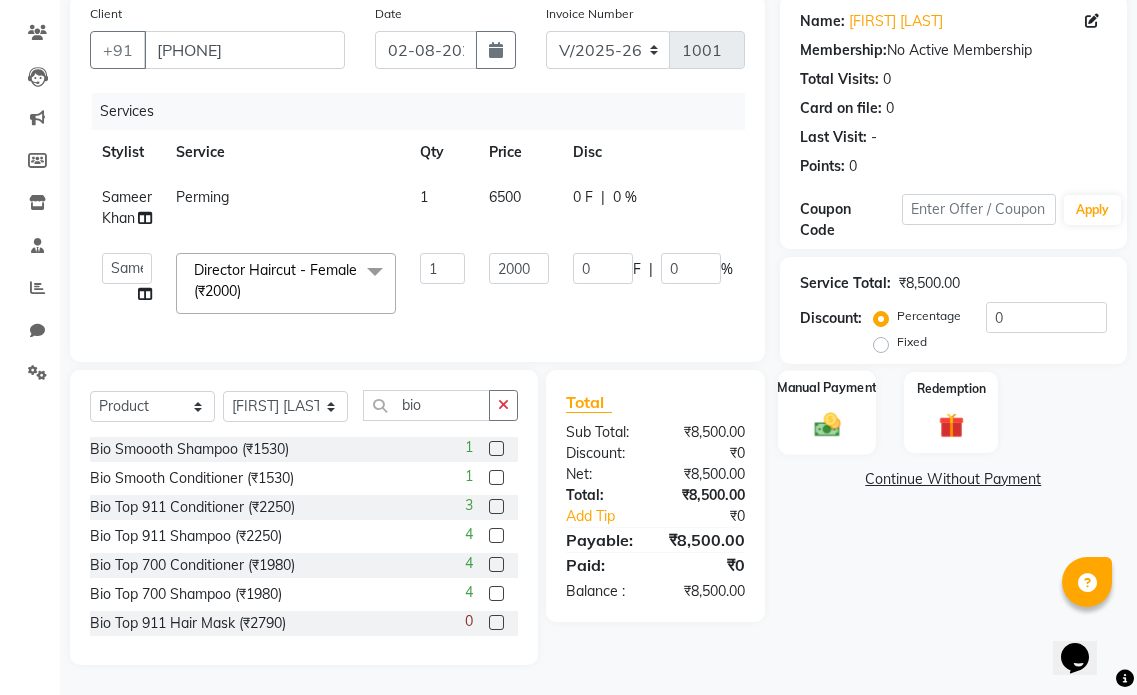 click 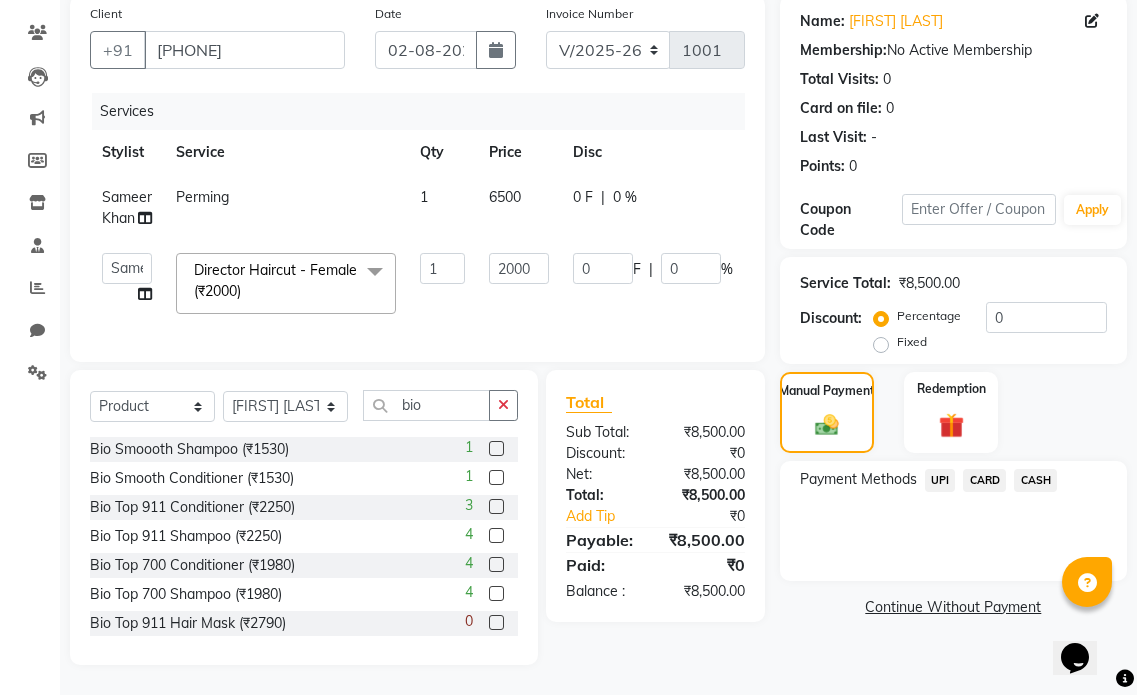 click on "CASH" 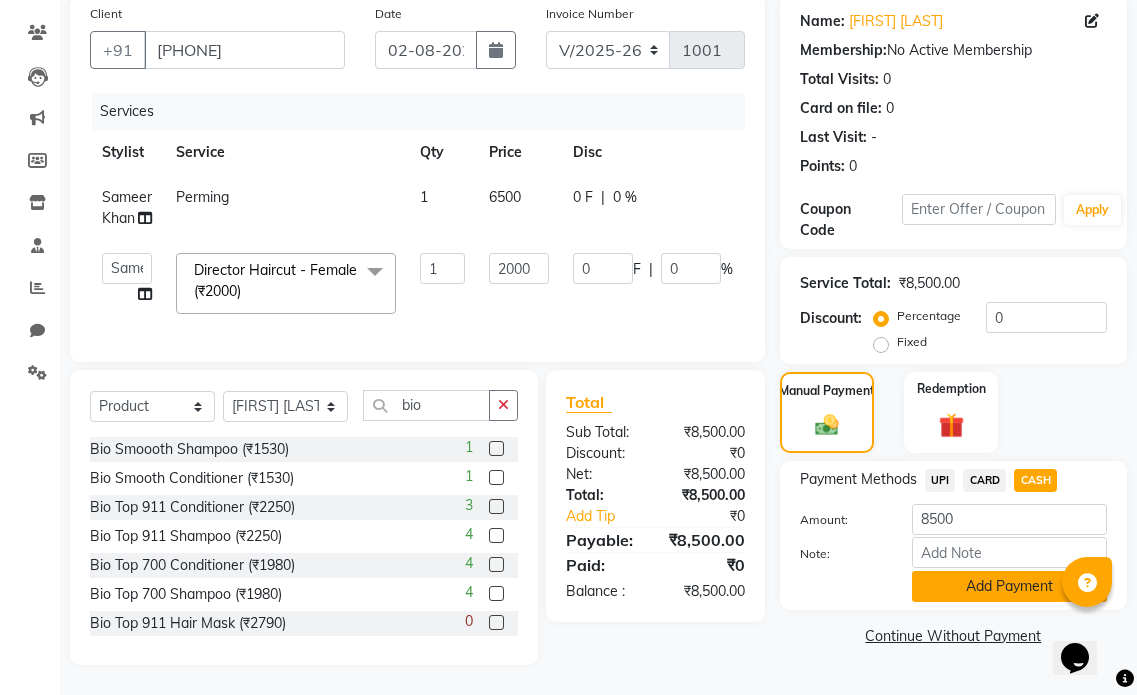 click on "Add Payment" 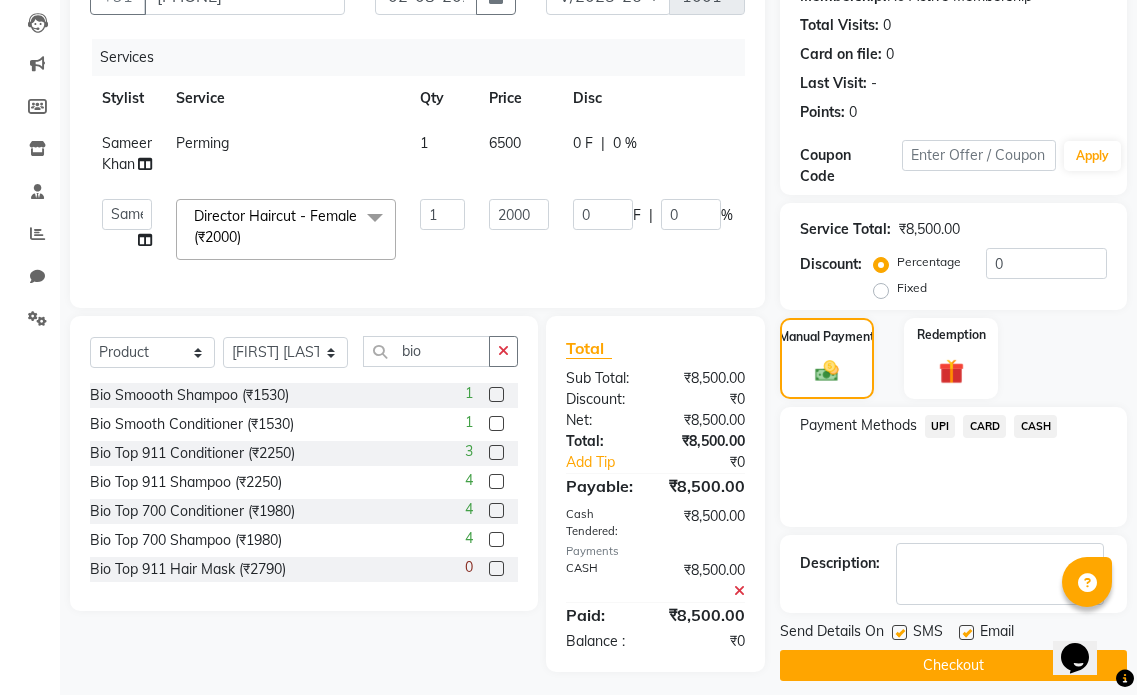 scroll, scrollTop: 231, scrollLeft: 0, axis: vertical 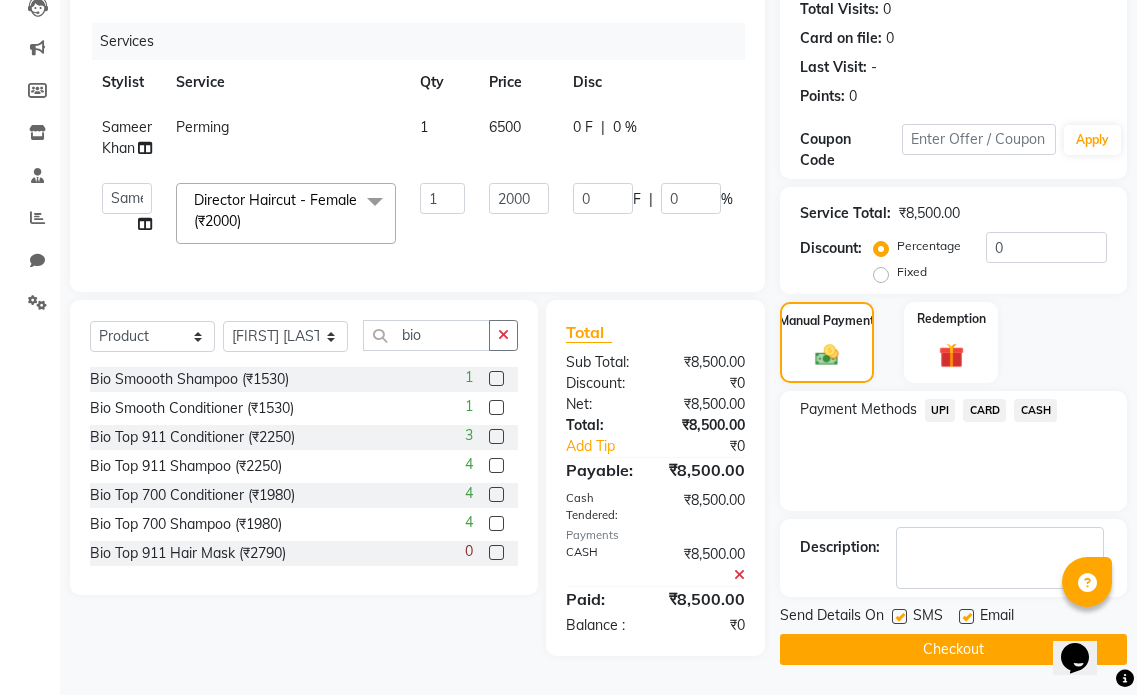 click 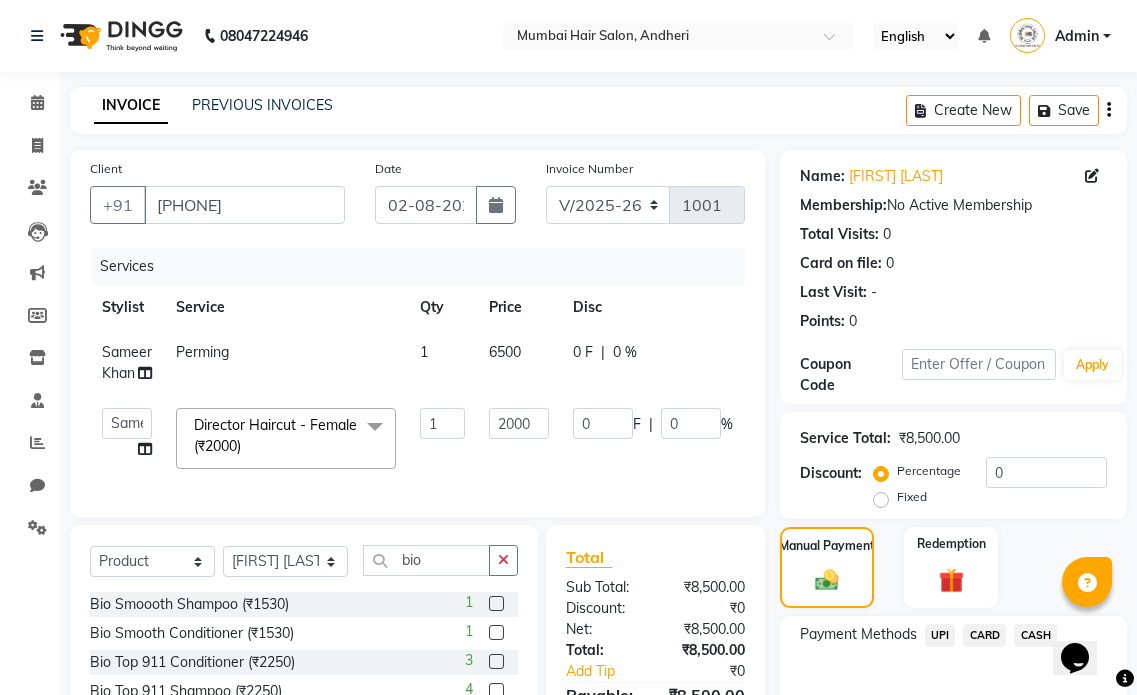 scroll, scrollTop: 231, scrollLeft: 0, axis: vertical 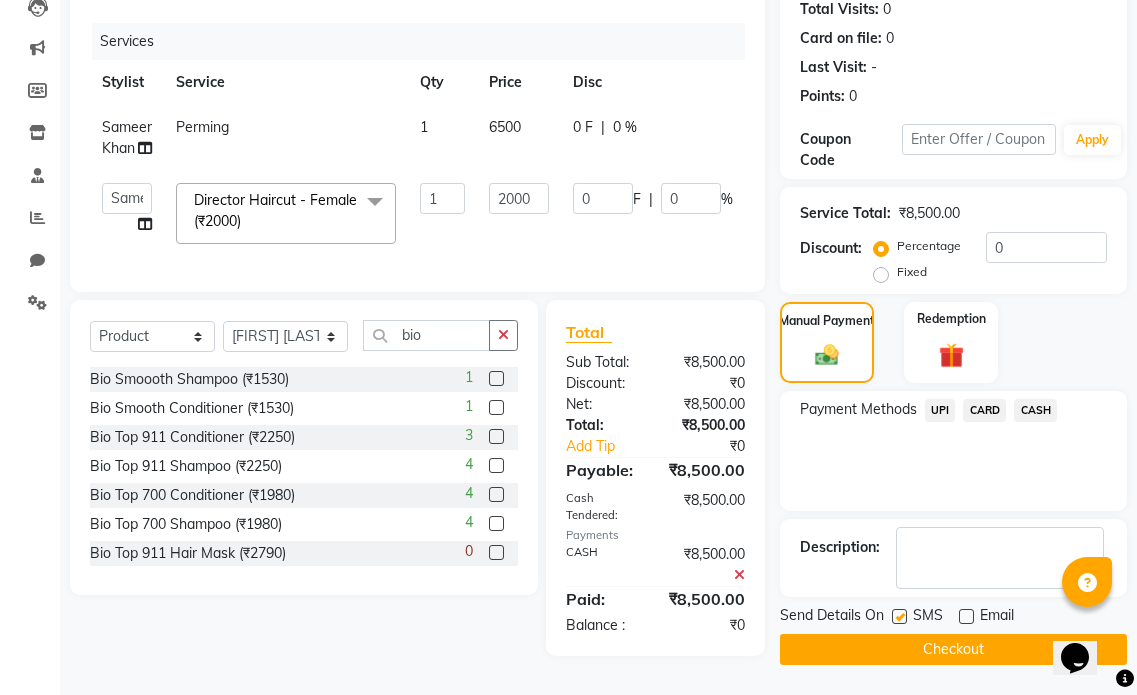 click on "Checkout" 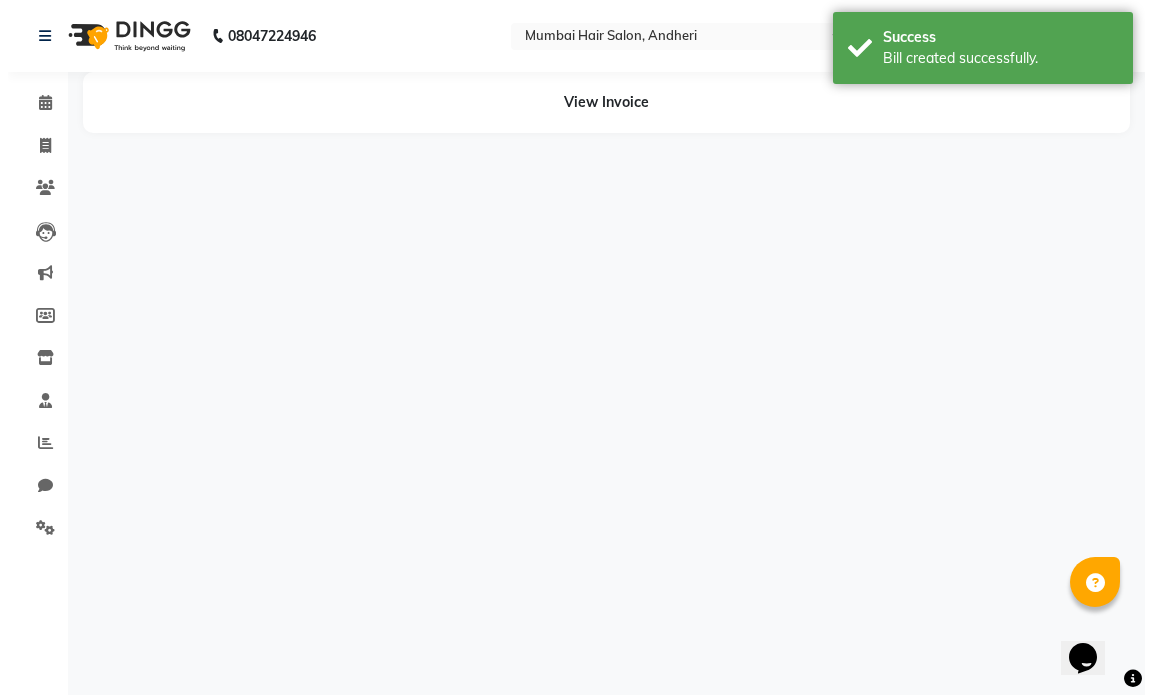 scroll, scrollTop: 0, scrollLeft: 0, axis: both 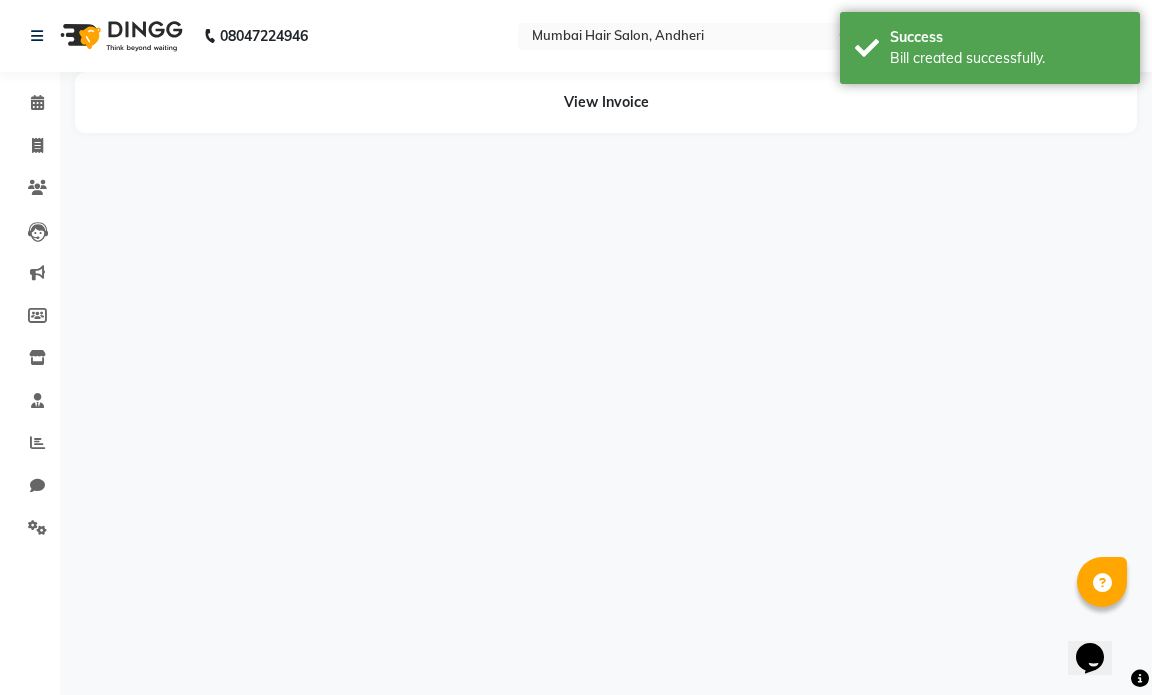 select on "66013" 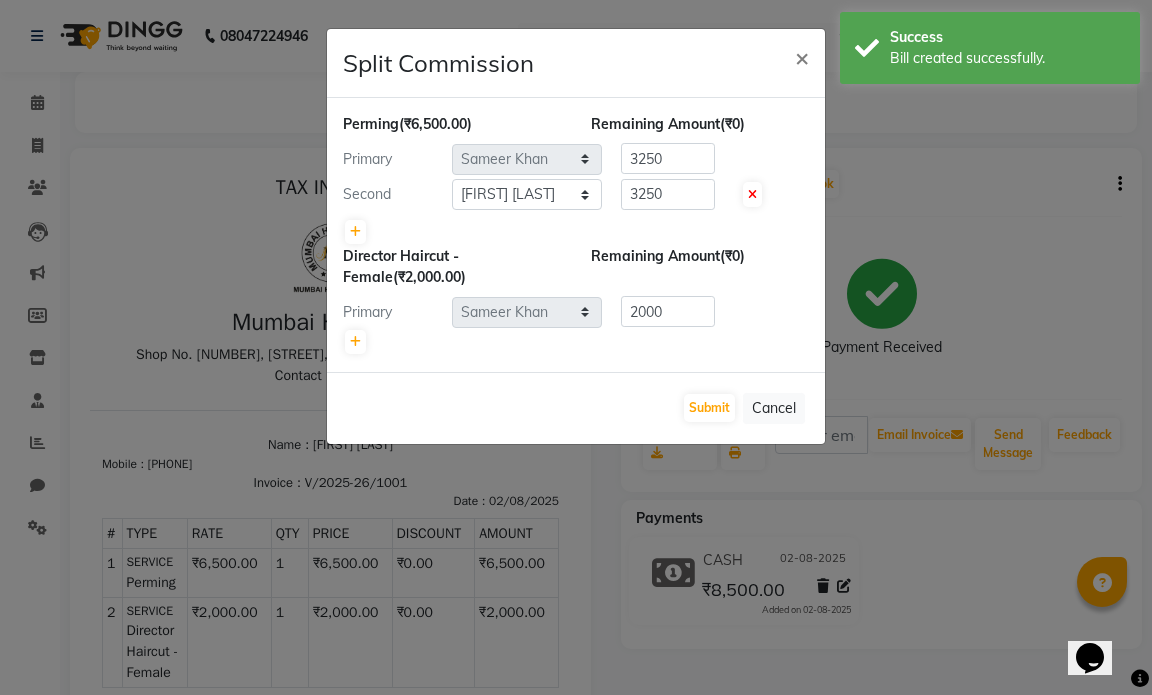 scroll, scrollTop: 0, scrollLeft: 0, axis: both 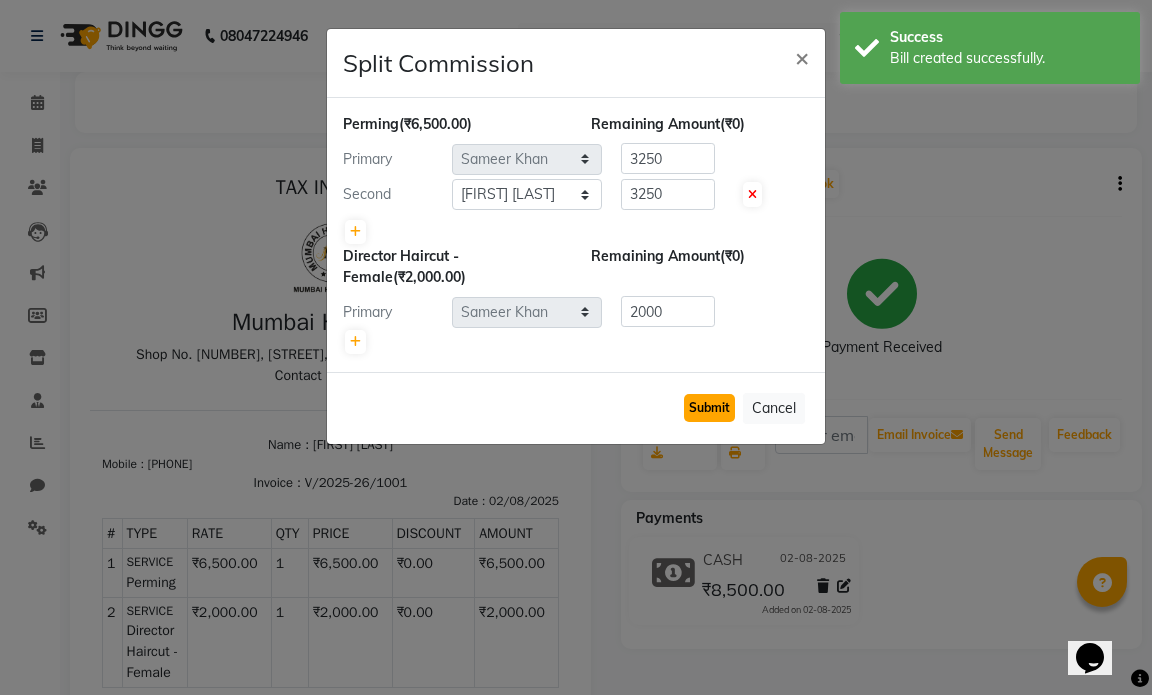 click on "Submit" 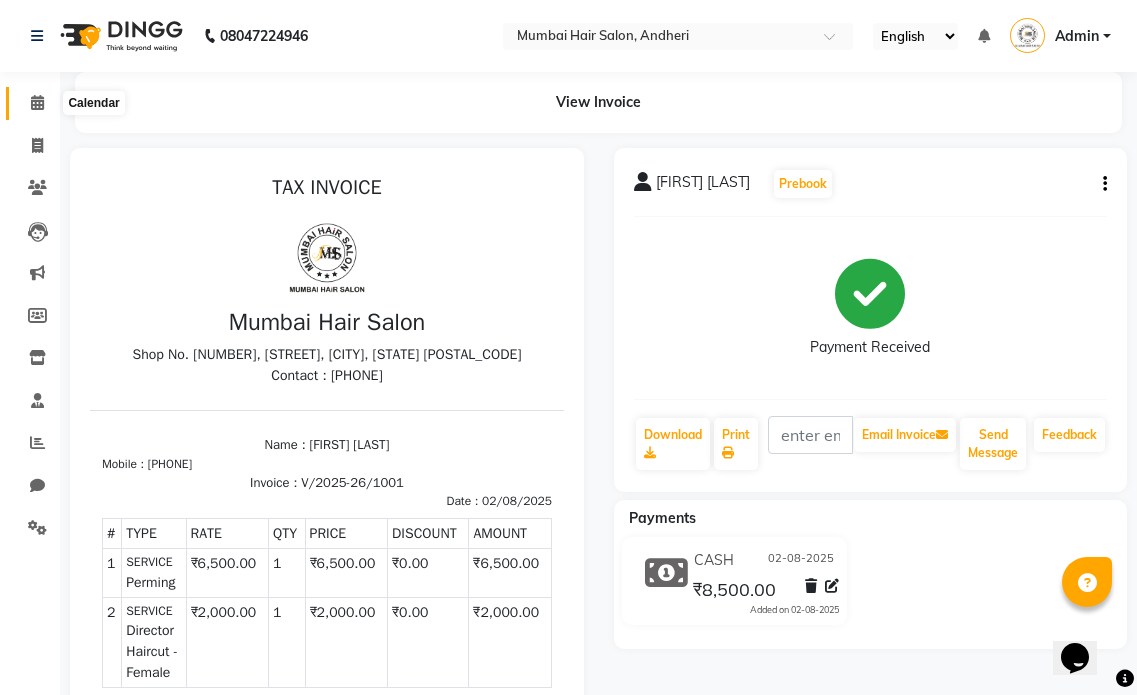 click 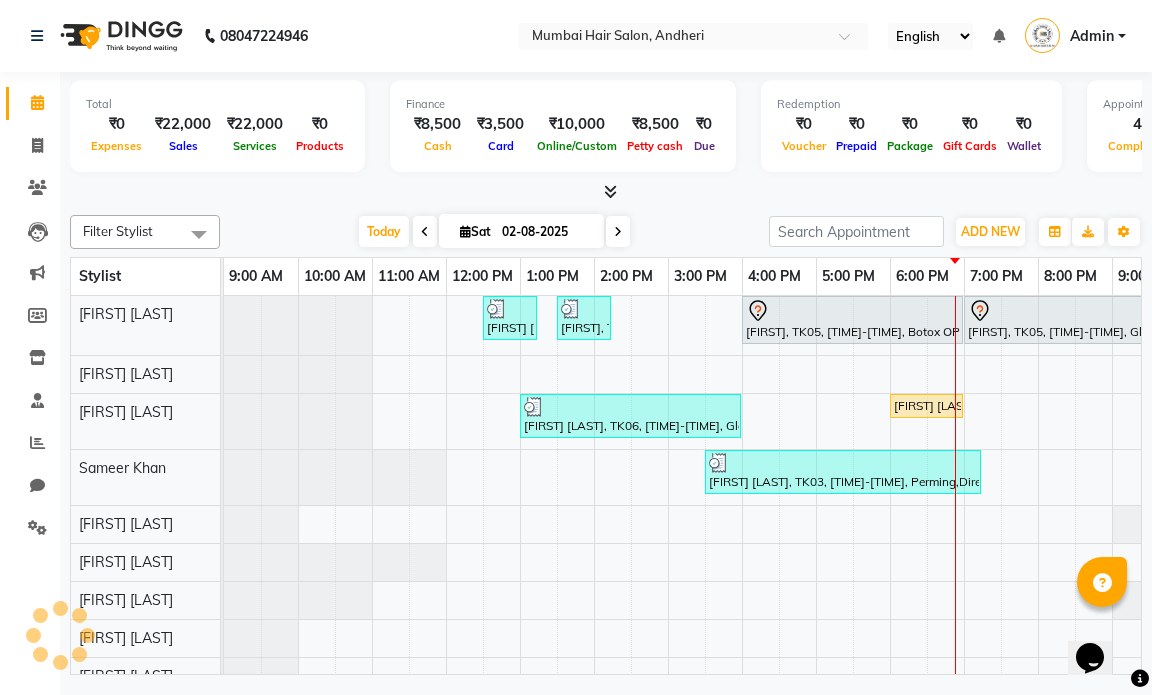 scroll, scrollTop: 0, scrollLeft: 0, axis: both 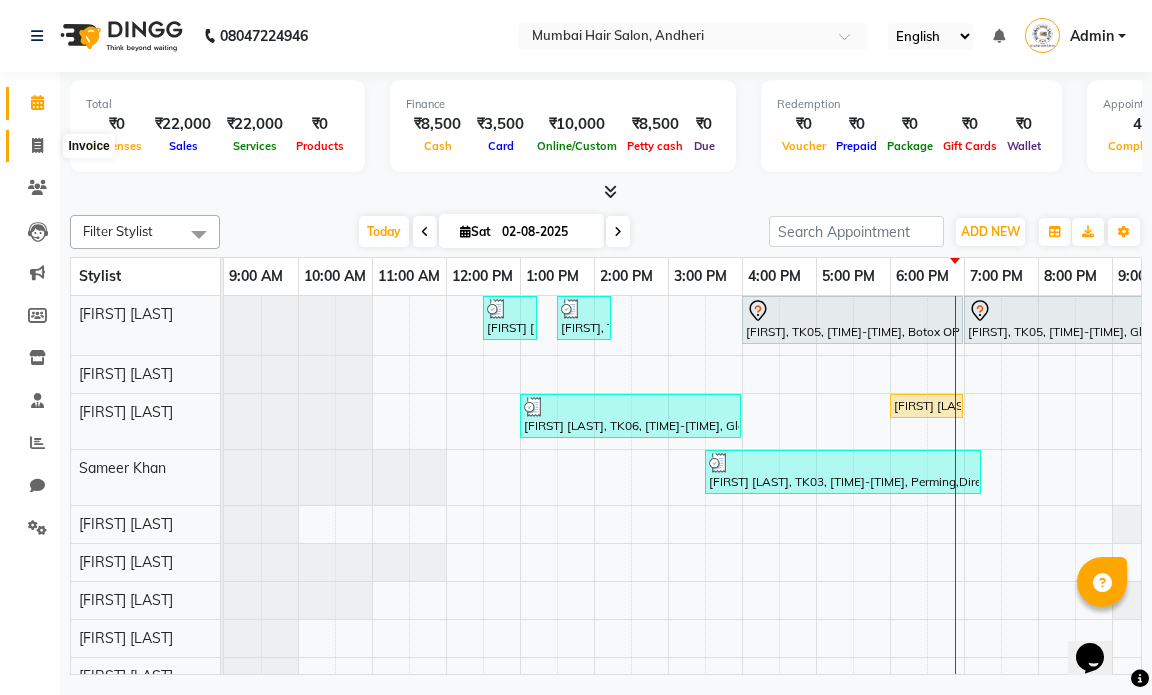 click 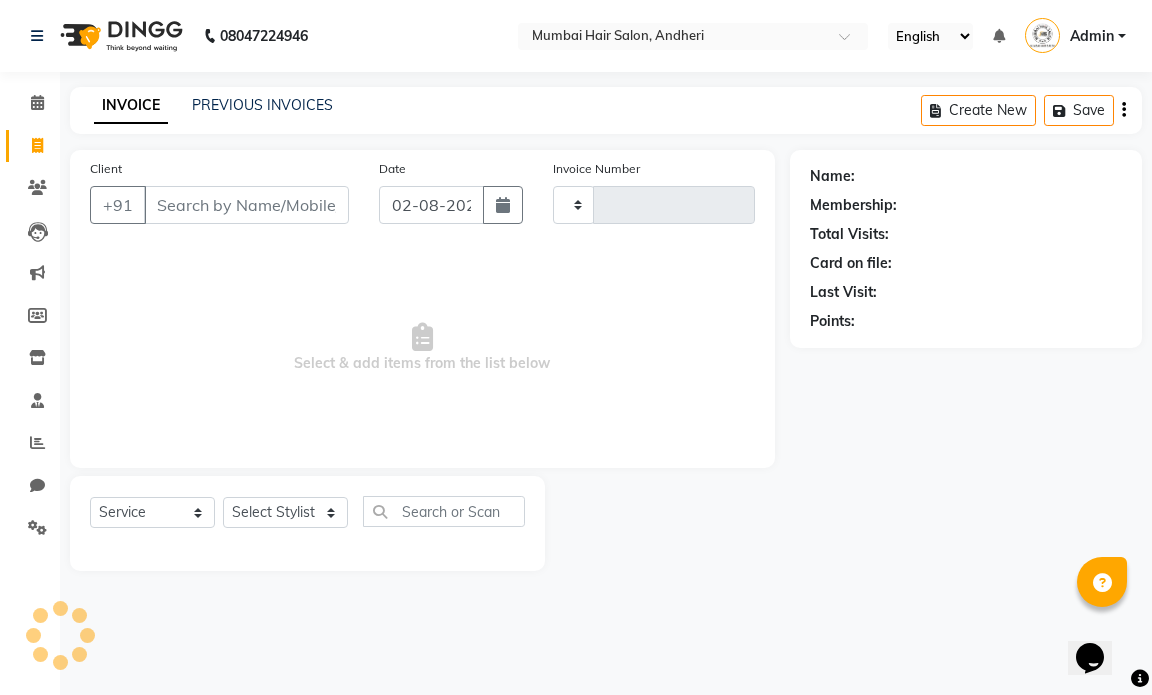 type on "1002" 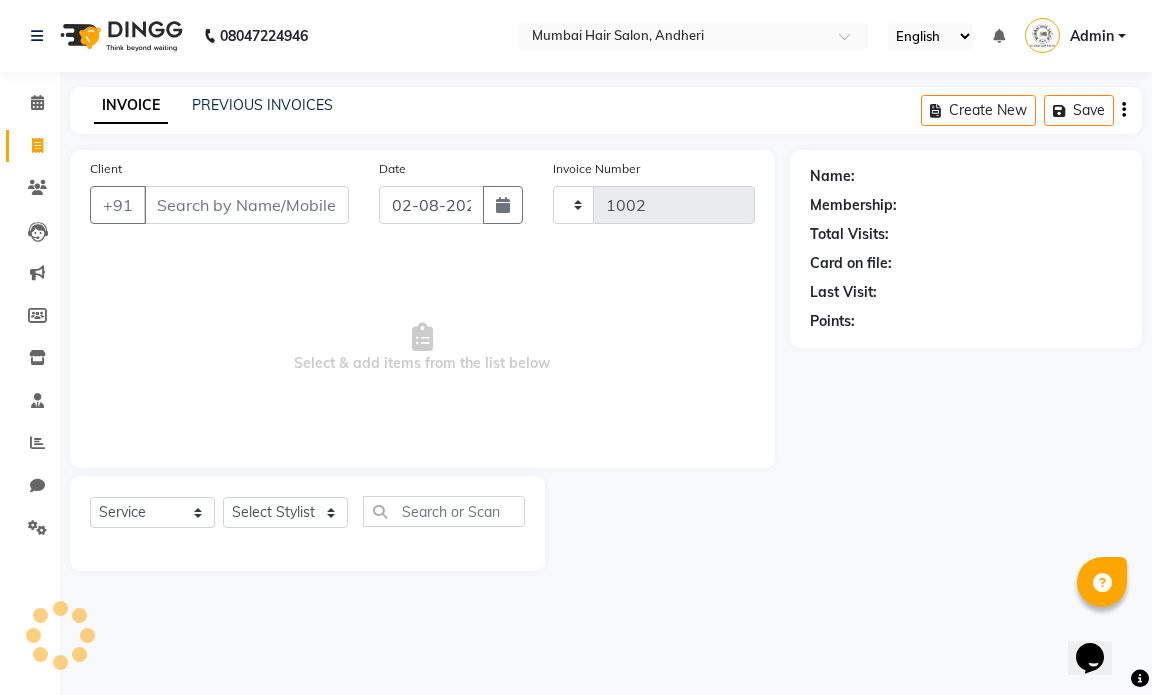 select on "7487" 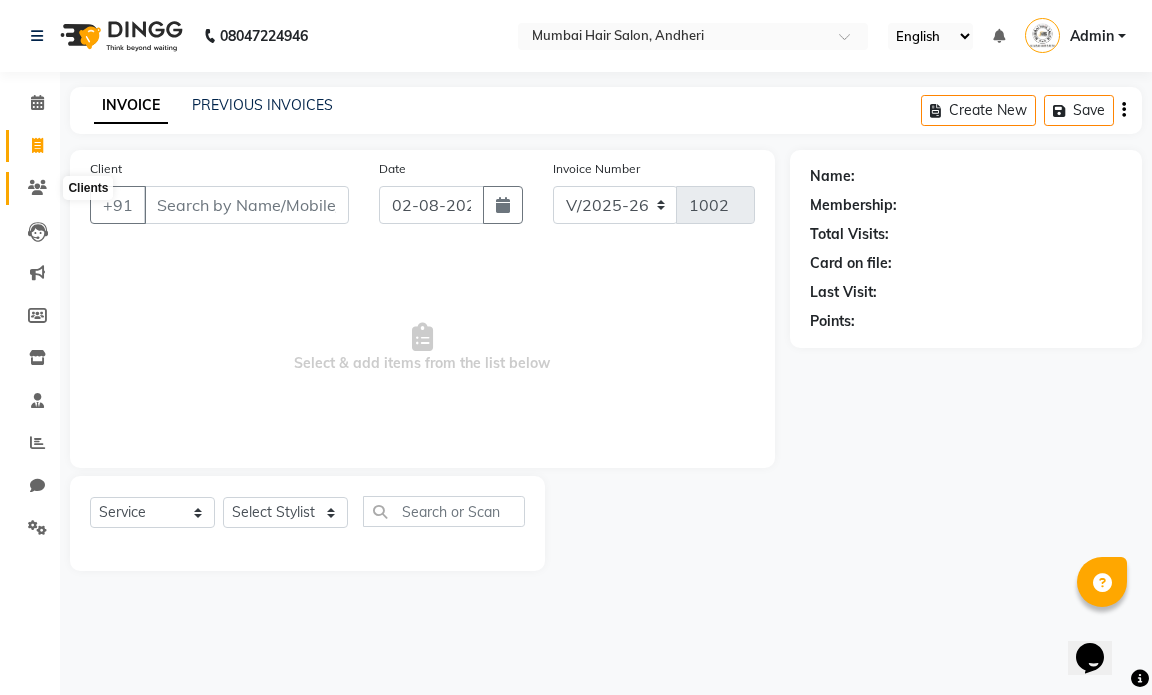 click 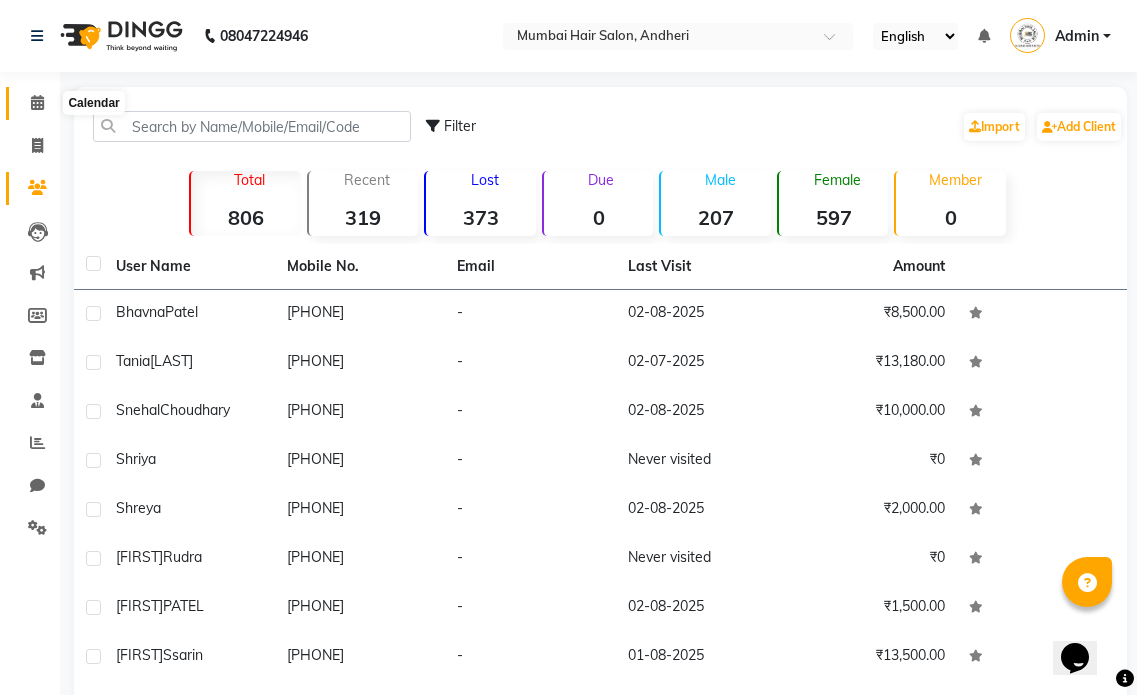click 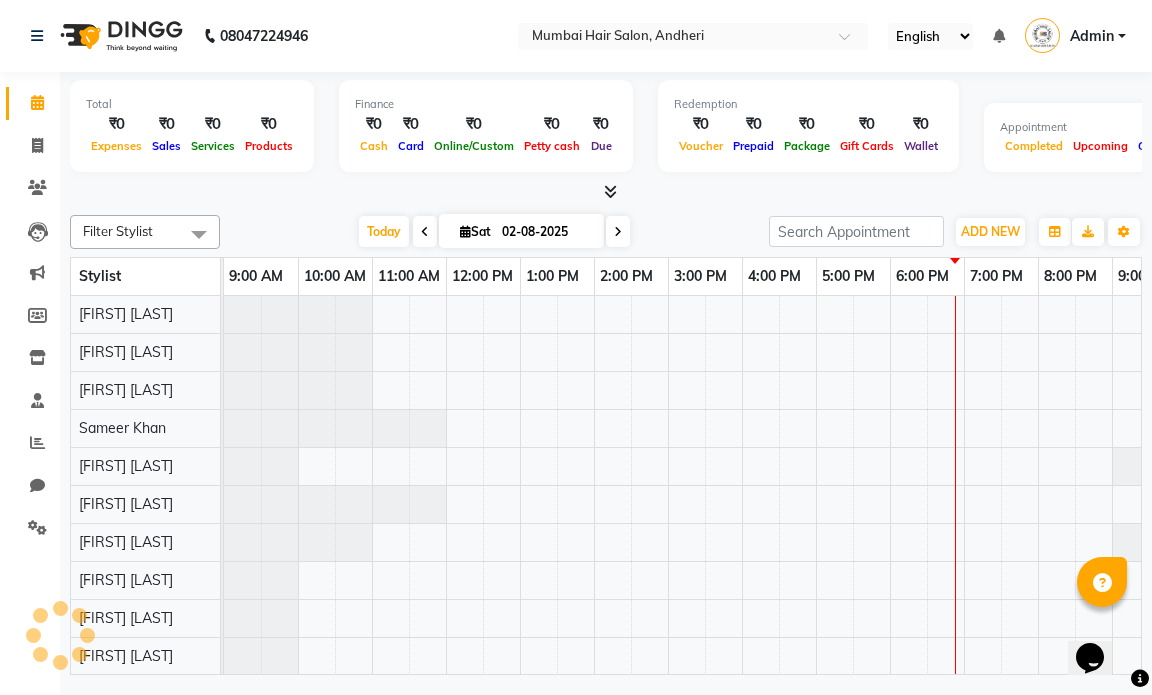 scroll, scrollTop: 0, scrollLeft: 0, axis: both 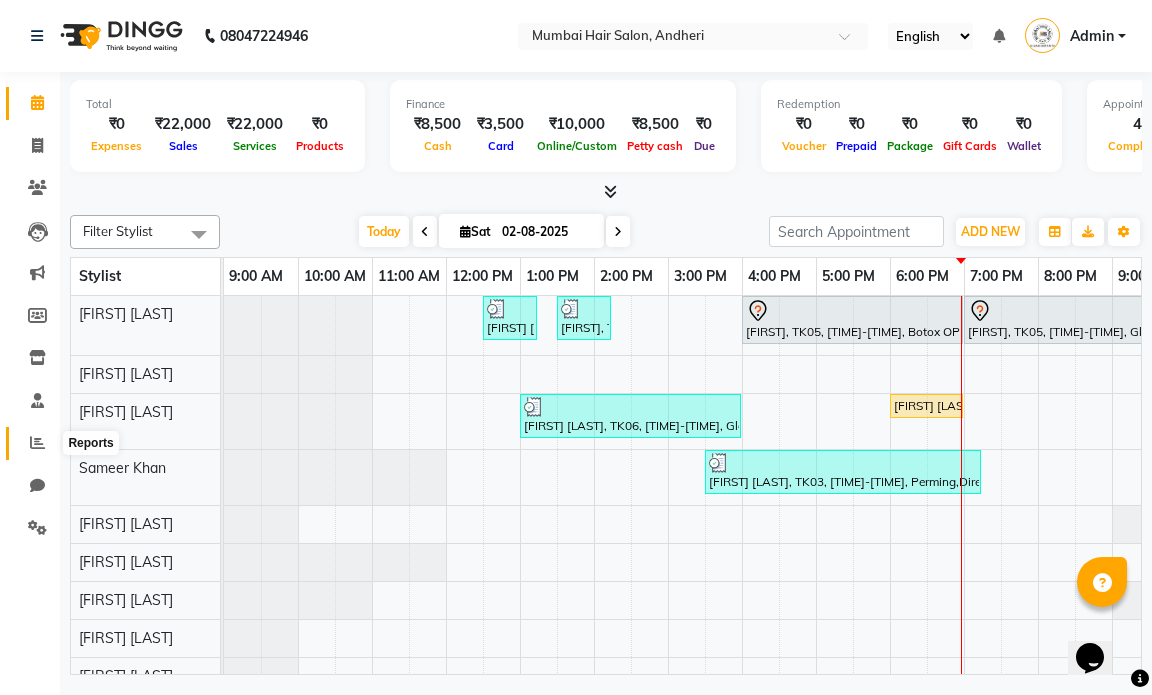 click 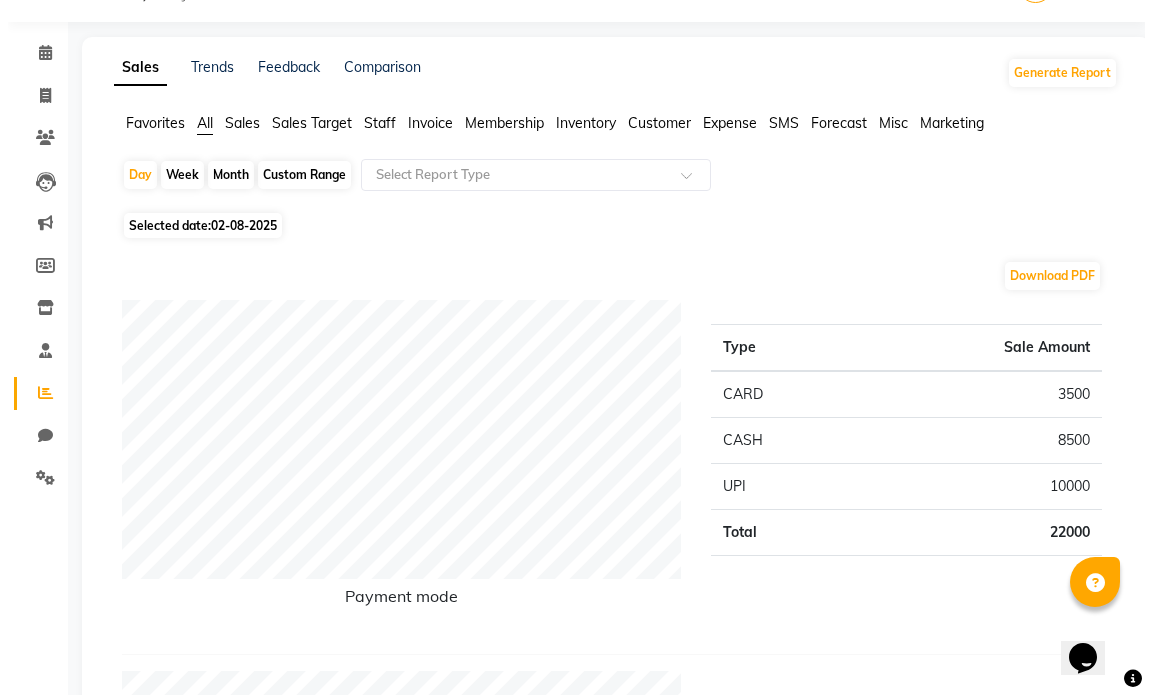 scroll, scrollTop: 0, scrollLeft: 0, axis: both 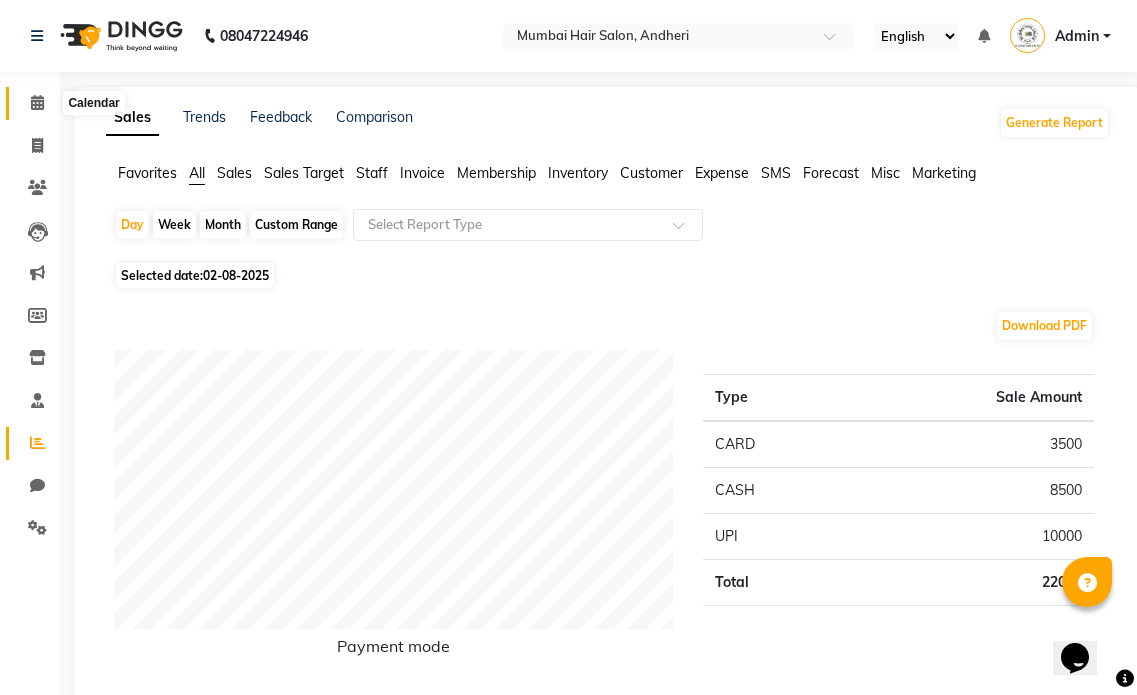 click 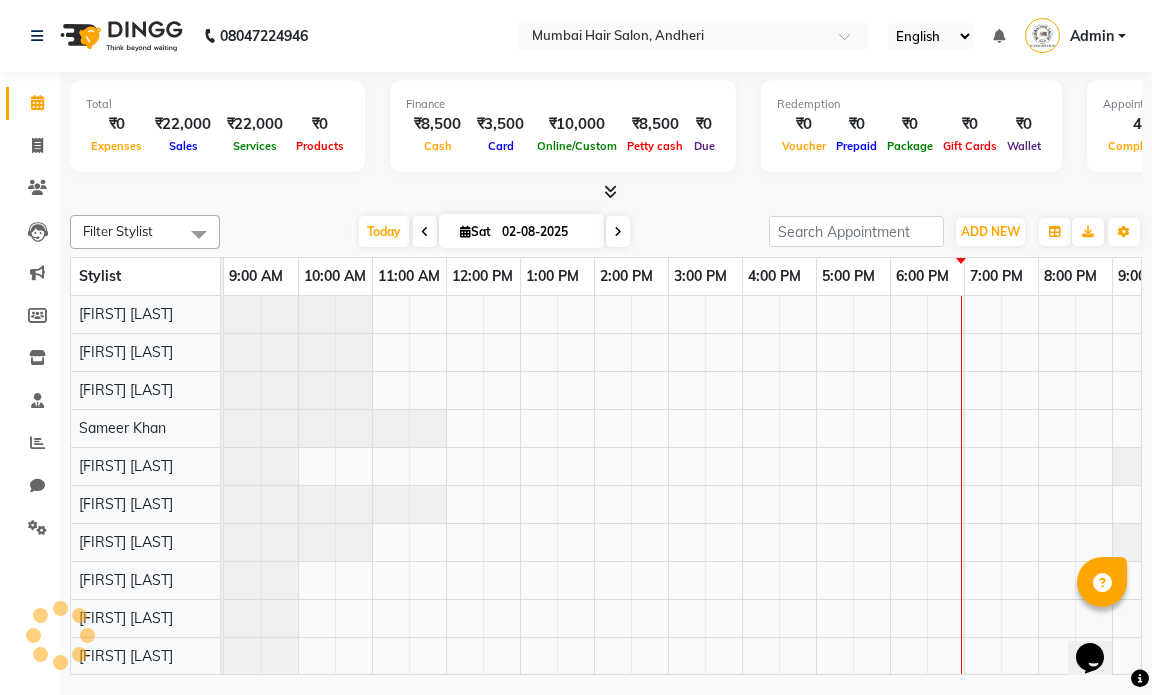 scroll, scrollTop: 0, scrollLeft: 0, axis: both 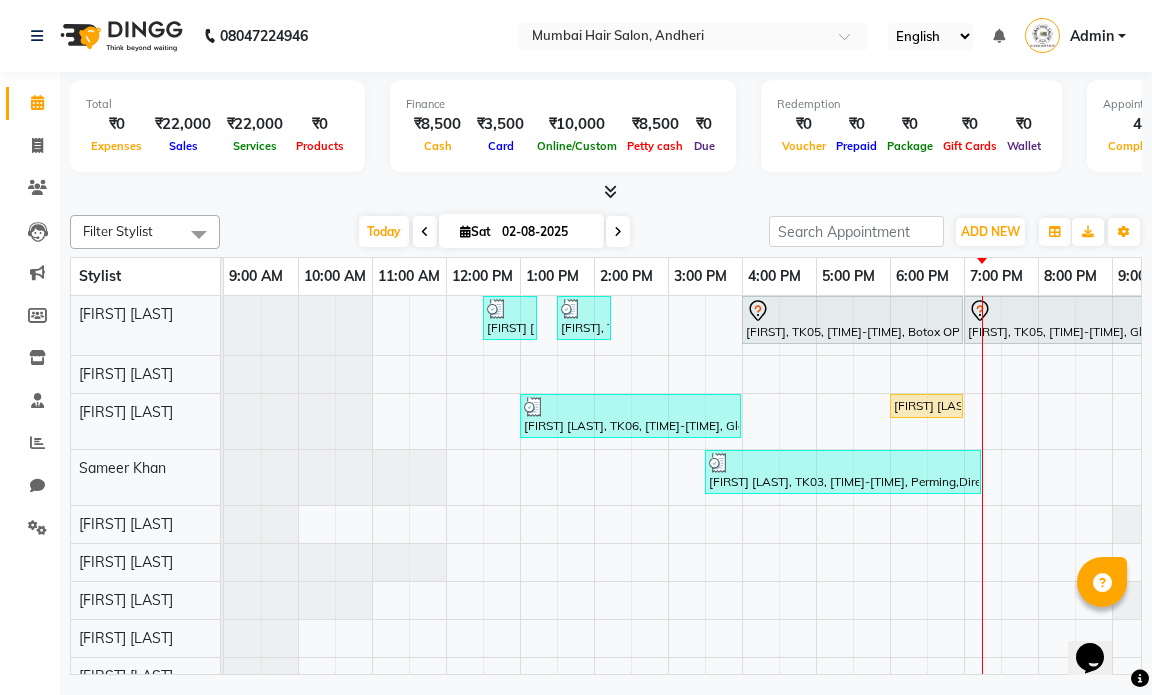 click at bounding box center (618, 232) 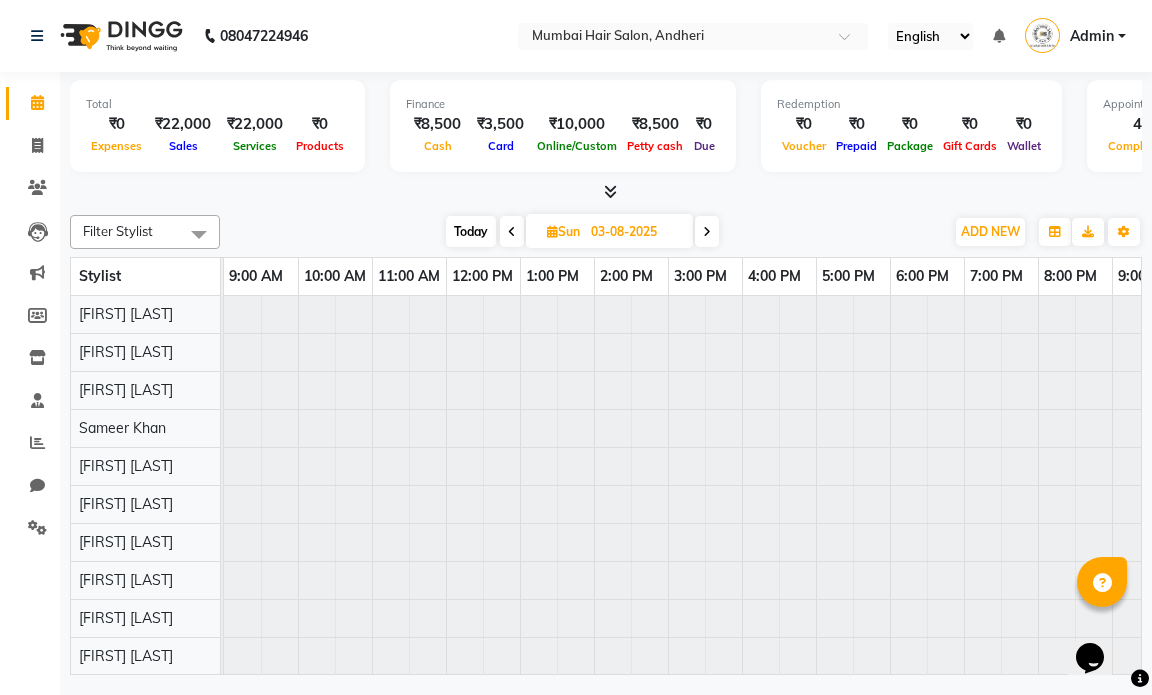 scroll, scrollTop: 0, scrollLeft: 119, axis: horizontal 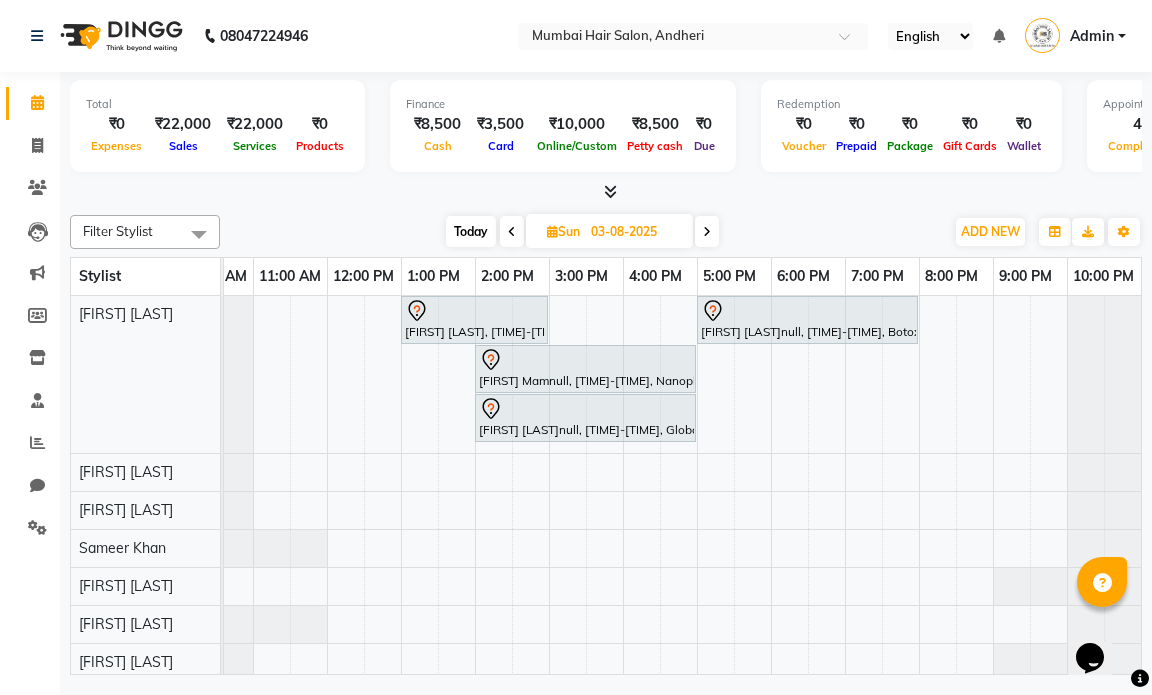 click on "03-08-2025" at bounding box center [635, 232] 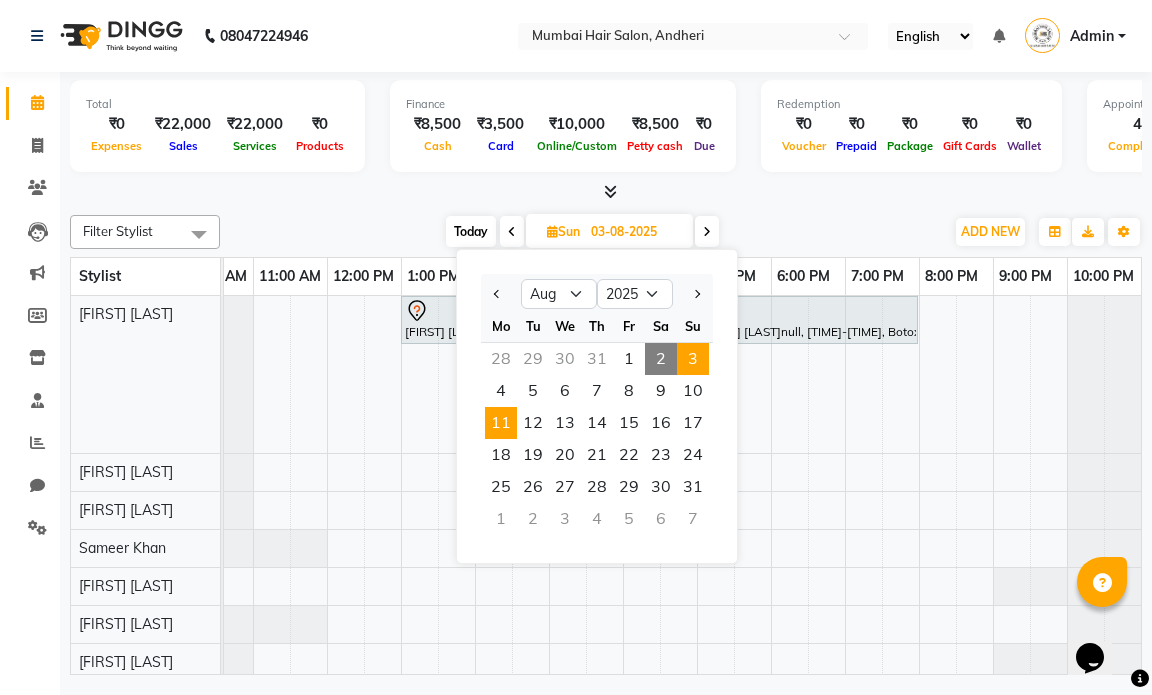 click on "11" at bounding box center (501, 423) 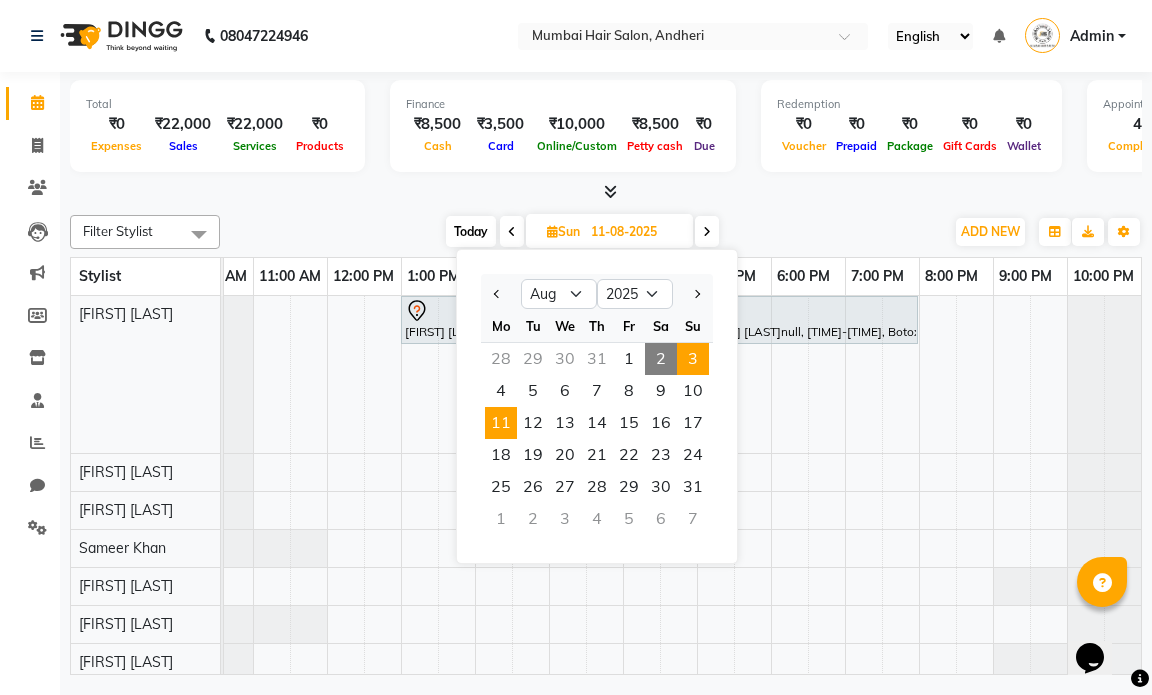 scroll, scrollTop: 0, scrollLeft: 0, axis: both 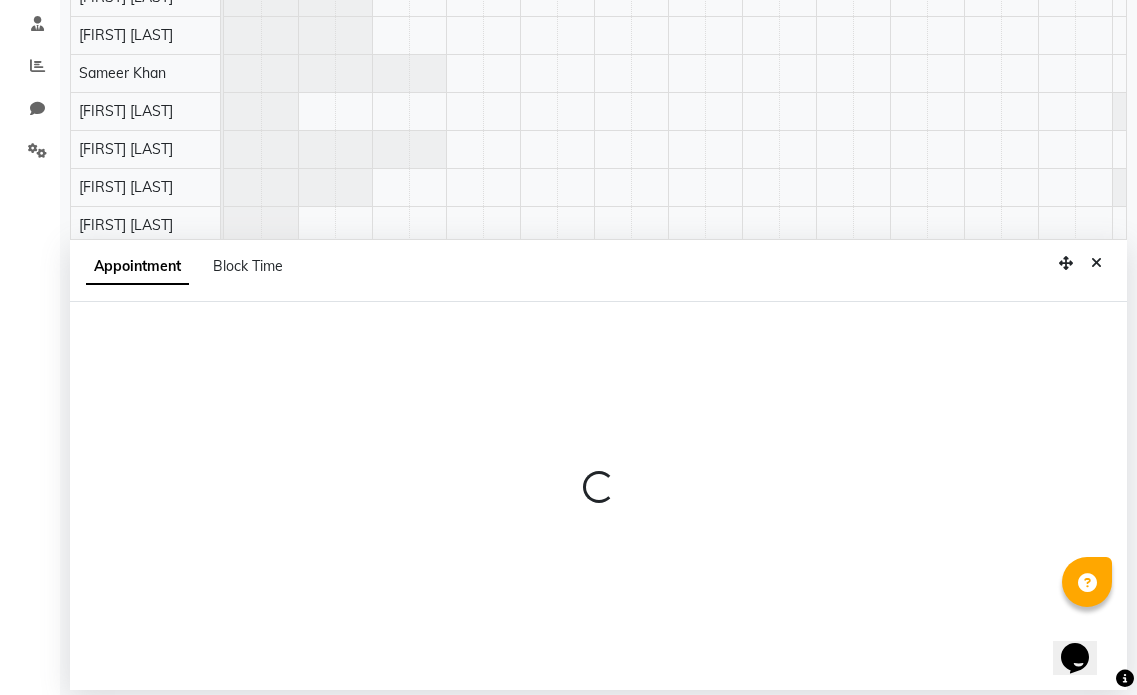 select on "66010" 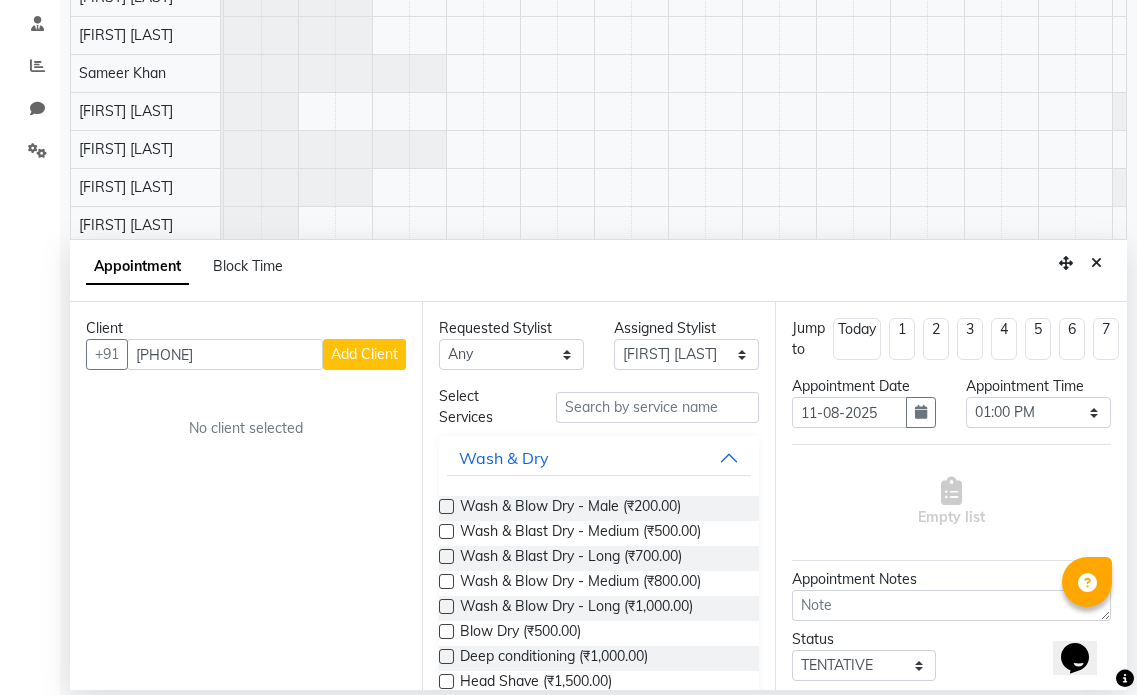 click on "[PHONE]" at bounding box center (225, 354) 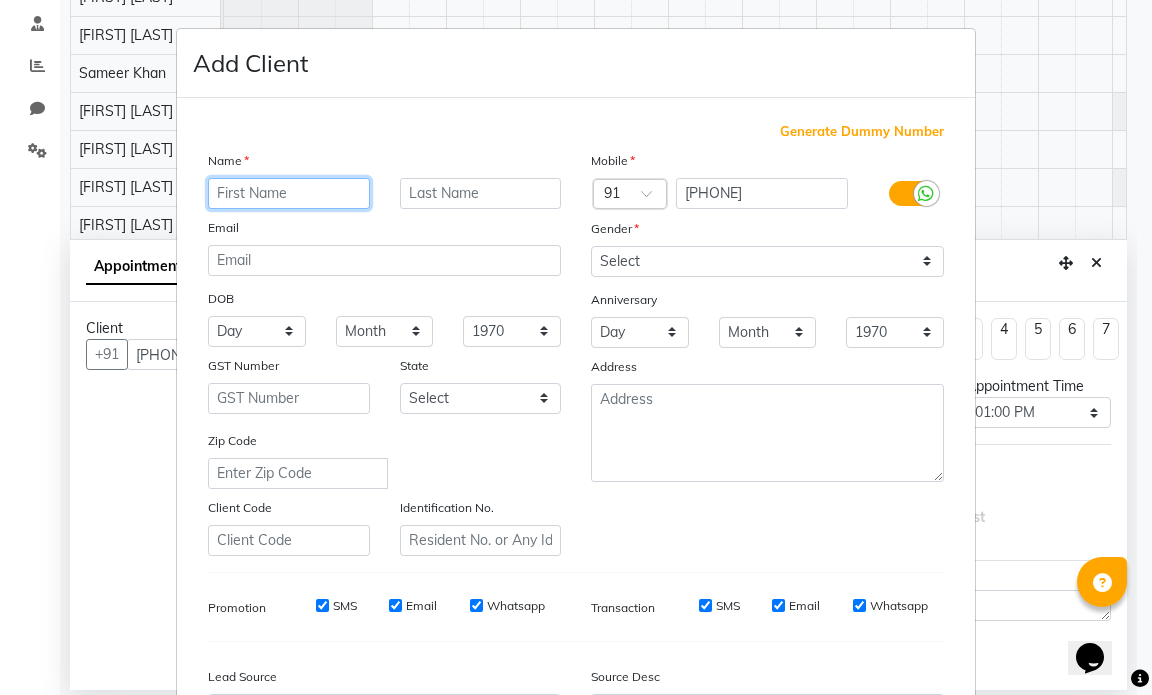 paste on "[FIRST] [LAST]" 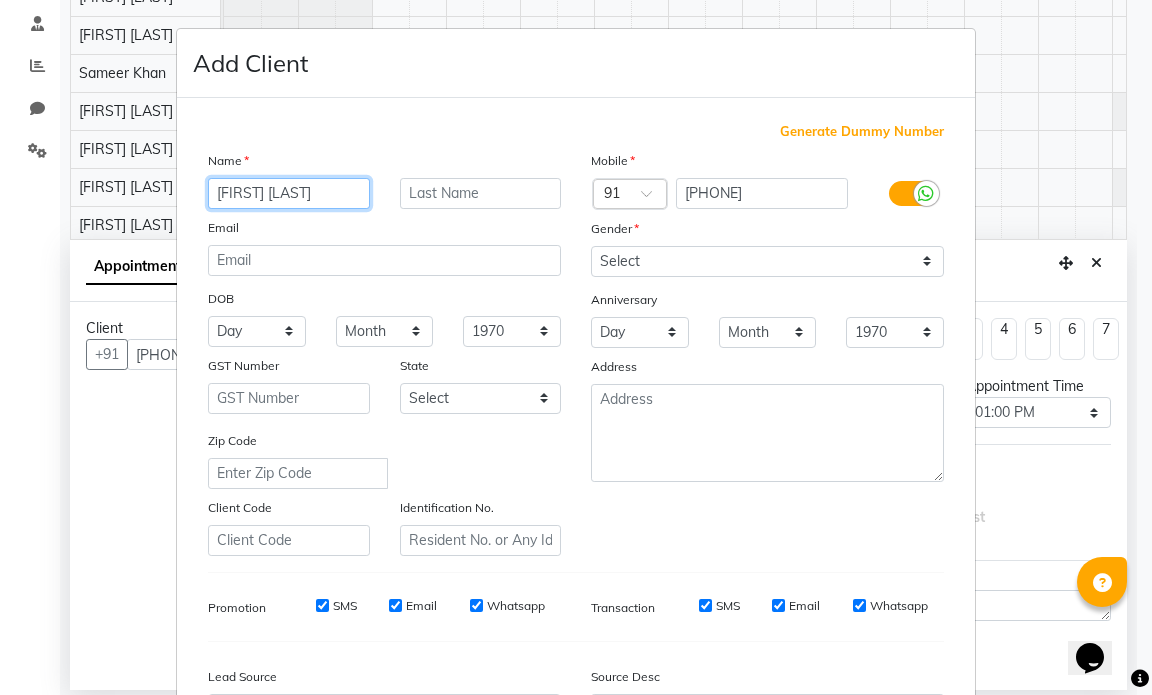type on "[FIRST] [LAST]" 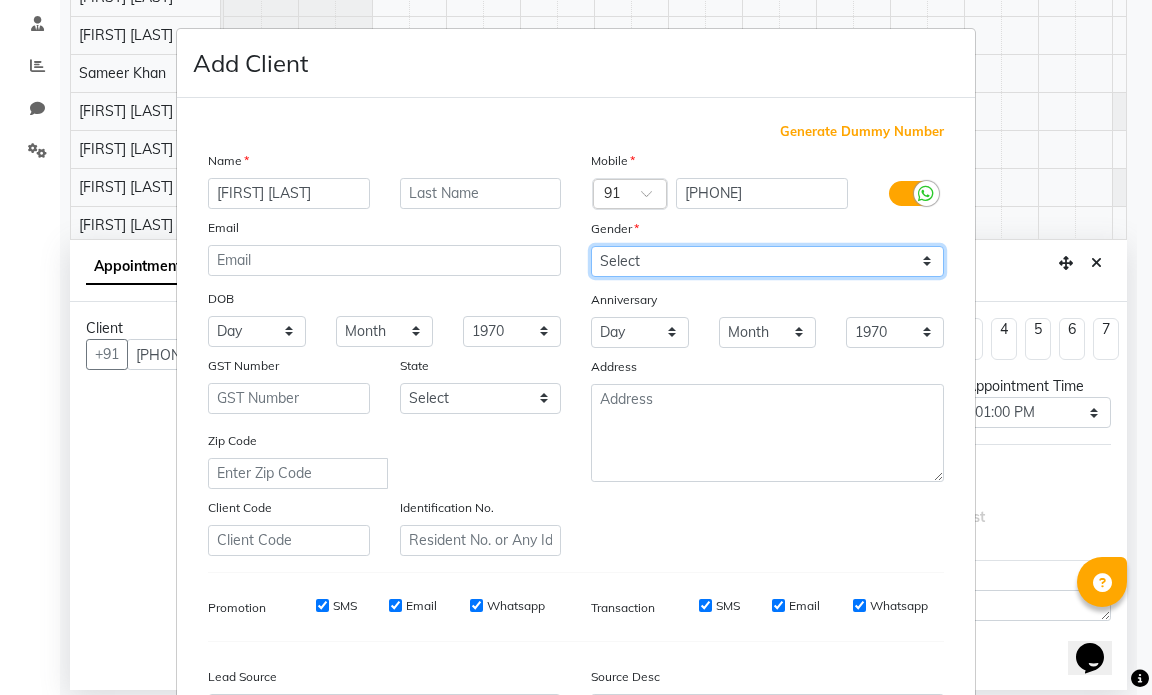 click on "Select Male Female Other Prefer Not To Say" at bounding box center [767, 261] 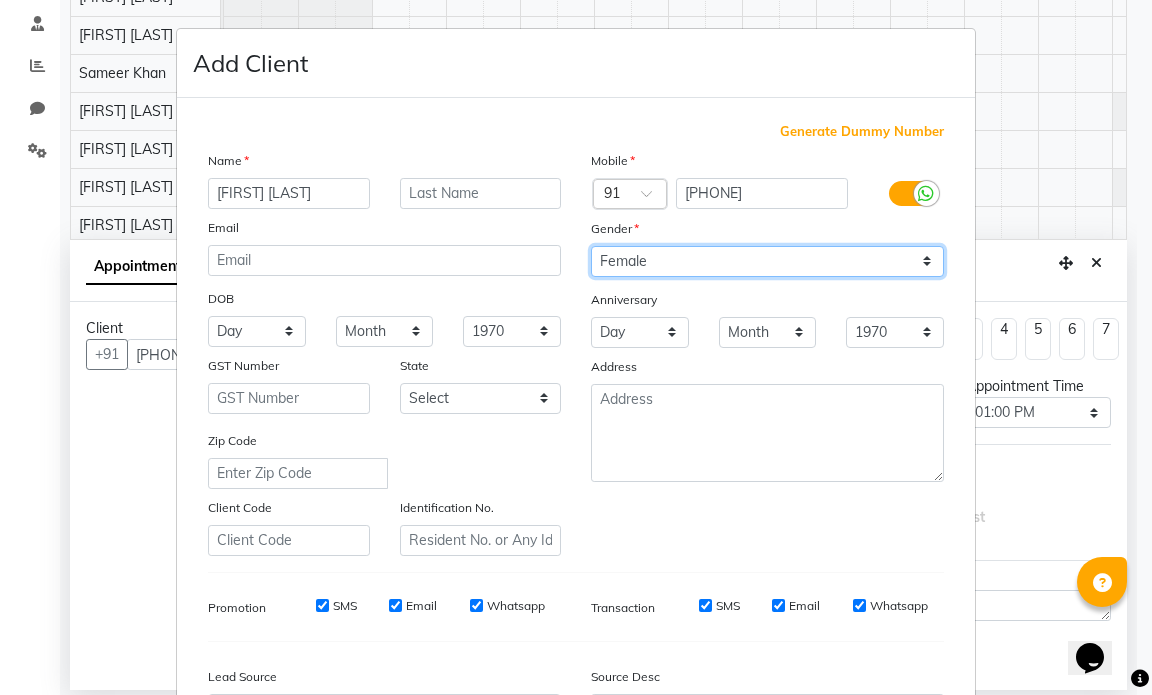 click on "Select Male Female Other Prefer Not To Say" at bounding box center (767, 261) 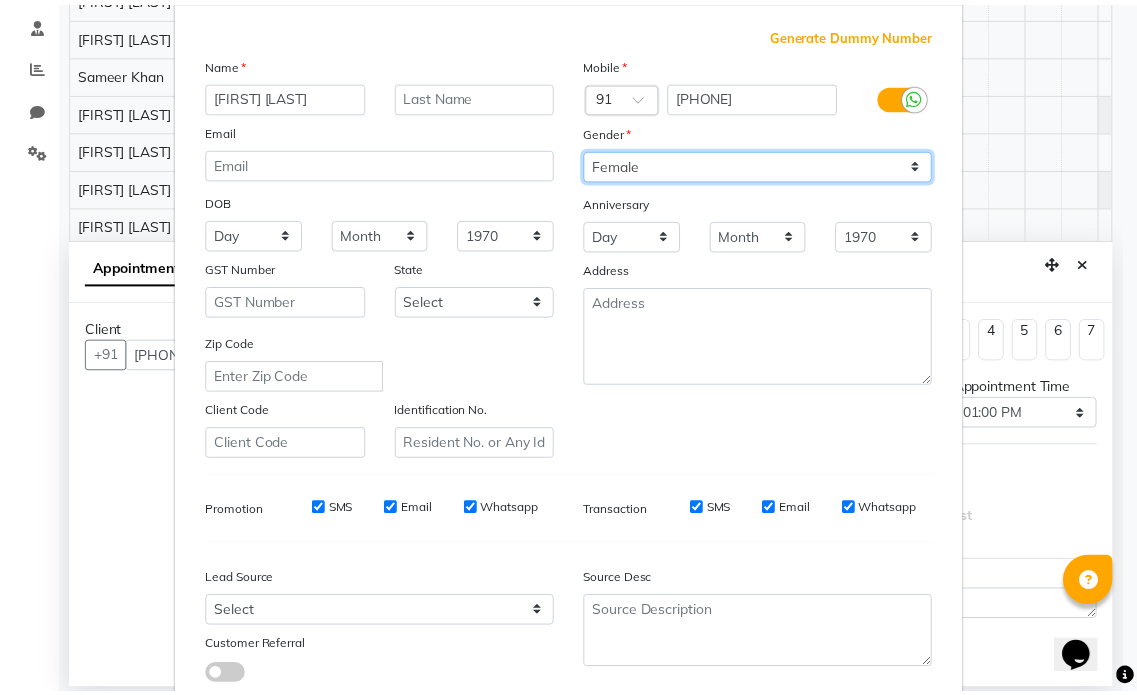 scroll, scrollTop: 228, scrollLeft: 0, axis: vertical 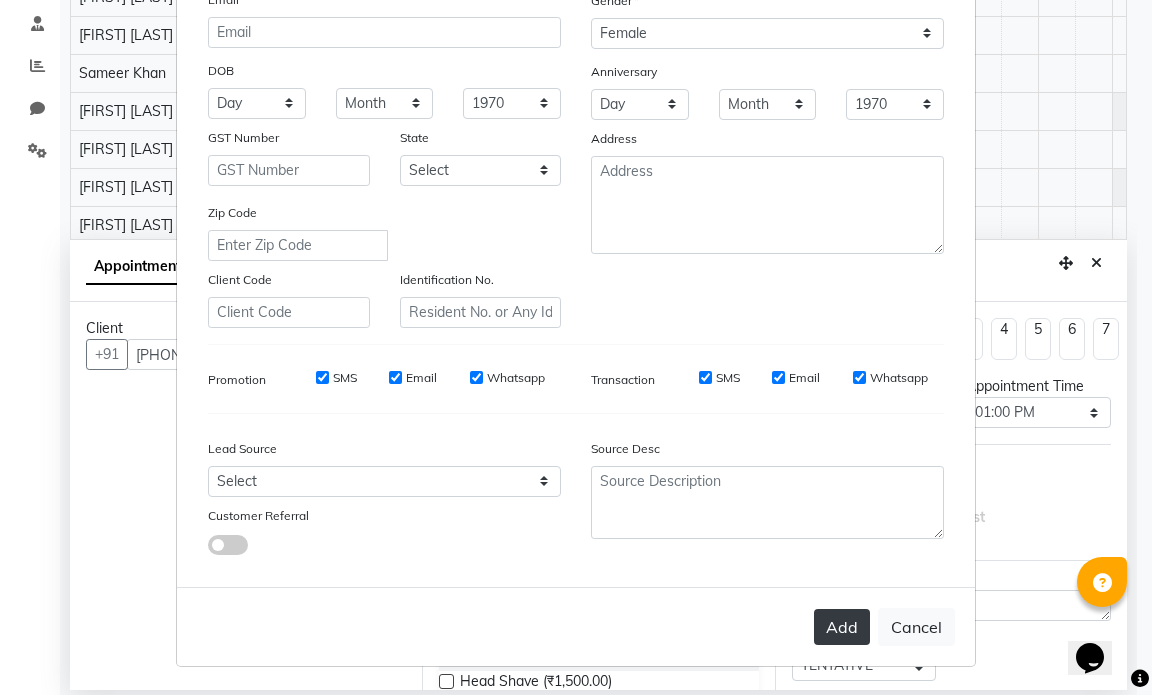 click on "Add" at bounding box center [842, 627] 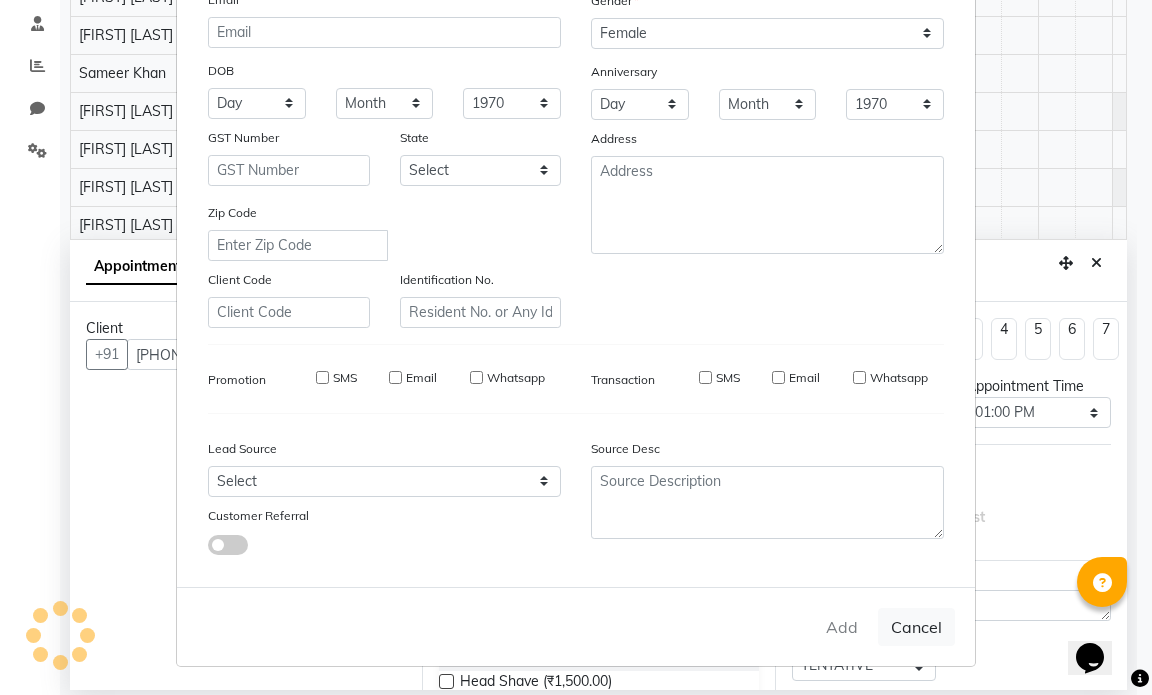 type 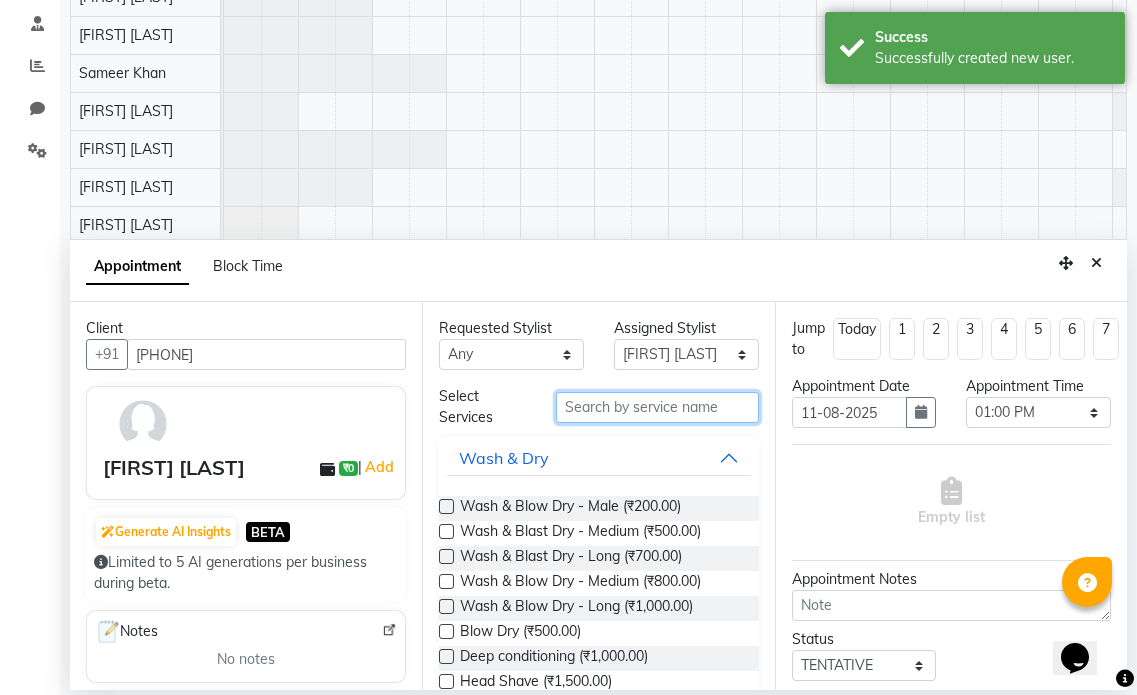 click at bounding box center (657, 407) 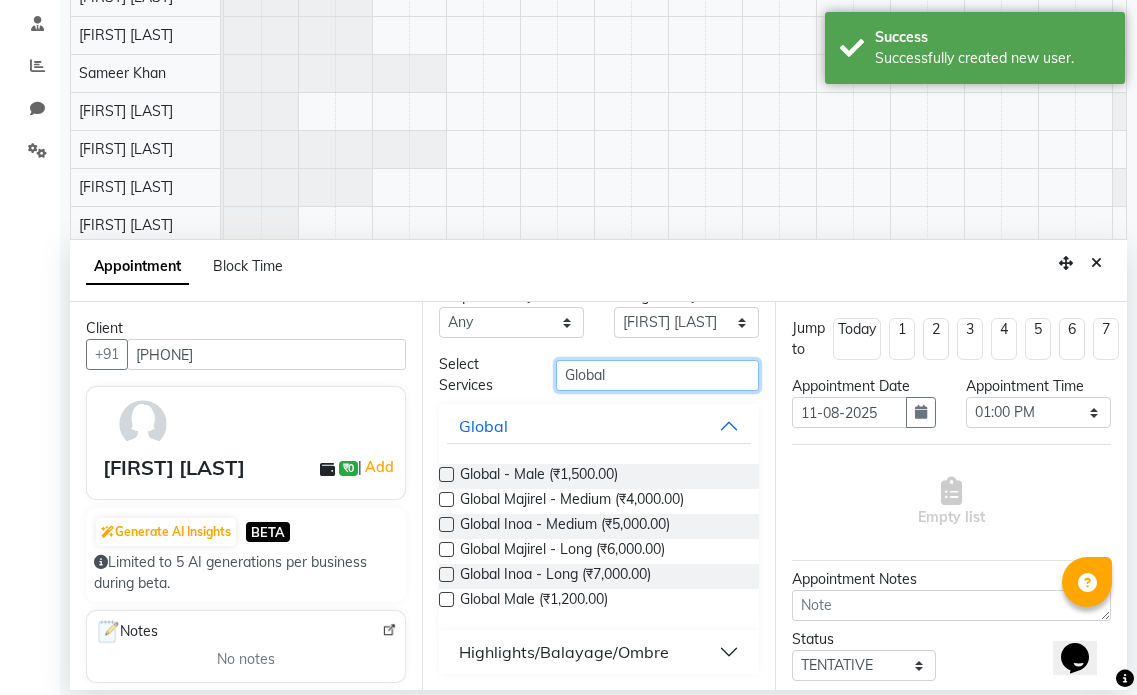 type on "Global" 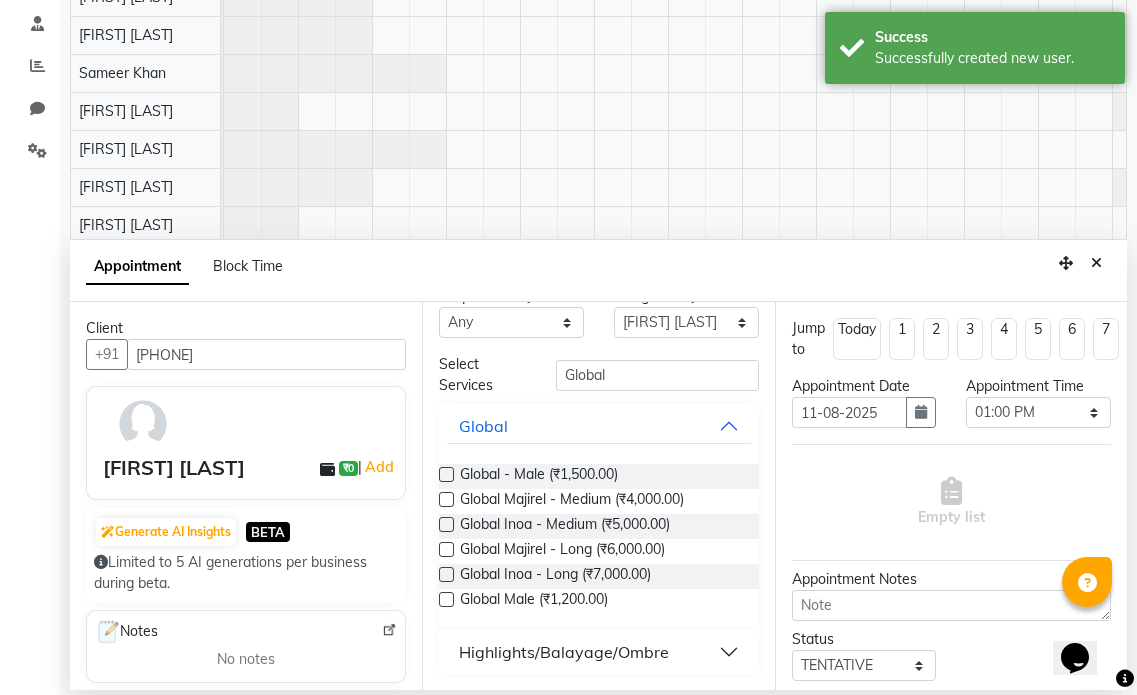 click on "Highlights/Balayage/Ombre" at bounding box center (598, 652) 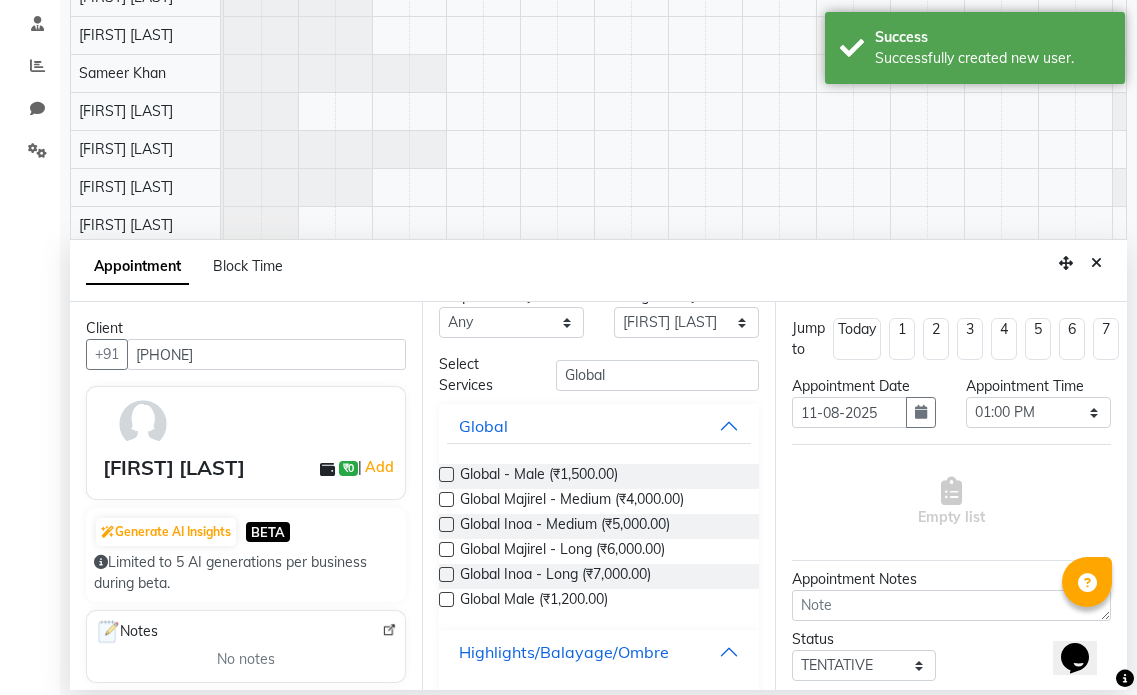 scroll, scrollTop: 211, scrollLeft: 0, axis: vertical 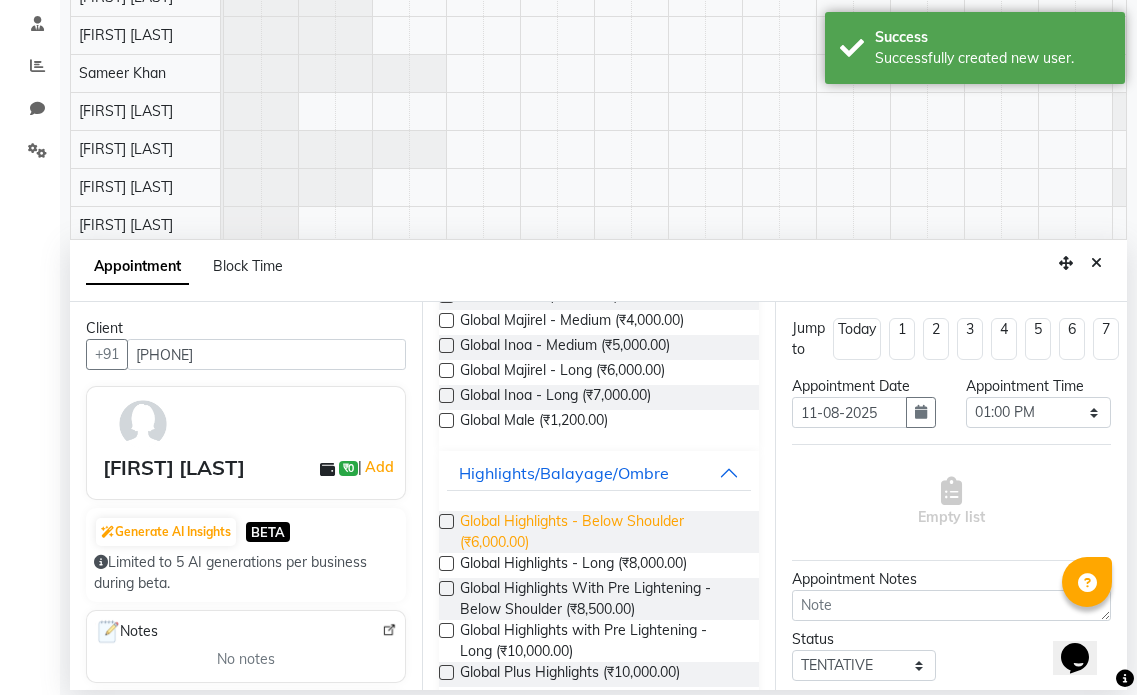 click on "Global Highlights - Below Shoulder  (₹6,000.00)" at bounding box center (601, 532) 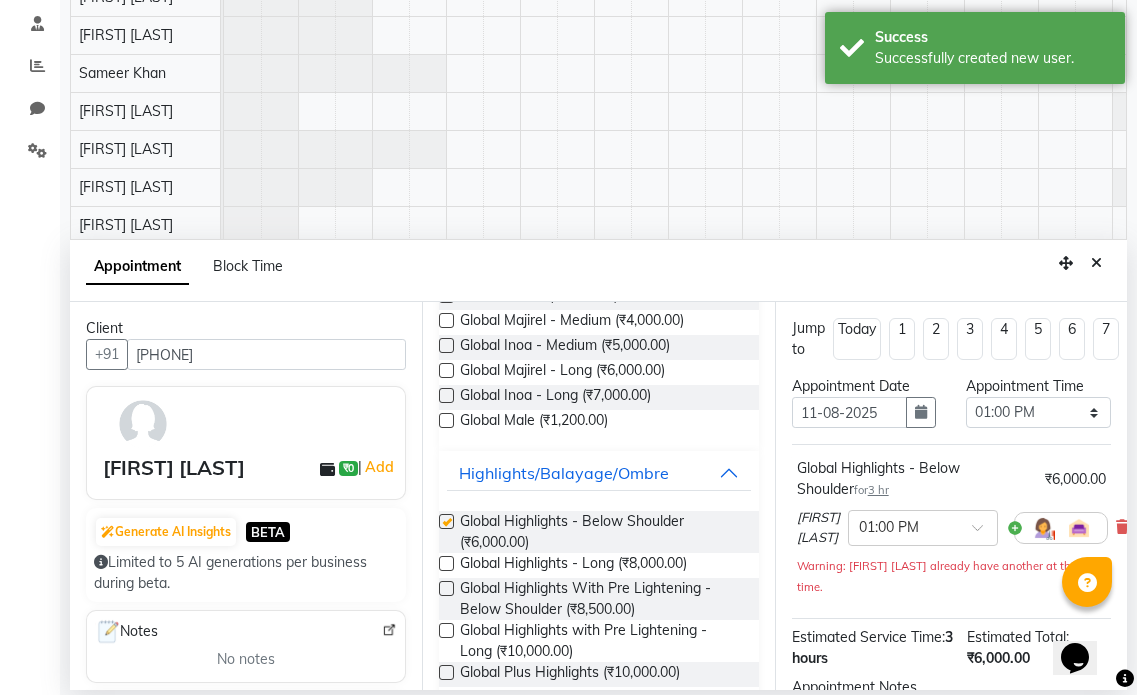 checkbox on "false" 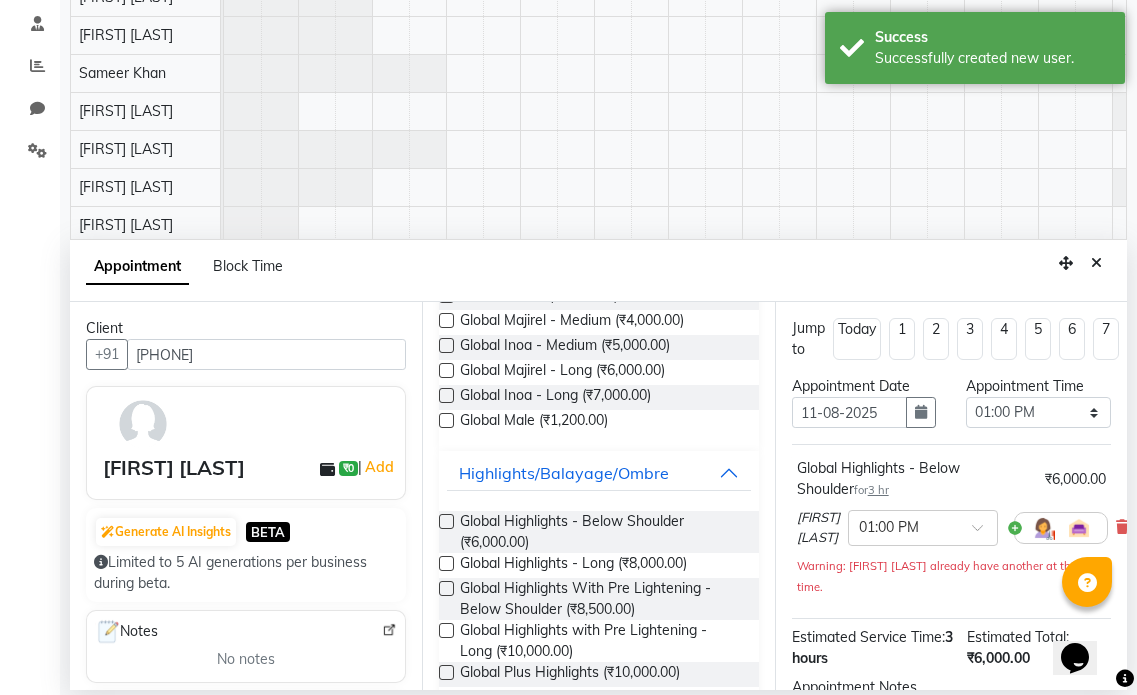scroll, scrollTop: 257, scrollLeft: 0, axis: vertical 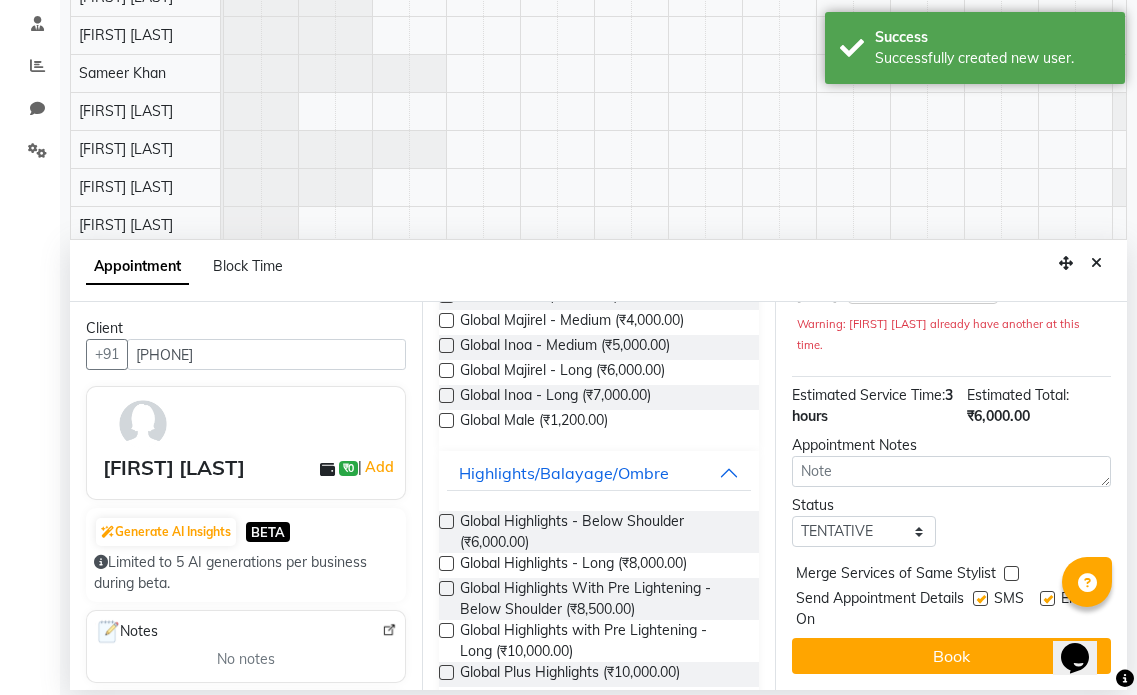 click at bounding box center (1047, 598) 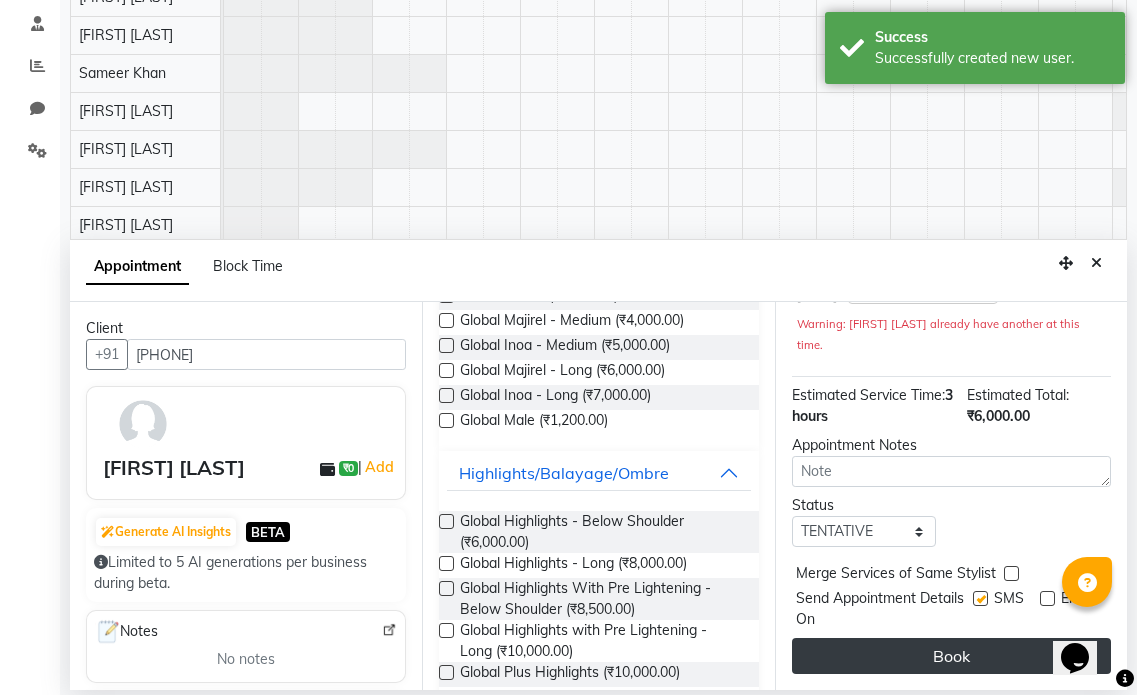 click on "Book" at bounding box center (951, 656) 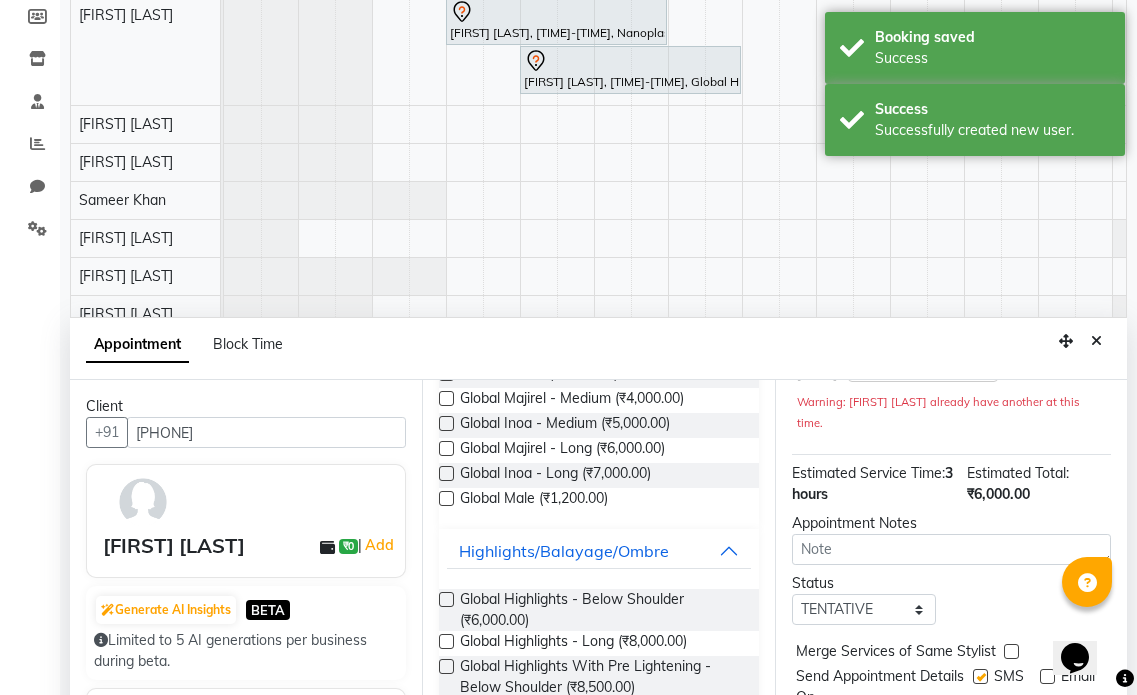 scroll, scrollTop: 300, scrollLeft: 0, axis: vertical 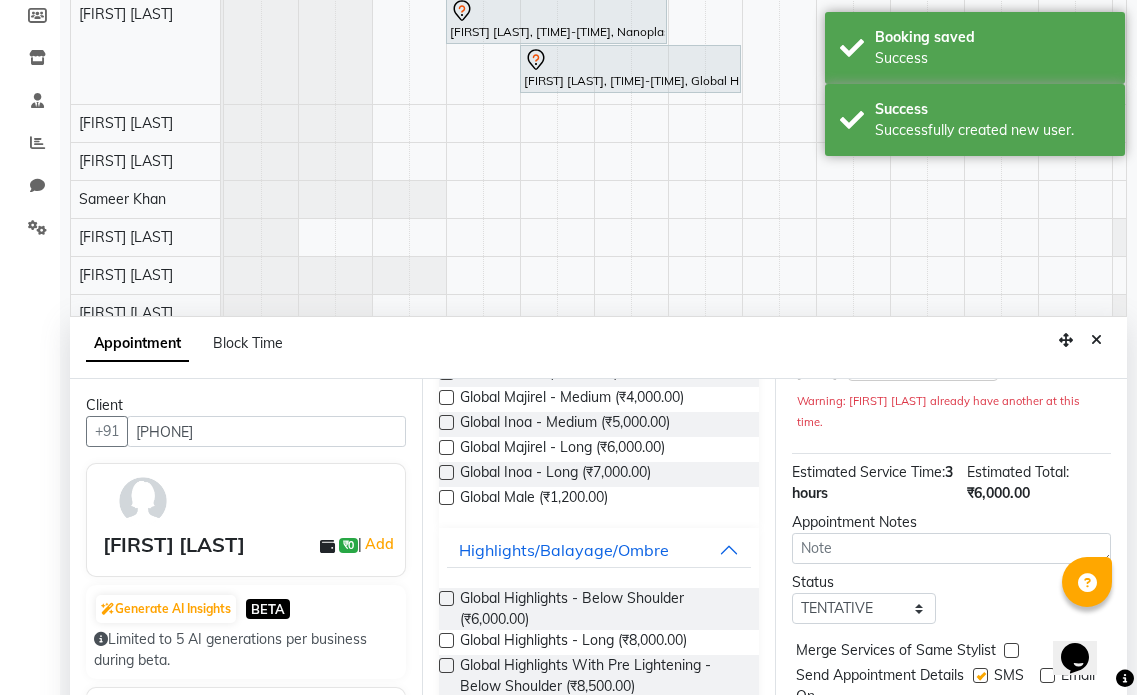 click at bounding box center (1096, 340) 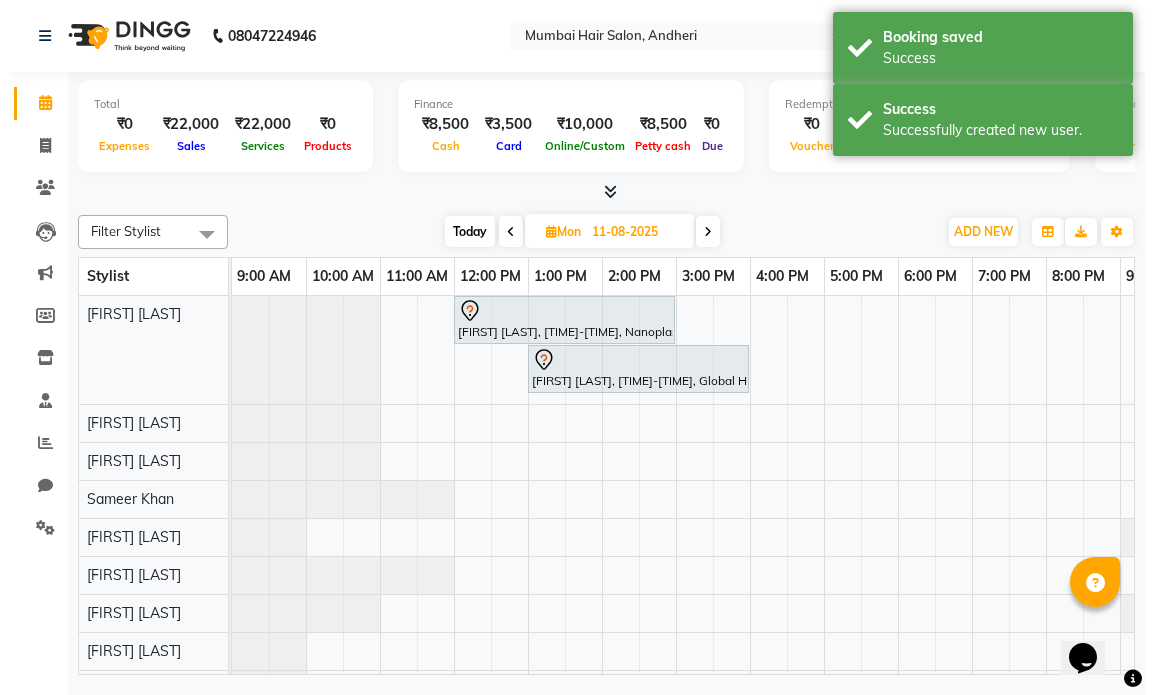 scroll, scrollTop: 0, scrollLeft: 0, axis: both 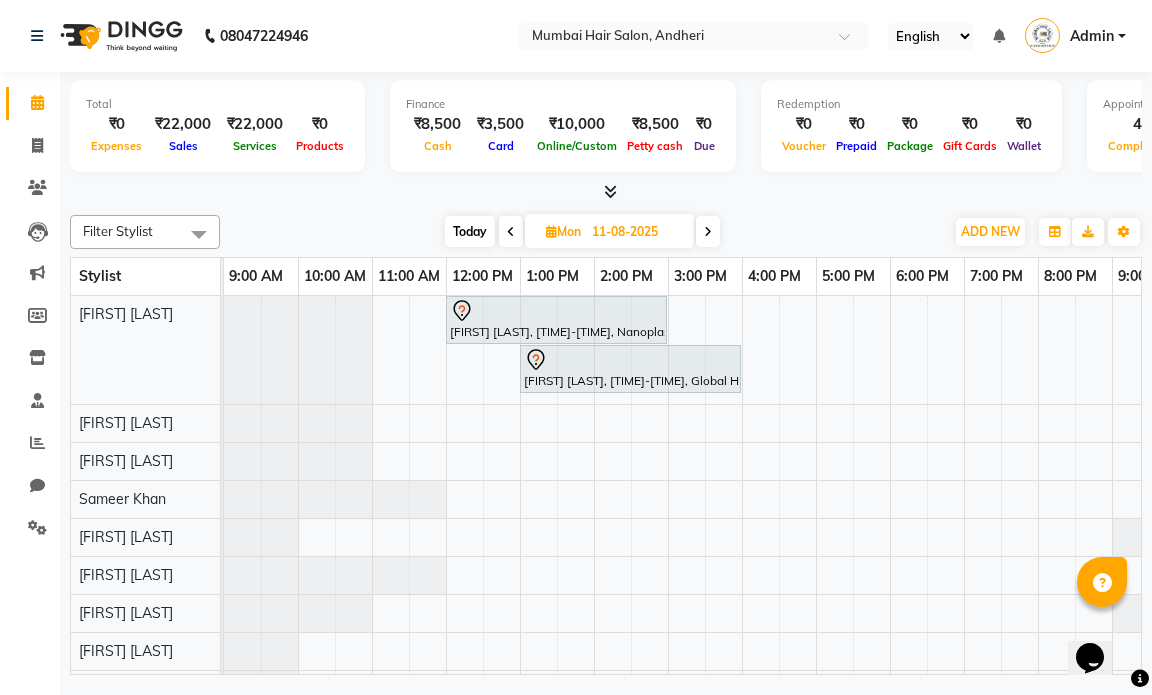 click on "Mon [DATE]" at bounding box center (609, 231) 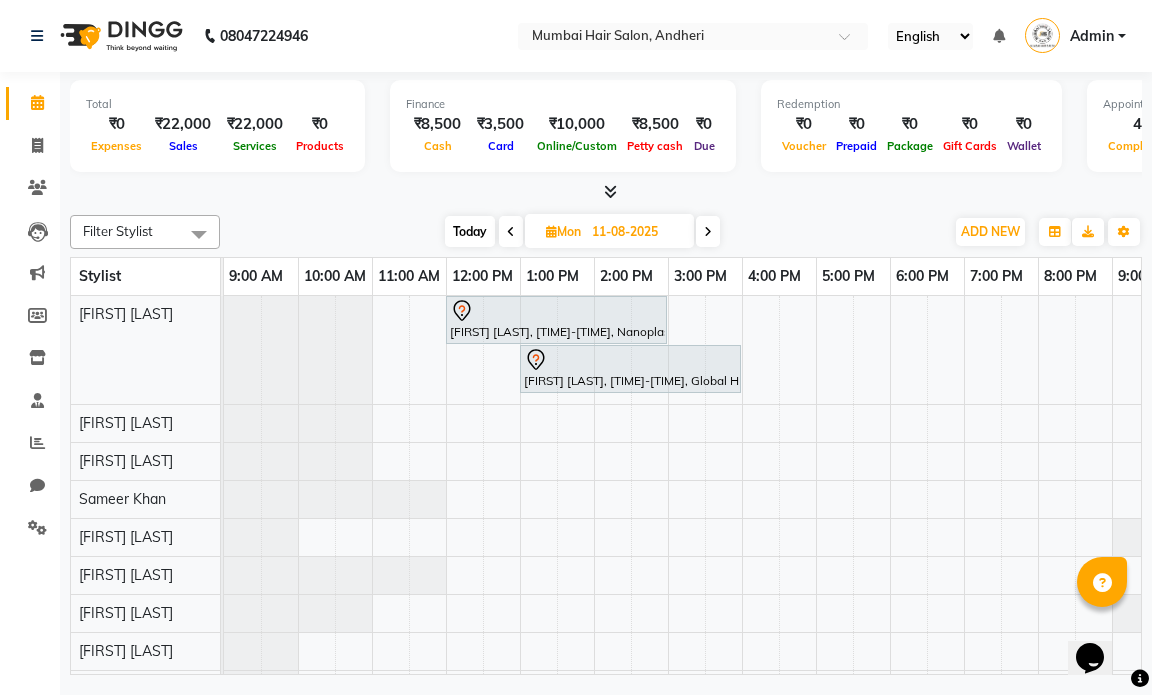 click on "11-08-2025" at bounding box center (636, 232) 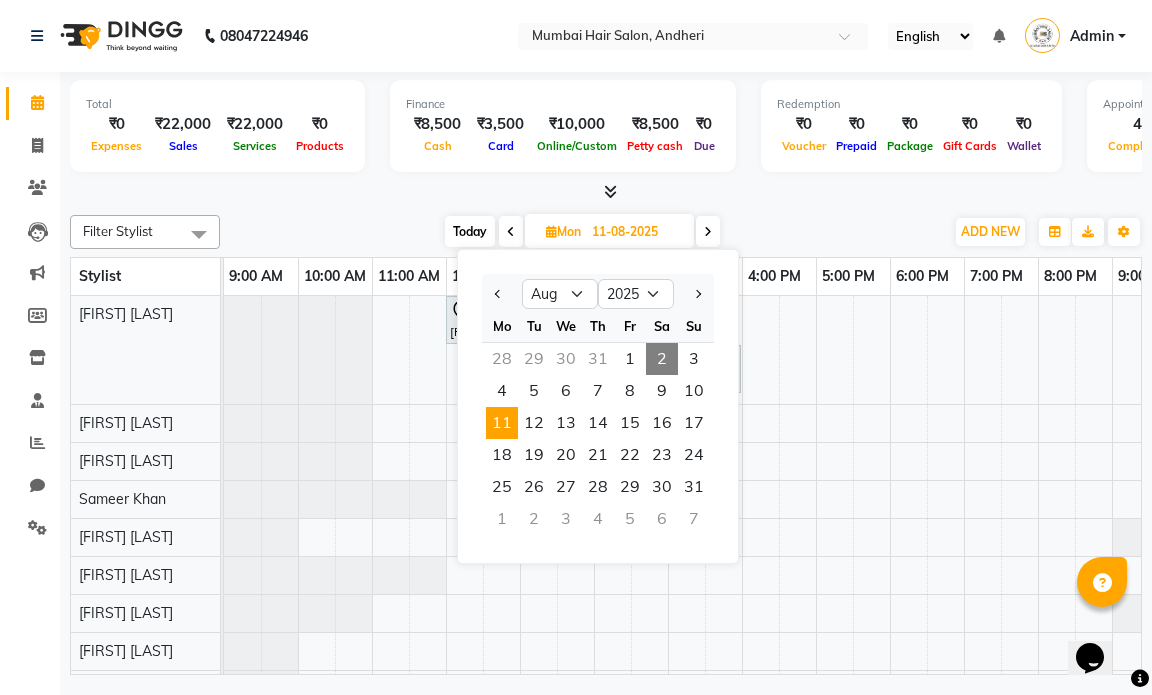 click on "2" at bounding box center [662, 359] 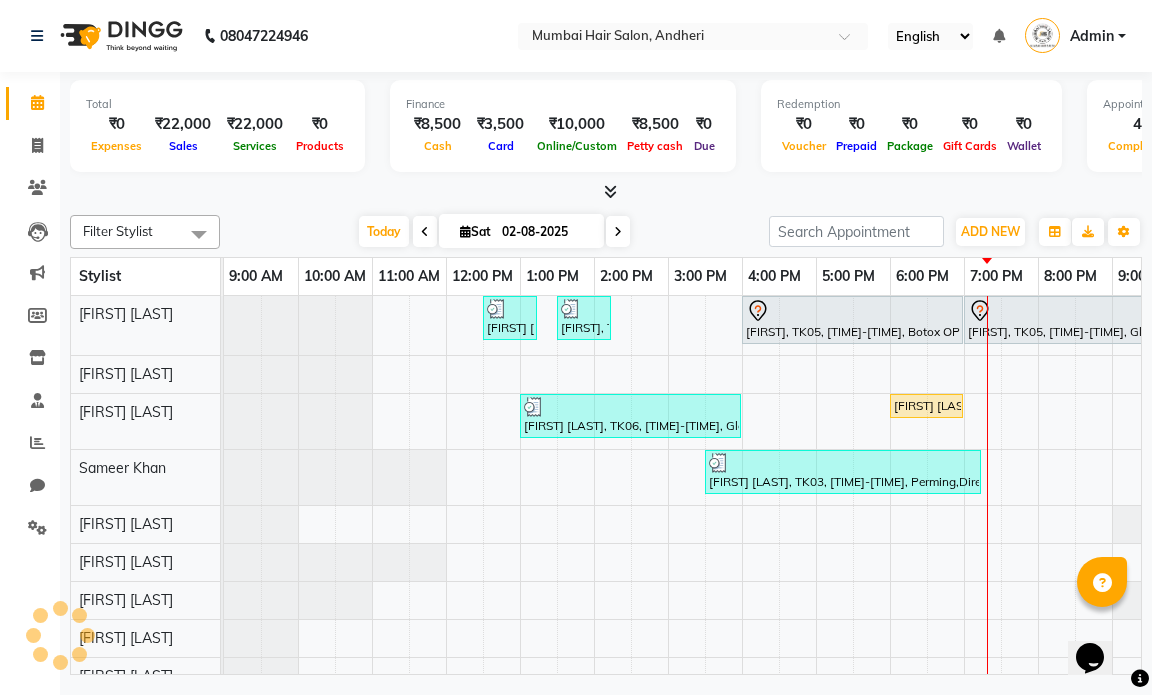 scroll, scrollTop: 0, scrollLeft: 119, axis: horizontal 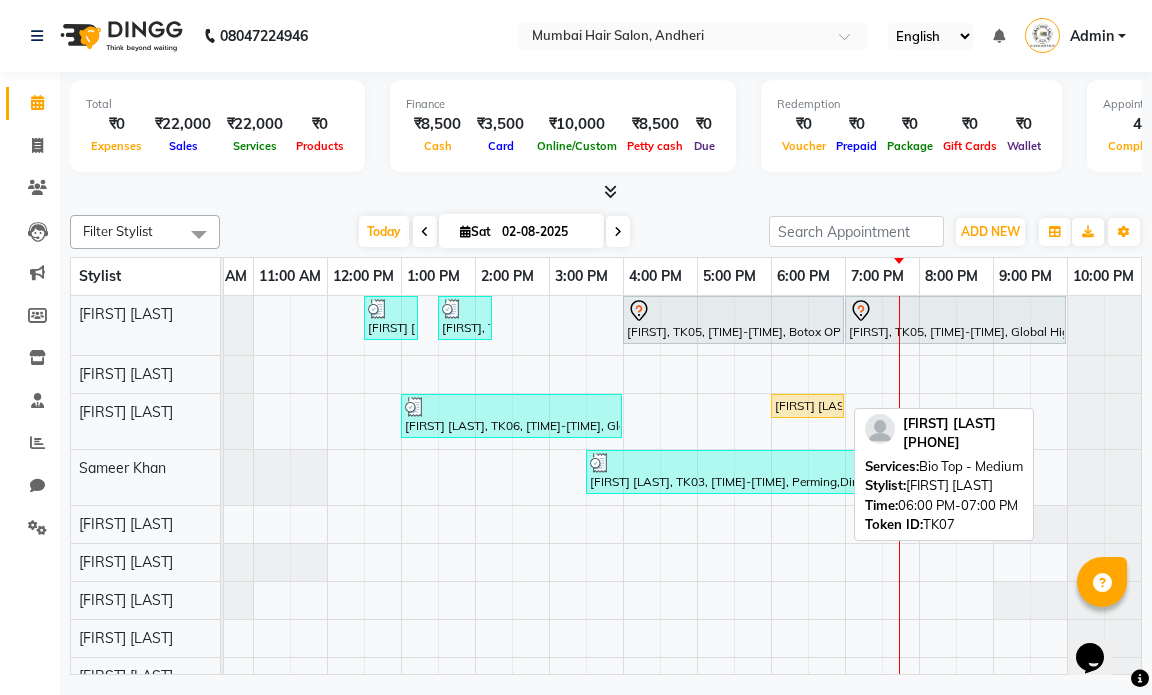 click on "[FIRST] [LAST], TK07, [TIME]-[TIME], Bio Top - Medium" at bounding box center [807, 406] 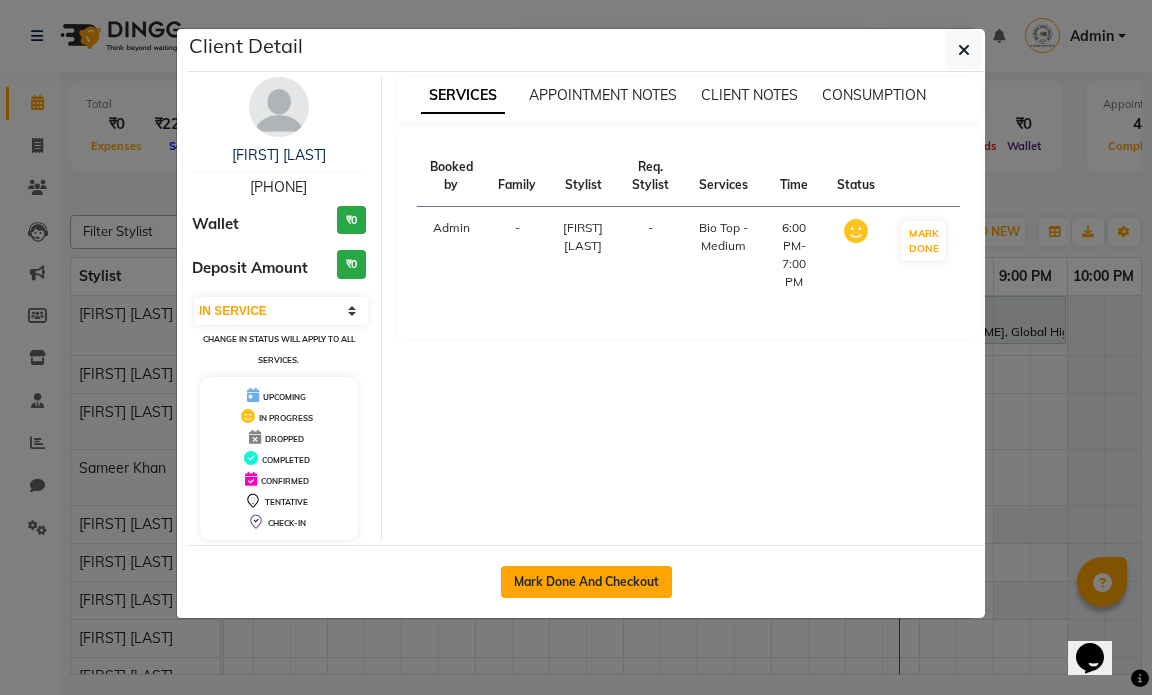 click on "Mark Done And Checkout" 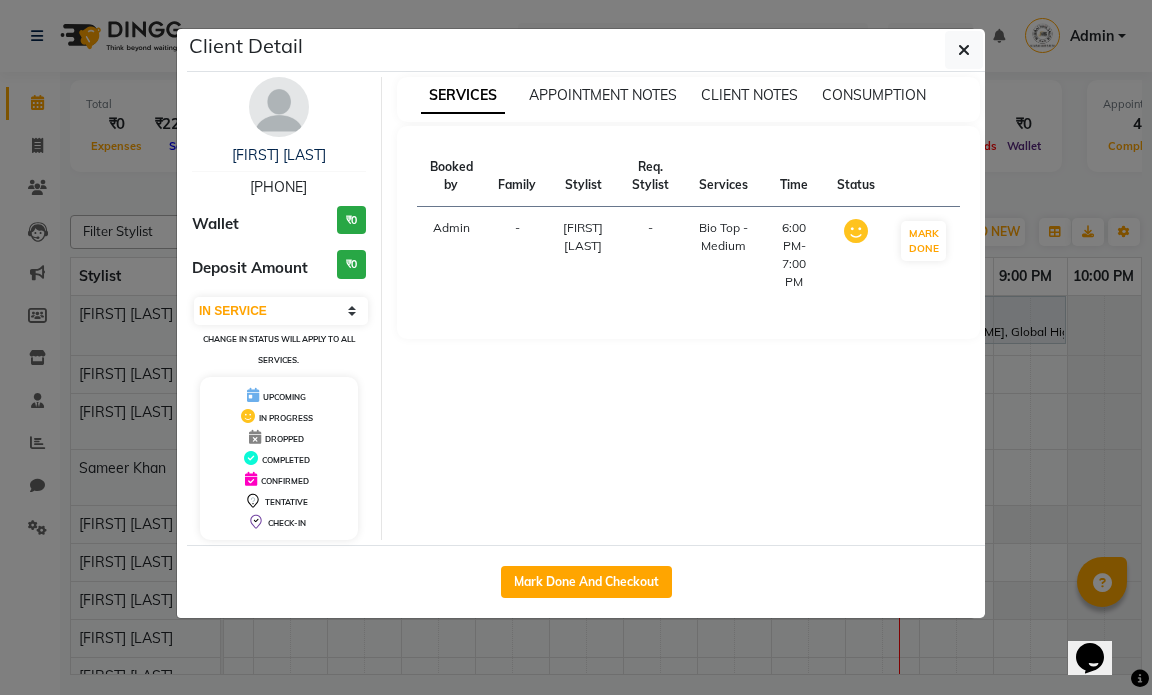 select on "7487" 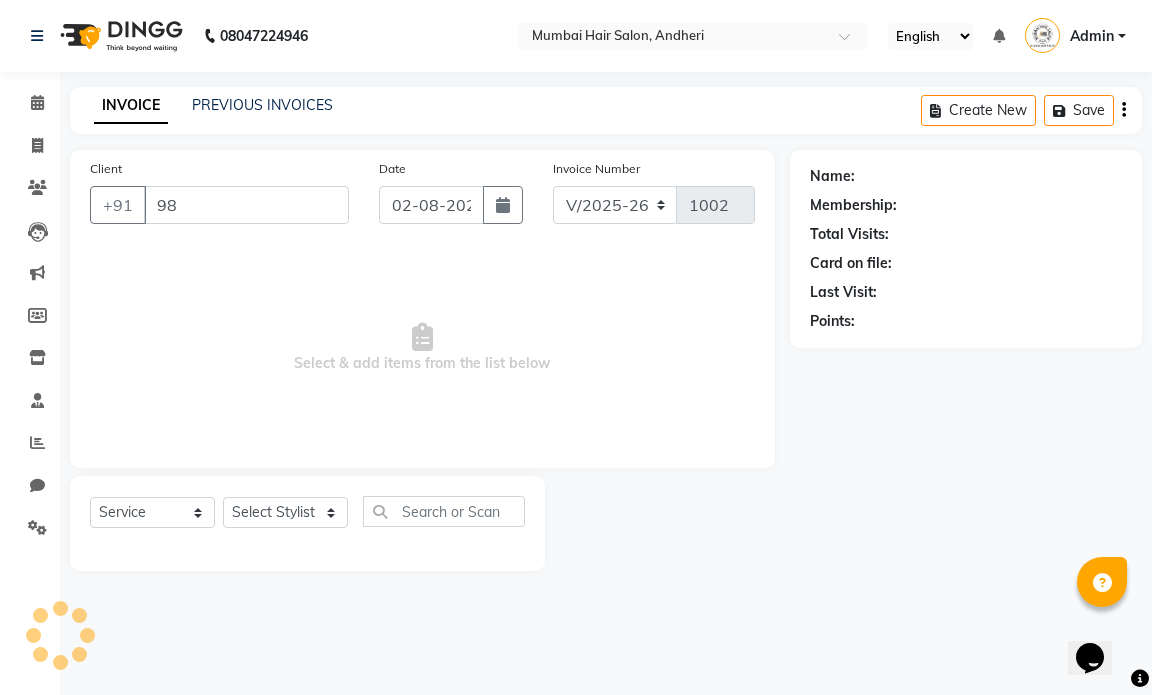 type on "[PHONE]" 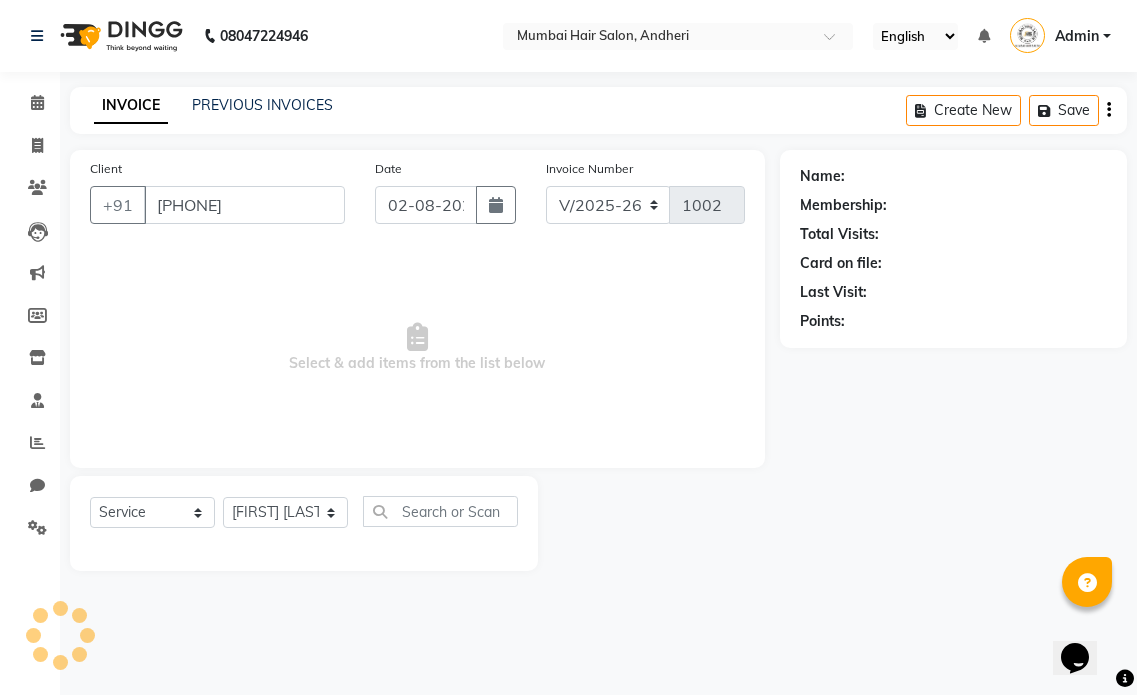 type on "[PHONE]" 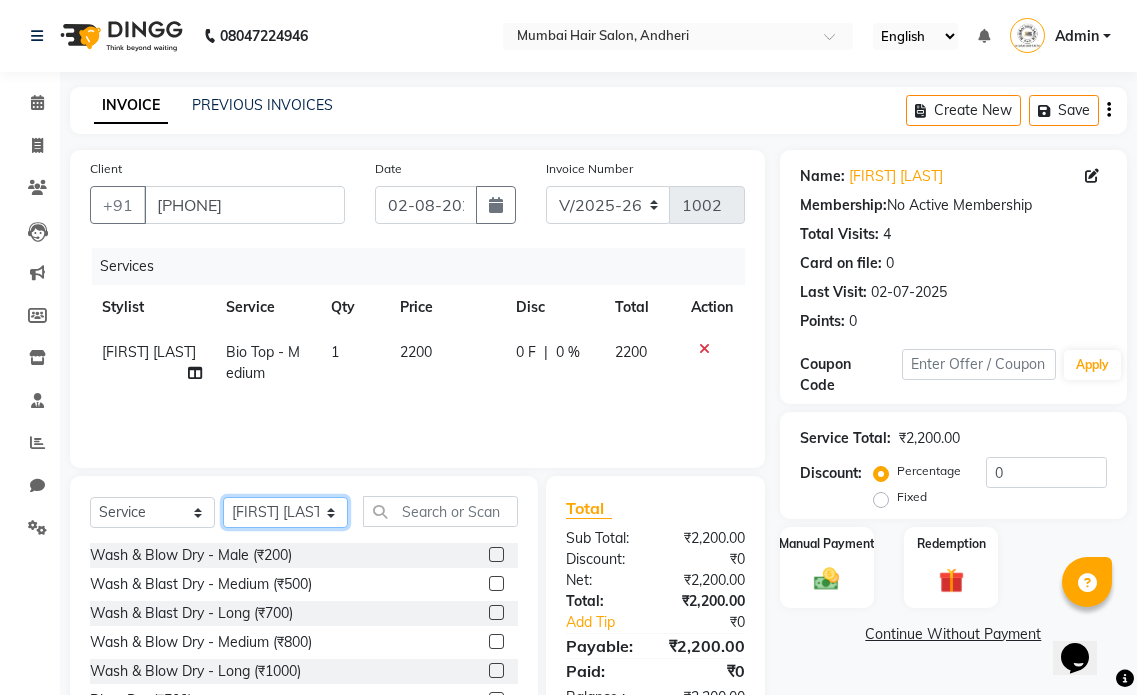 click on "Select Stylist Amol Dinkar Pawar Arman Ansari Atish Kadel Mohd Shamshad  MUMBAI HAIR SALON Payal Kalyan Rehan Ansari Salam Ansari Sameer Khan Shuab Ansari Swara Bamne" 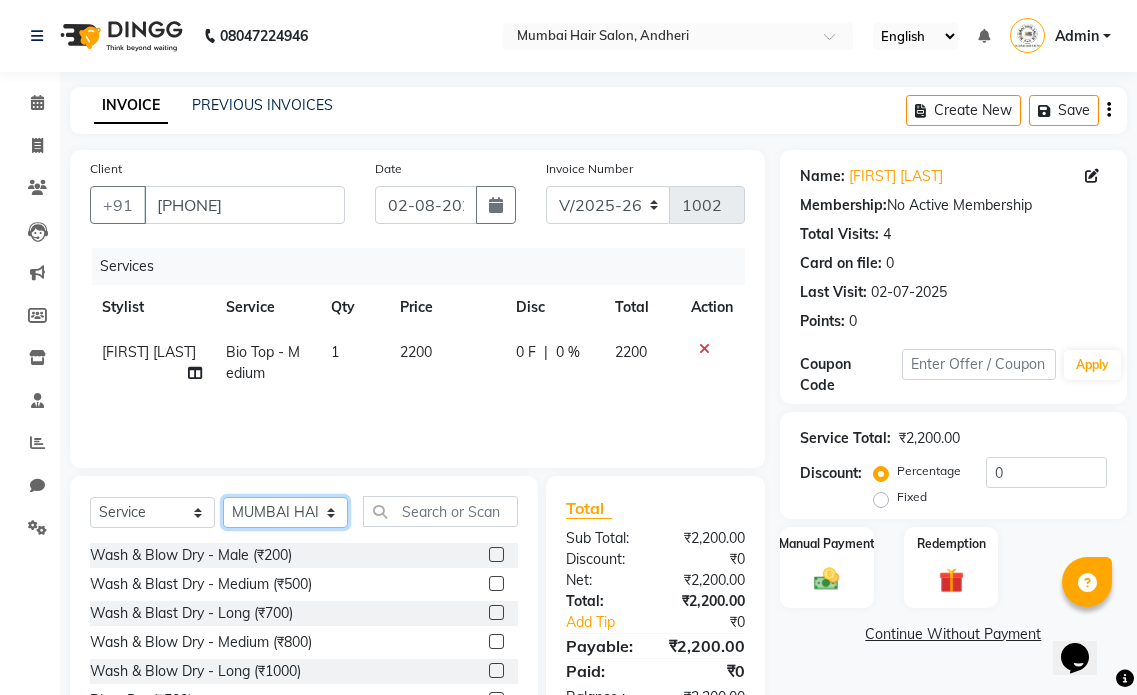 click on "Select Stylist Amol Dinkar Pawar Arman Ansari Atish Kadel Mohd Shamshad  MUMBAI HAIR SALON Payal Kalyan Rehan Ansari Salam Ansari Sameer Khan Shuab Ansari Swara Bamne" 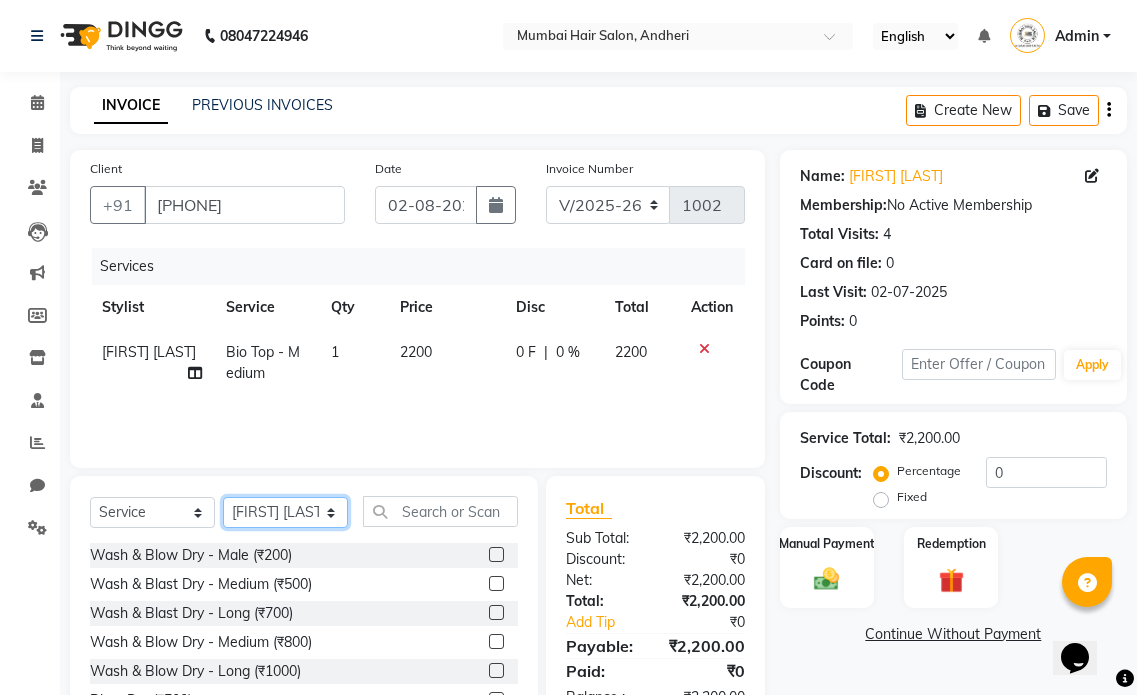 click on "Select Stylist Amol Dinkar Pawar Arman Ansari Atish Kadel Mohd Shamshad  MUMBAI HAIR SALON Payal Kalyan Rehan Ansari Salam Ansari Sameer Khan Shuab Ansari Swara Bamne" 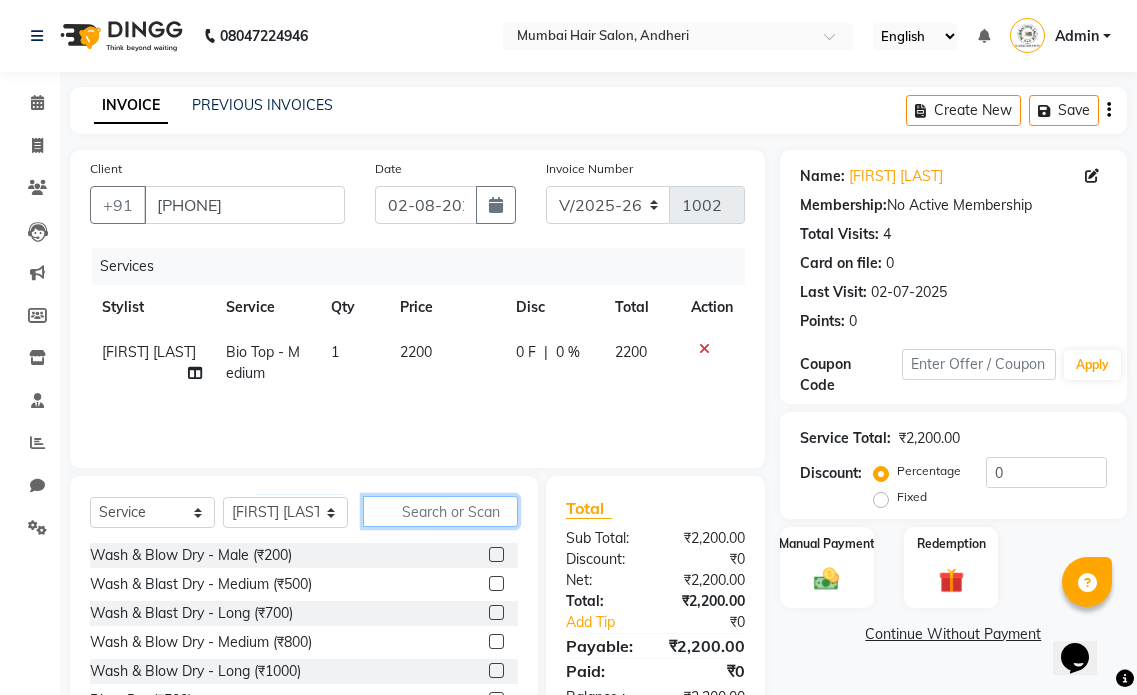 click 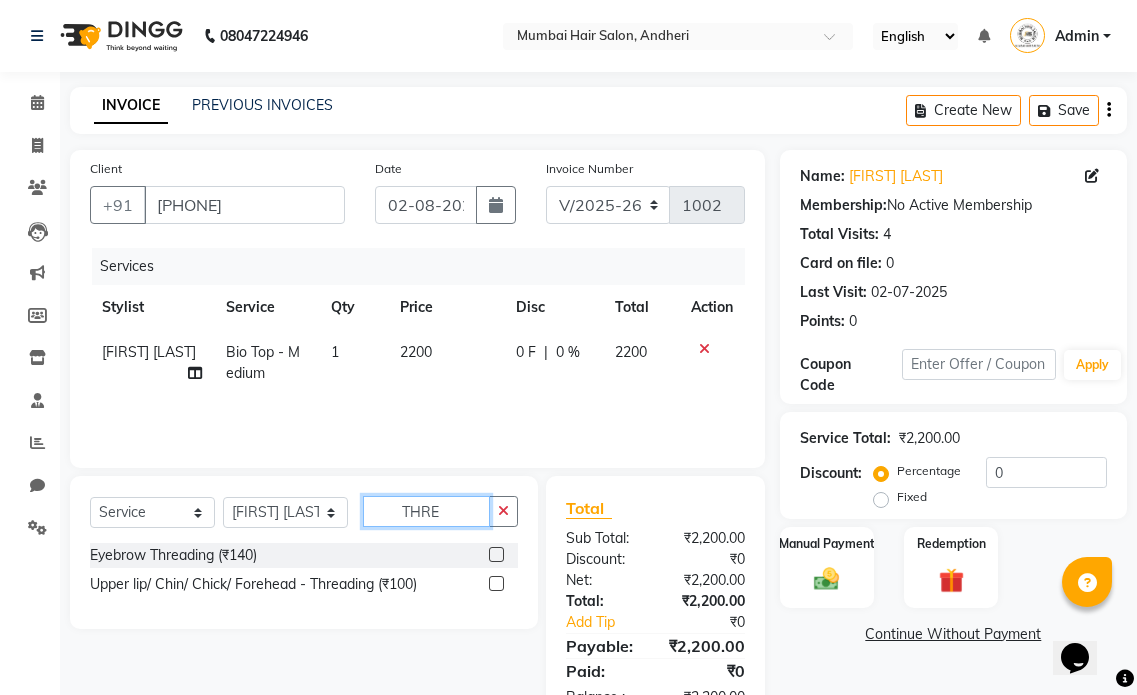 type on "THRE" 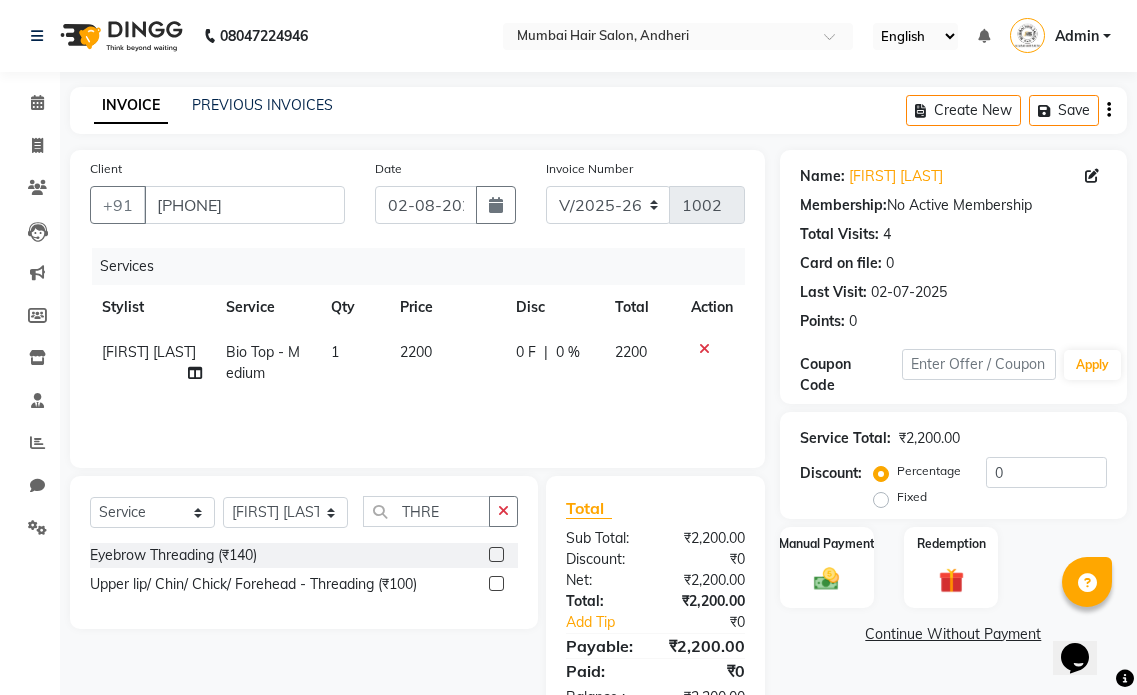 click 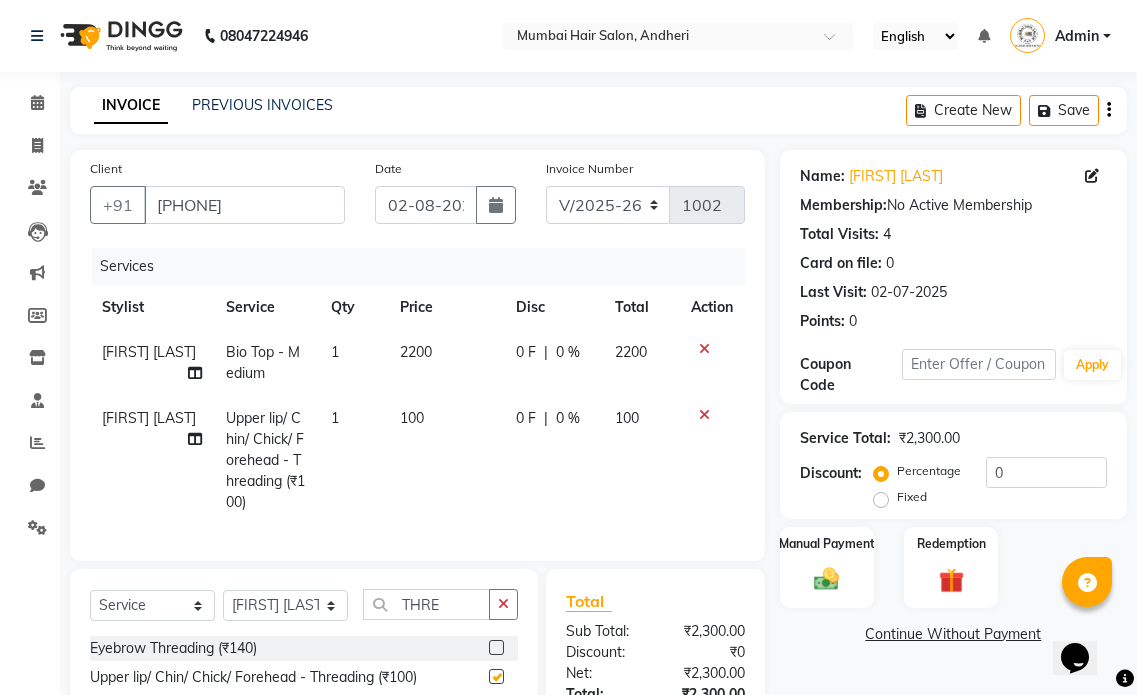 checkbox on "false" 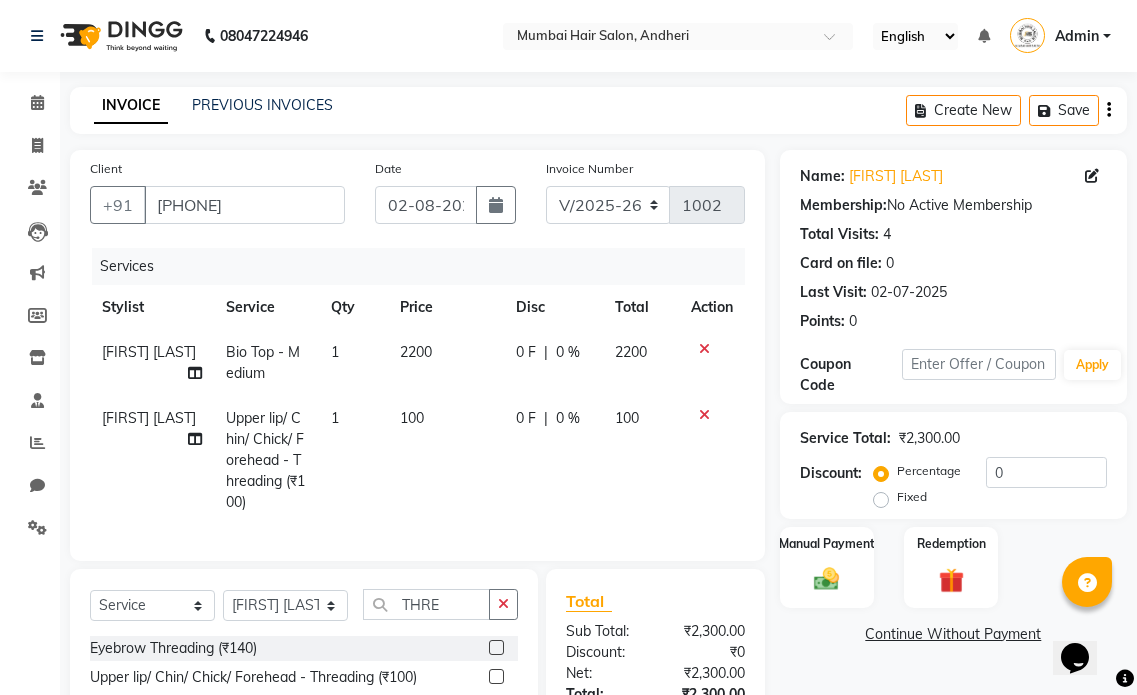 click on "Bio Top - Medium" 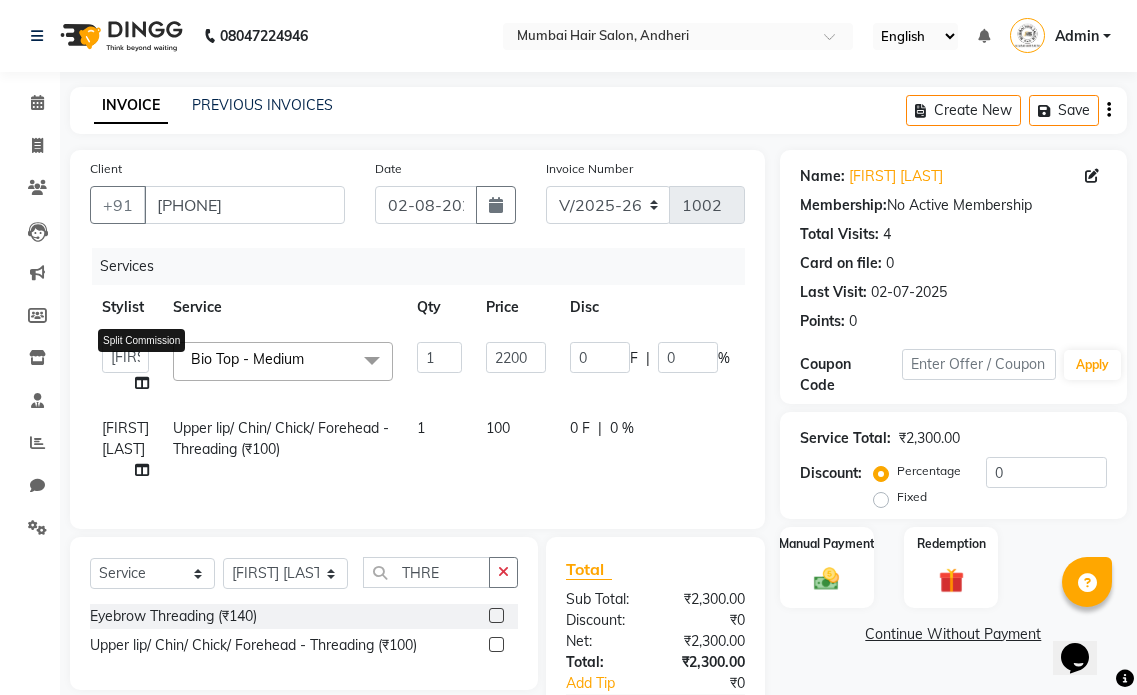 click 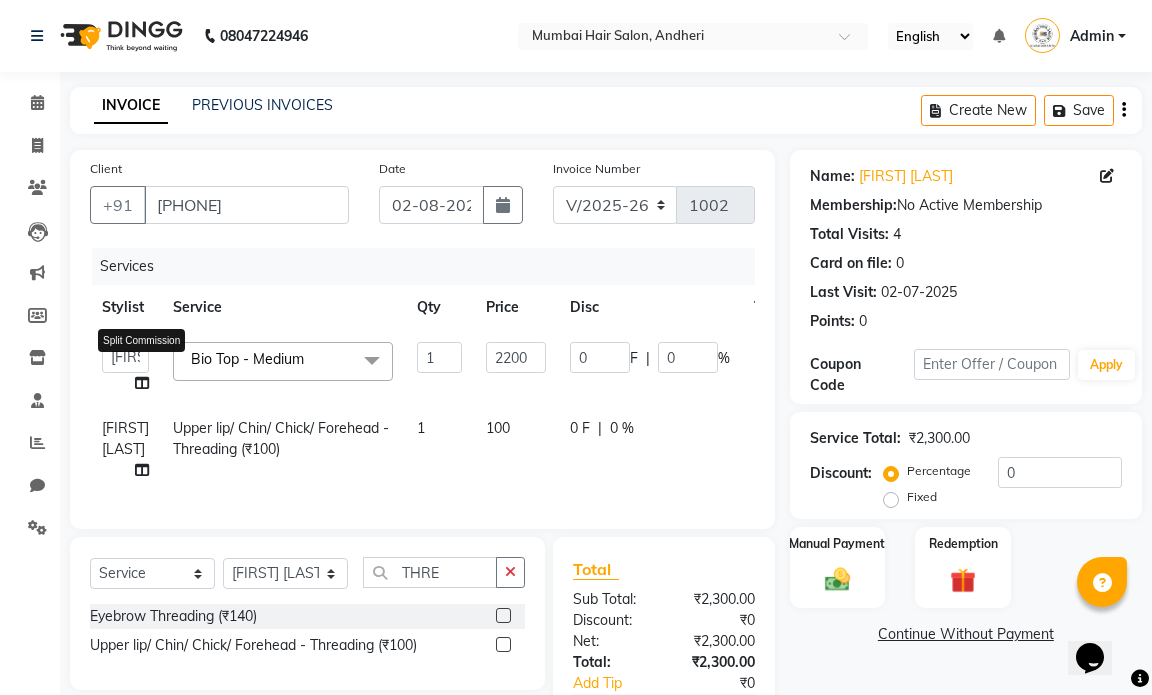 select on "66012" 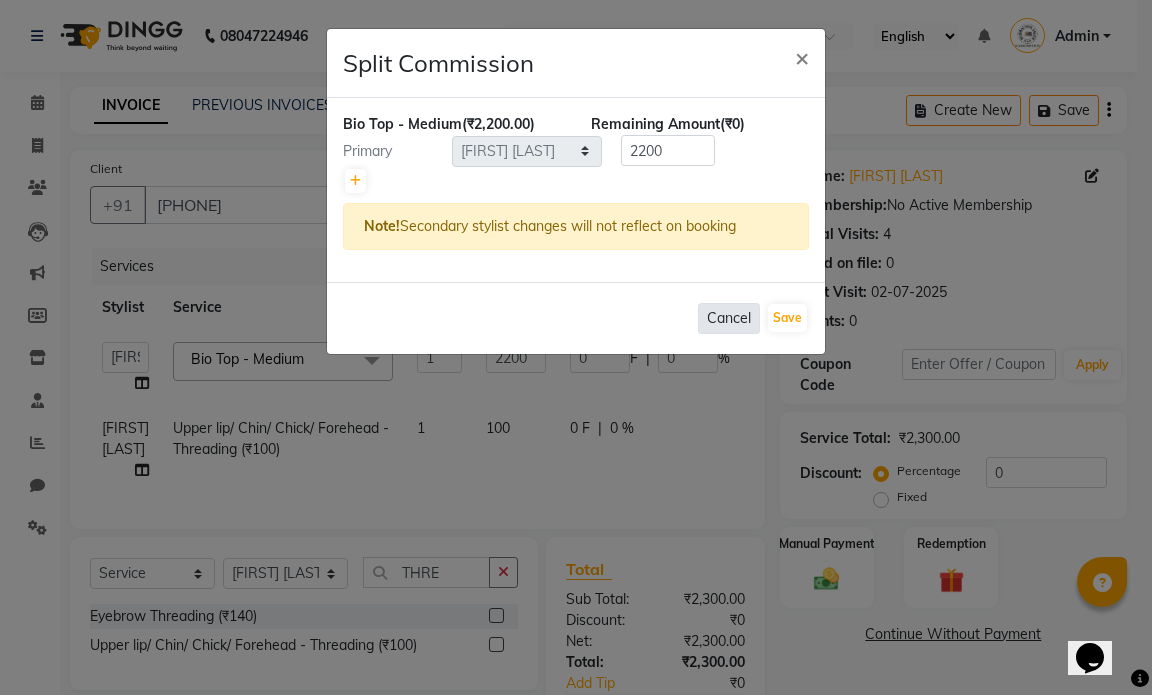 click on "Cancel" 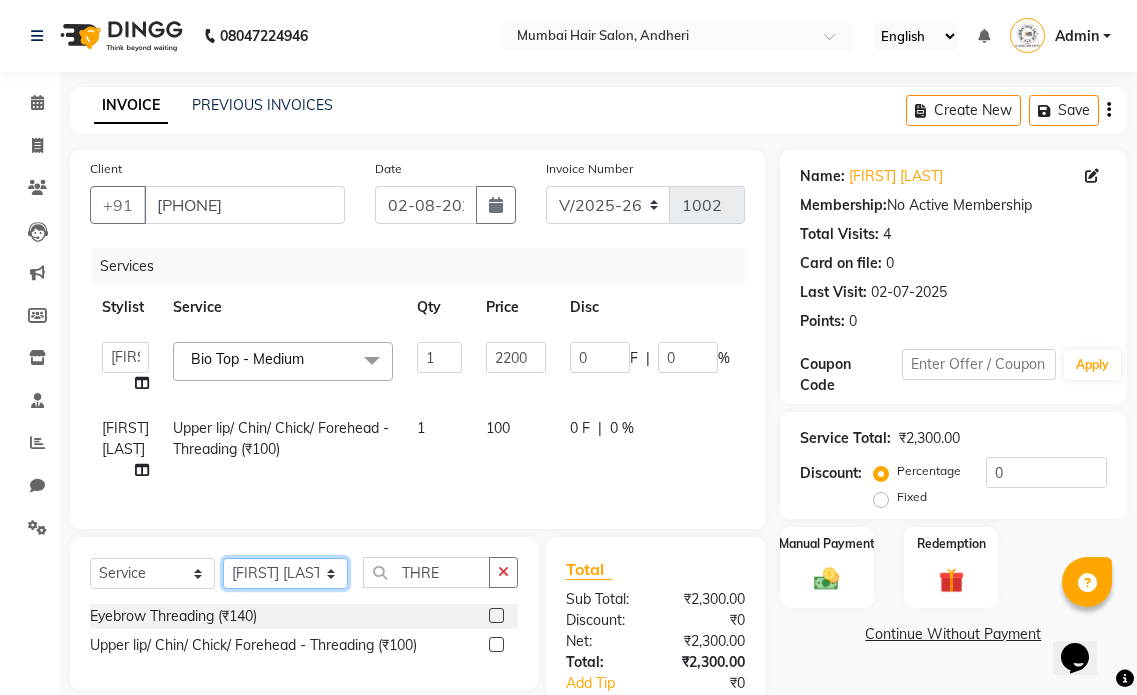 click on "Select Stylist Amol Dinkar Pawar Arman Ansari Atish Kadel Mohd Shamshad  MUMBAI HAIR SALON Payal Kalyan Rehan Ansari Salam Ansari Sameer Khan Shuab Ansari Swara Bamne" 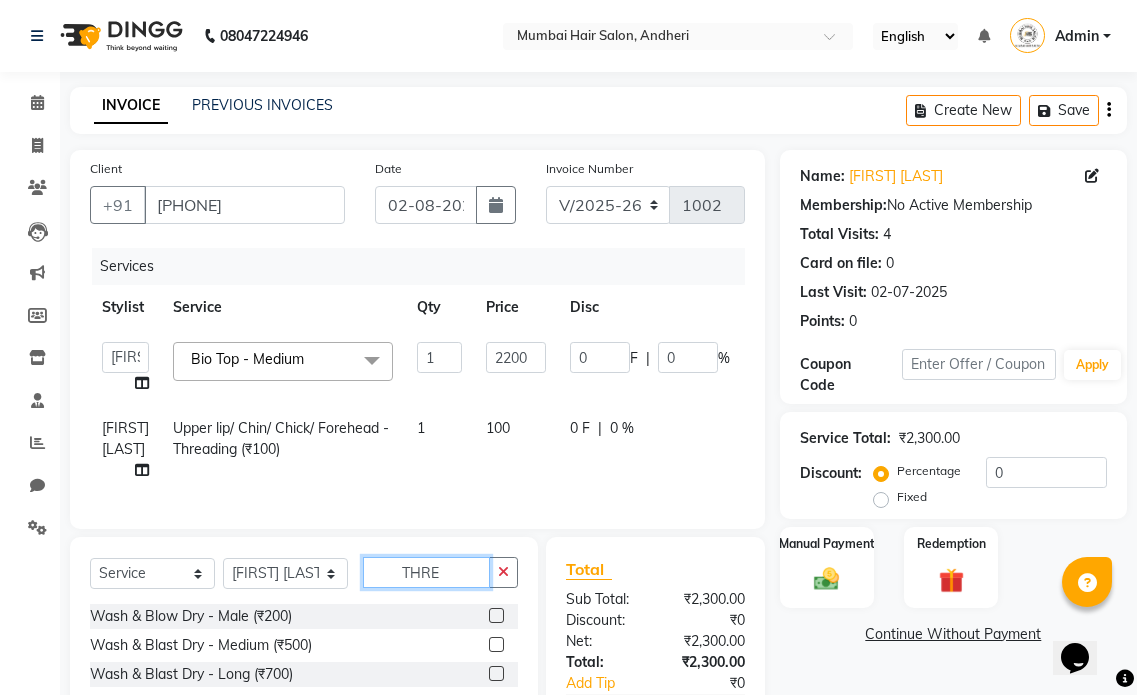 drag, startPoint x: 445, startPoint y: 580, endPoint x: 363, endPoint y: 468, distance: 138.80922 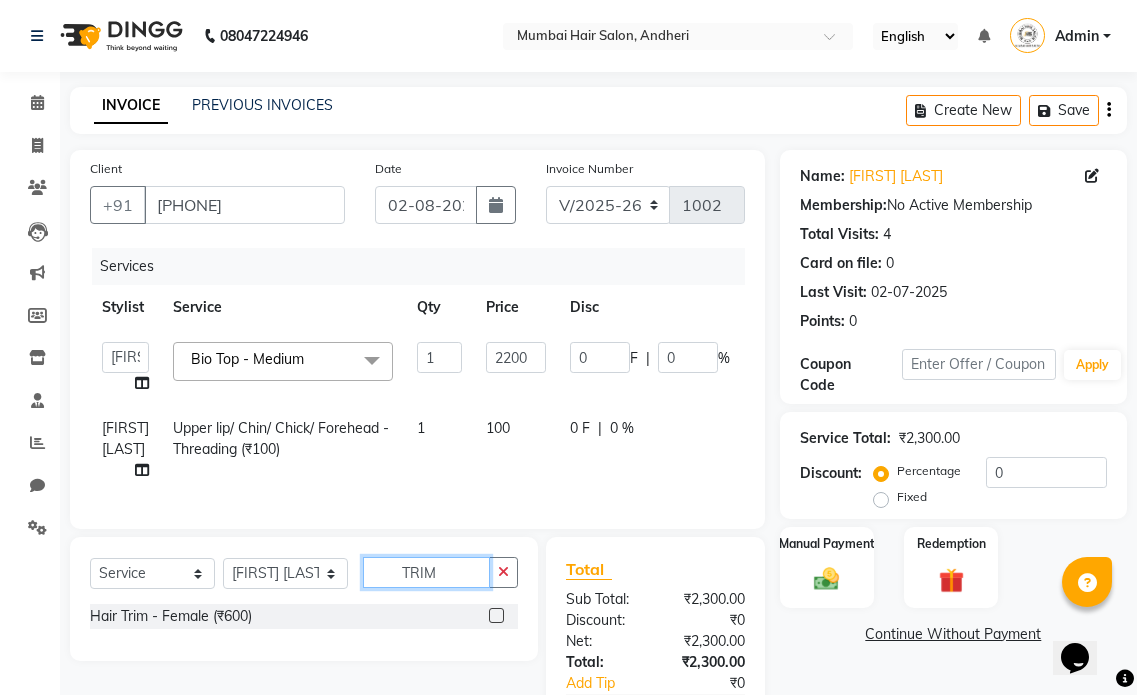 type on "TRIM" 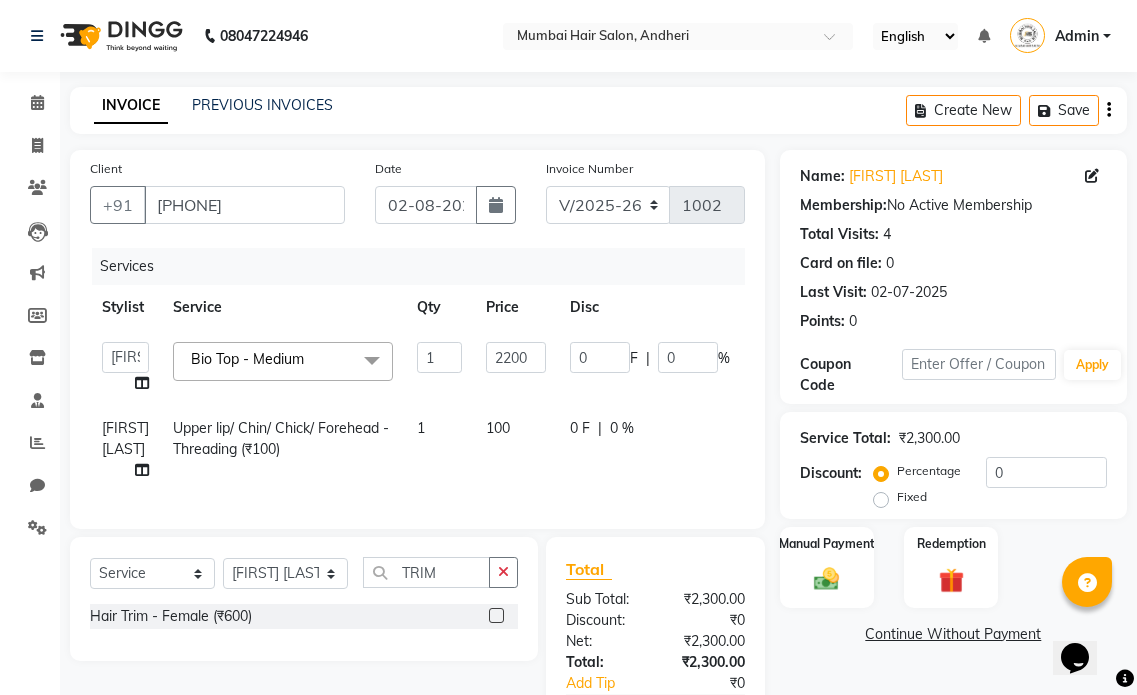 click 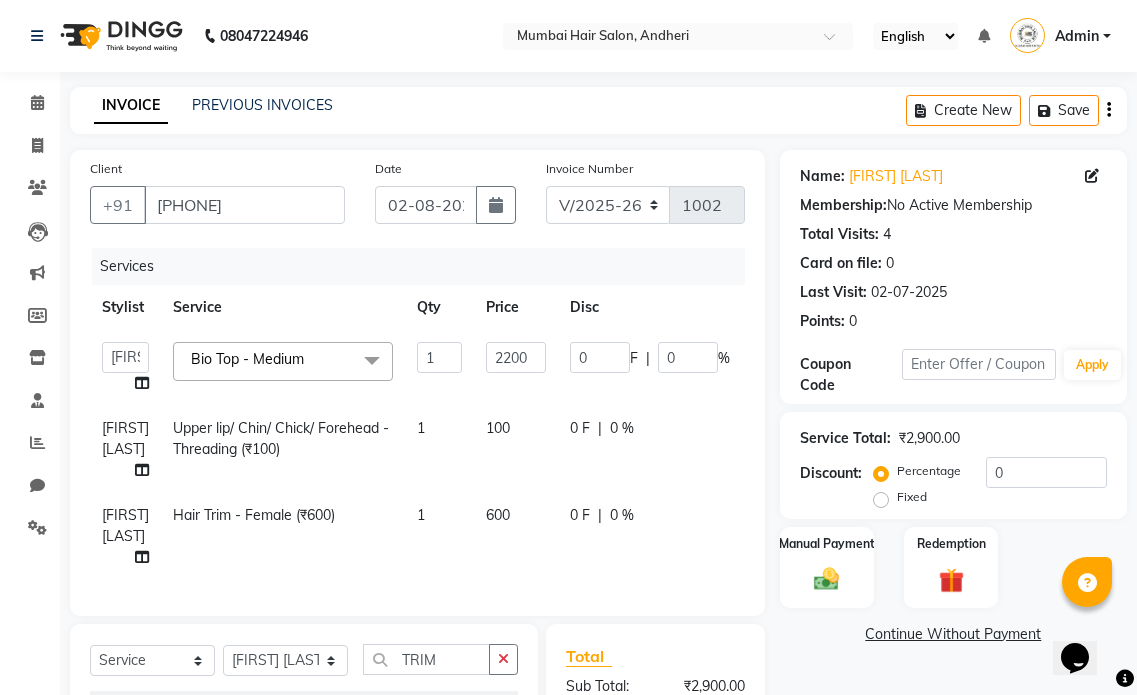 checkbox on "false" 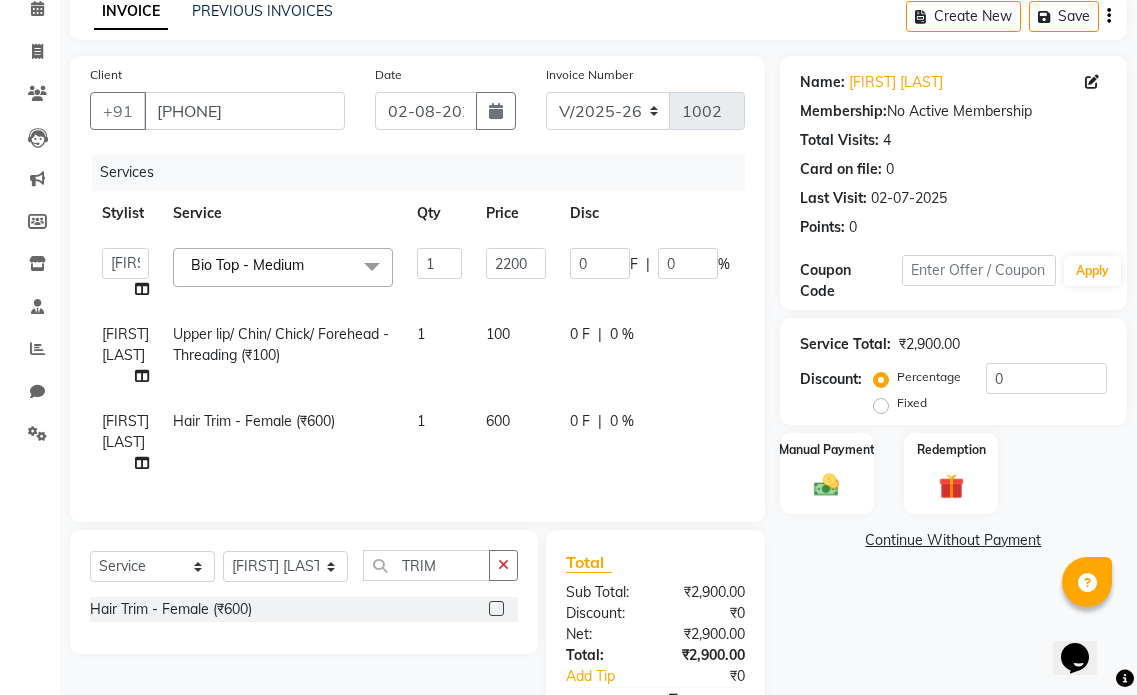 scroll, scrollTop: 205, scrollLeft: 0, axis: vertical 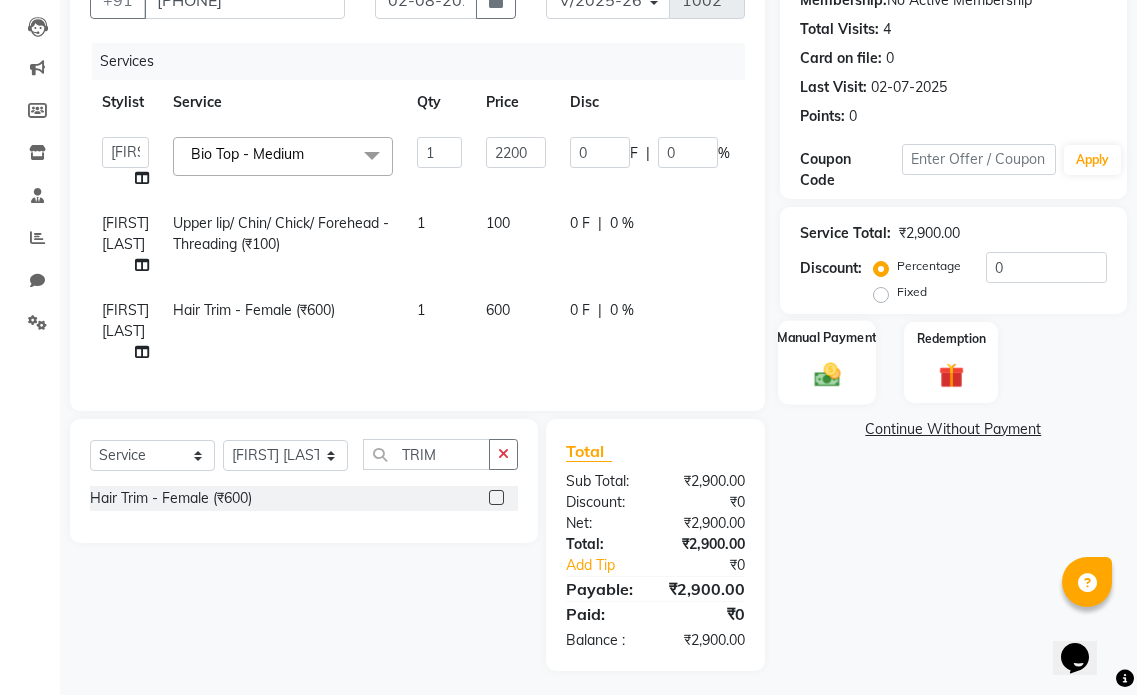 click 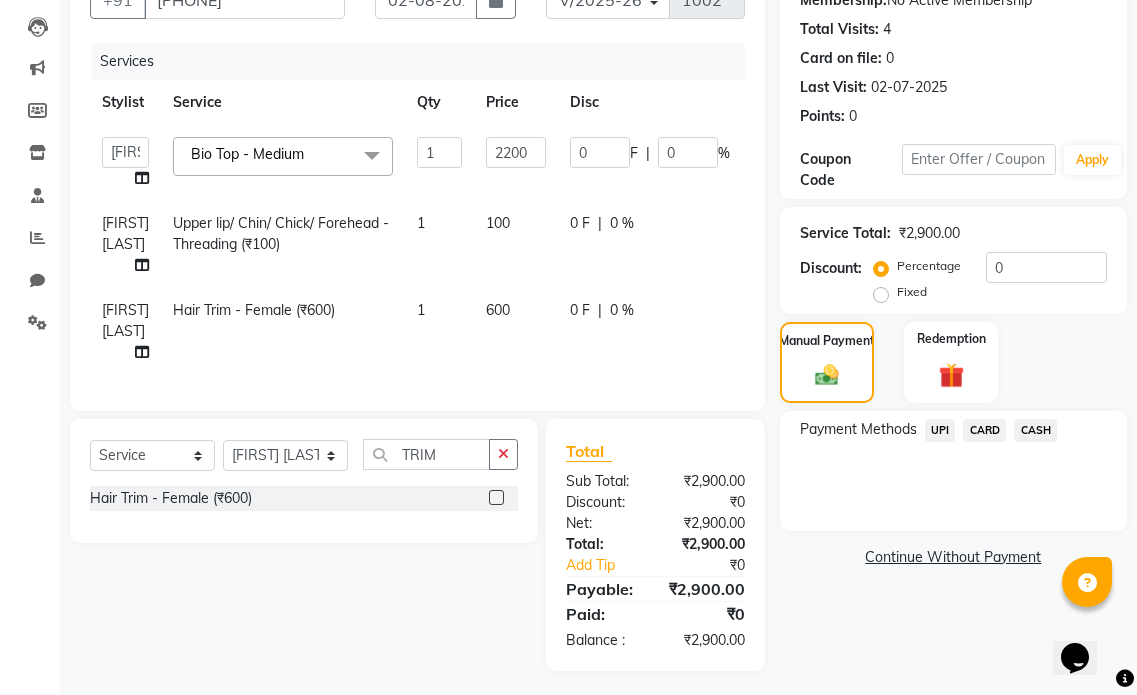 click on "CARD" 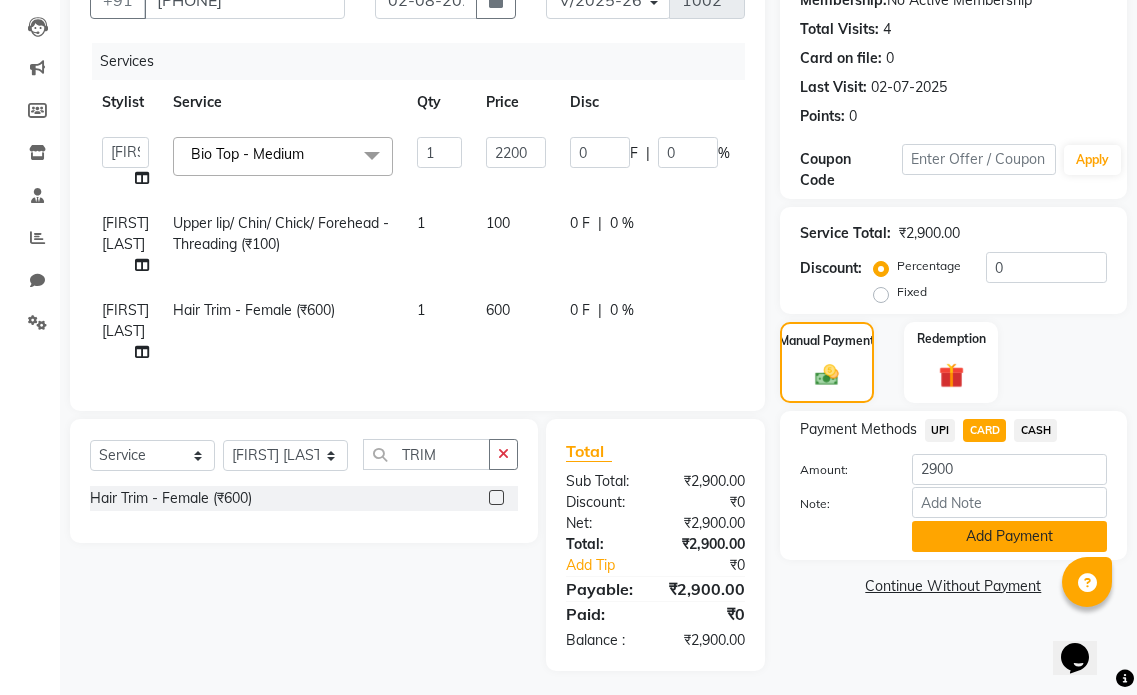 click on "Add Payment" 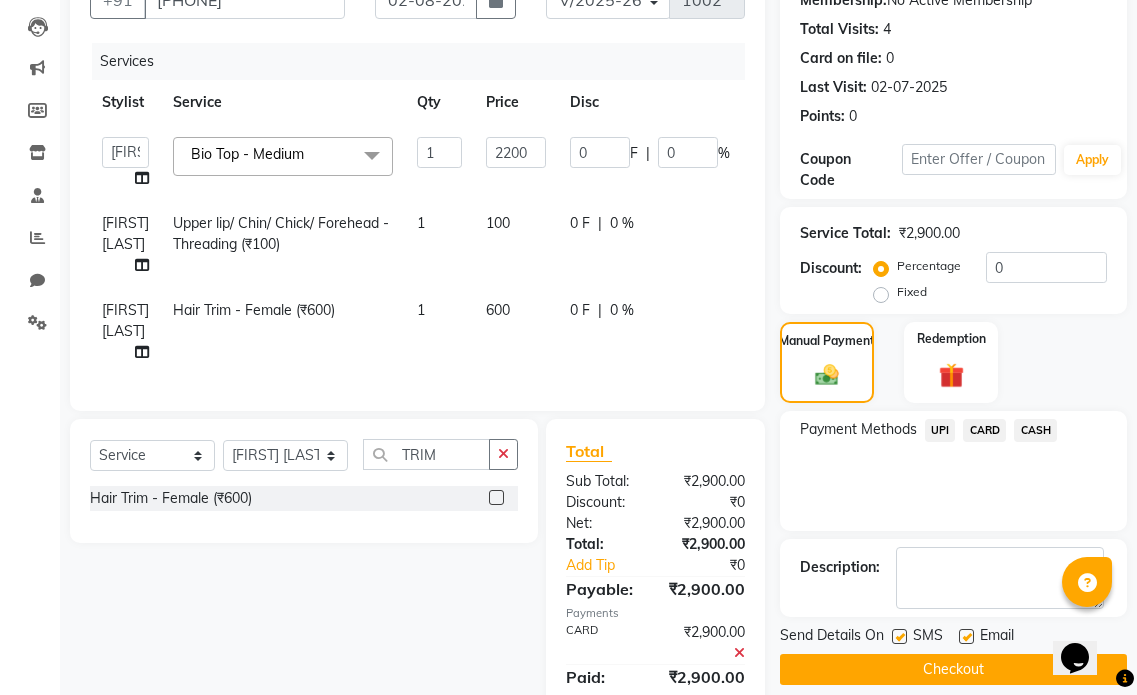 click on "CARD" 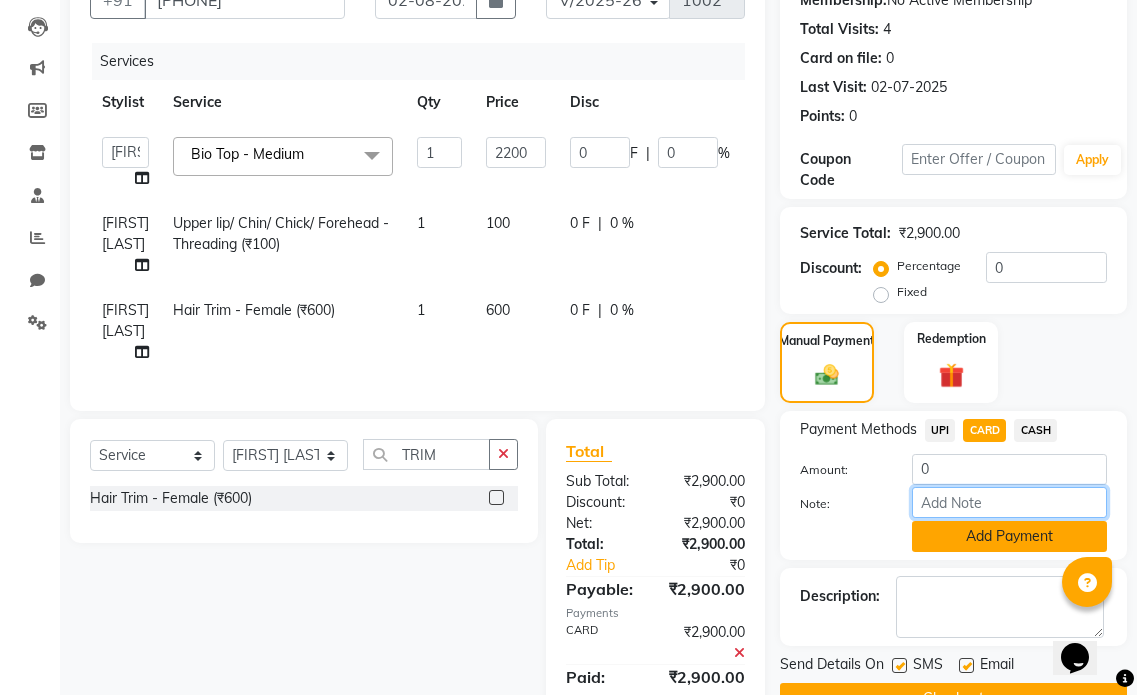 drag, startPoint x: 923, startPoint y: 517, endPoint x: 934, endPoint y: 526, distance: 14.21267 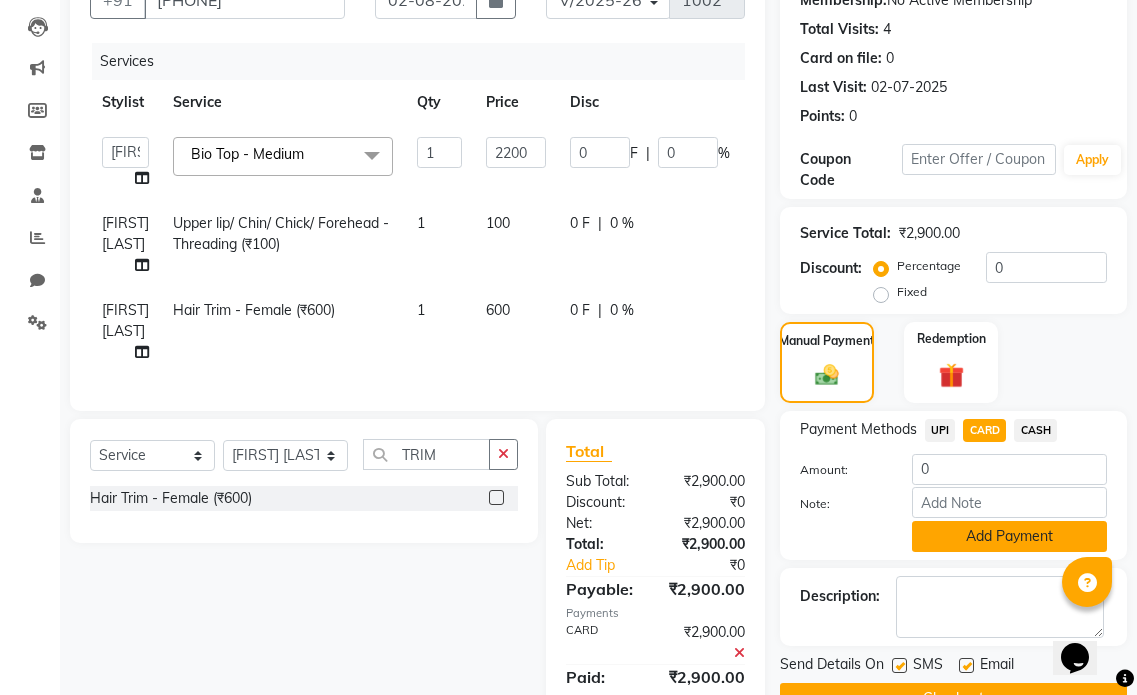 click on "Add Payment" 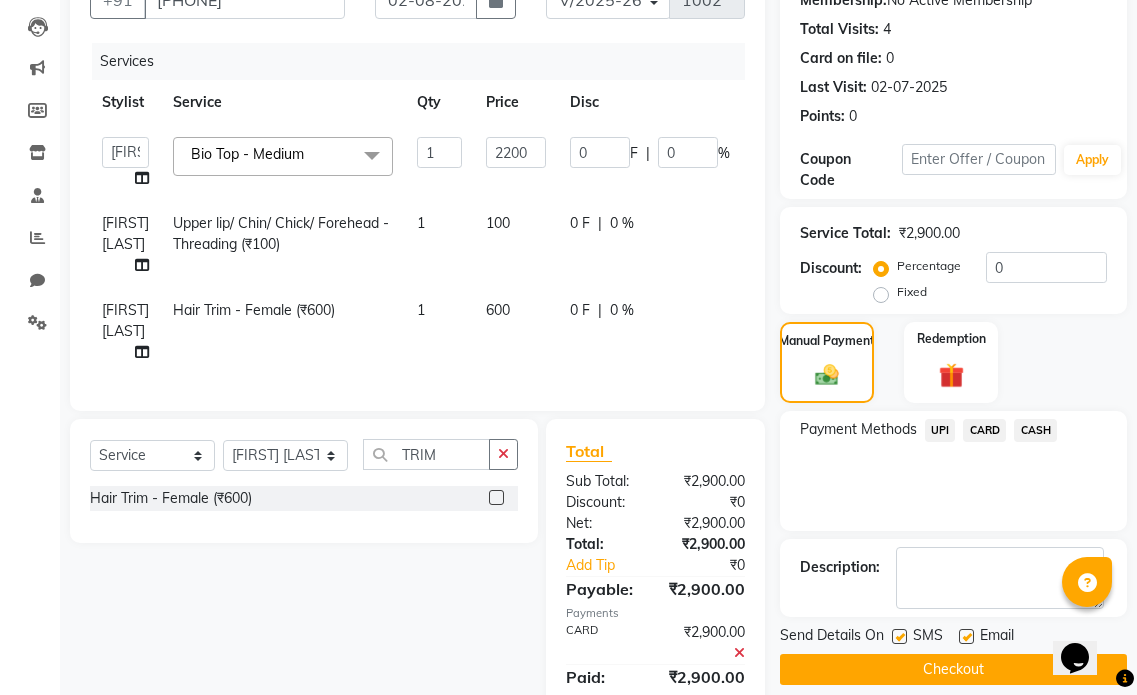 click 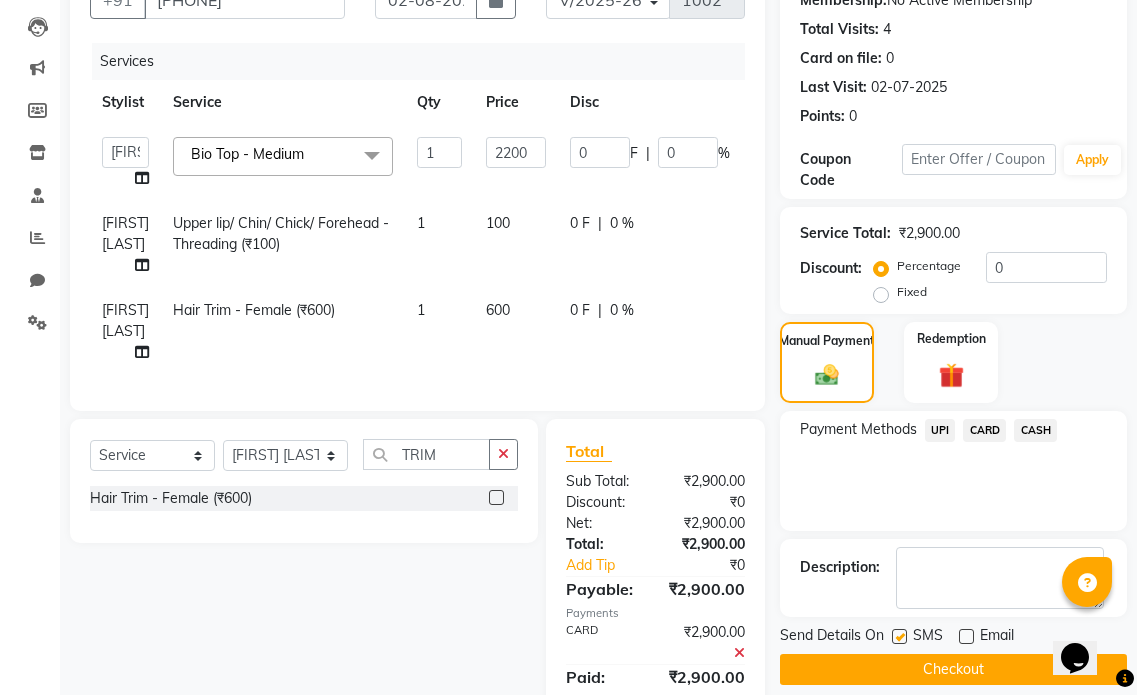 click on "Checkout" 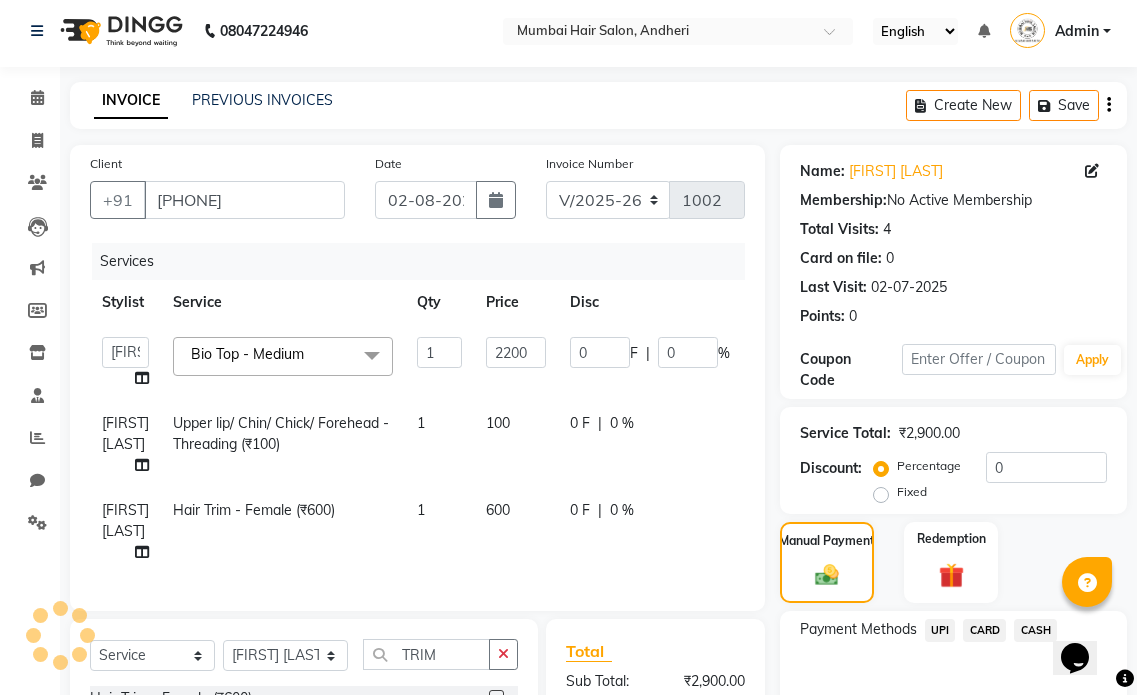 scroll, scrollTop: 0, scrollLeft: 0, axis: both 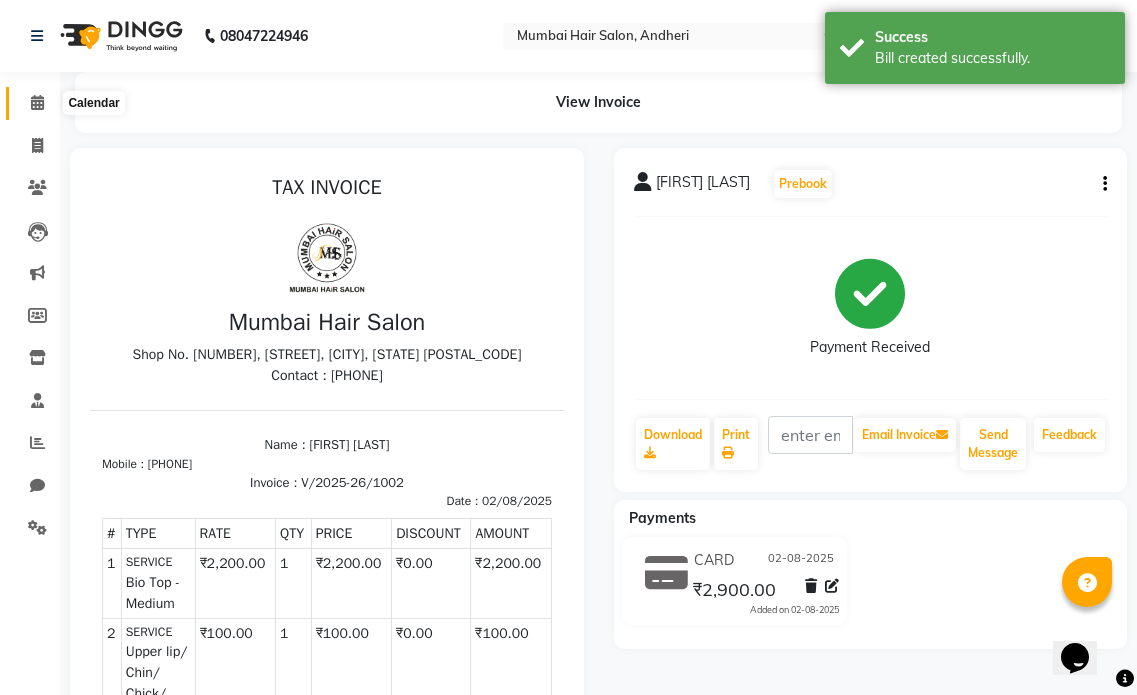 click 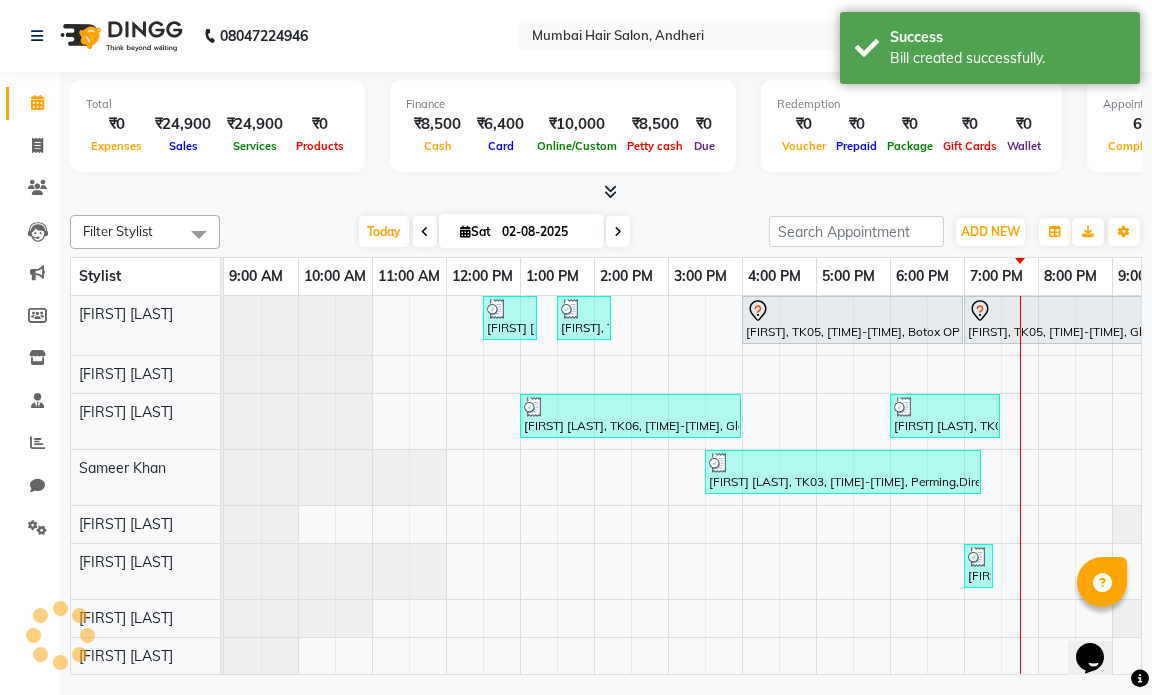scroll, scrollTop: 0, scrollLeft: 0, axis: both 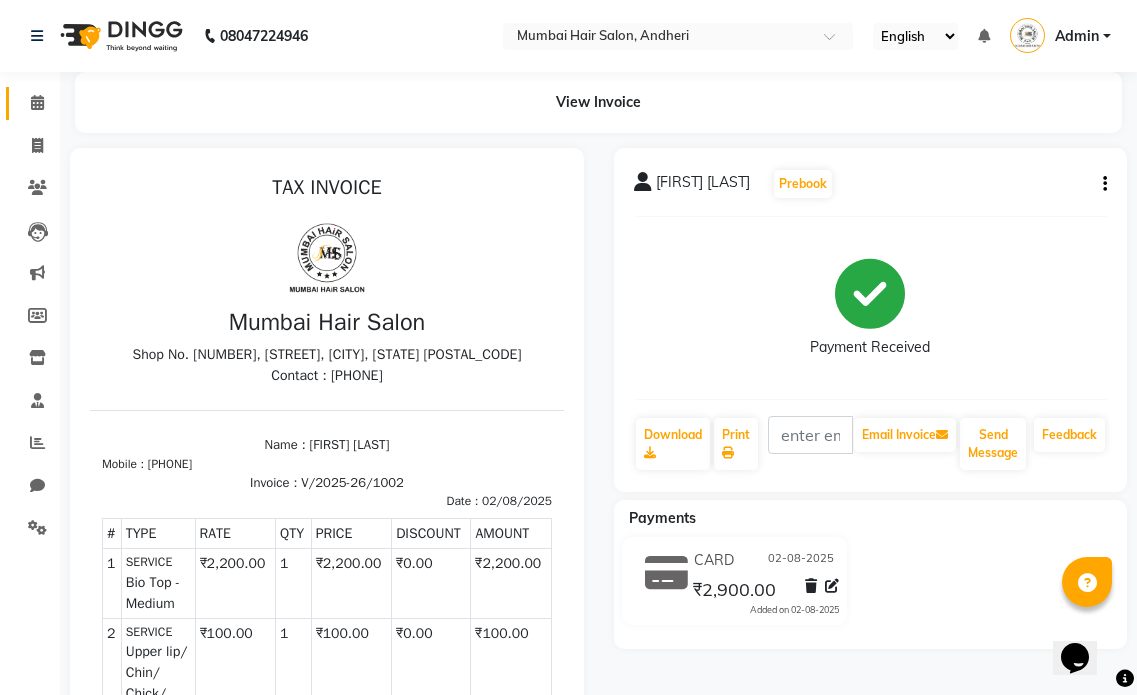 click on "Calendar" 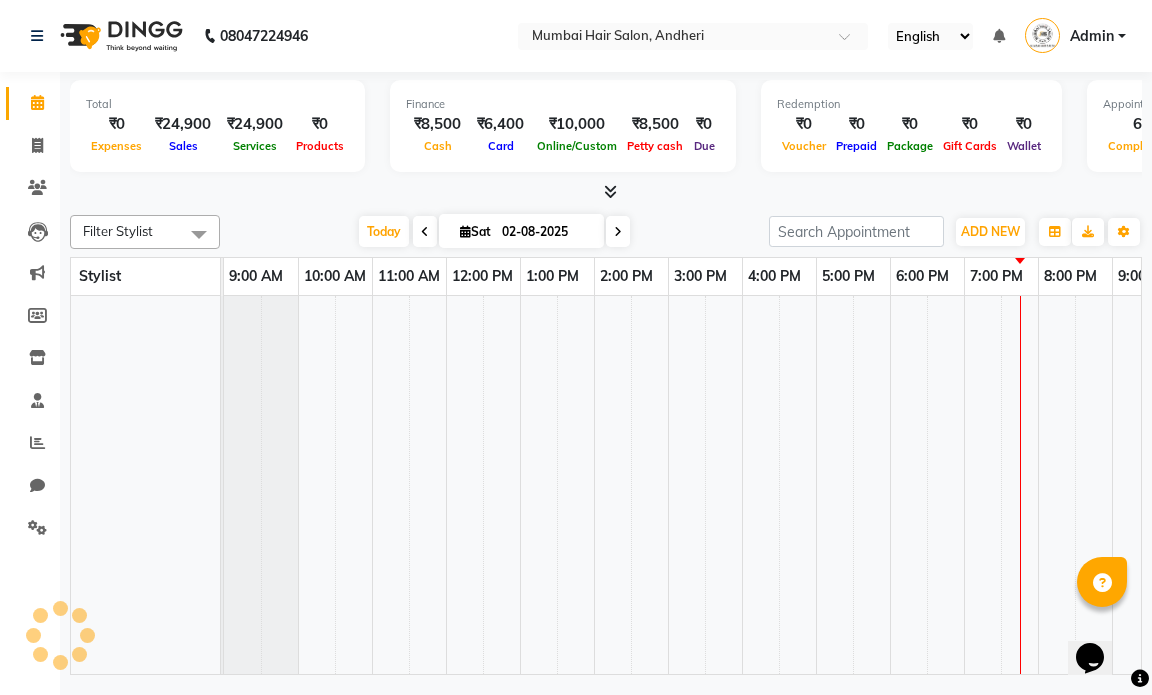 scroll, scrollTop: 0, scrollLeft: 119, axis: horizontal 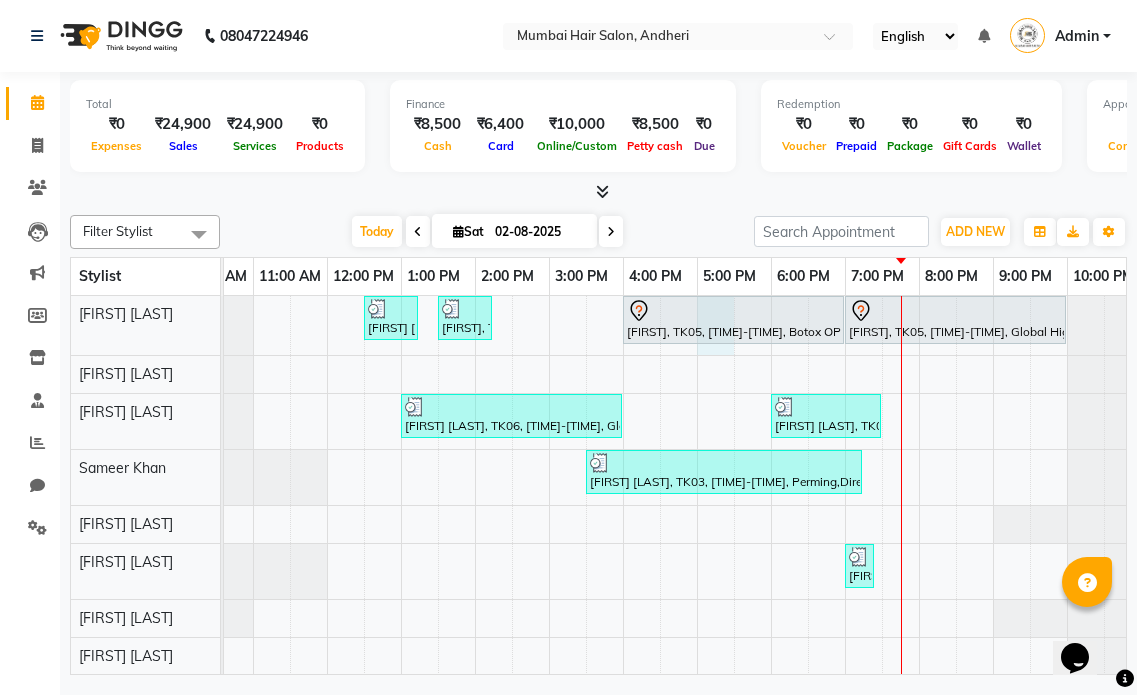 select on "66010" 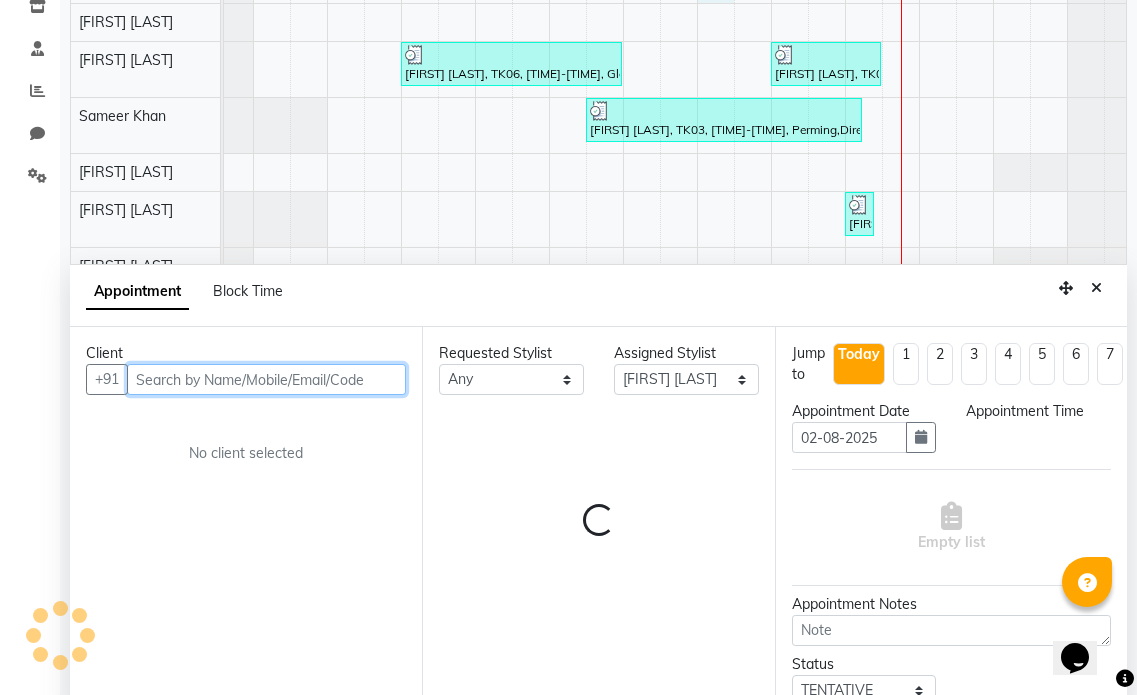 select on "1020" 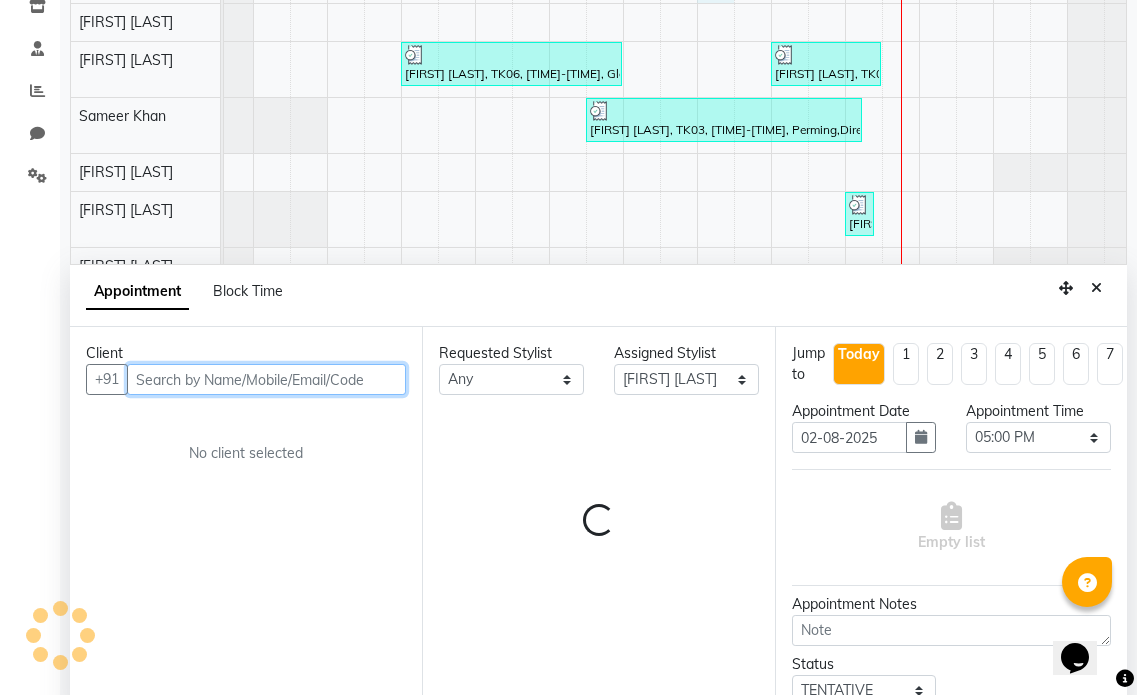 scroll, scrollTop: 377, scrollLeft: 0, axis: vertical 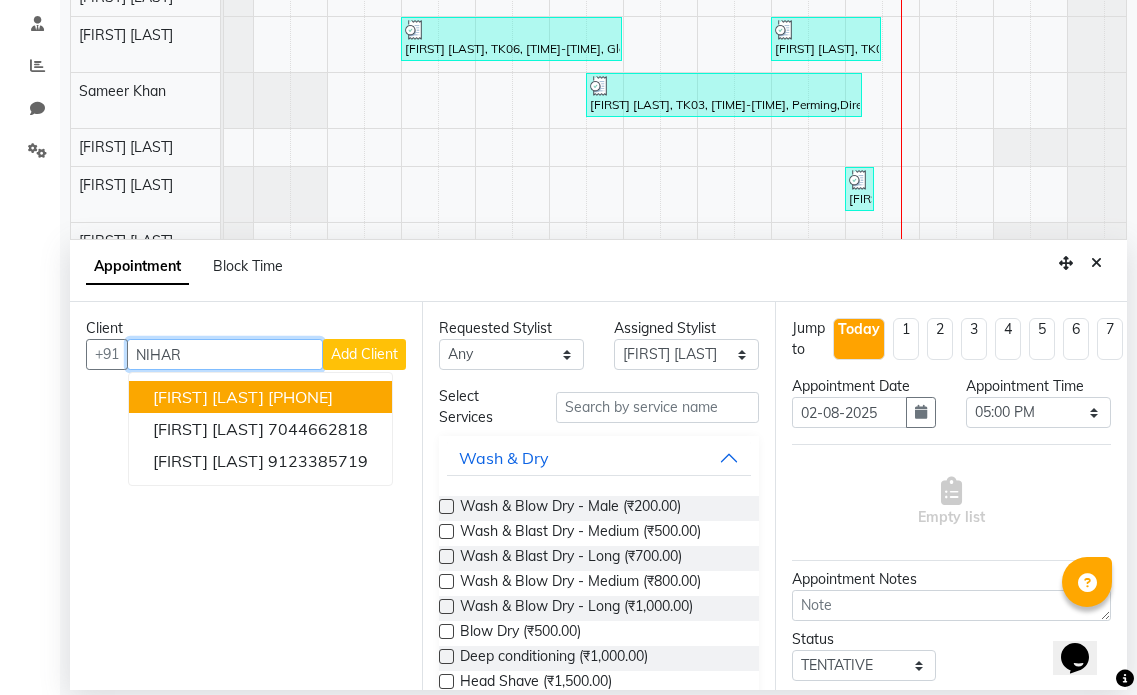 click on "[PHONE]" at bounding box center (300, 397) 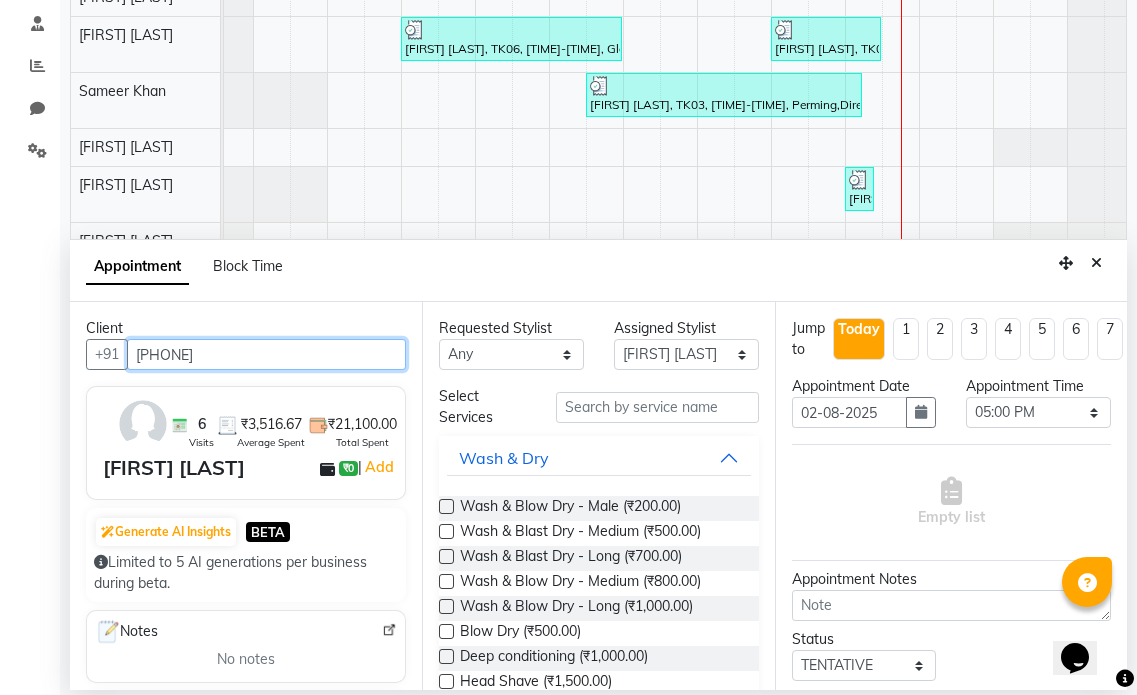 type on "[PHONE]" 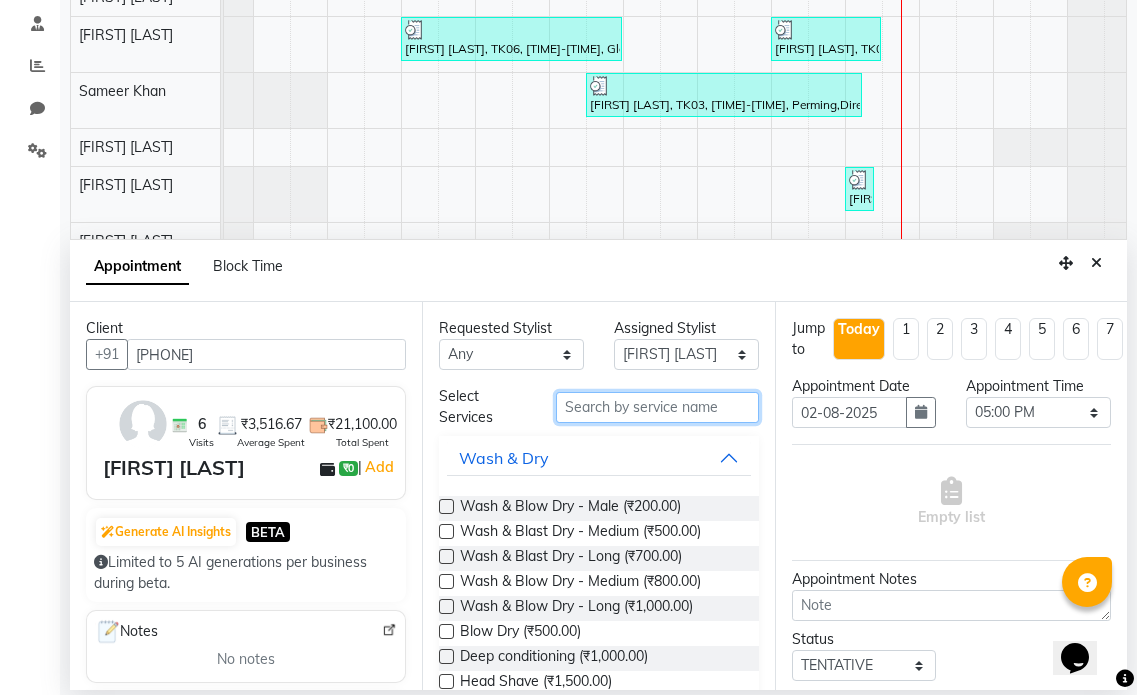 click at bounding box center (657, 407) 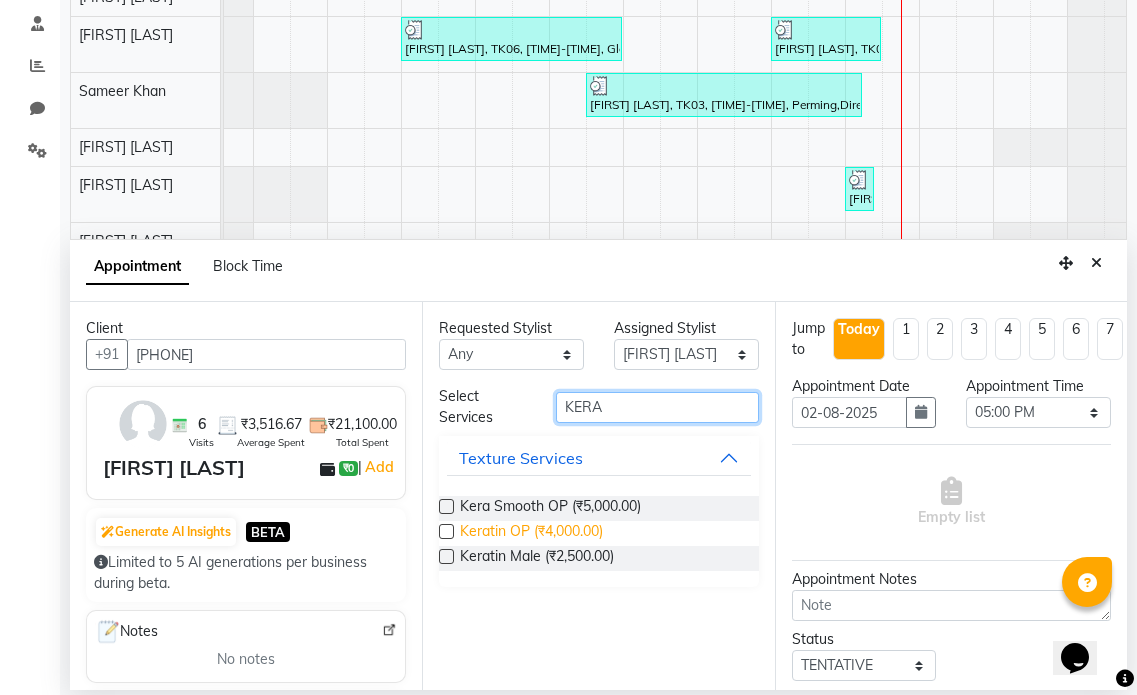 type on "KERA" 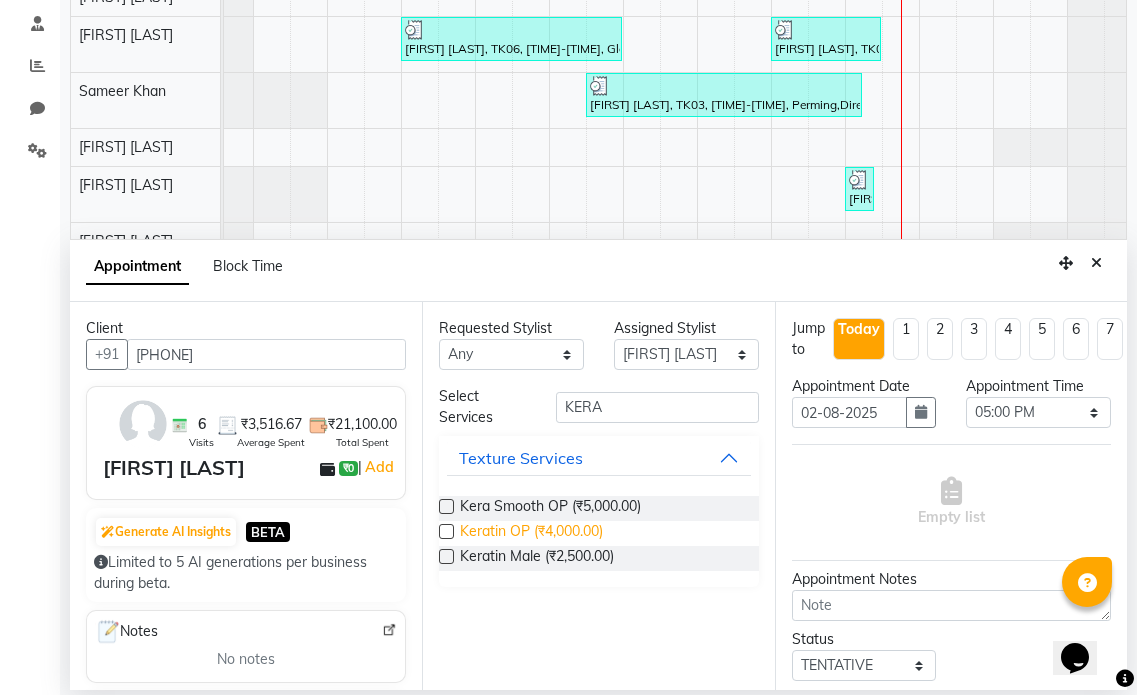 click on "Keratin OP (₹4,000.00)" at bounding box center [531, 533] 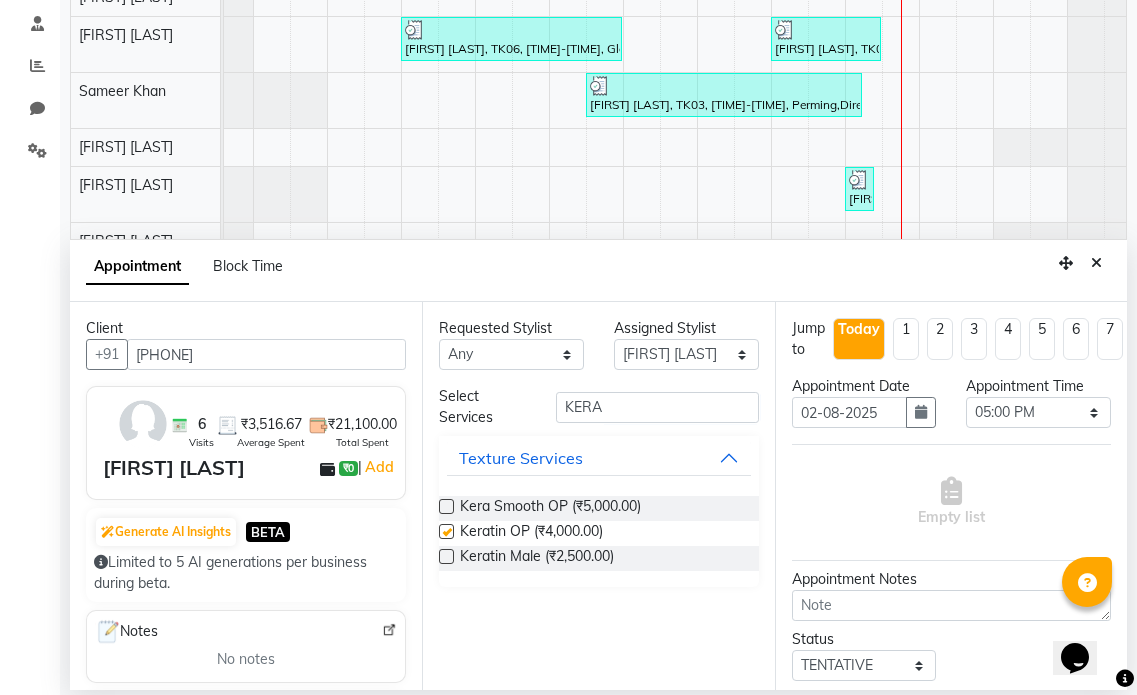 checkbox on "false" 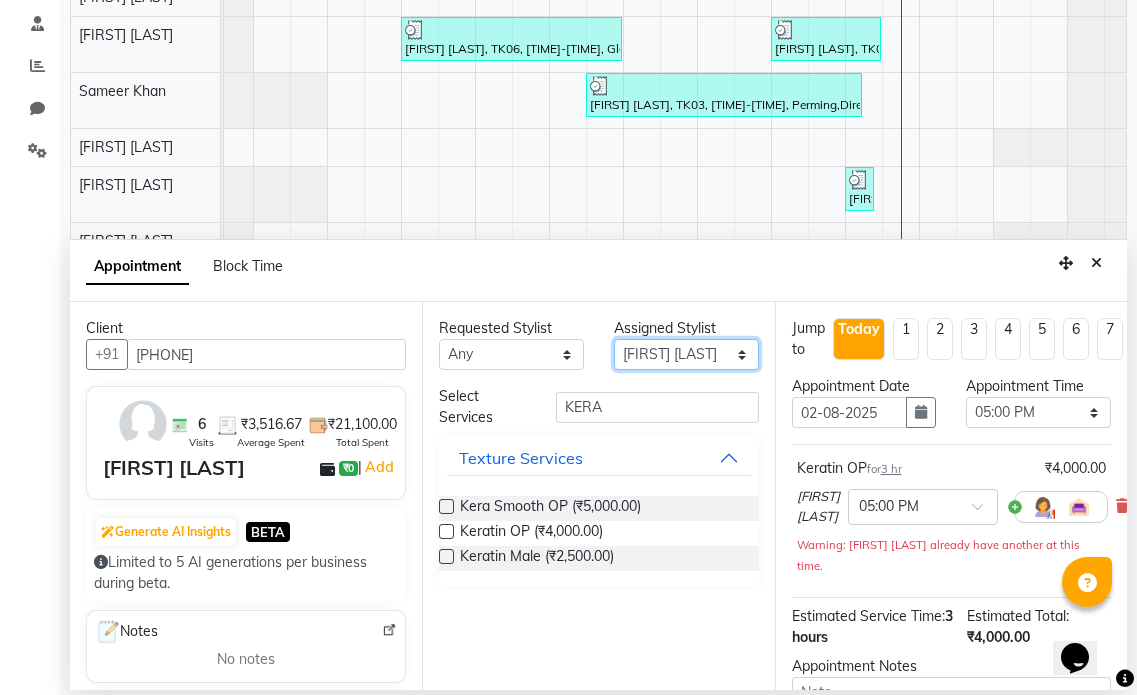 click on "Select [FIRST] [LAST] [FIRST] [LAST] [FIRST] [LAST] [FIRST] [LAST]  [FIRST] [LAST] [FIRST] [LAST] [FIRST] [LAST] [FIRST] [LAST] [FIRST] [LAST] [FIRST] [LAST]" at bounding box center [686, 354] 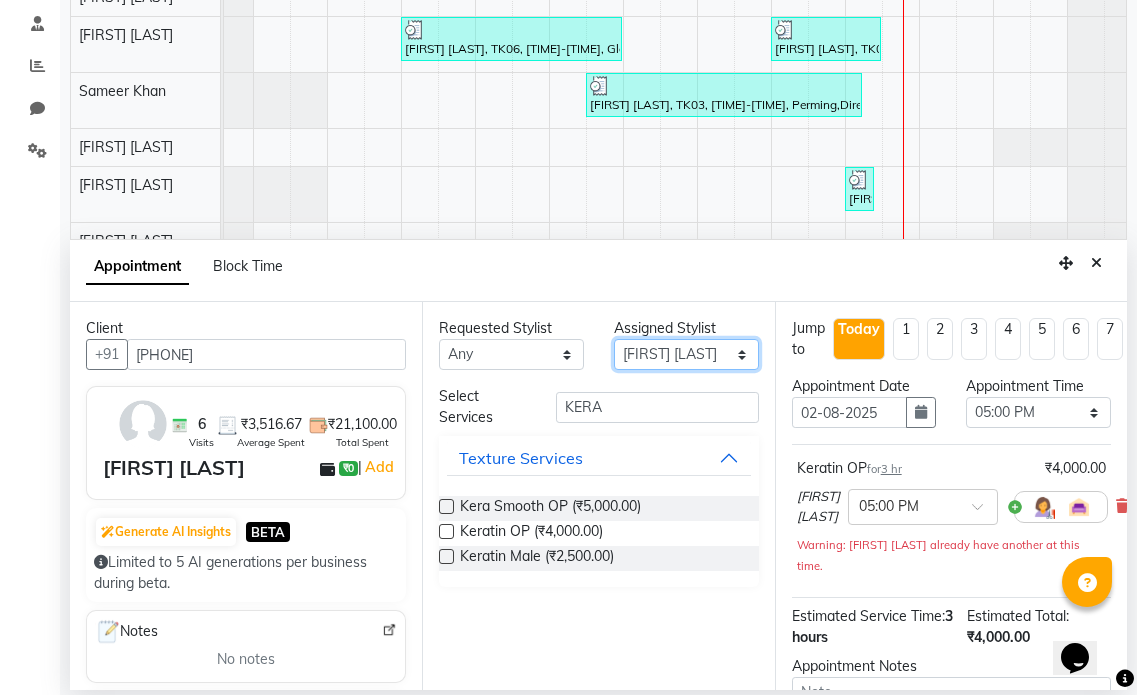 select on "66018" 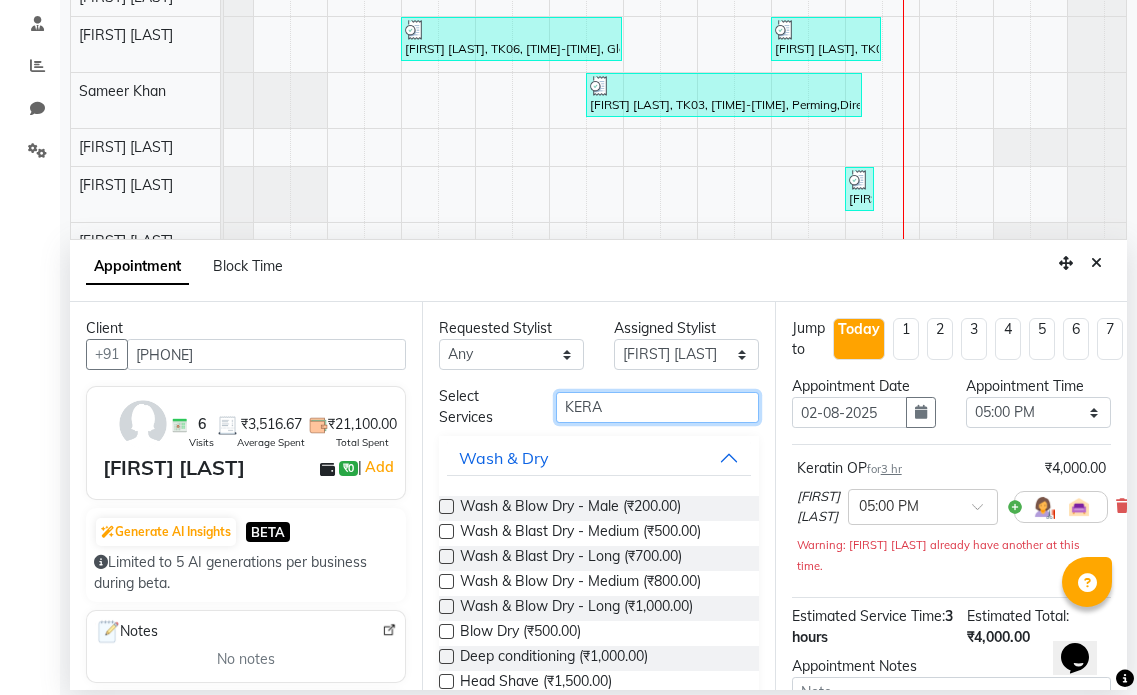 drag, startPoint x: 634, startPoint y: 416, endPoint x: 500, endPoint y: 403, distance: 134.62912 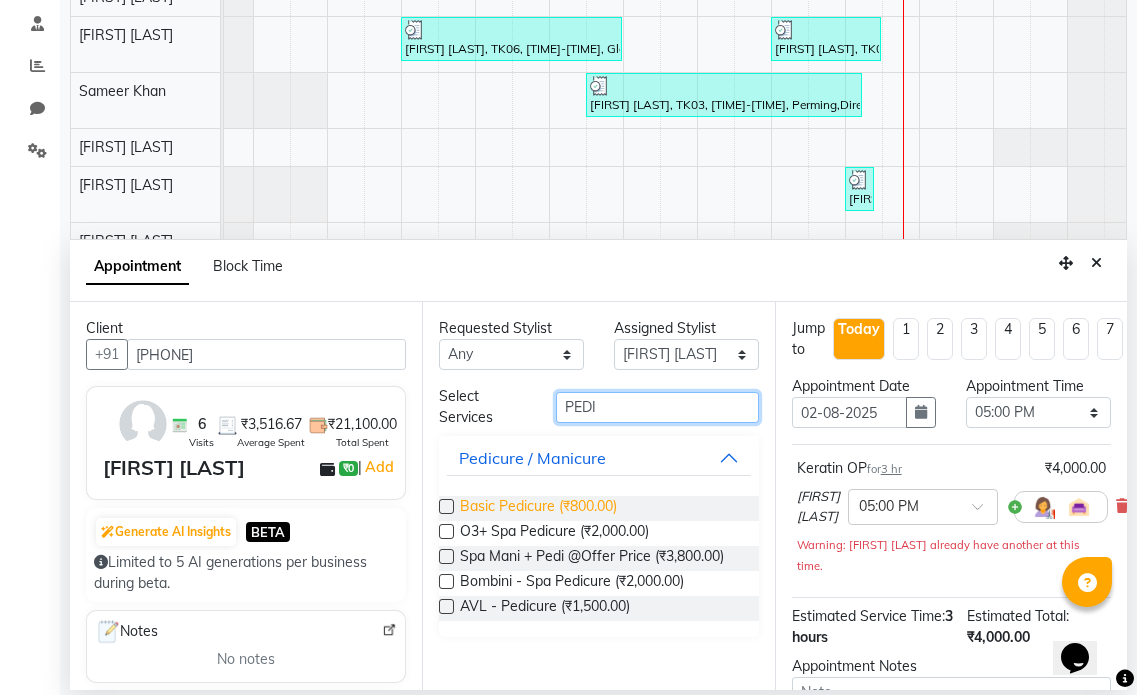 type on "PEDI" 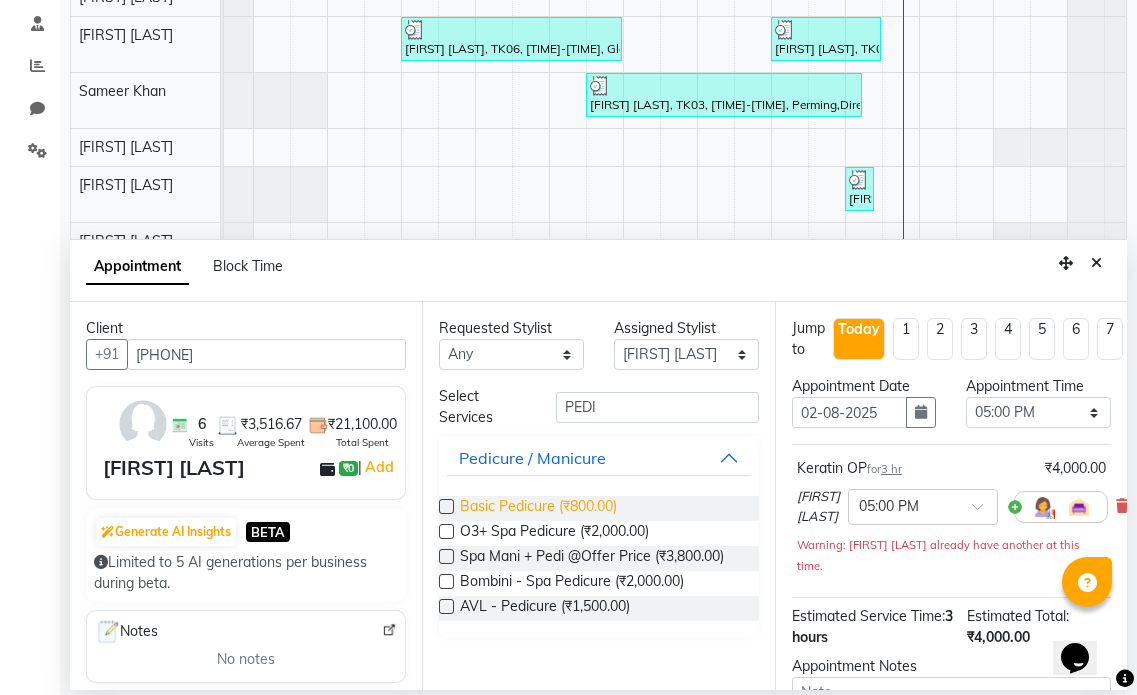 click on "Basic Pedicure (₹800.00)" at bounding box center [538, 508] 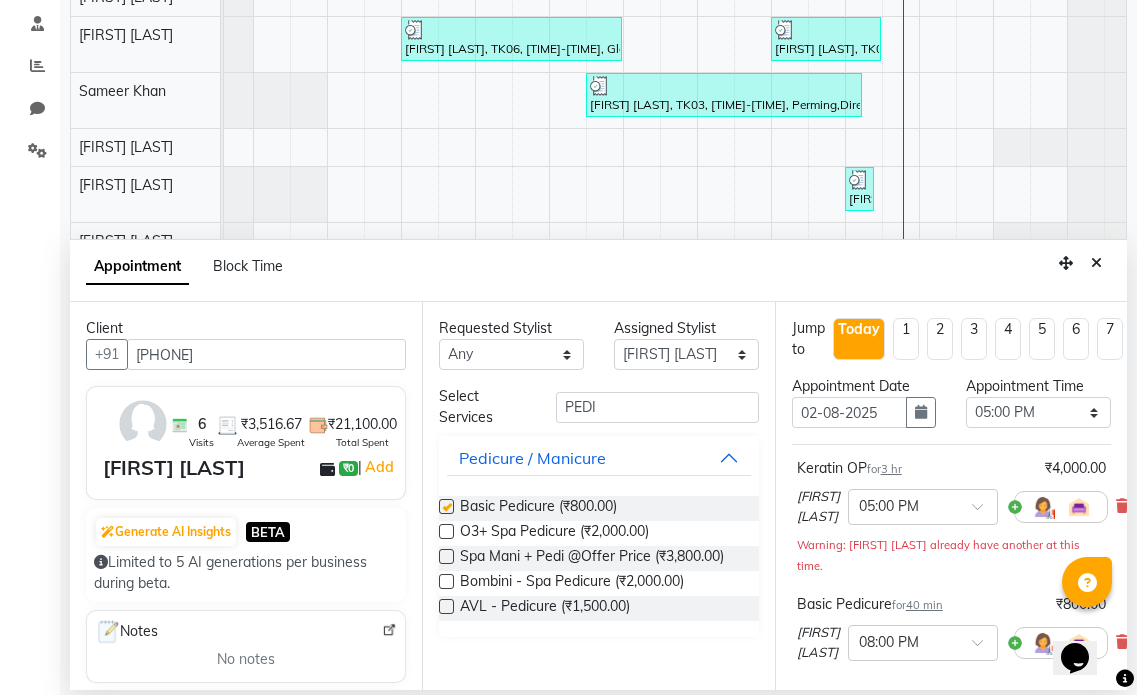 checkbox on "false" 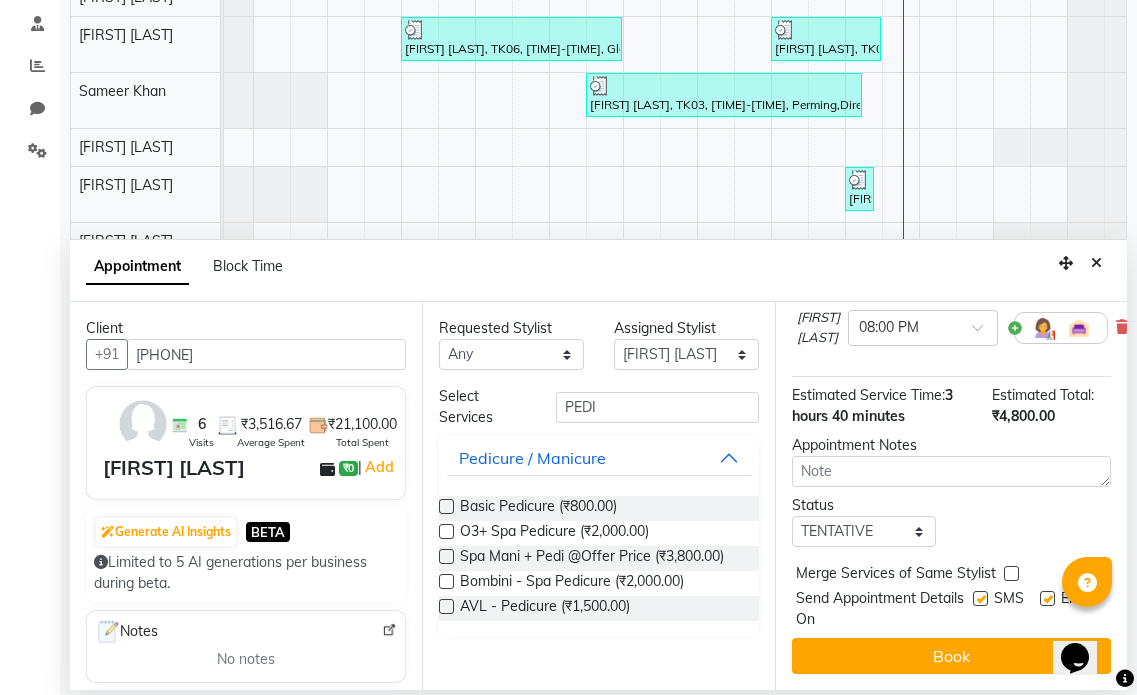scroll, scrollTop: 330, scrollLeft: 0, axis: vertical 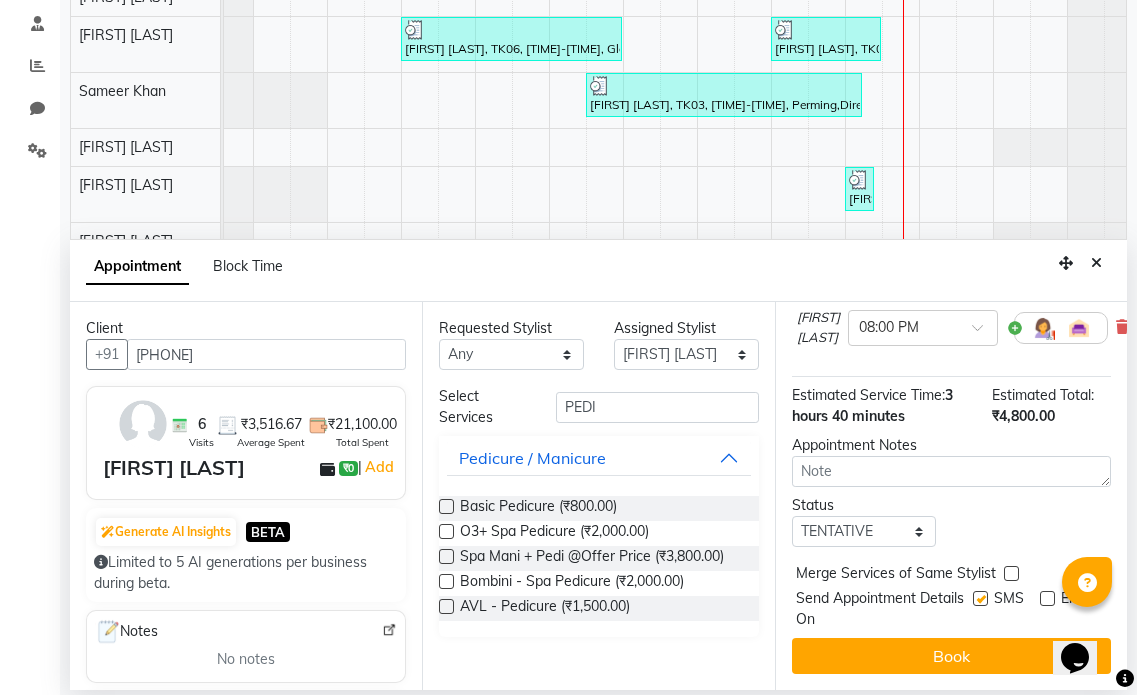 click at bounding box center (980, 598) 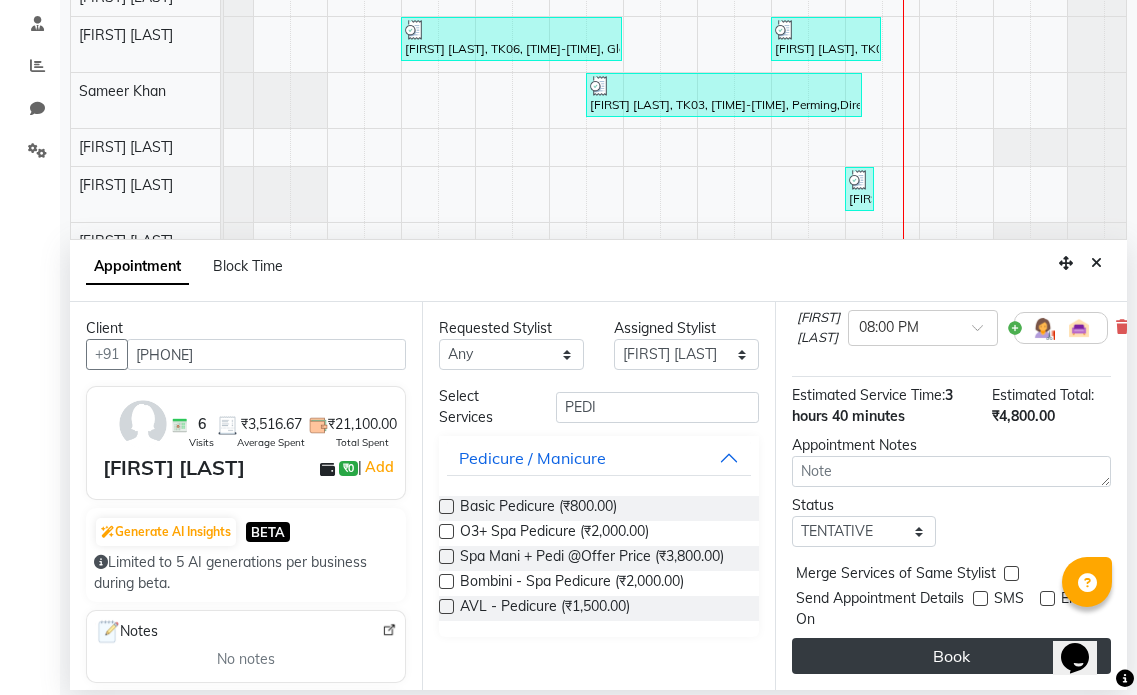 click on "Book" at bounding box center (951, 656) 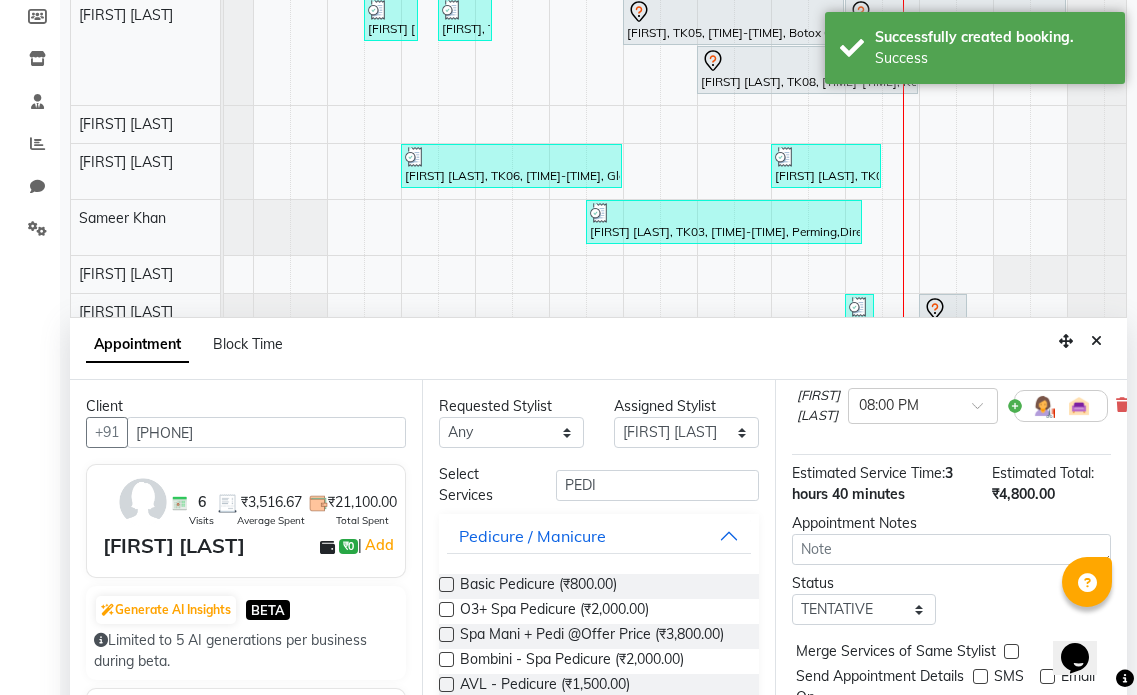 scroll, scrollTop: 300, scrollLeft: 0, axis: vertical 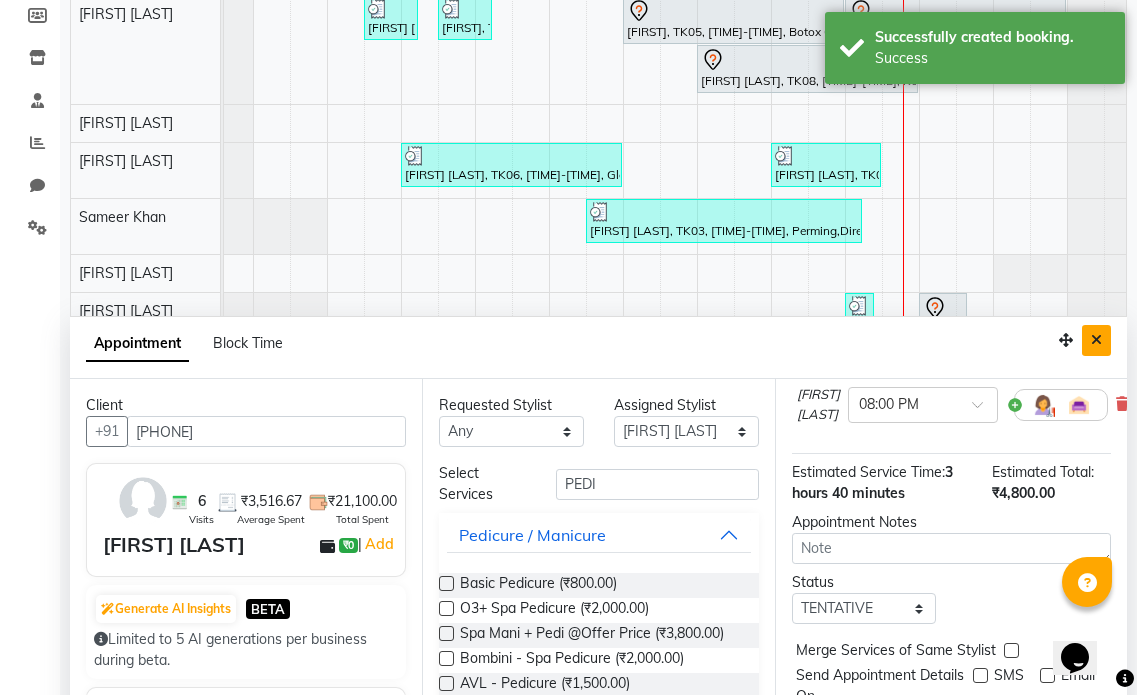 click at bounding box center (1096, 340) 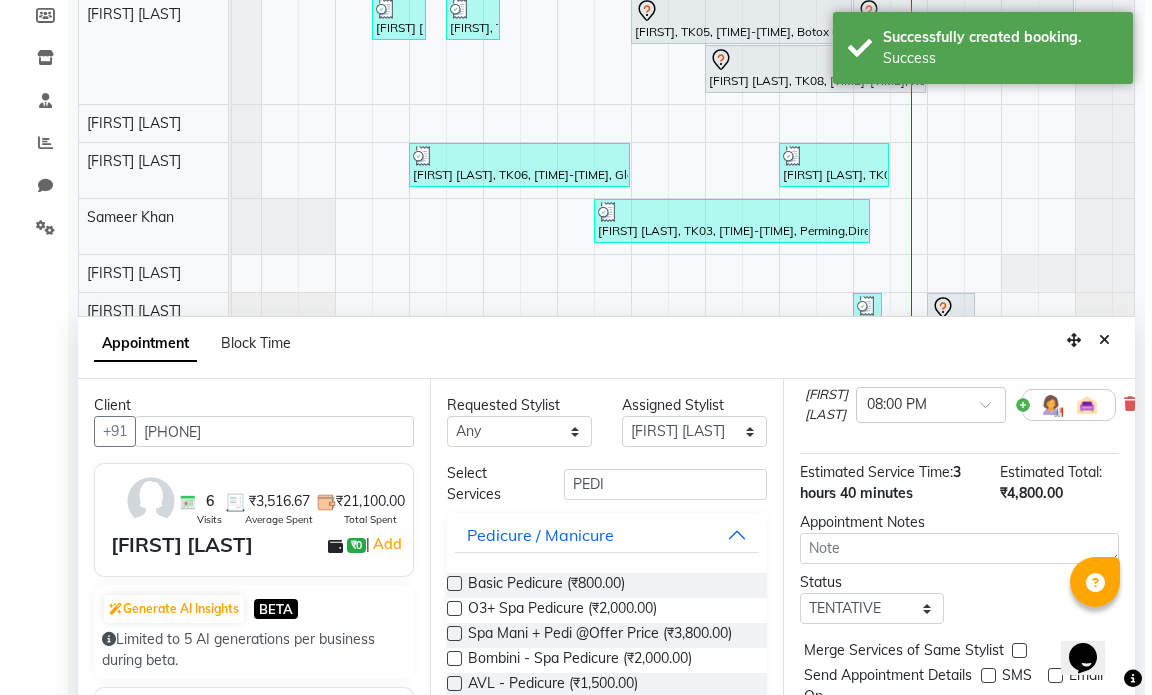 scroll, scrollTop: 0, scrollLeft: 0, axis: both 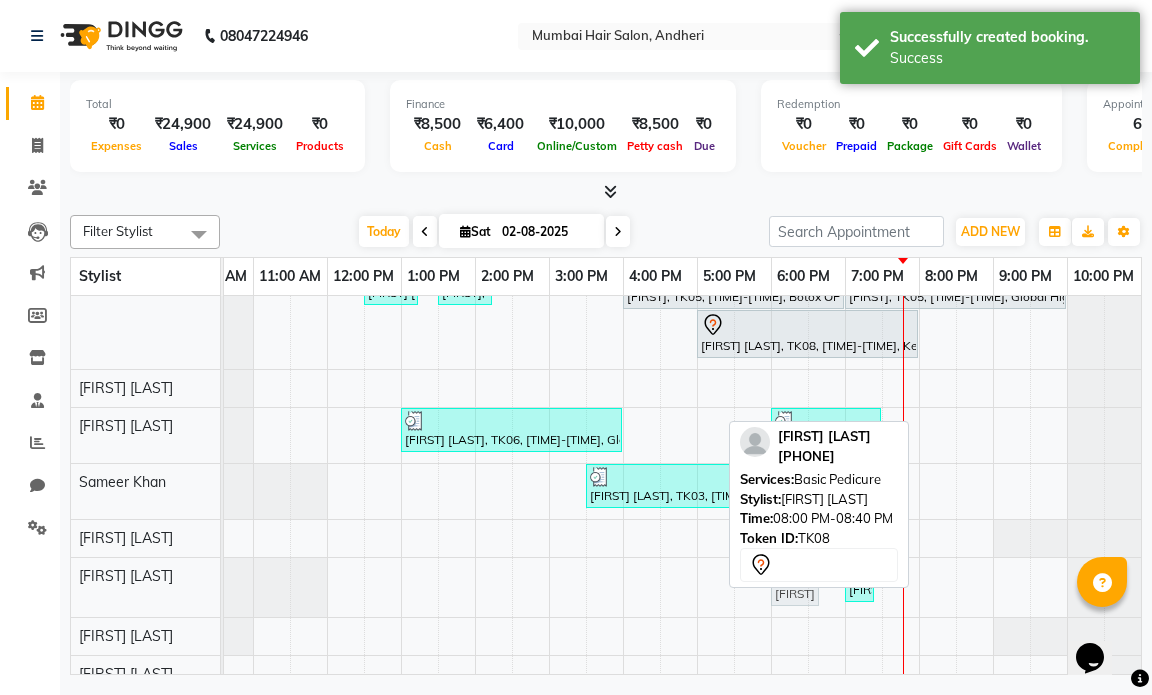 drag, startPoint x: 901, startPoint y: 615, endPoint x: 788, endPoint y: 593, distance: 115.12167 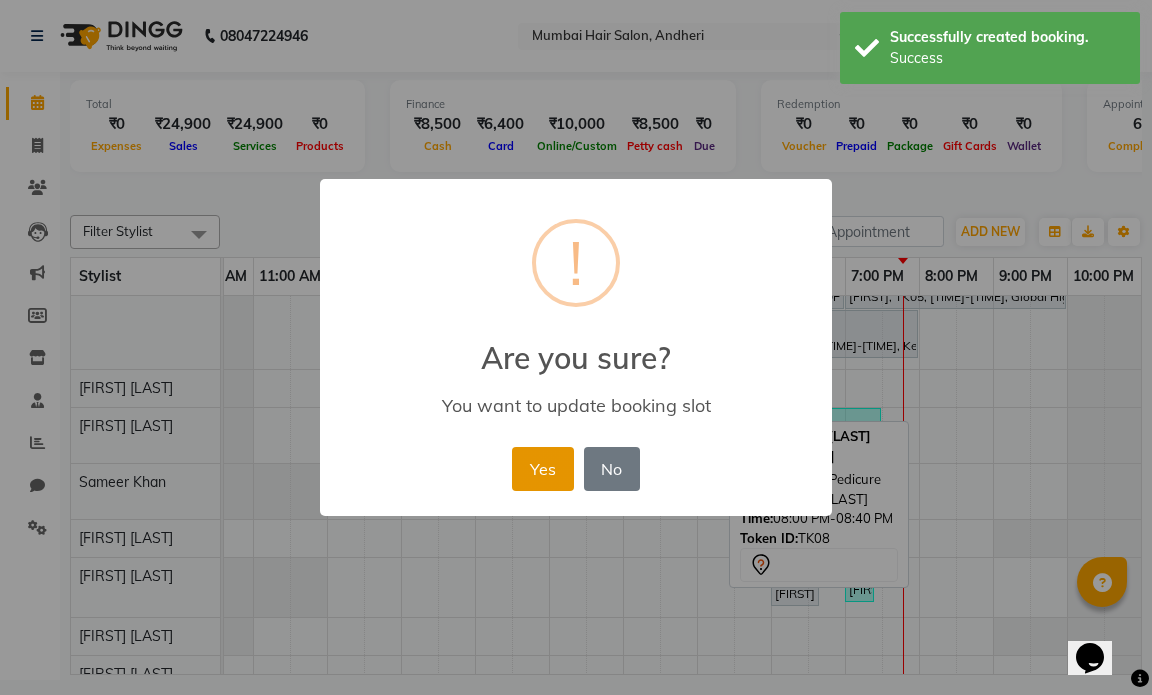 click on "Yes" at bounding box center (542, 469) 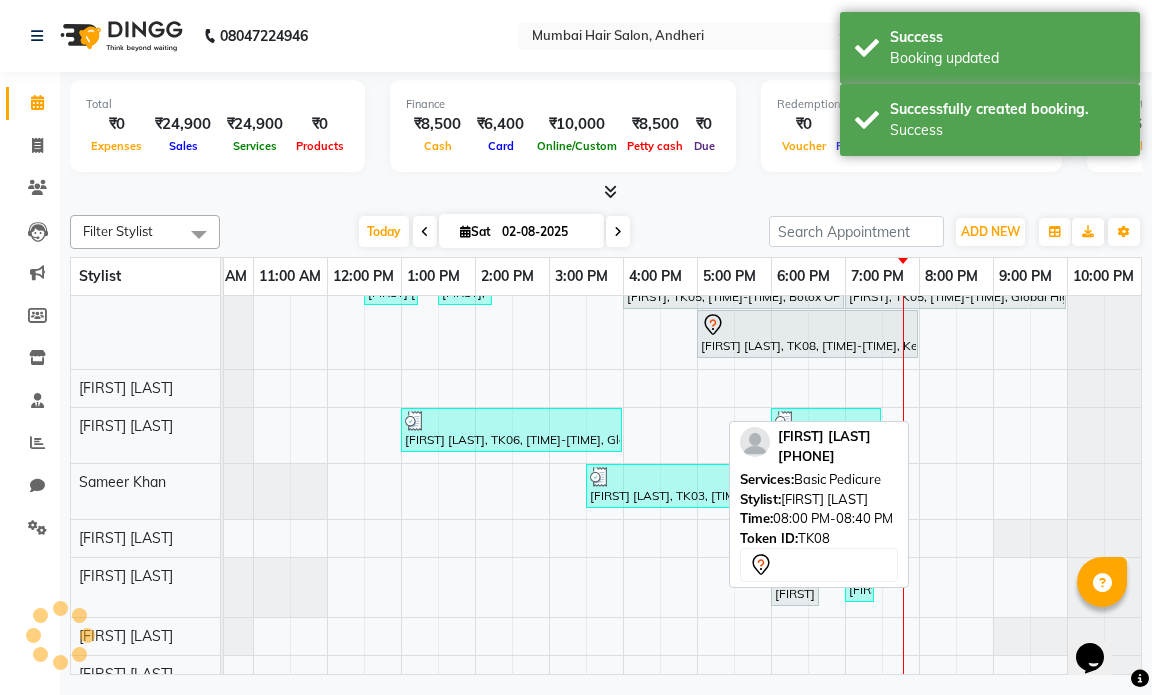scroll, scrollTop: 0, scrollLeft: 119, axis: horizontal 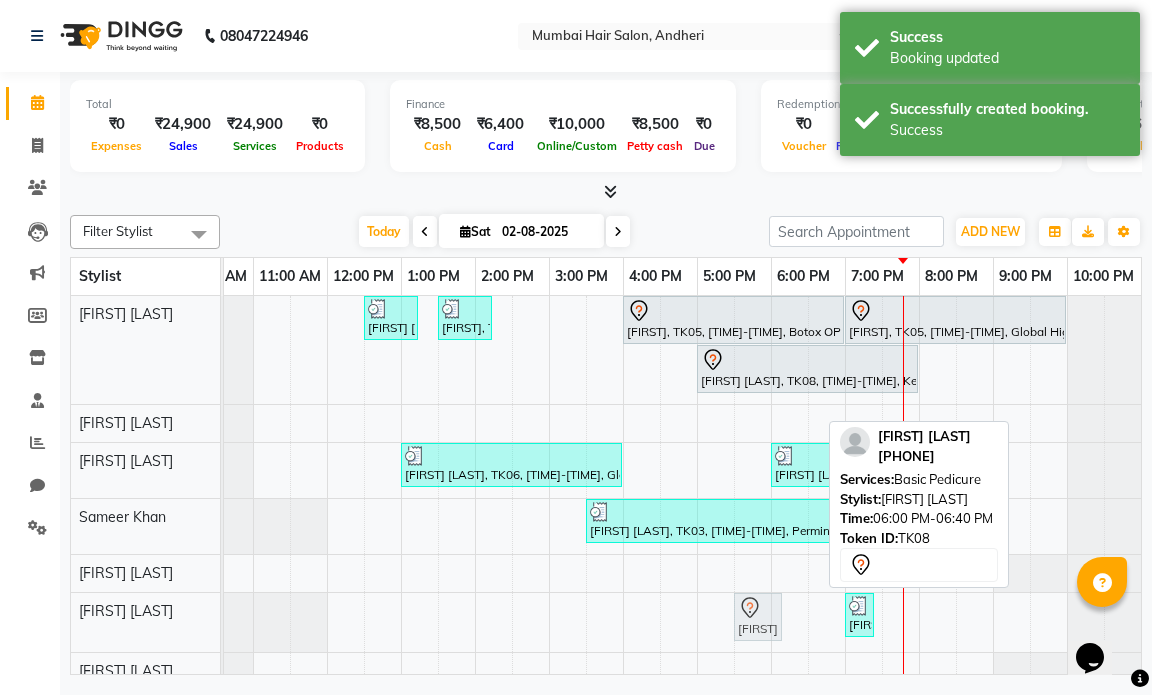 drag, startPoint x: 770, startPoint y: 619, endPoint x: 748, endPoint y: 619, distance: 22 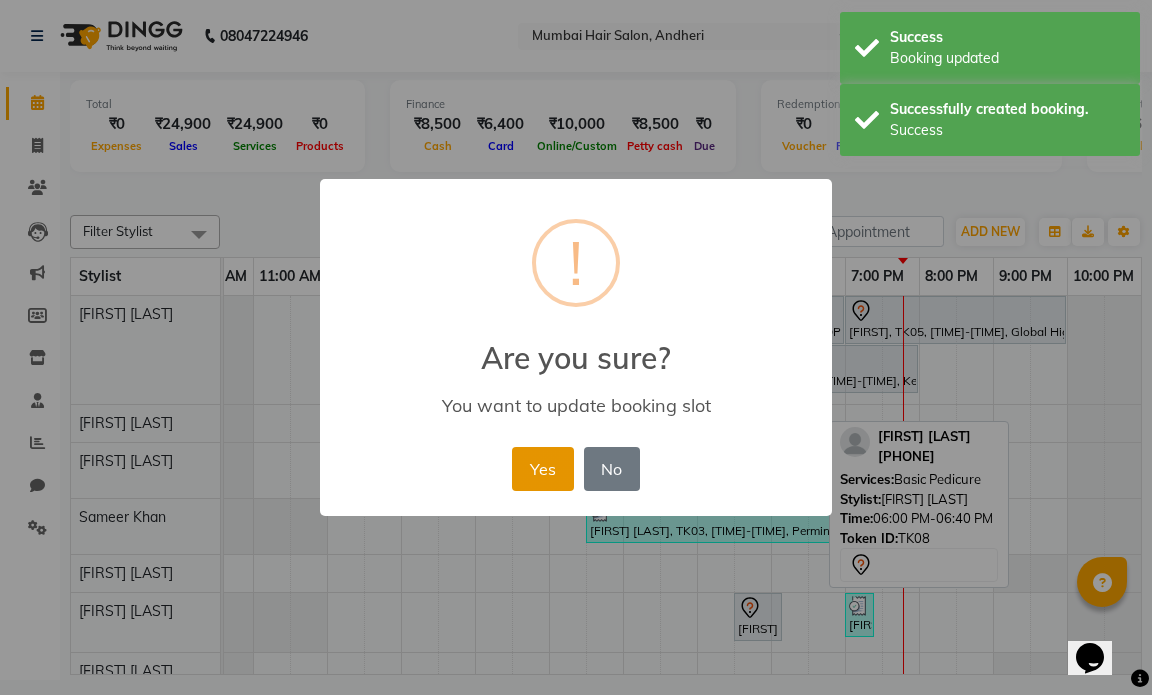 click on "Yes" at bounding box center (542, 469) 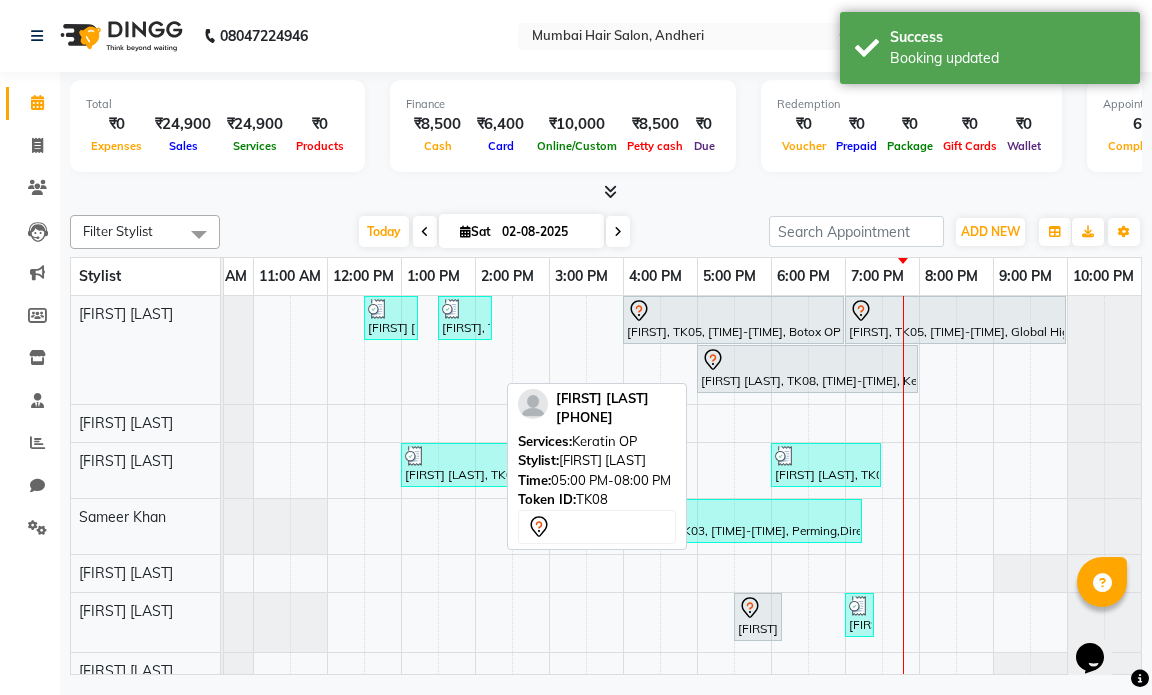 click at bounding box center [807, 360] 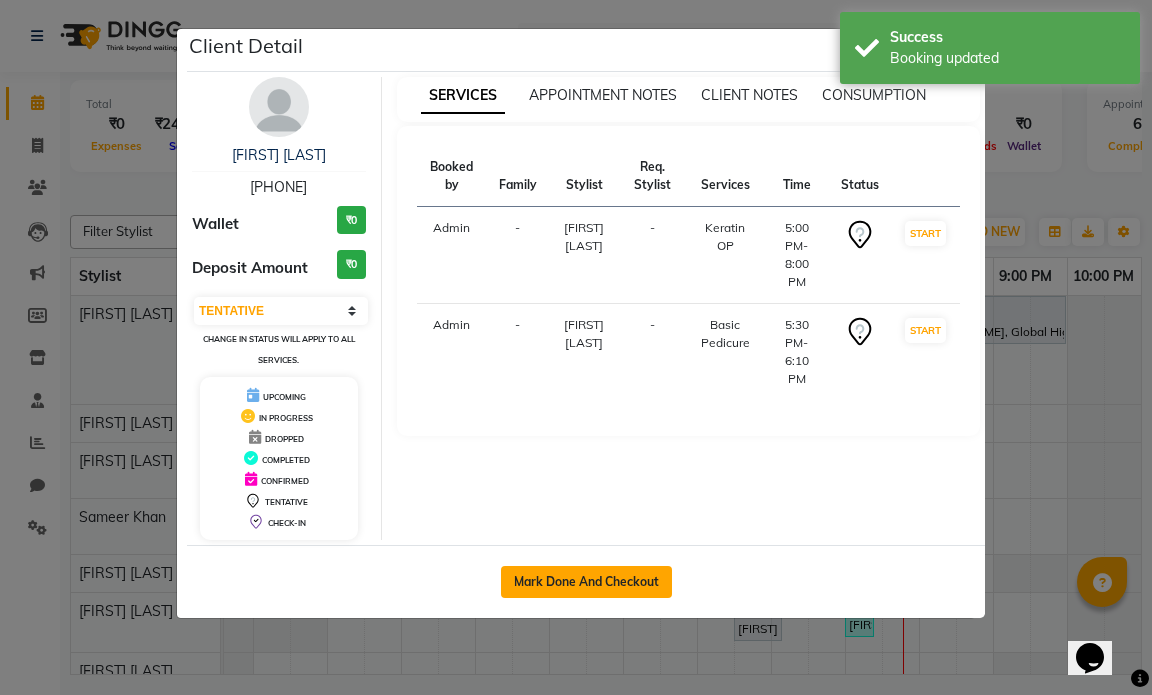 click on "Mark Done And Checkout" 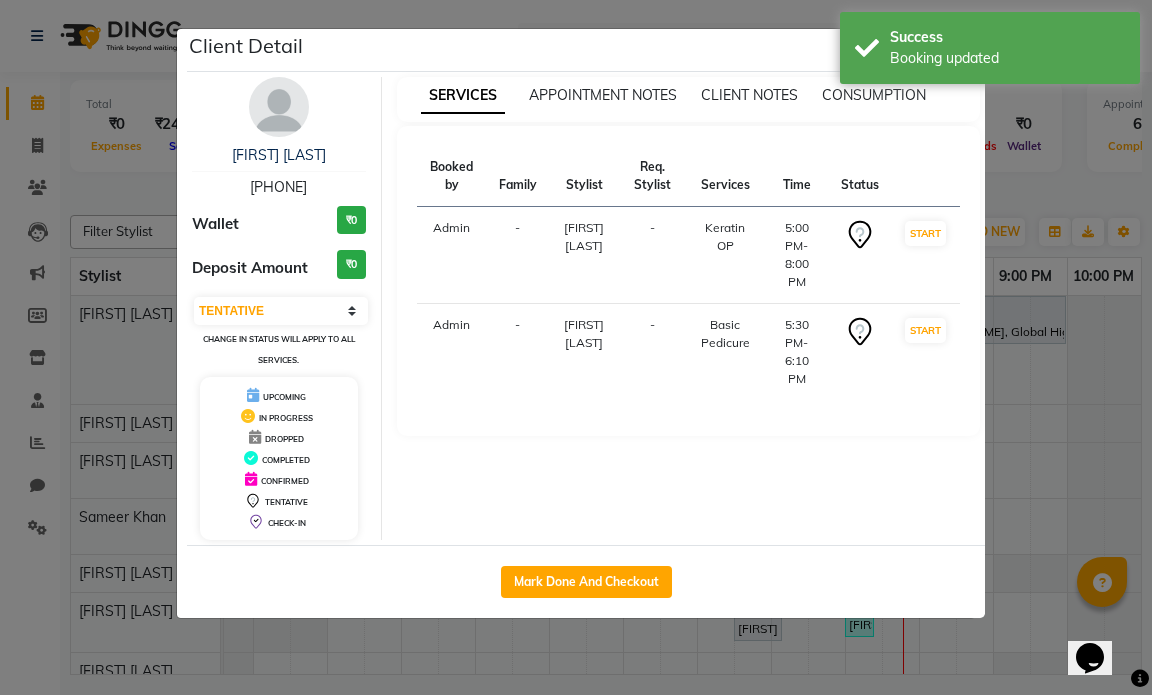 select on "7487" 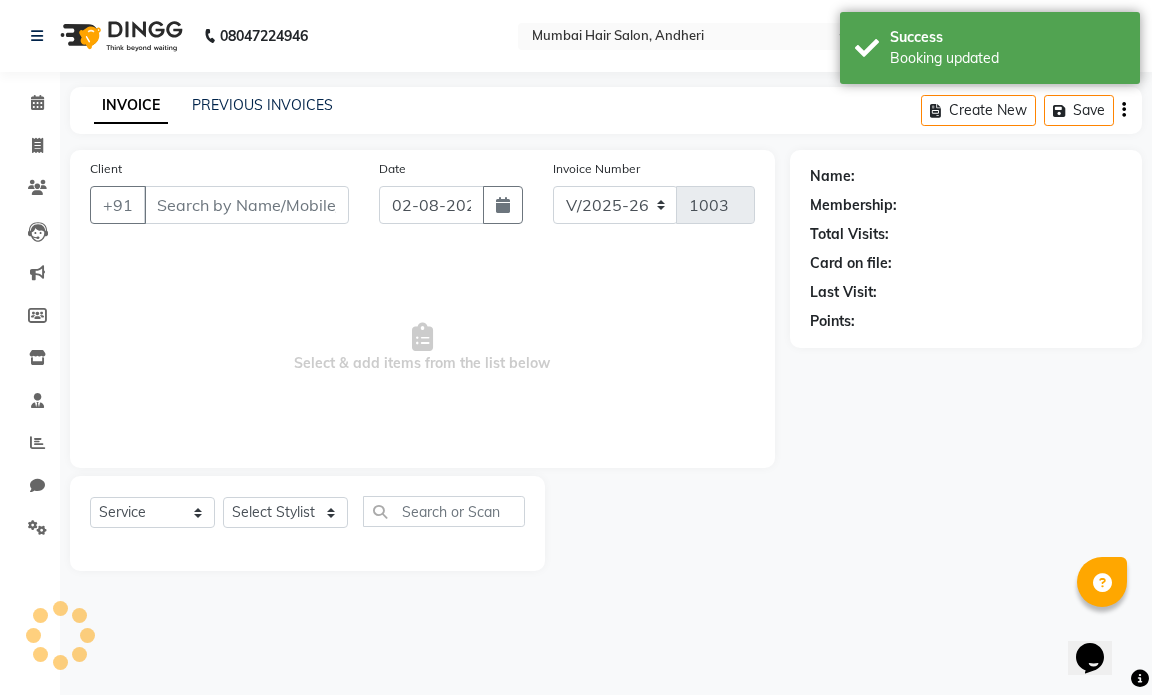 type on "[PHONE]" 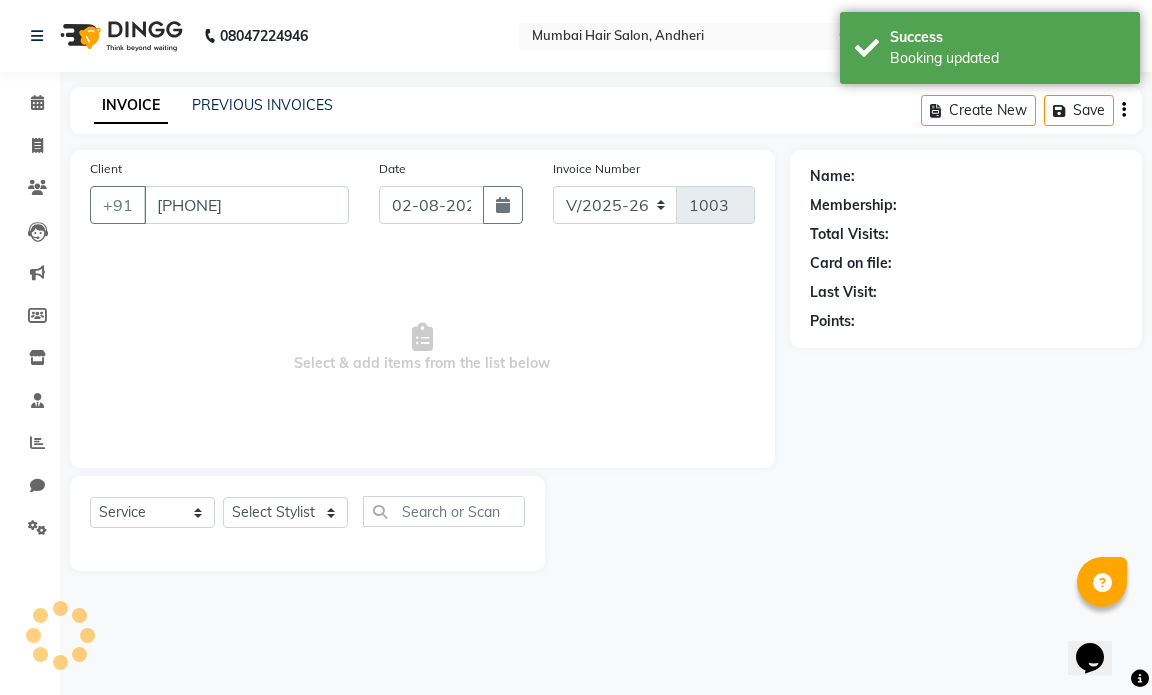 select on "66018" 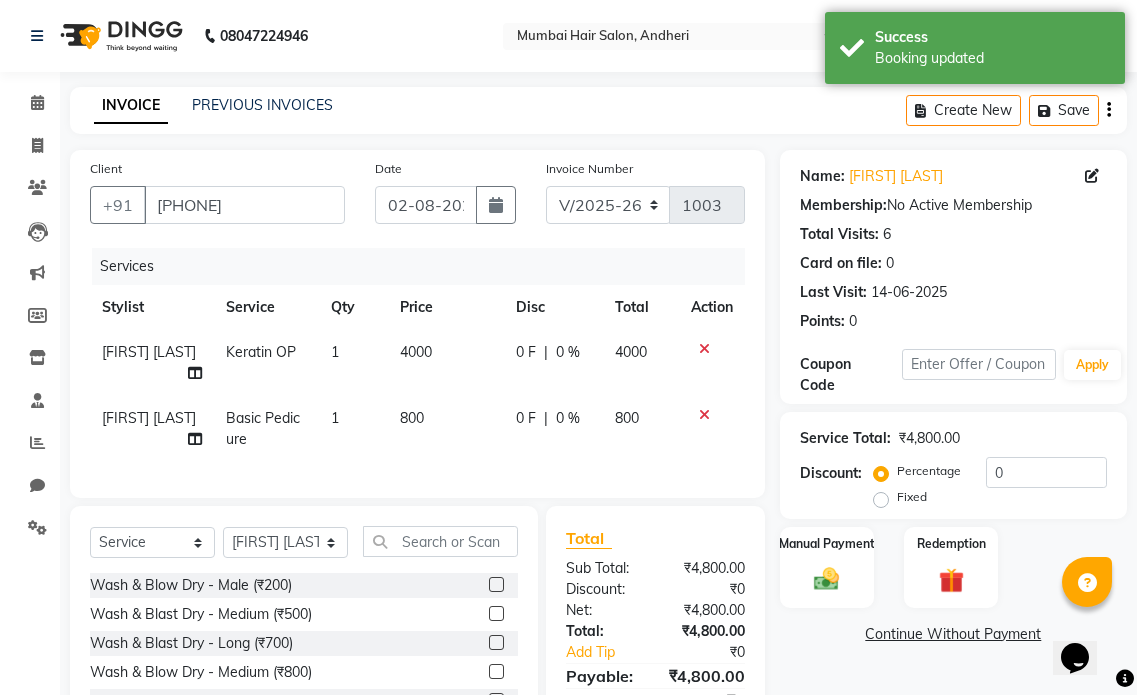 click on "4000" 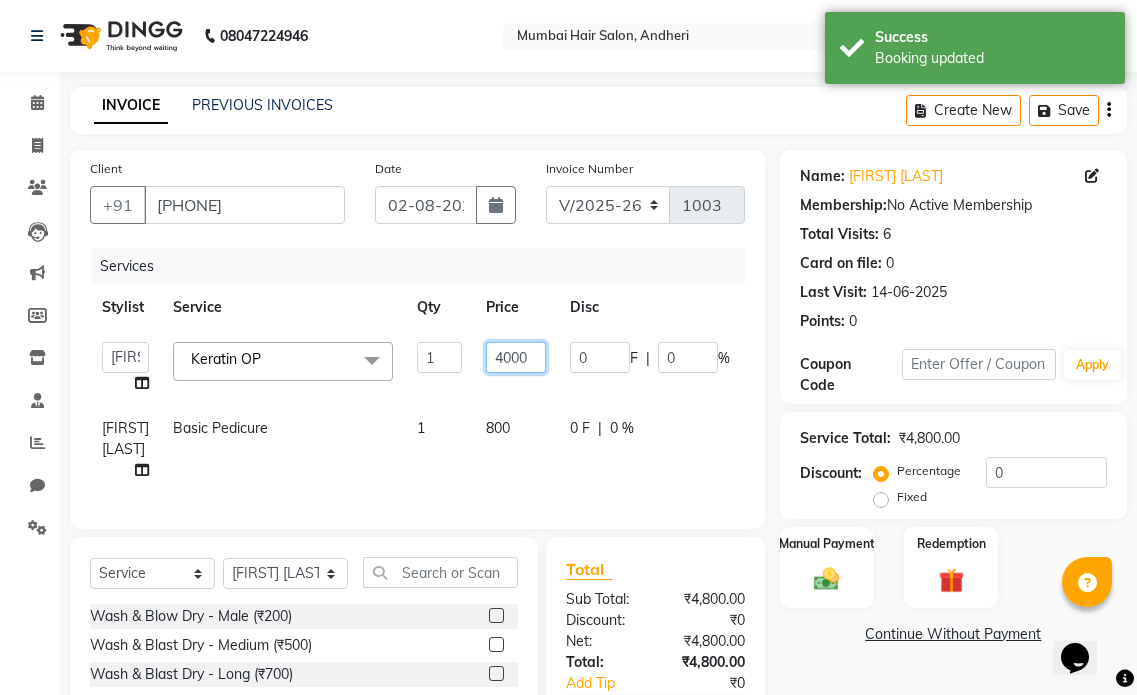 click on "4000" 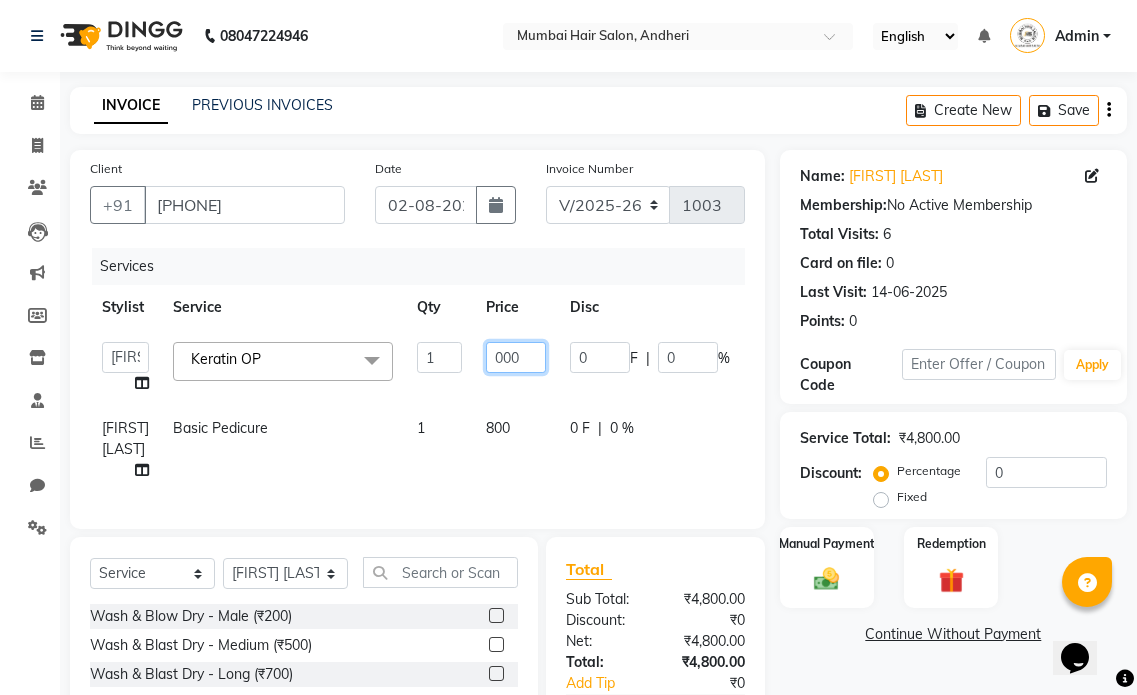type on "5000" 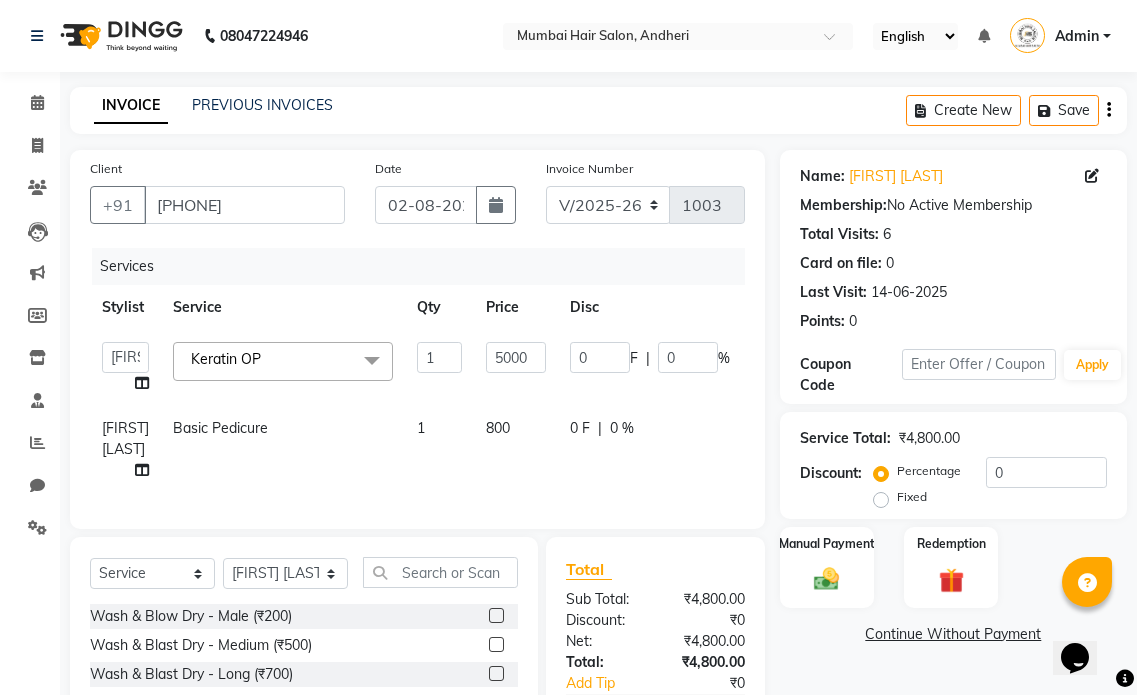 click on "800" 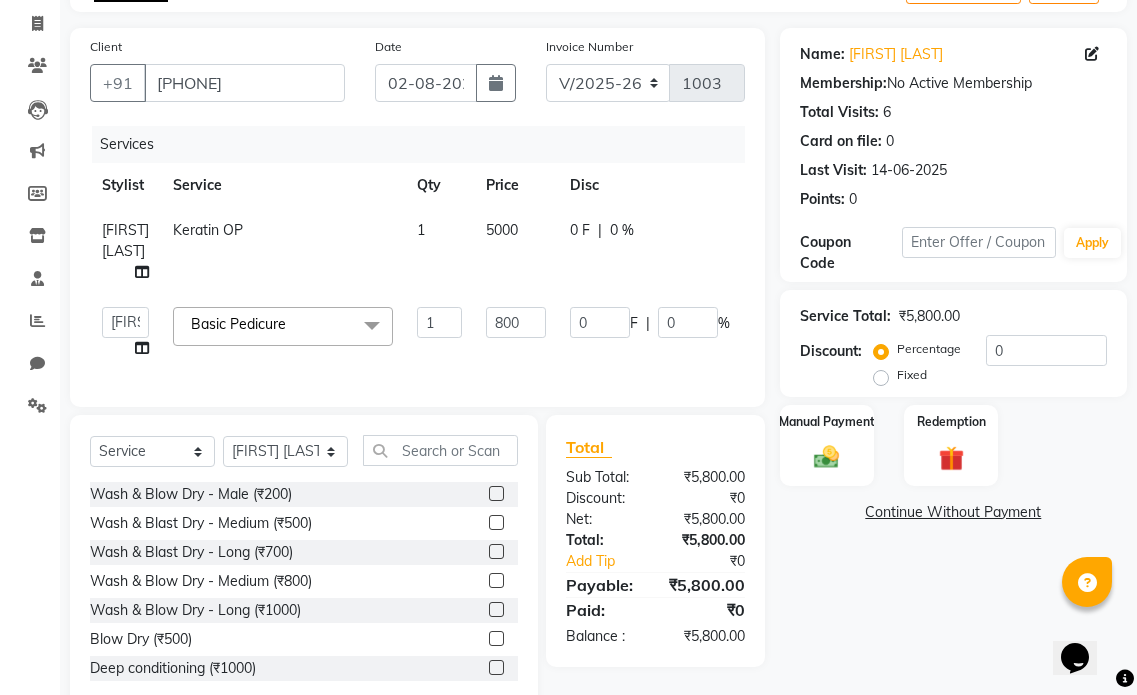 scroll, scrollTop: 182, scrollLeft: 0, axis: vertical 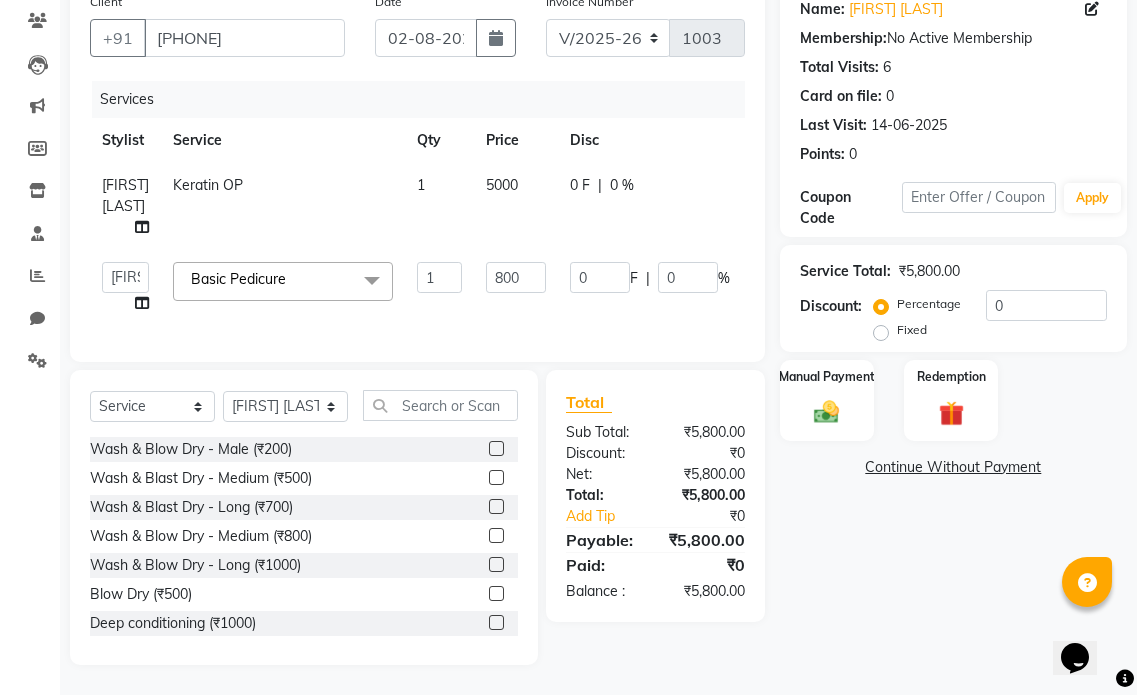 click 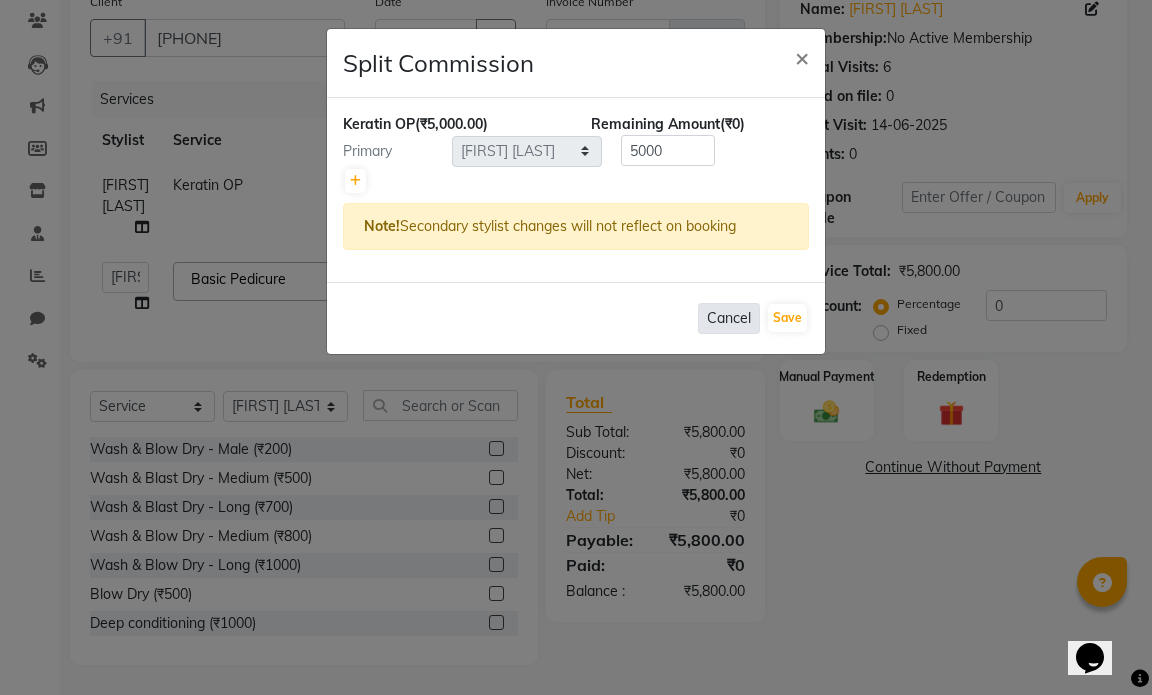 click on "Cancel" 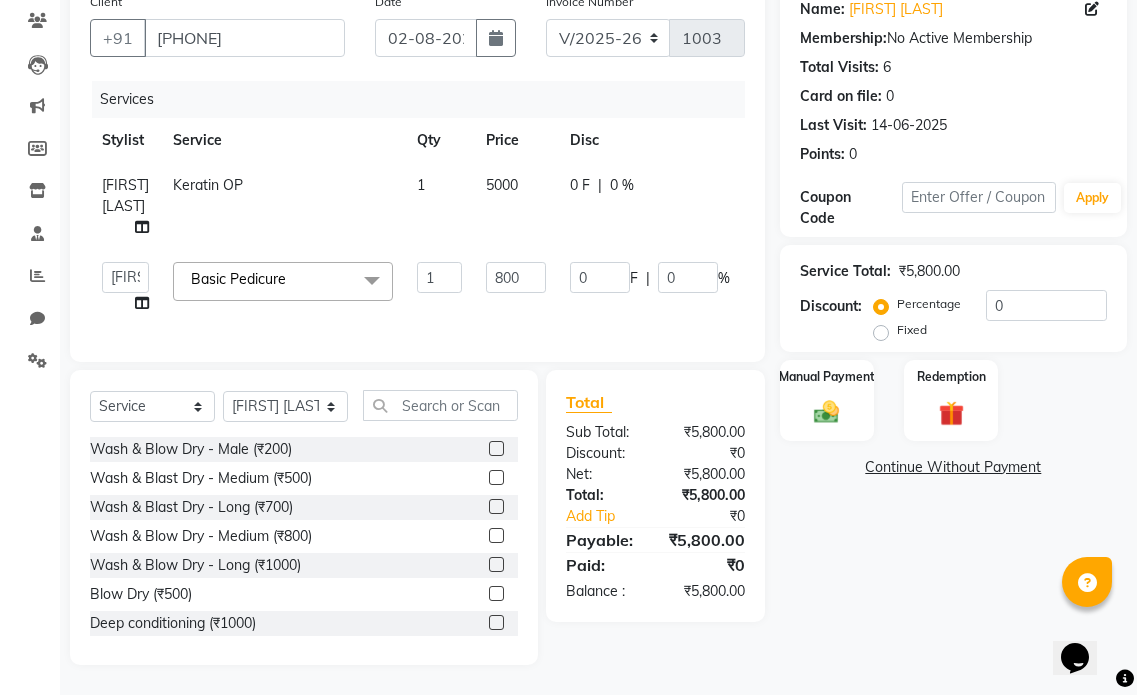 click on "[FIRST] [LAST]" 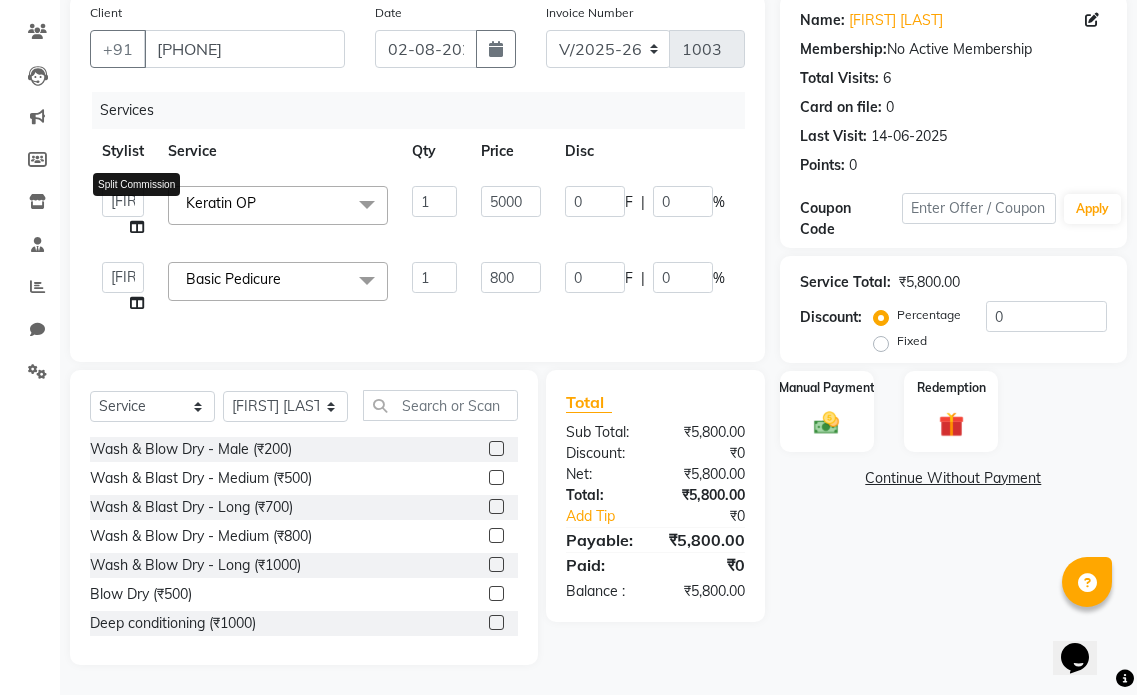 click 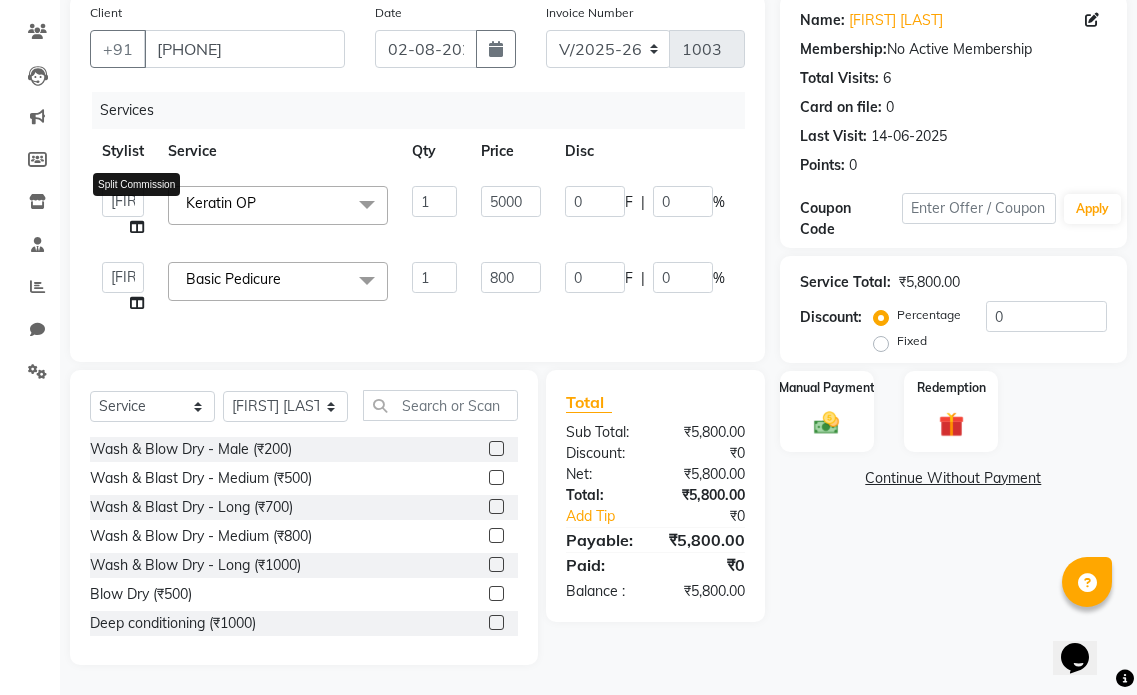 select on "66010" 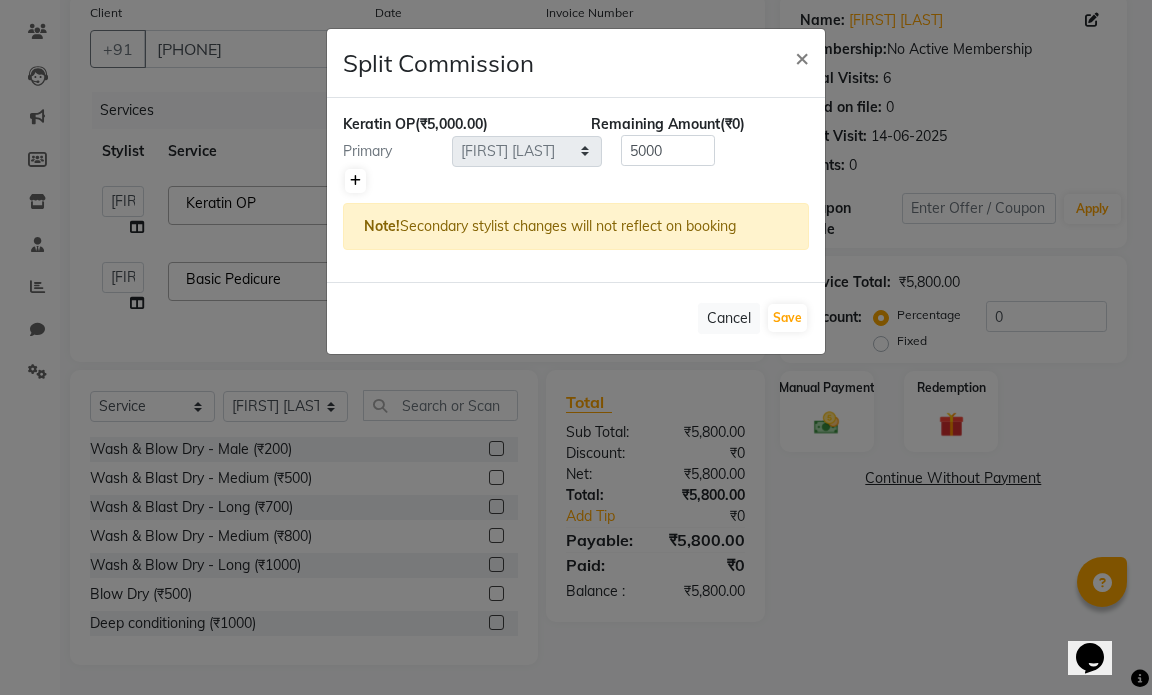 click 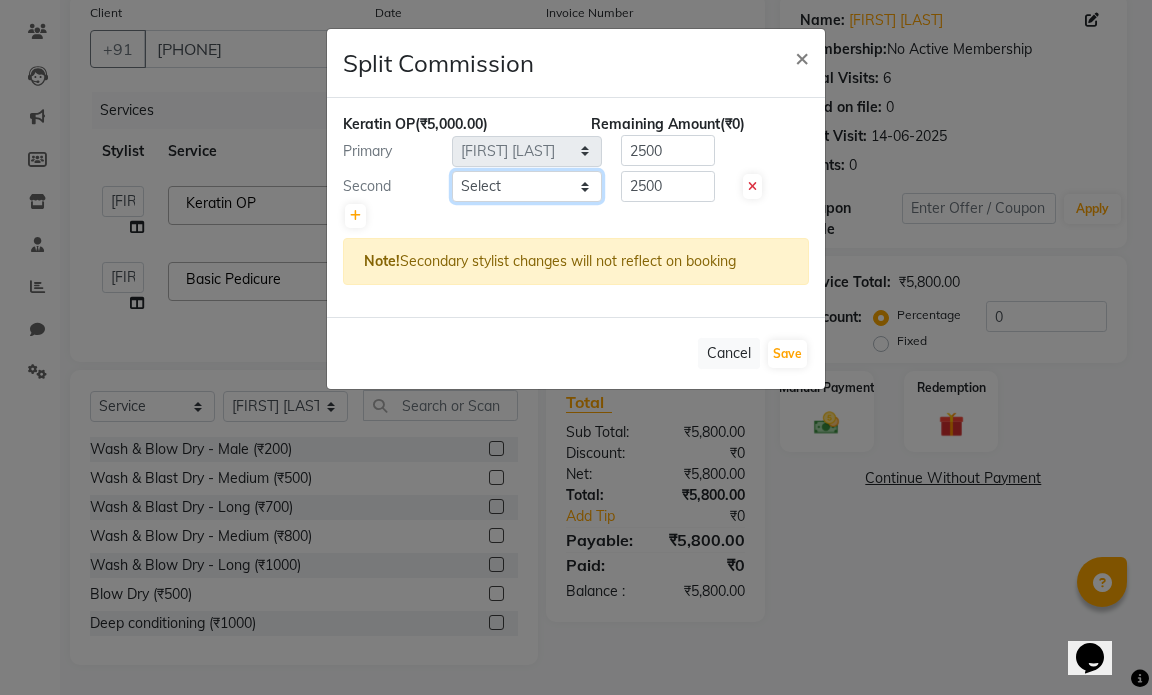 click on "Select  Amol Dinkar Pawar   Arman Ansari   Atish Kadel   Mohd Shamshad    MUMBAI HAIR SALON   Payal Kalyan   Rehan Ansari   Salam Ansari   Sameer Khan   Shuab Ansari   Swara Bamne" 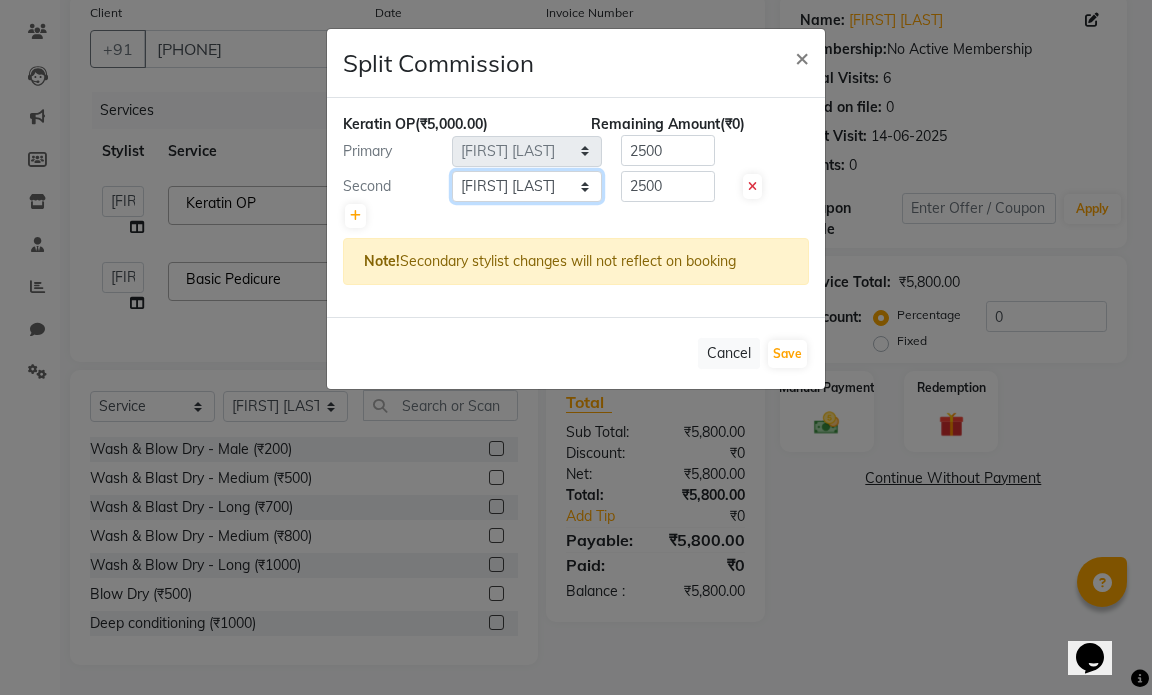 click on "Select  Amol Dinkar Pawar   Arman Ansari   Atish Kadel   Mohd Shamshad    MUMBAI HAIR SALON   Payal Kalyan   Rehan Ansari   Salam Ansari   Sameer Khan   Shuab Ansari   Swara Bamne" 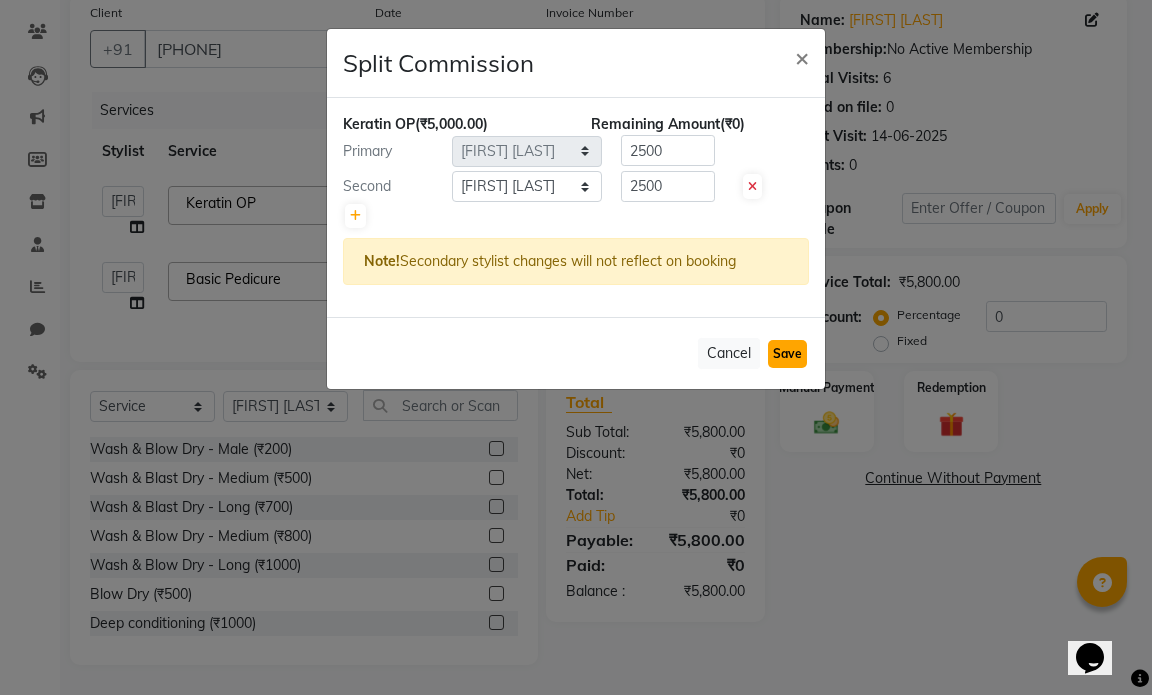 click on "Save" 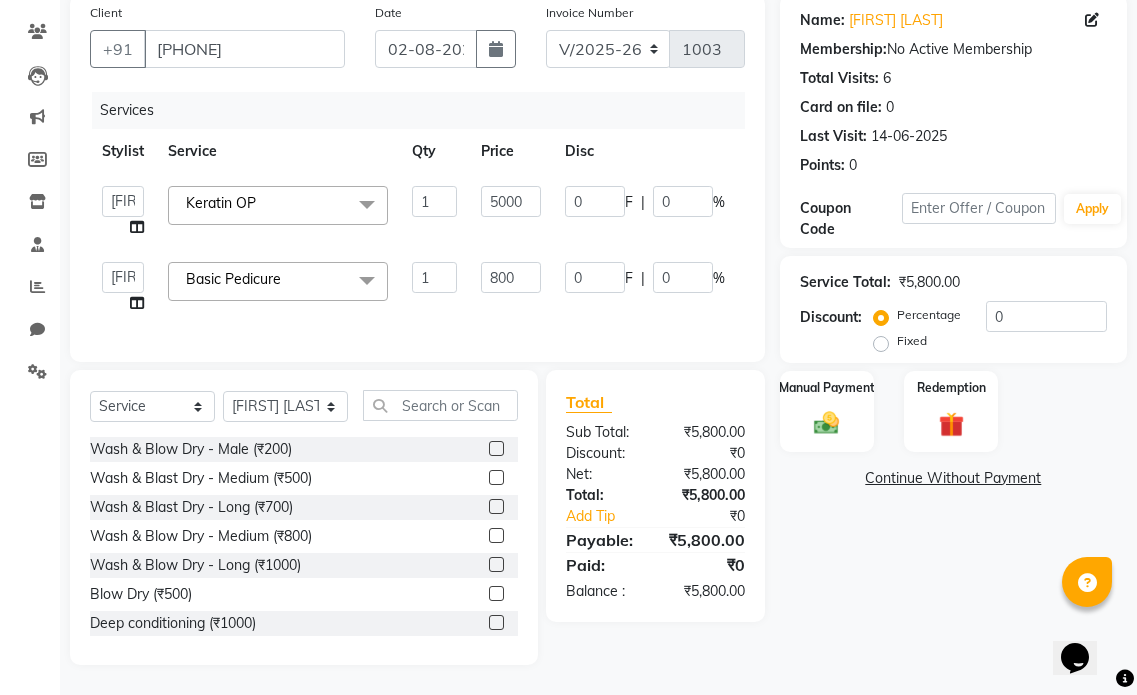 scroll, scrollTop: 171, scrollLeft: 0, axis: vertical 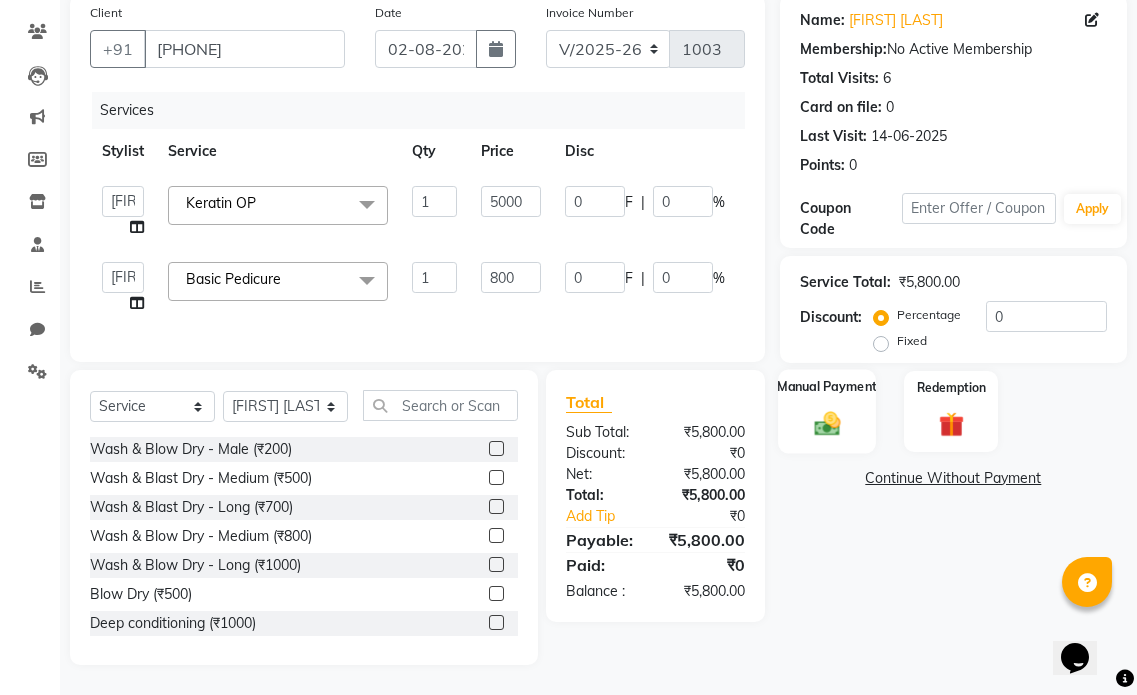 click 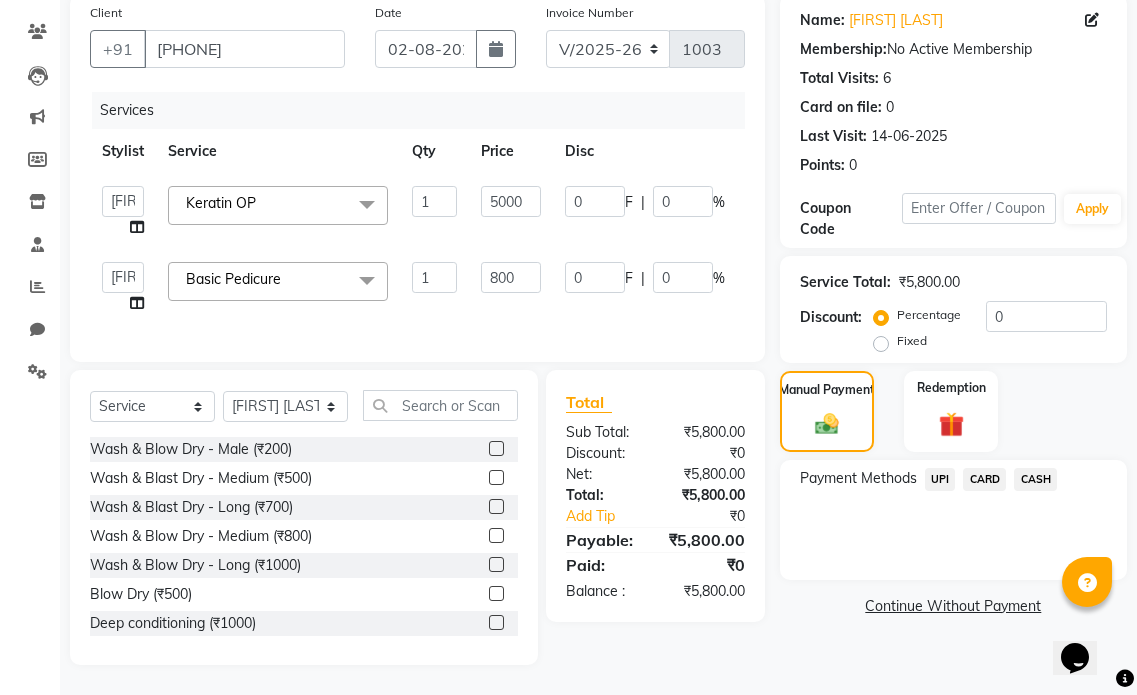 click on "UPI" 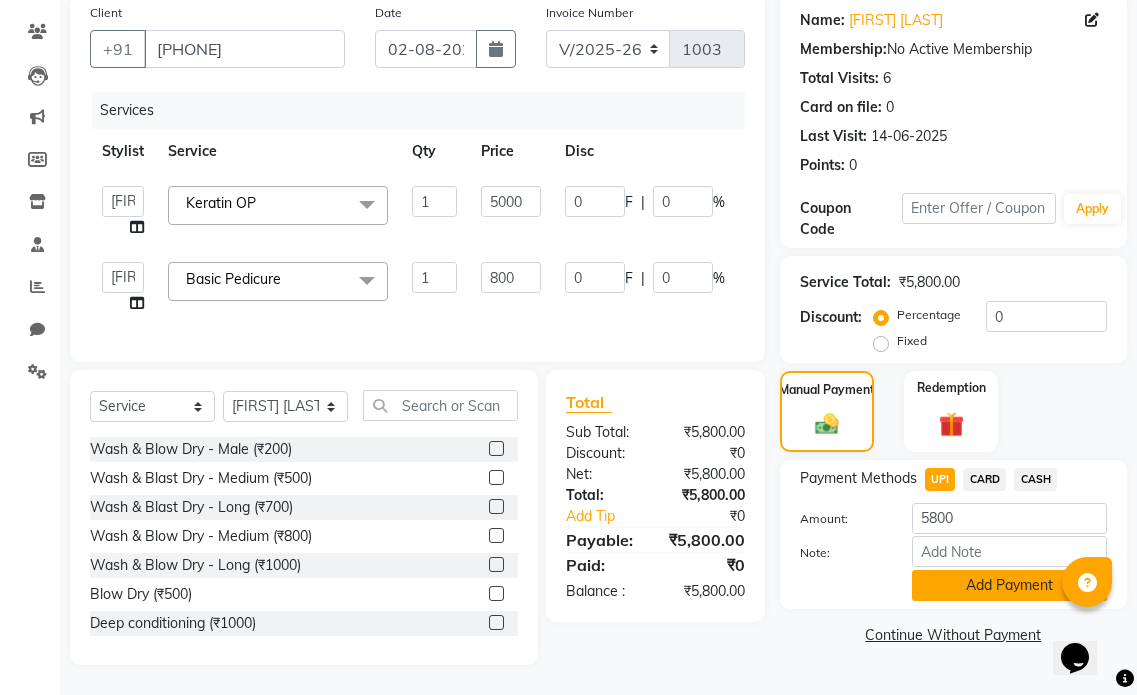 click on "Add Payment" 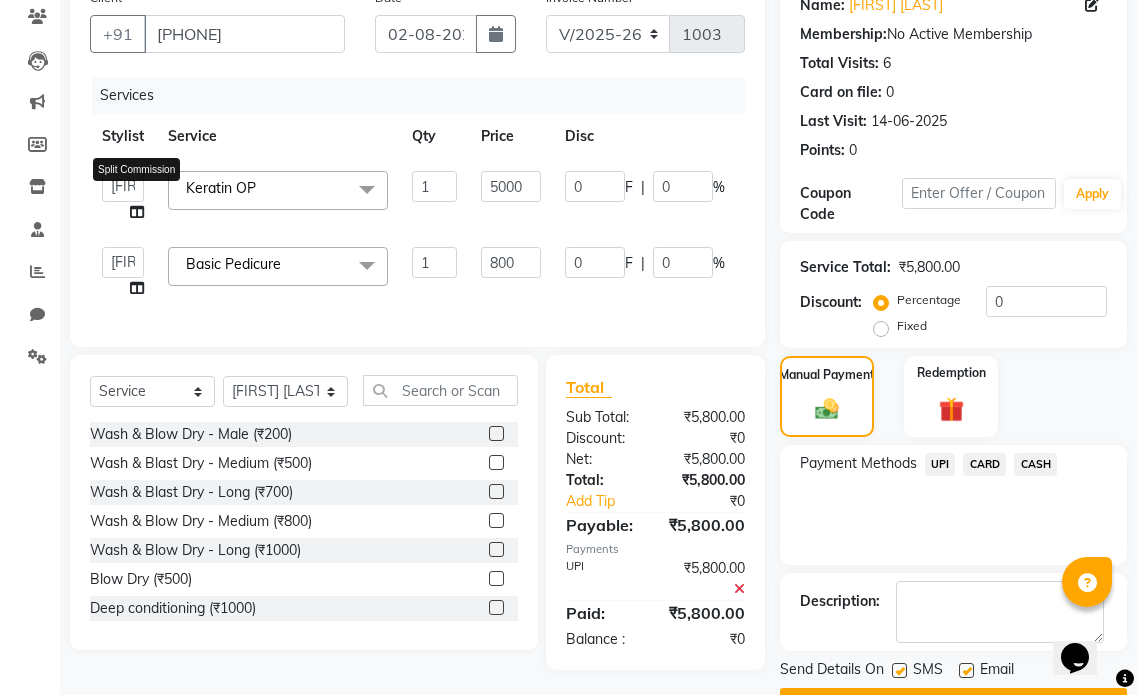 click 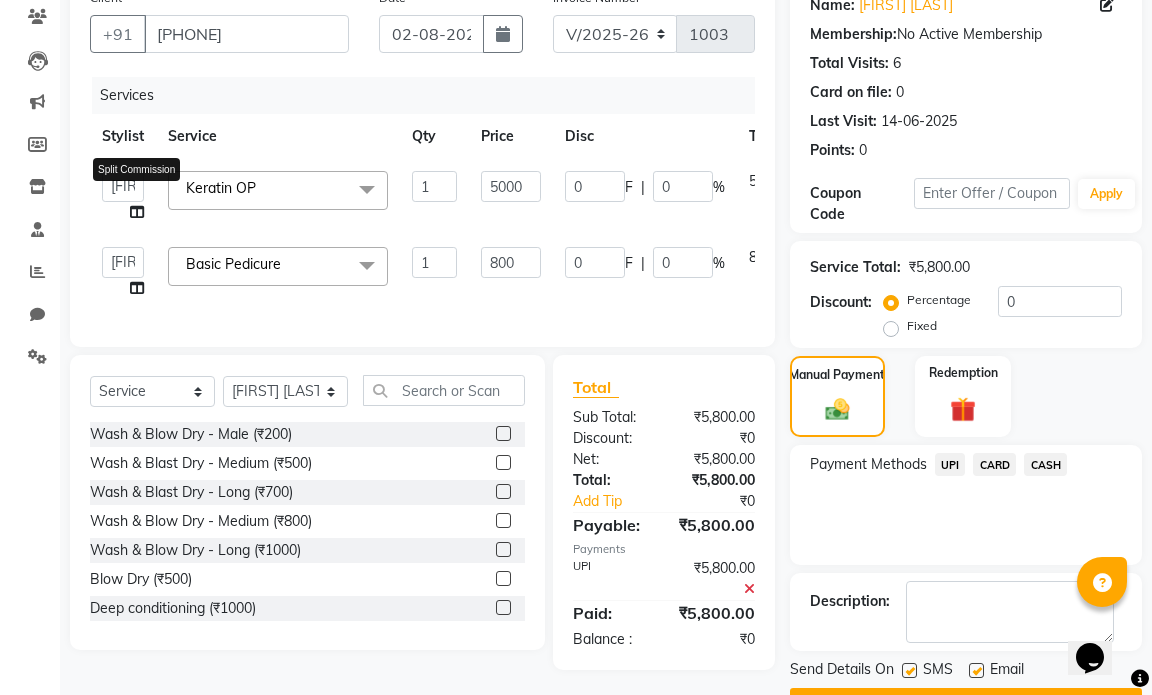select on "66010" 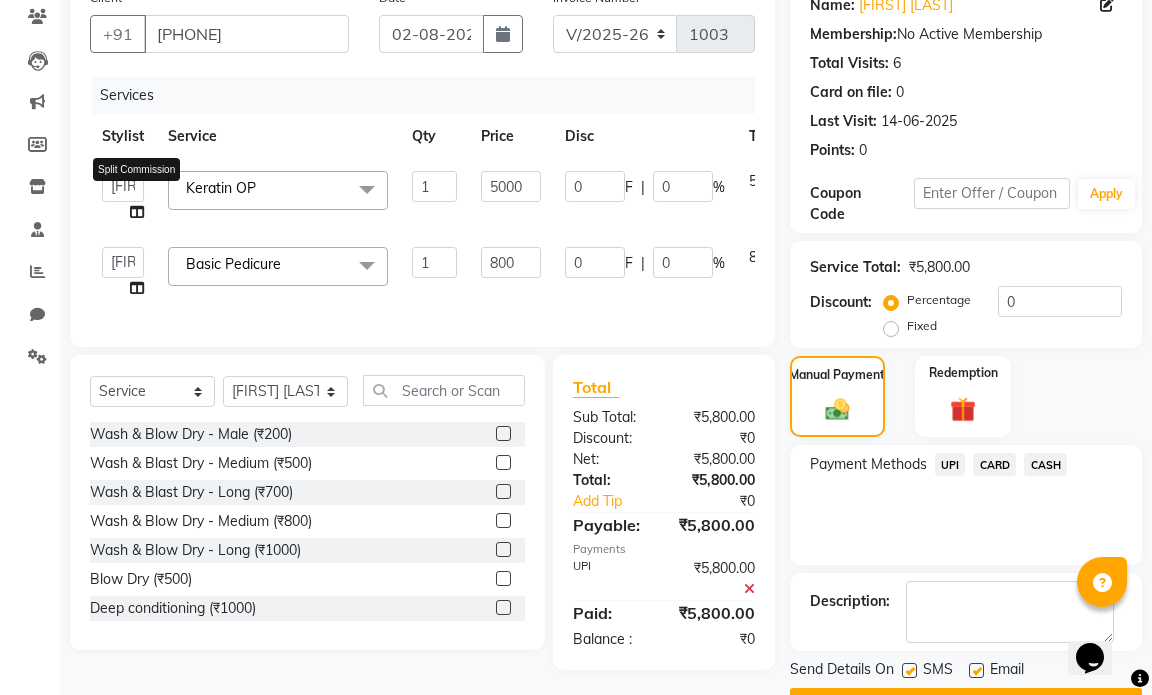 select on "66016" 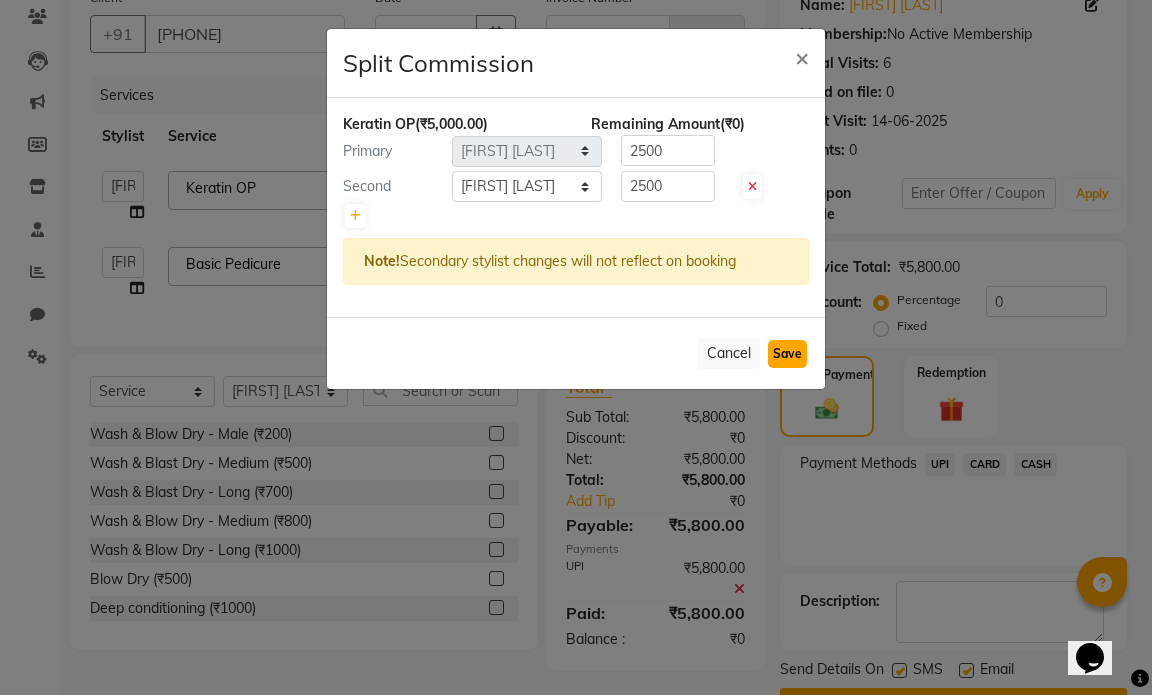 click on "Save" 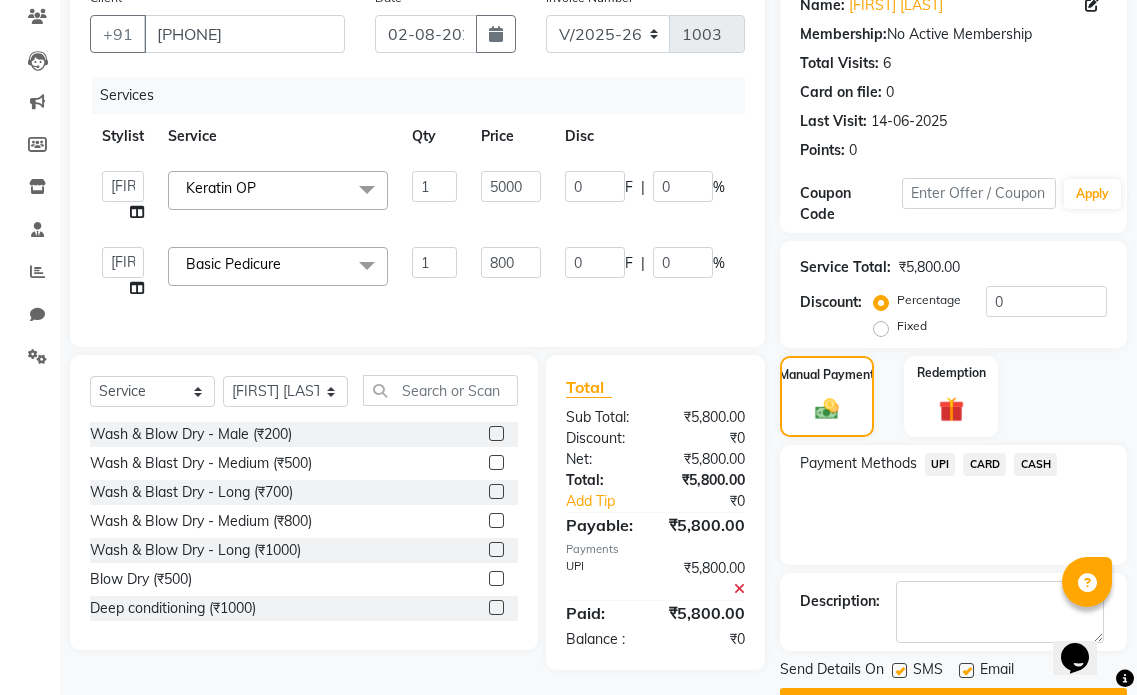 click 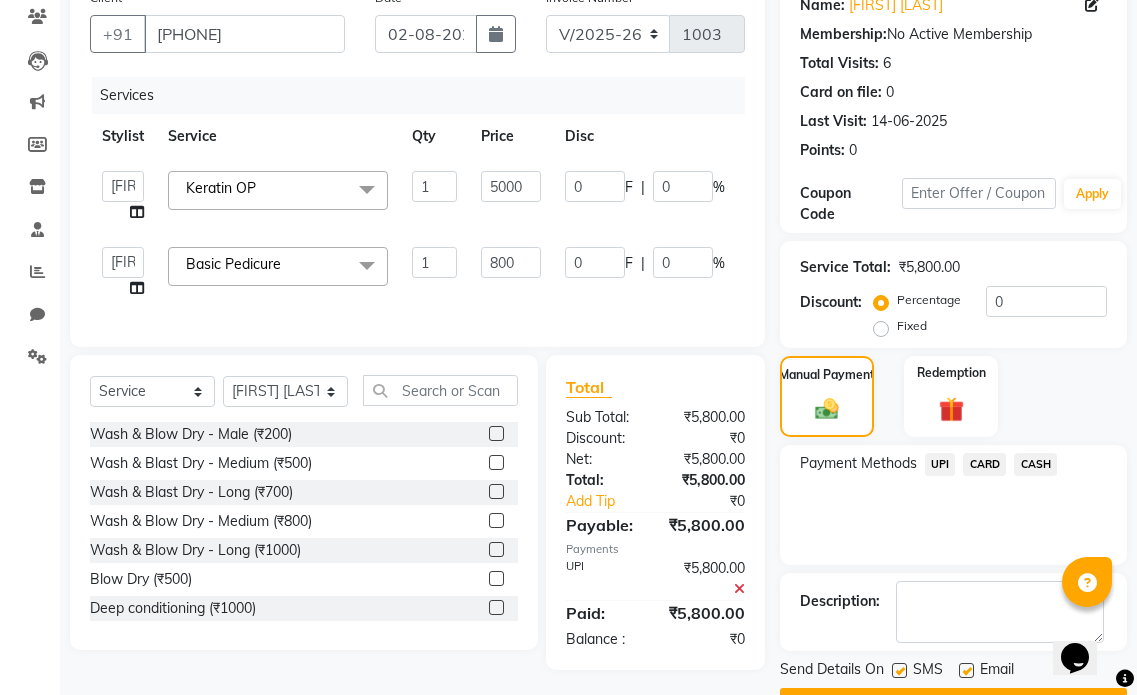 click at bounding box center (965, 671) 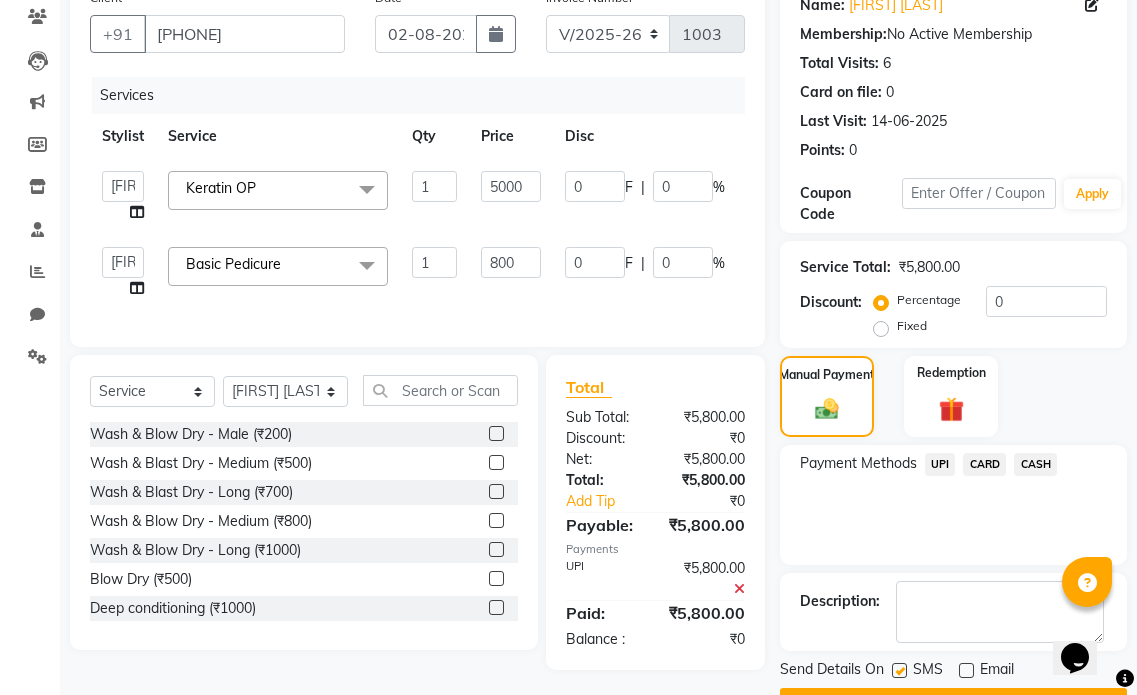 scroll, scrollTop: 225, scrollLeft: 0, axis: vertical 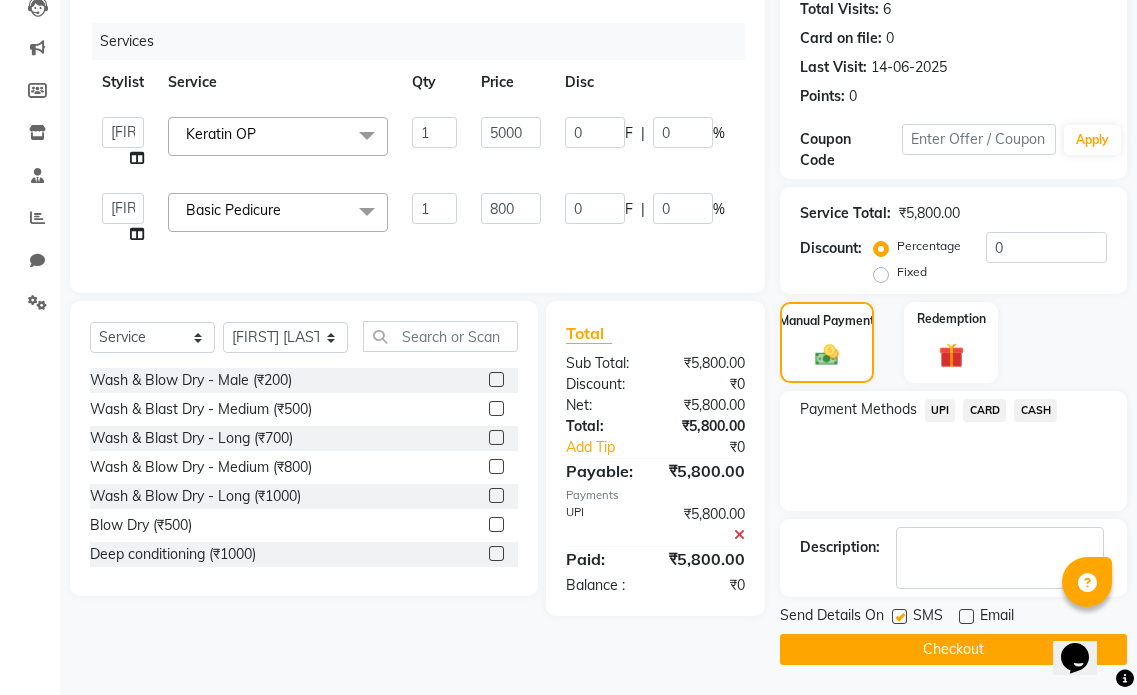 click on "Checkout" 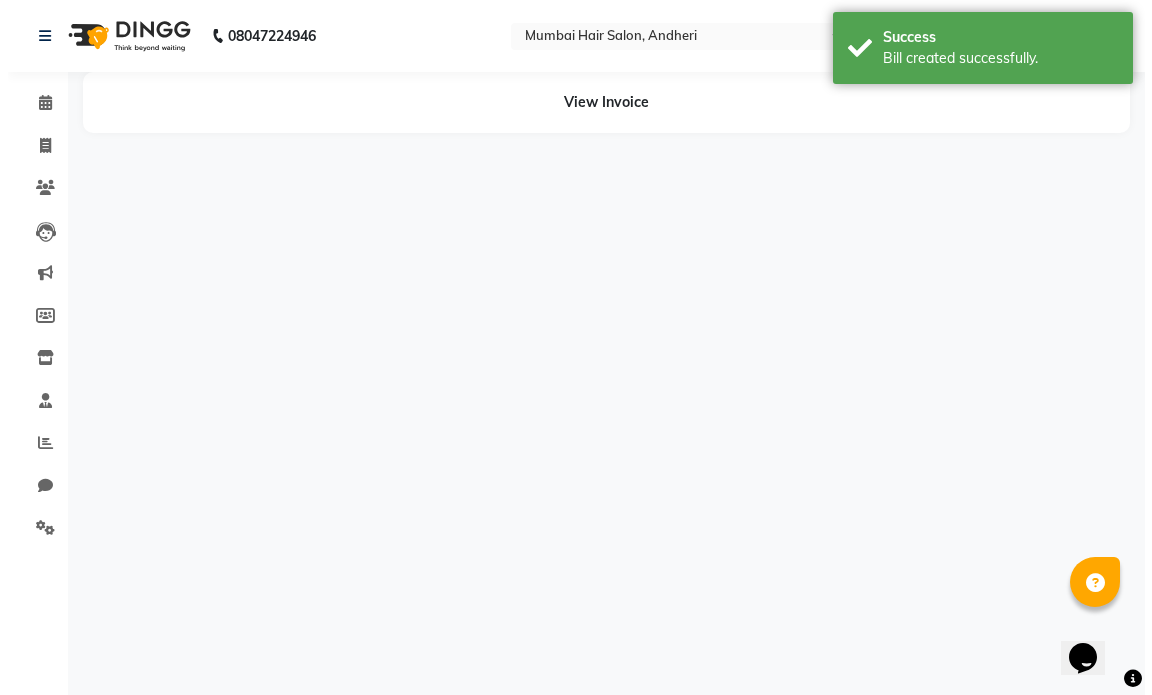 scroll, scrollTop: 0, scrollLeft: 0, axis: both 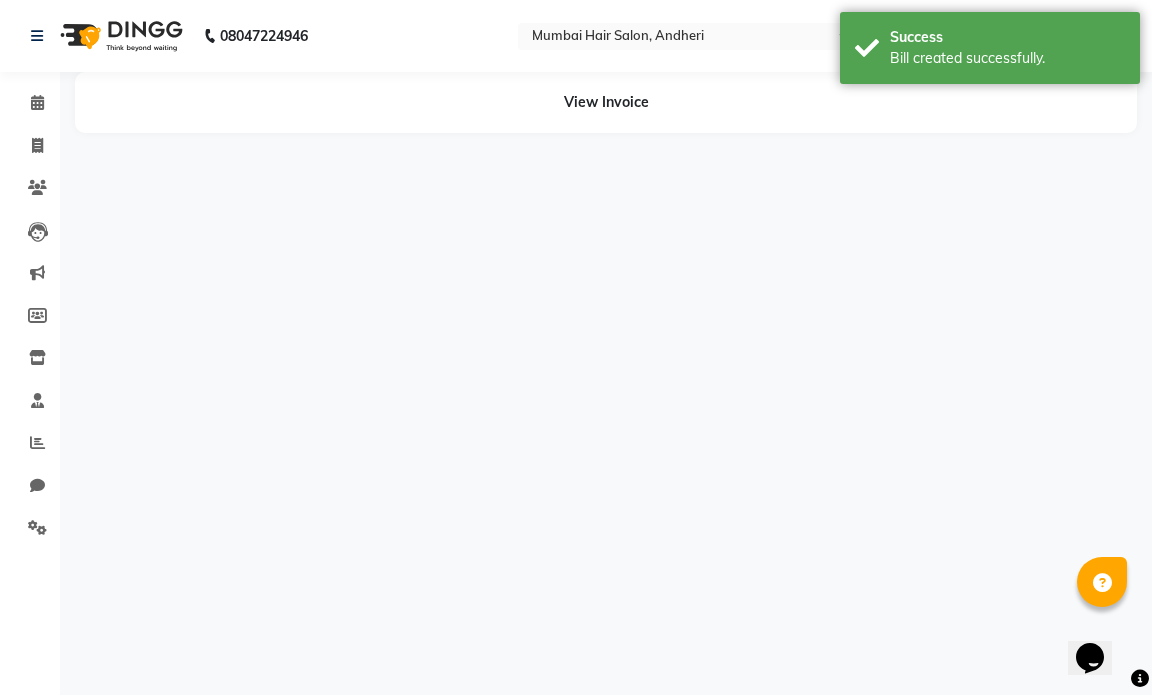 select on "66010" 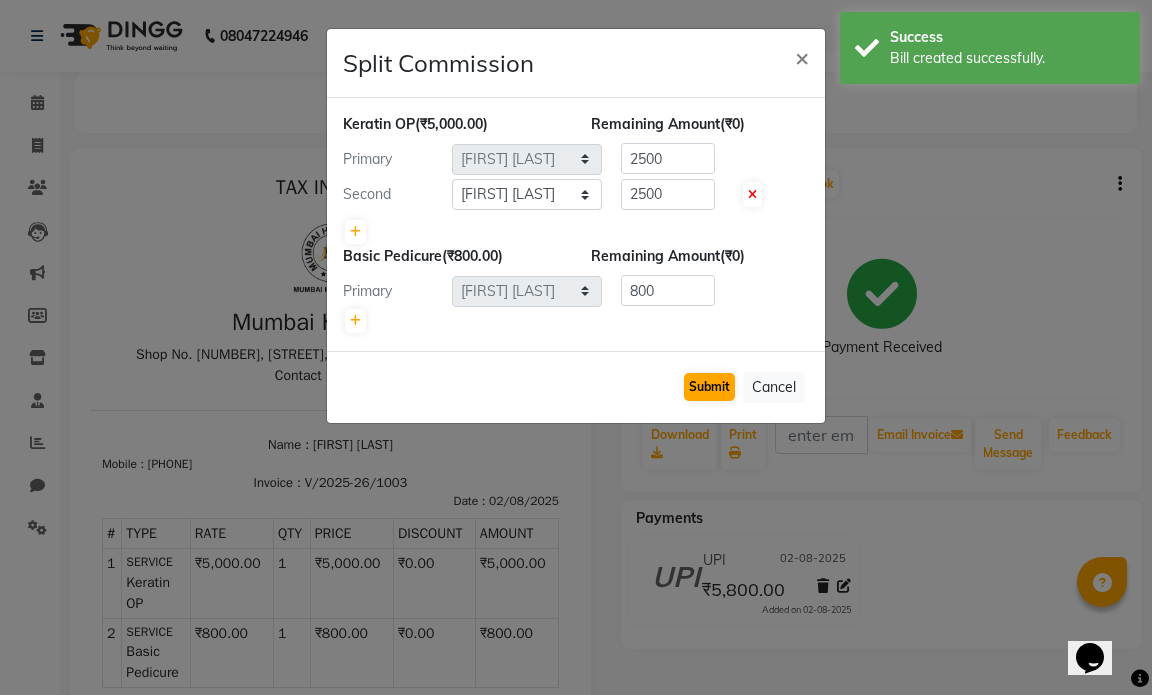 scroll, scrollTop: 0, scrollLeft: 0, axis: both 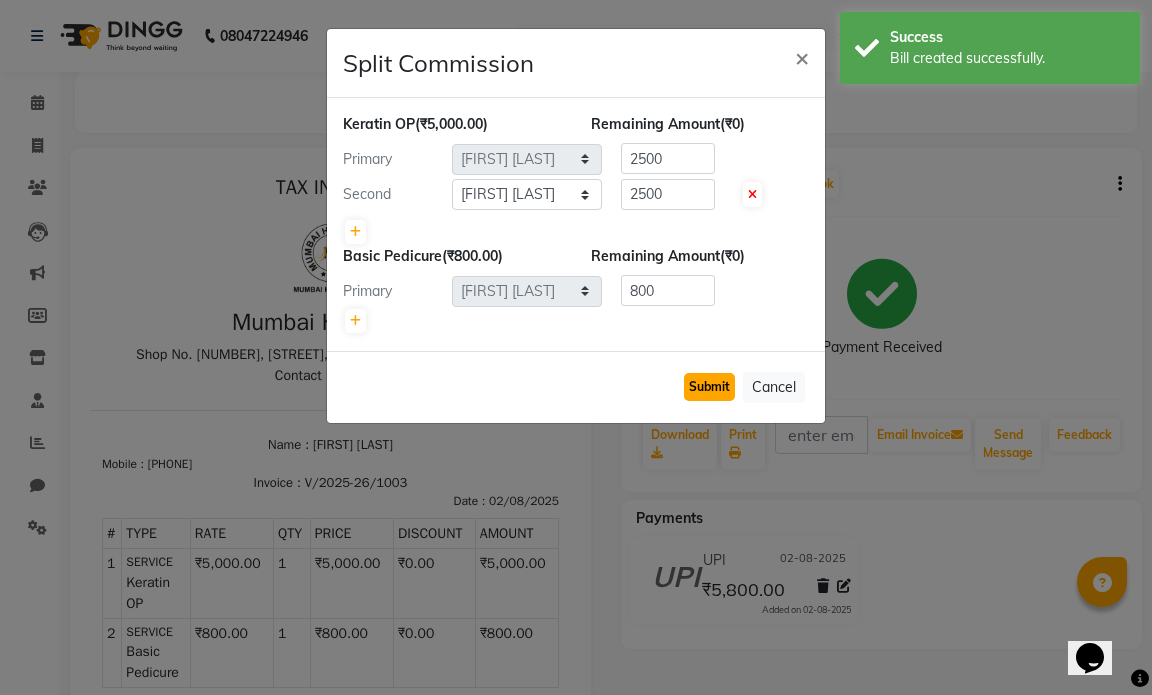 click on "Submit" 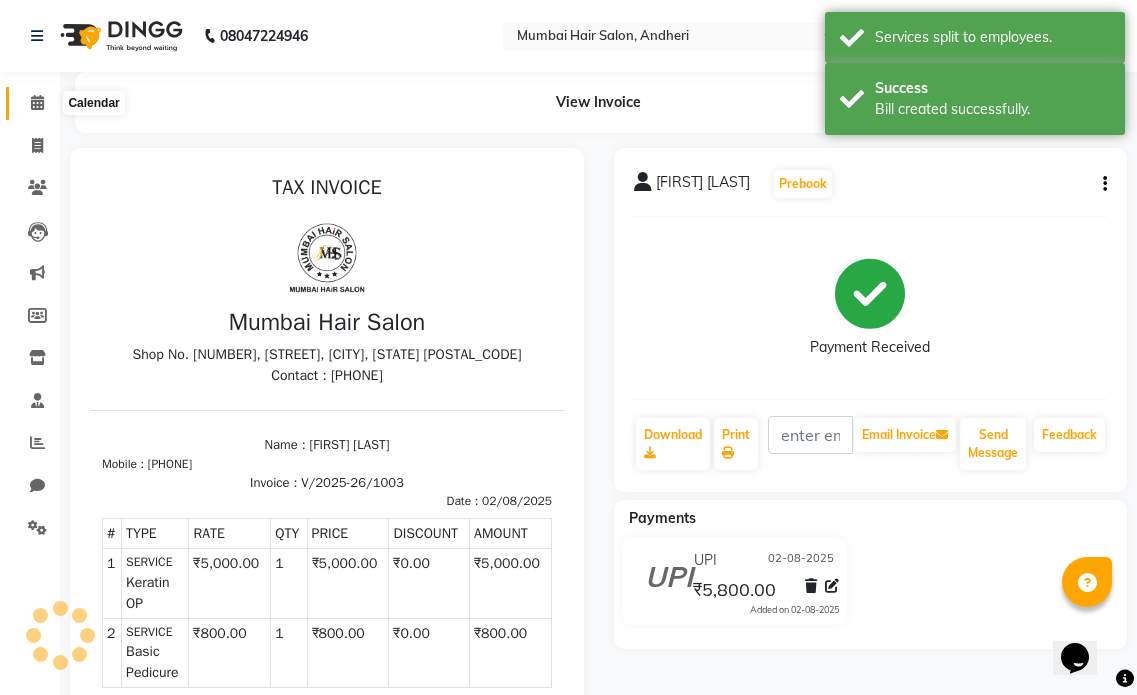 click 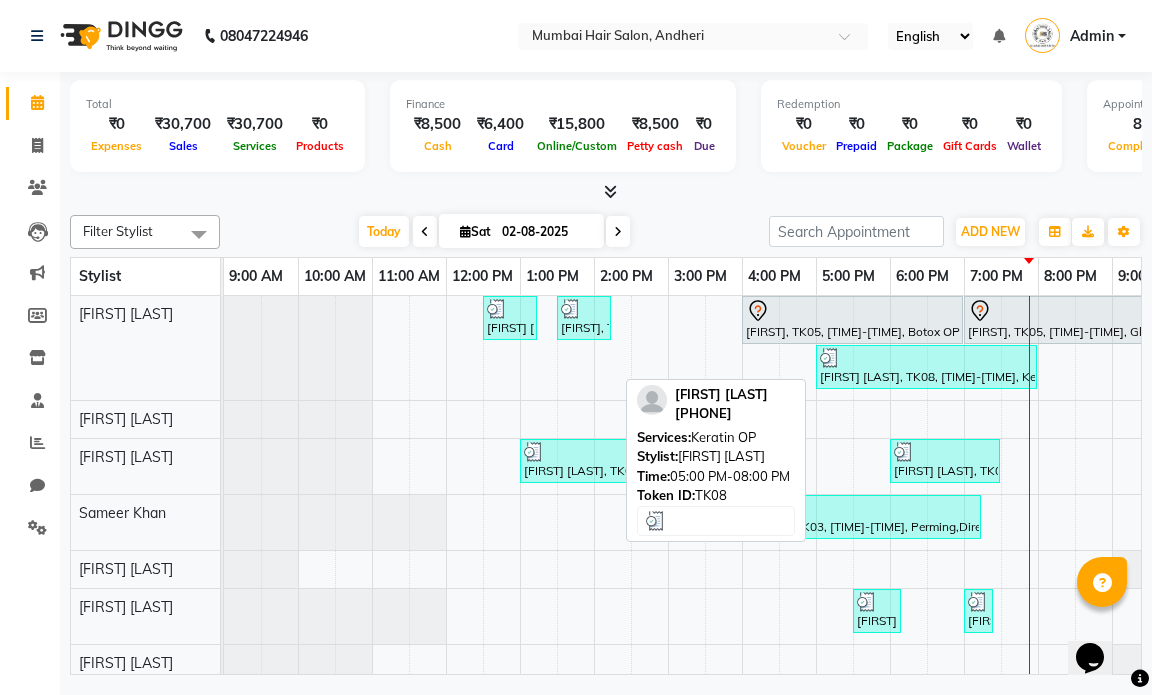 click at bounding box center (926, 358) 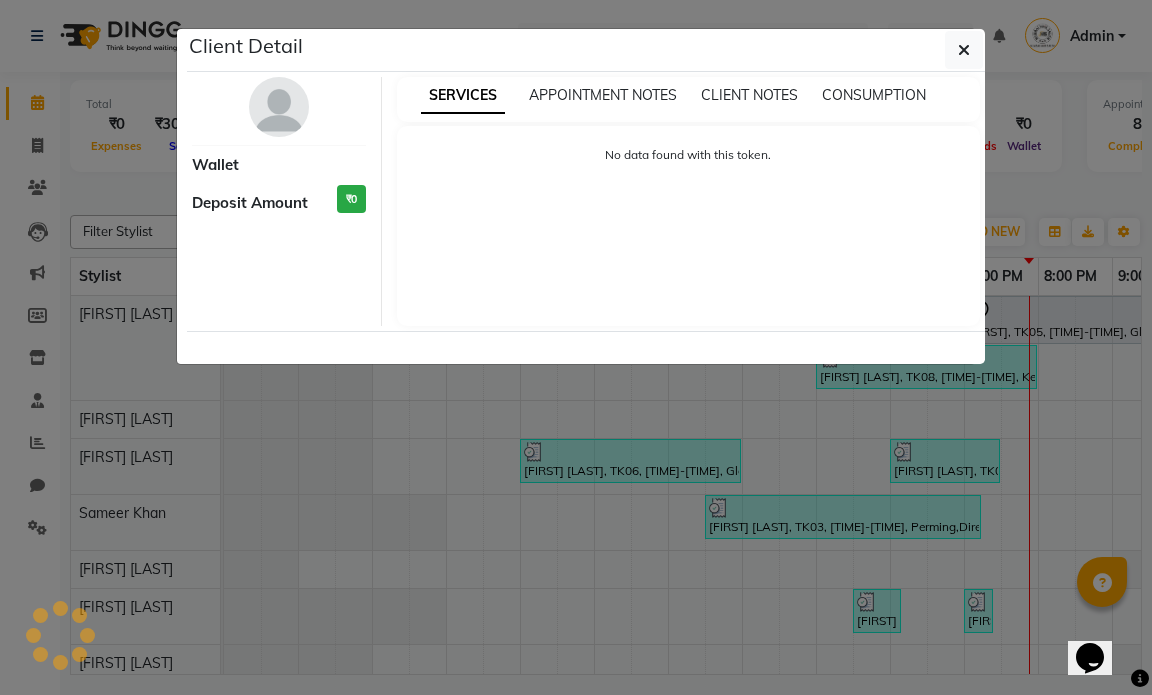 select on "3" 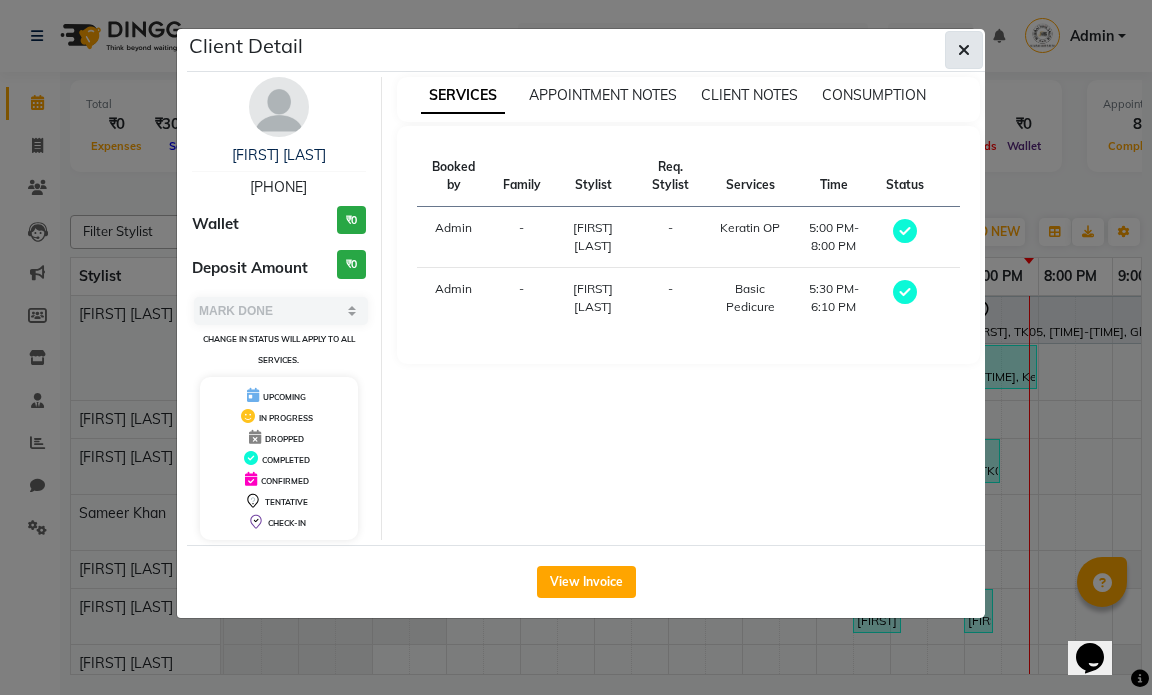 click 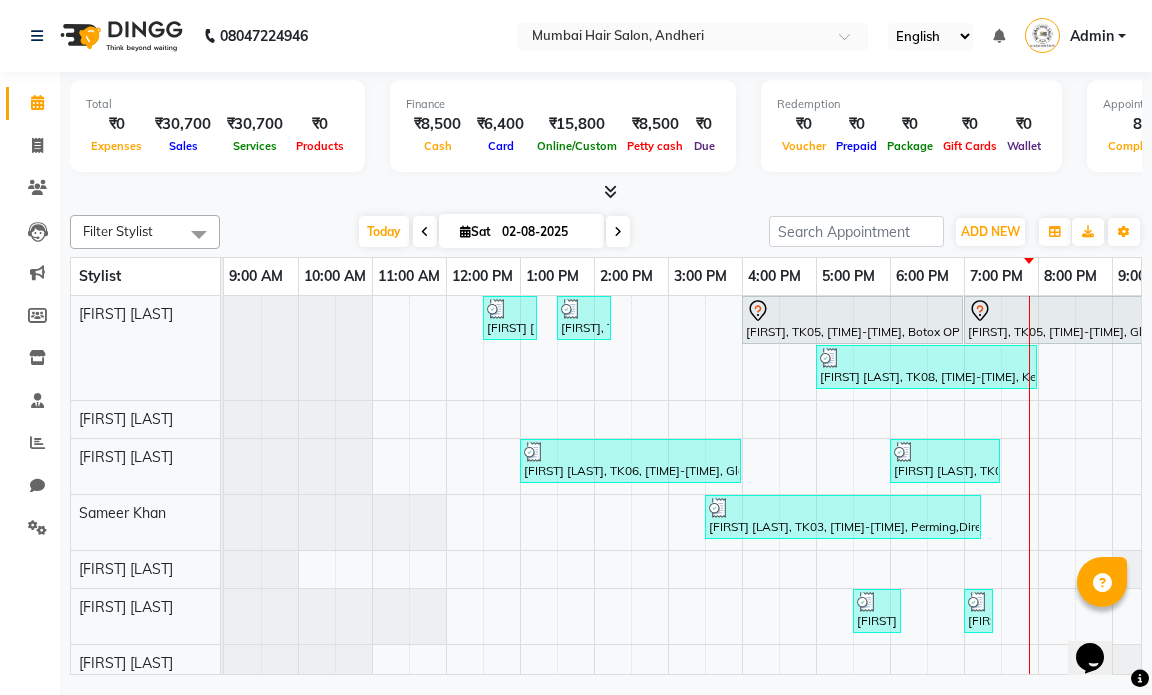scroll, scrollTop: 0, scrollLeft: 108, axis: horizontal 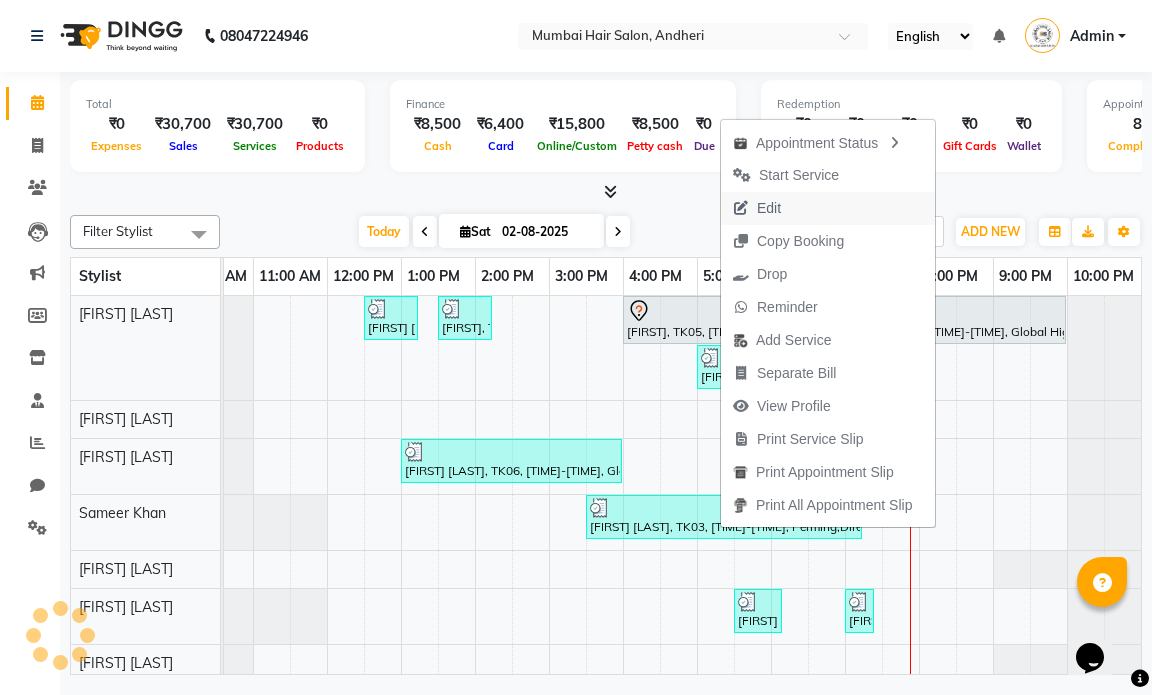 click on "Edit" at bounding box center (769, 208) 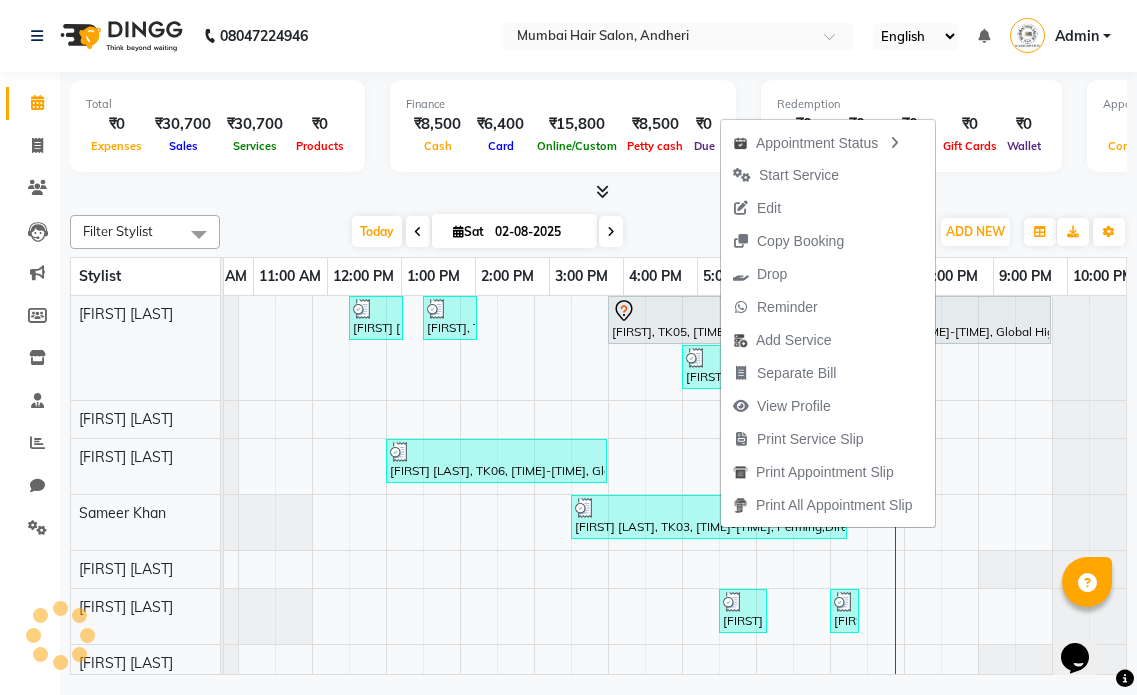 select on "tentative" 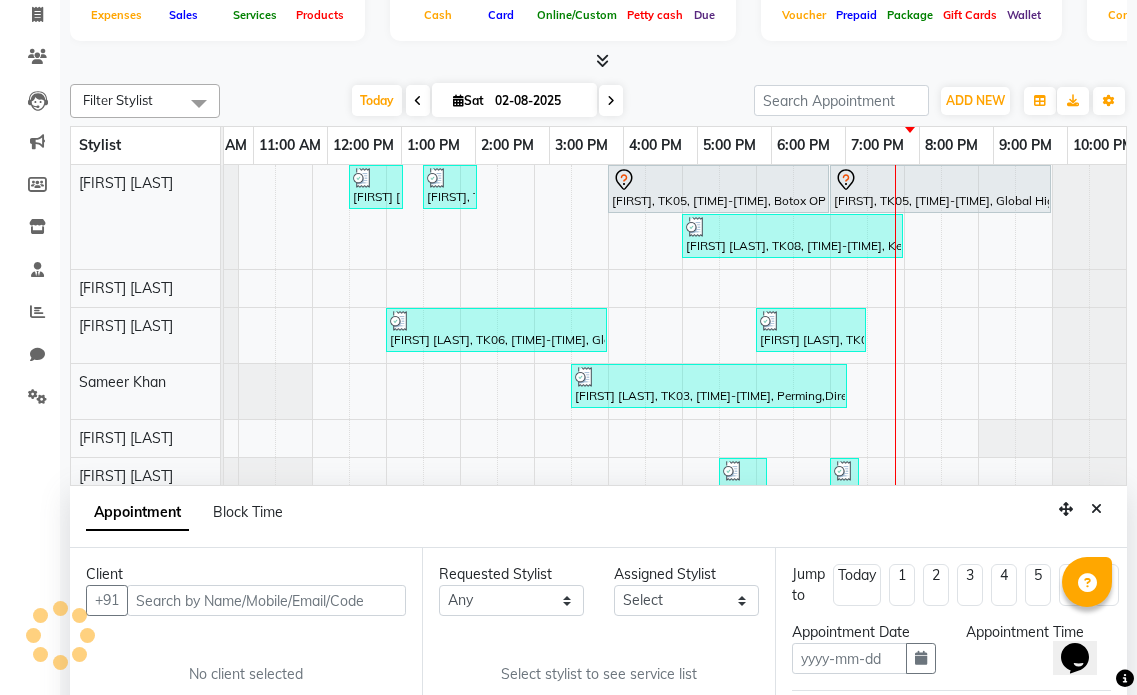 type on "02-08-2025" 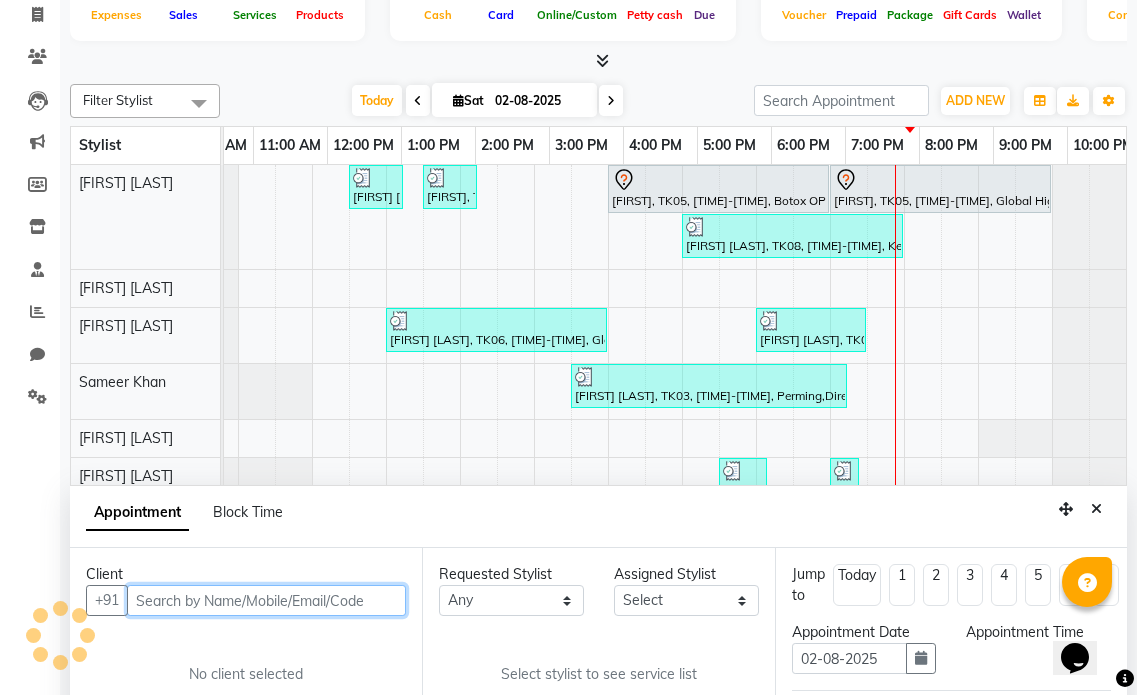 select on "960" 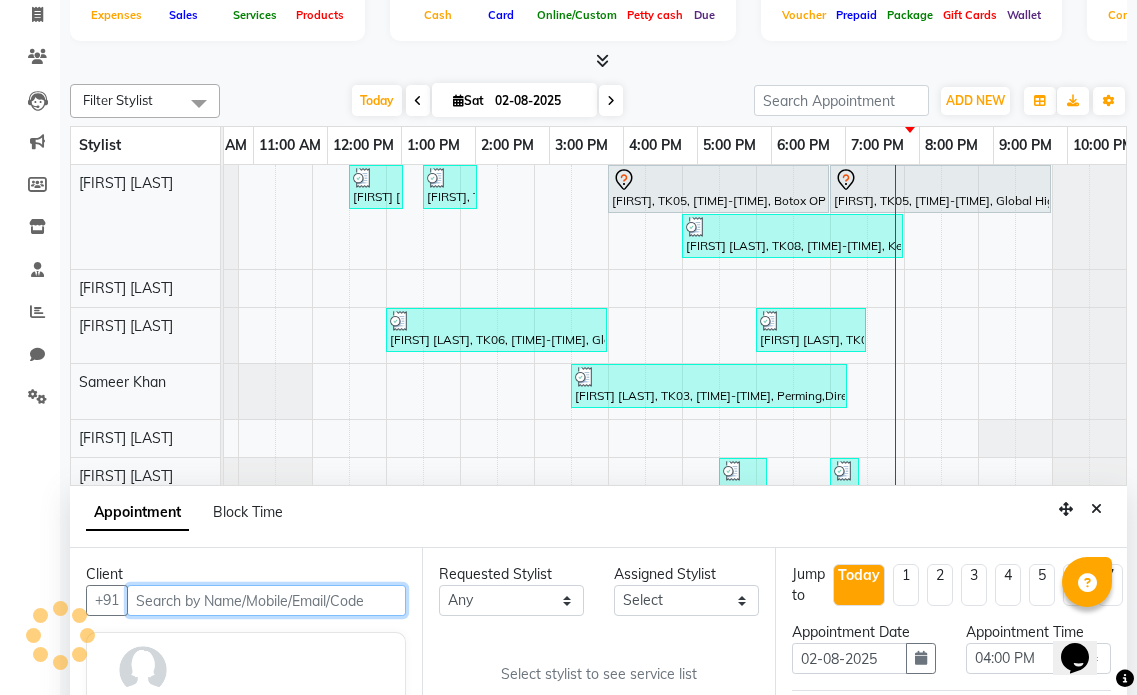 scroll, scrollTop: 373, scrollLeft: 0, axis: vertical 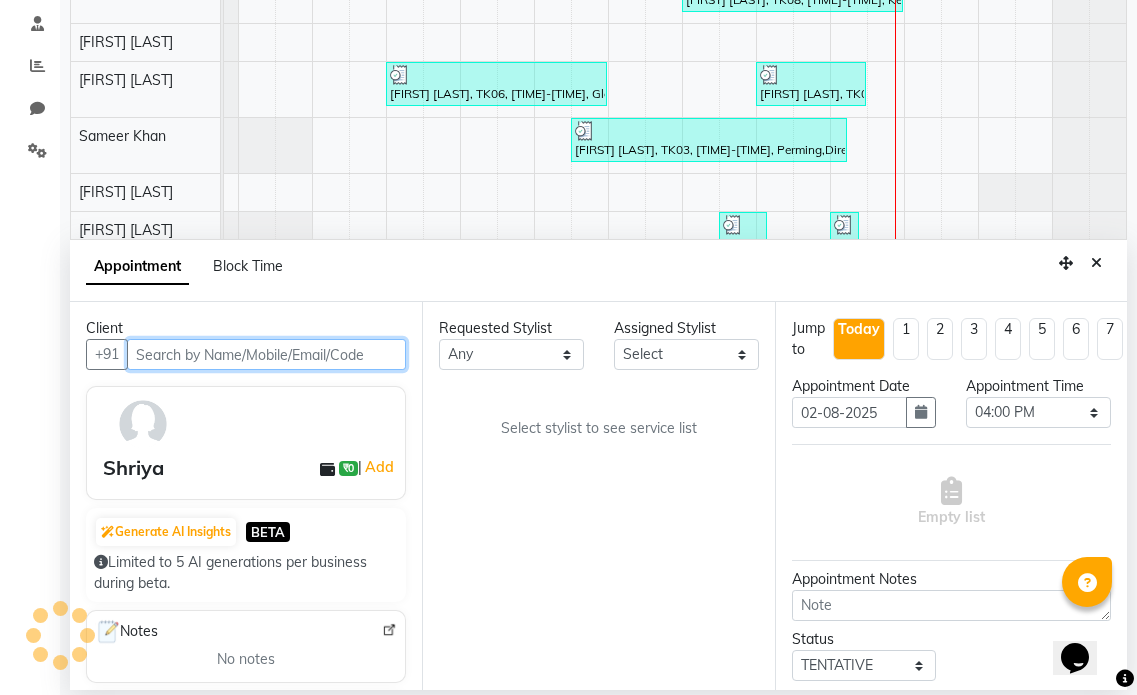 select on "66010" 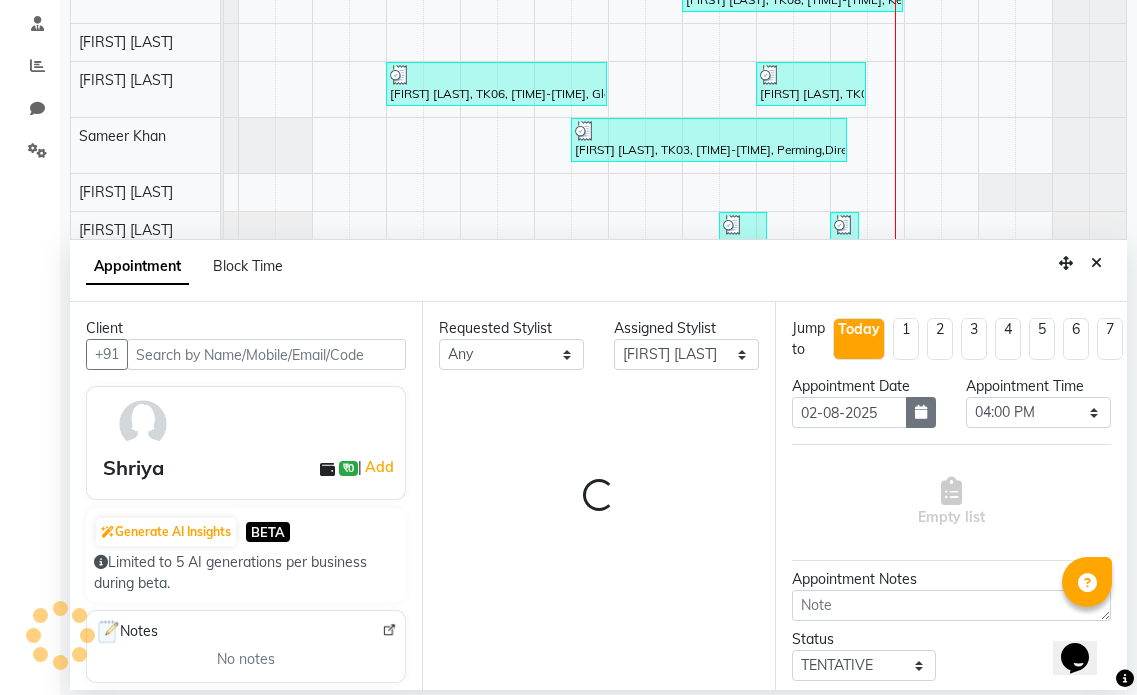 select on "3758" 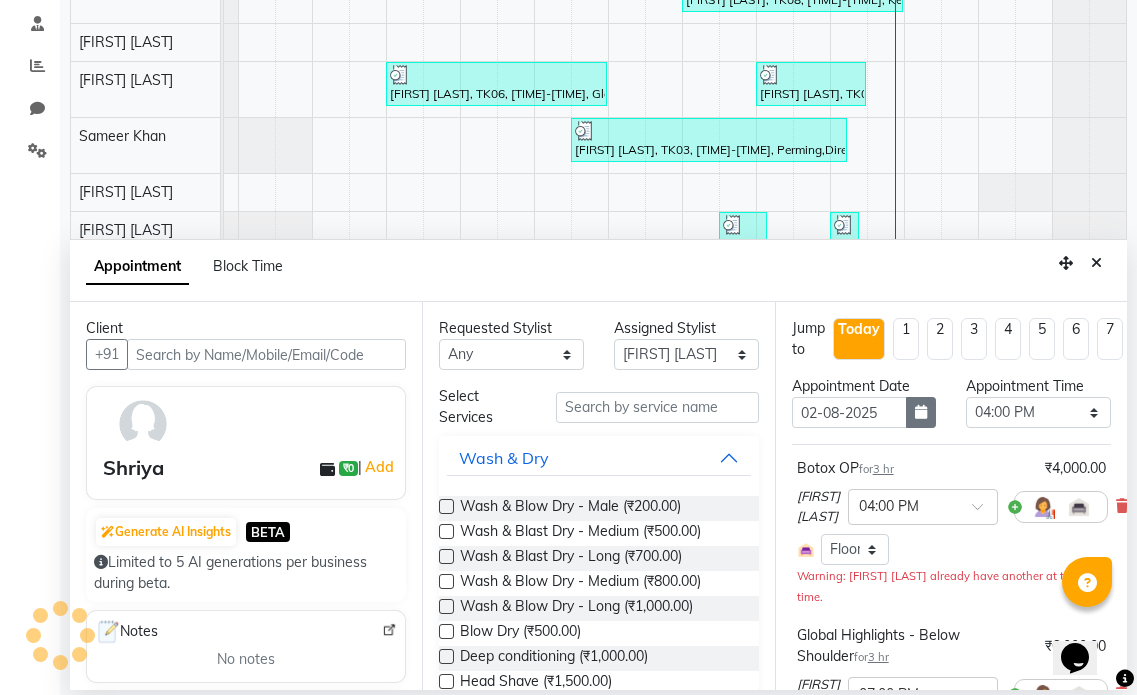 click at bounding box center [921, 412] 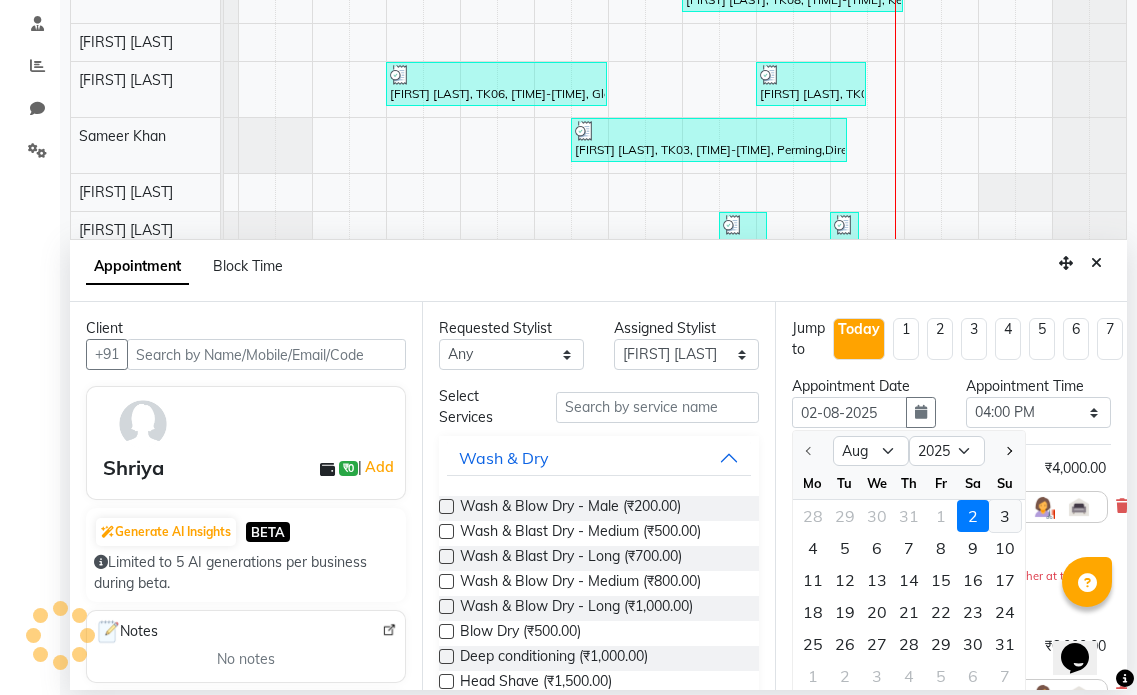 click on "3" at bounding box center (1005, 516) 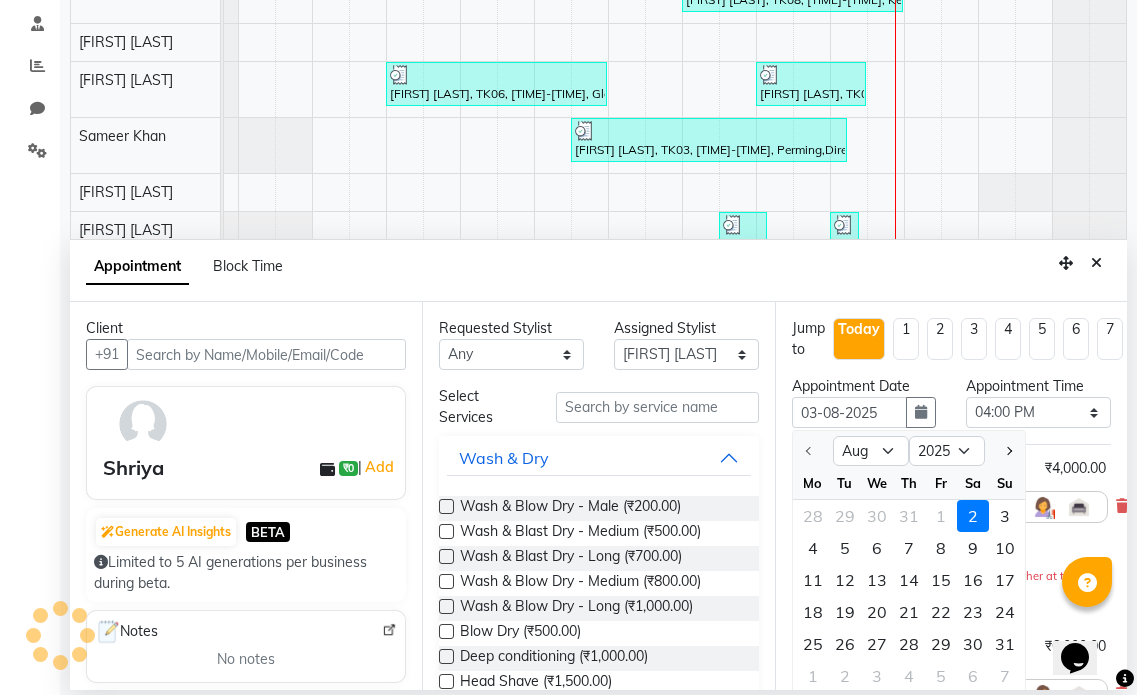 select on "960" 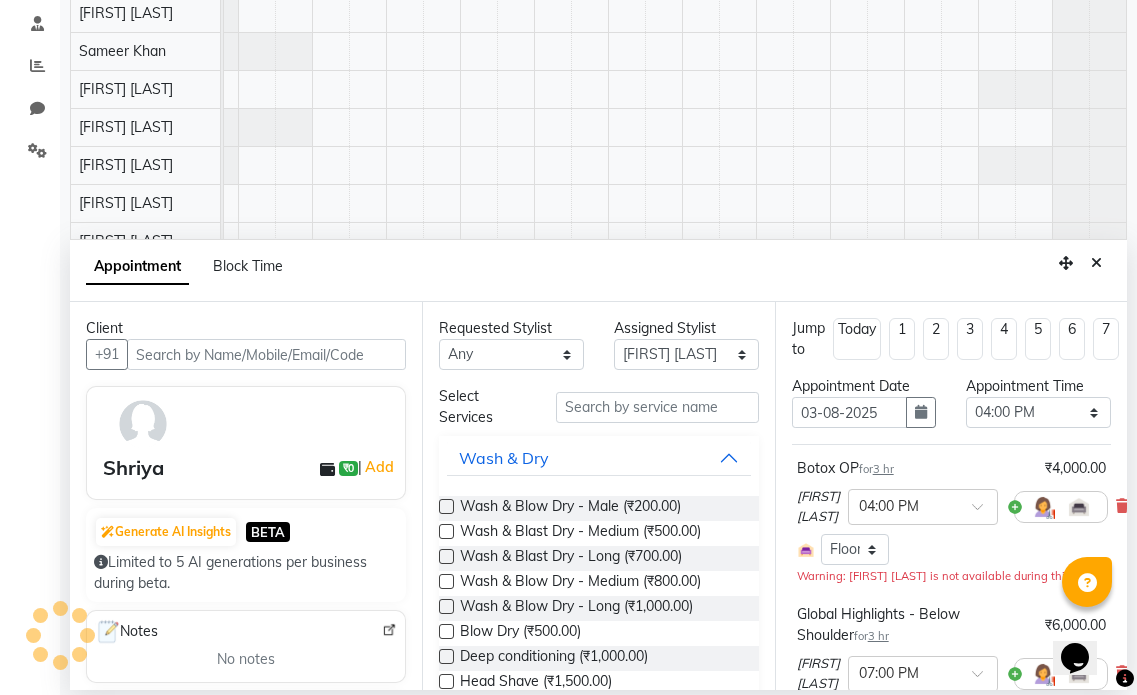 scroll, scrollTop: 0, scrollLeft: 134, axis: horizontal 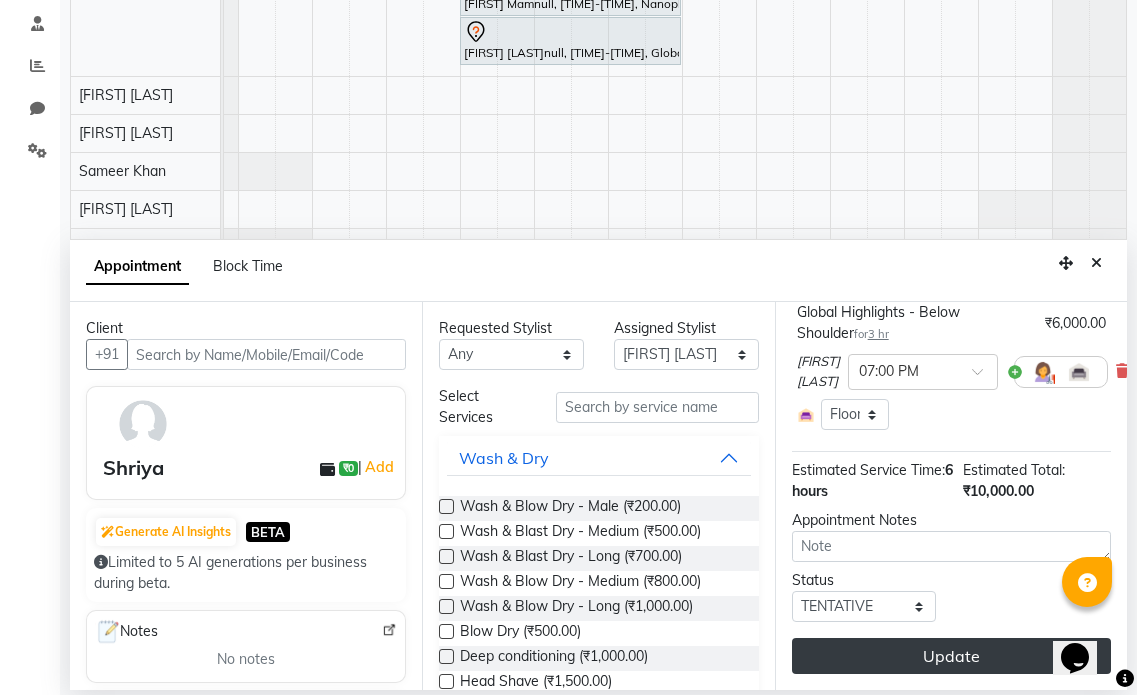 click on "Update" at bounding box center (951, 656) 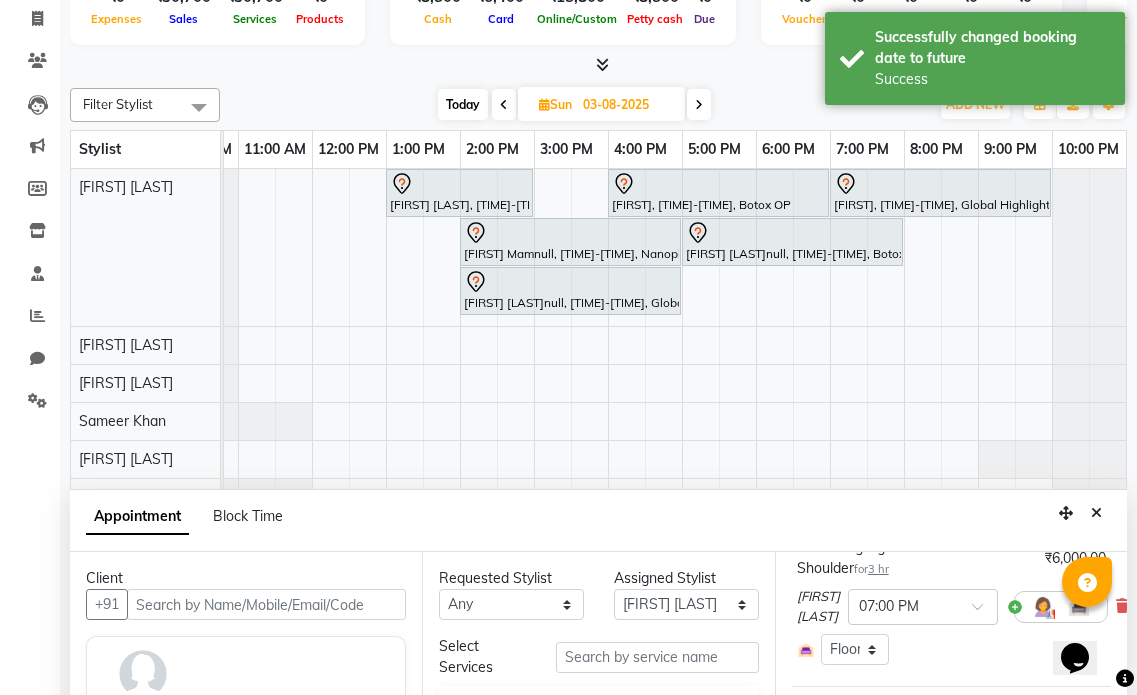 scroll, scrollTop: 300, scrollLeft: 0, axis: vertical 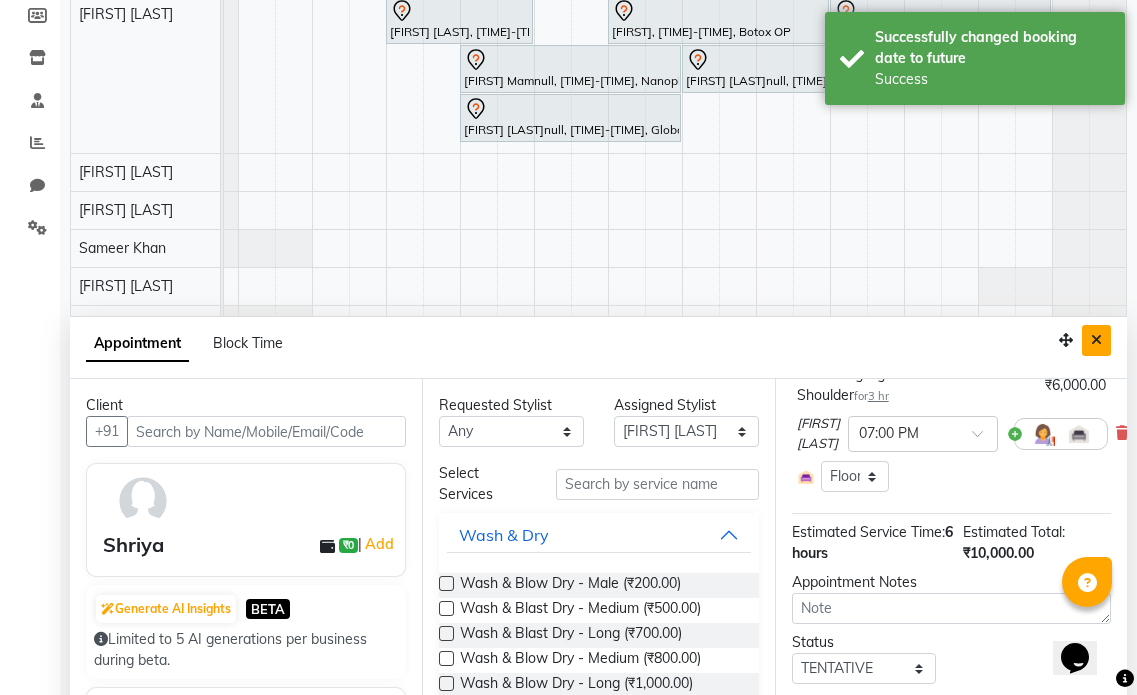 click at bounding box center (1096, 340) 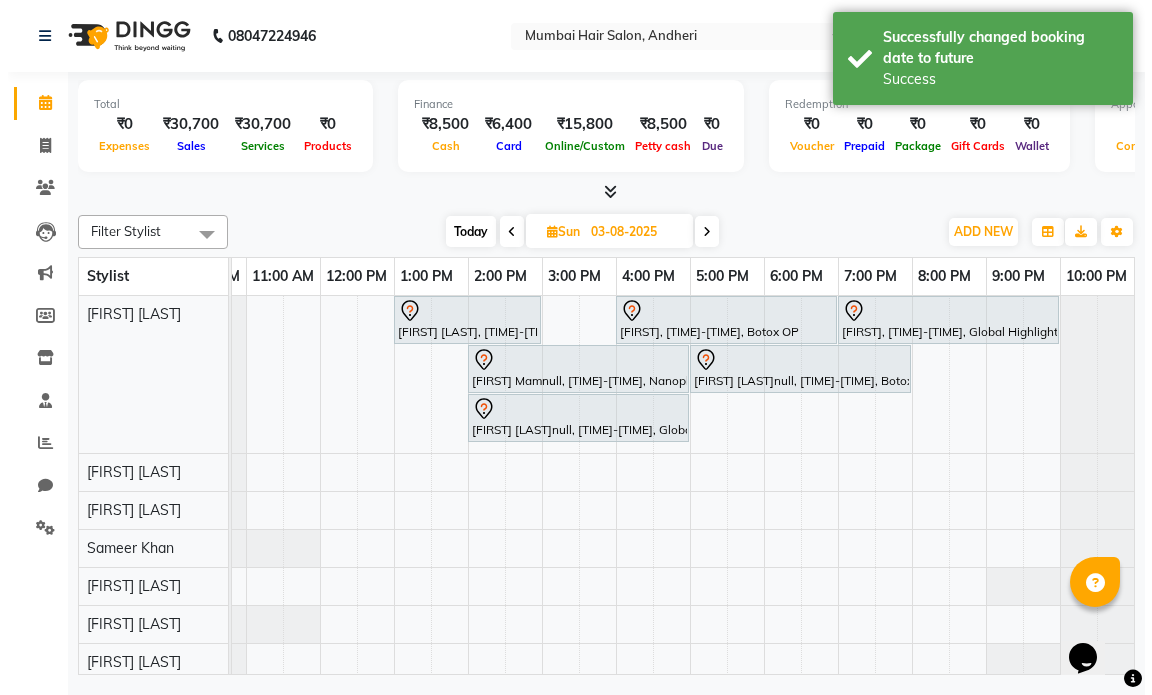 scroll, scrollTop: 0, scrollLeft: 0, axis: both 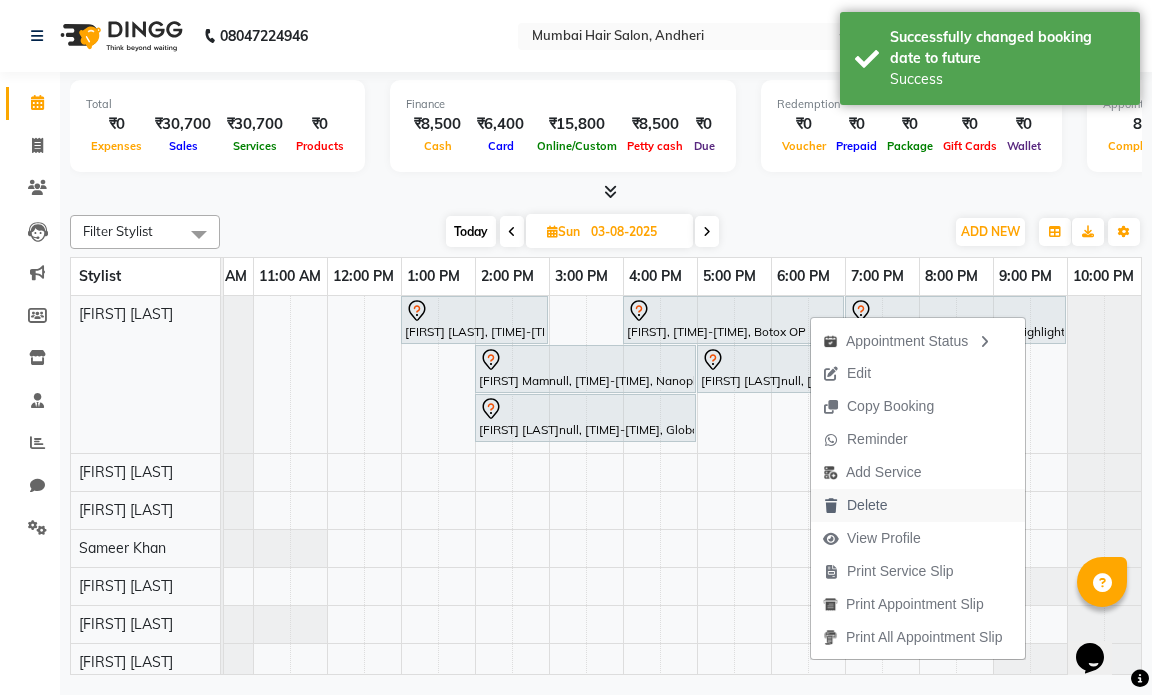 click on "Delete" at bounding box center (867, 505) 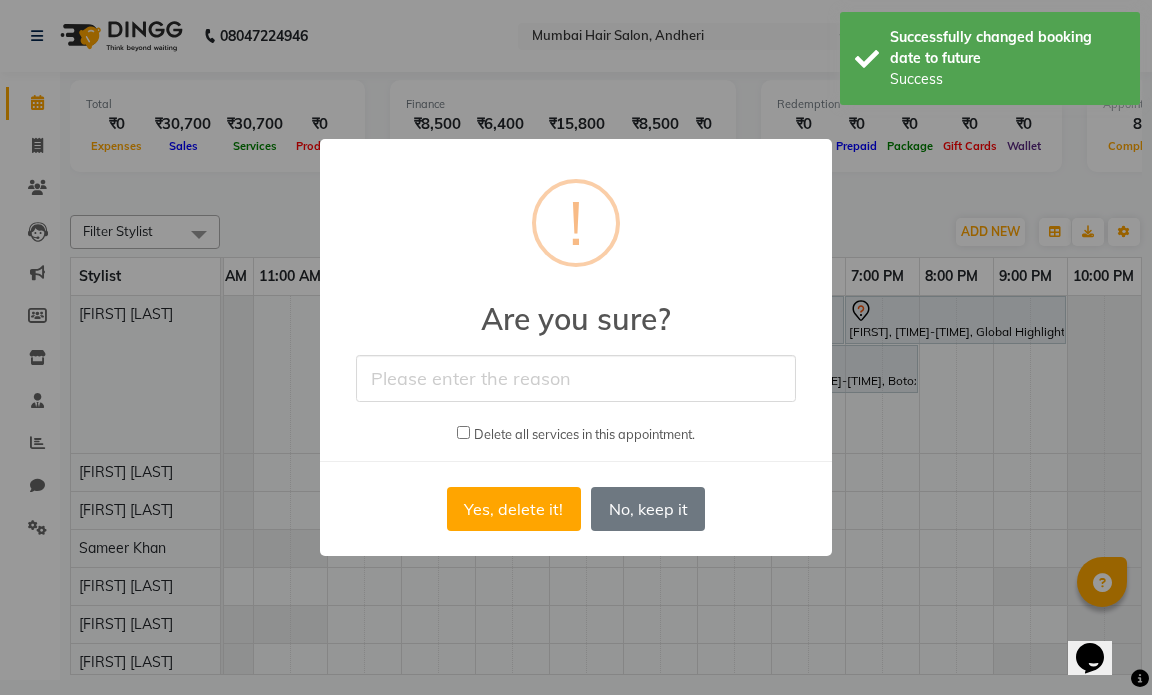 click at bounding box center [576, 378] 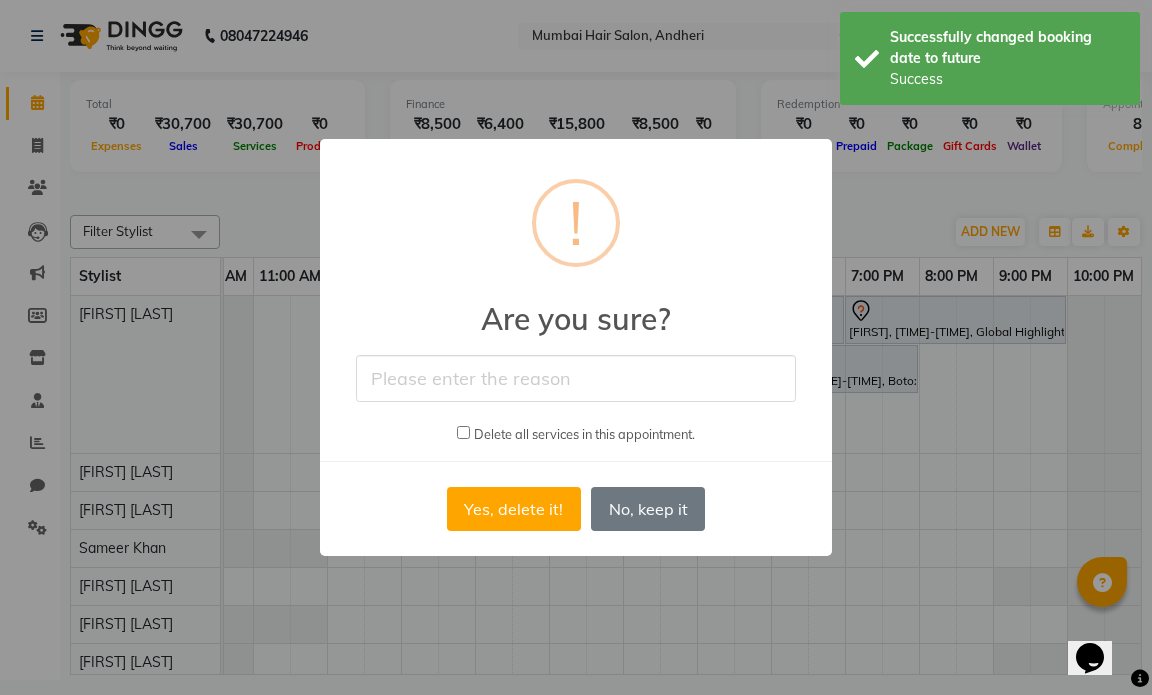 type on "Personal" 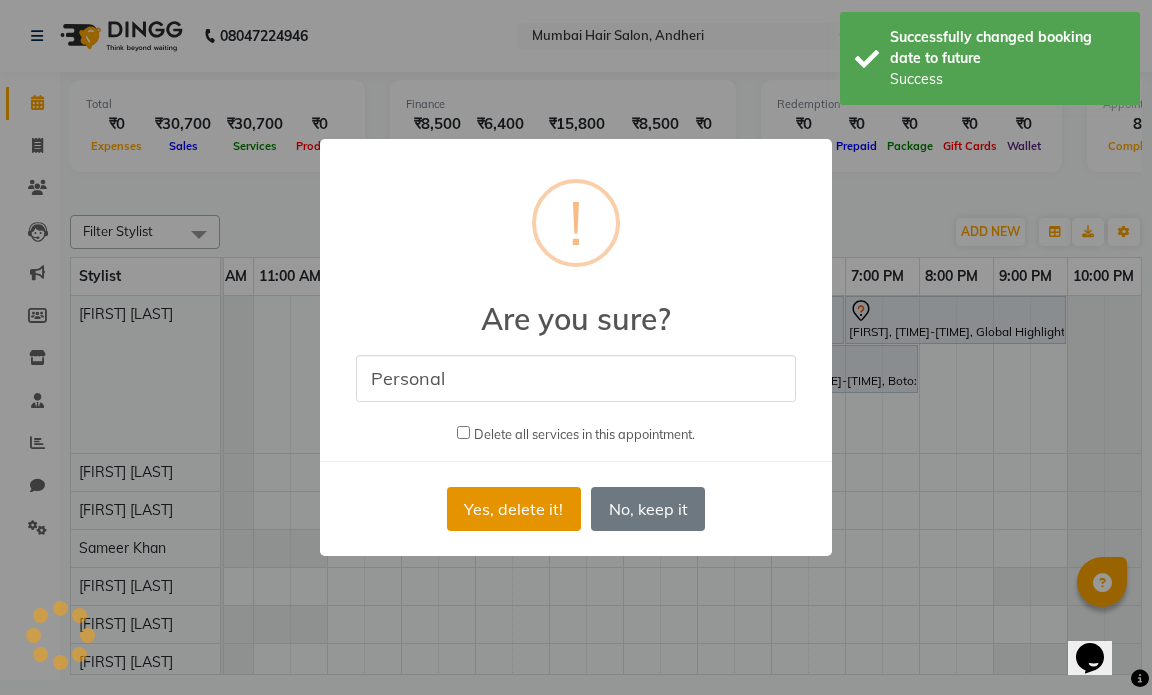 click on "Yes, delete it!" at bounding box center [514, 509] 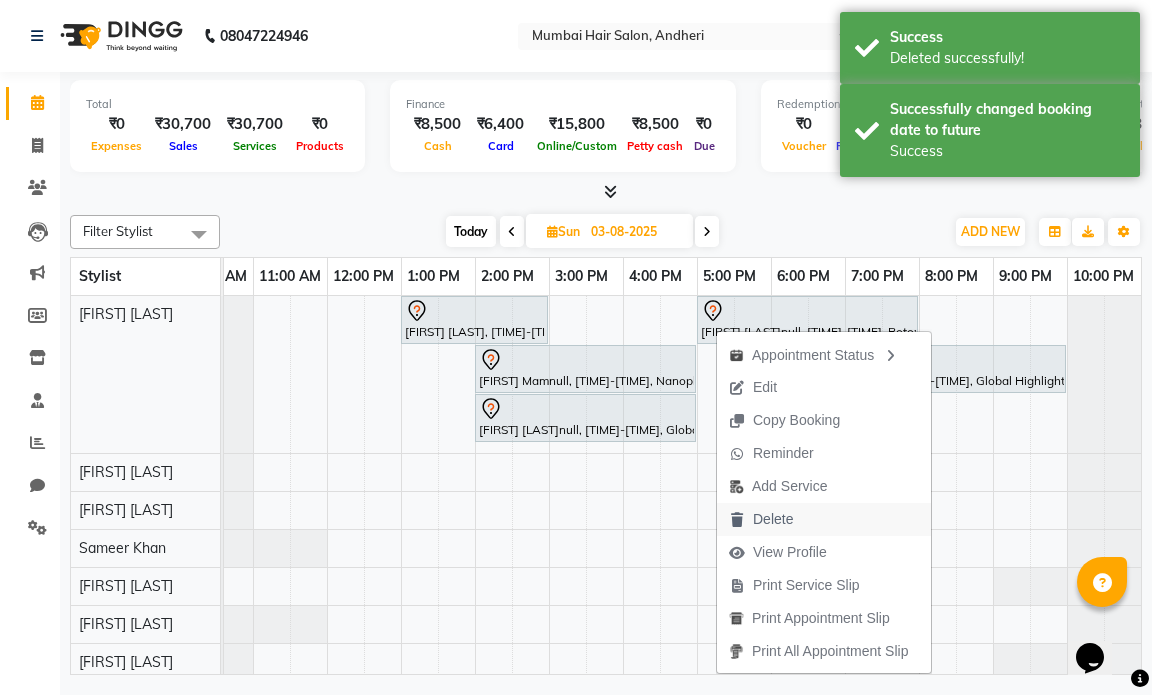 click on "Delete" at bounding box center [773, 519] 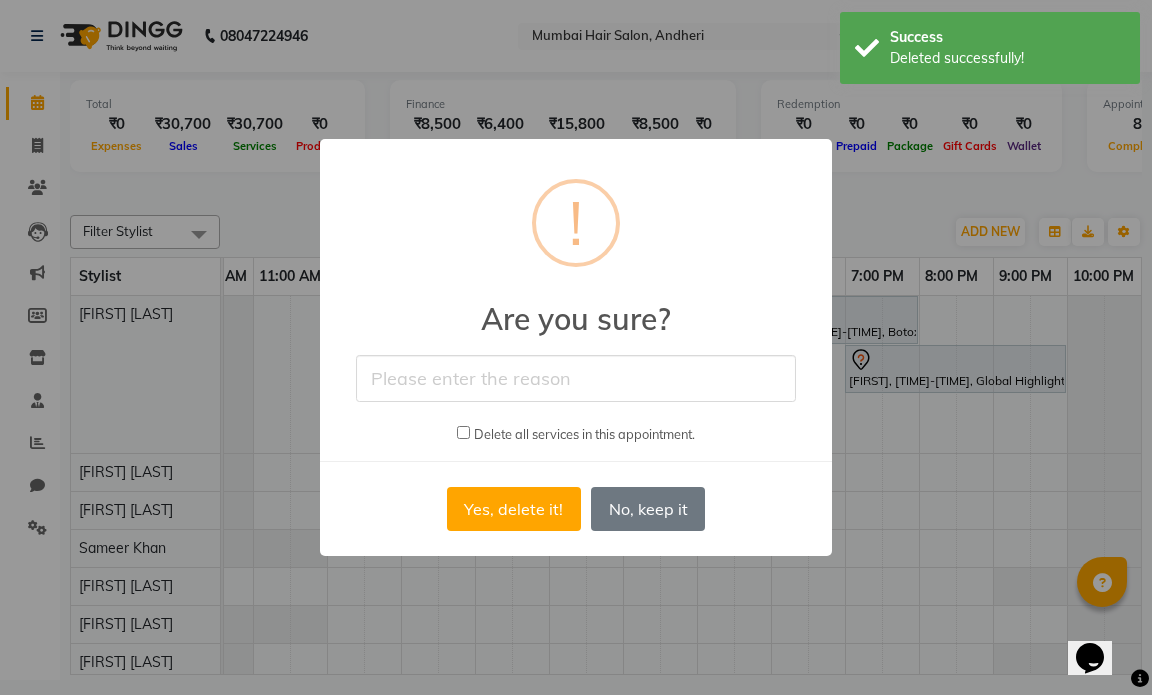 click at bounding box center (576, 378) 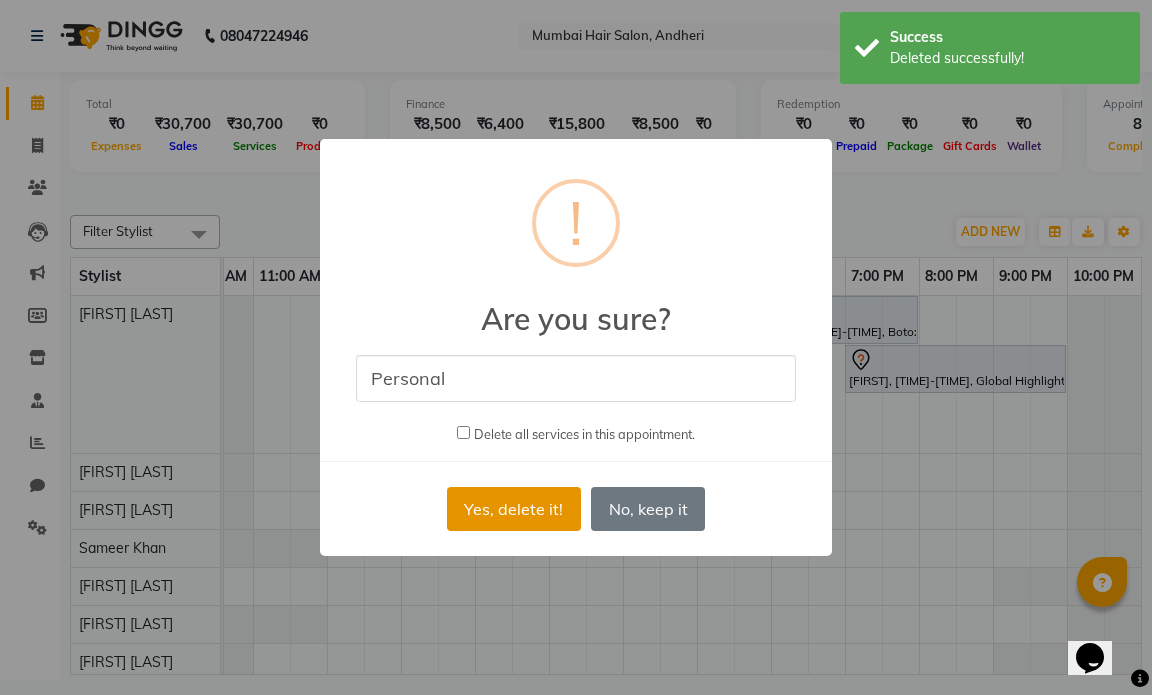 click on "Yes, delete it!" at bounding box center (514, 509) 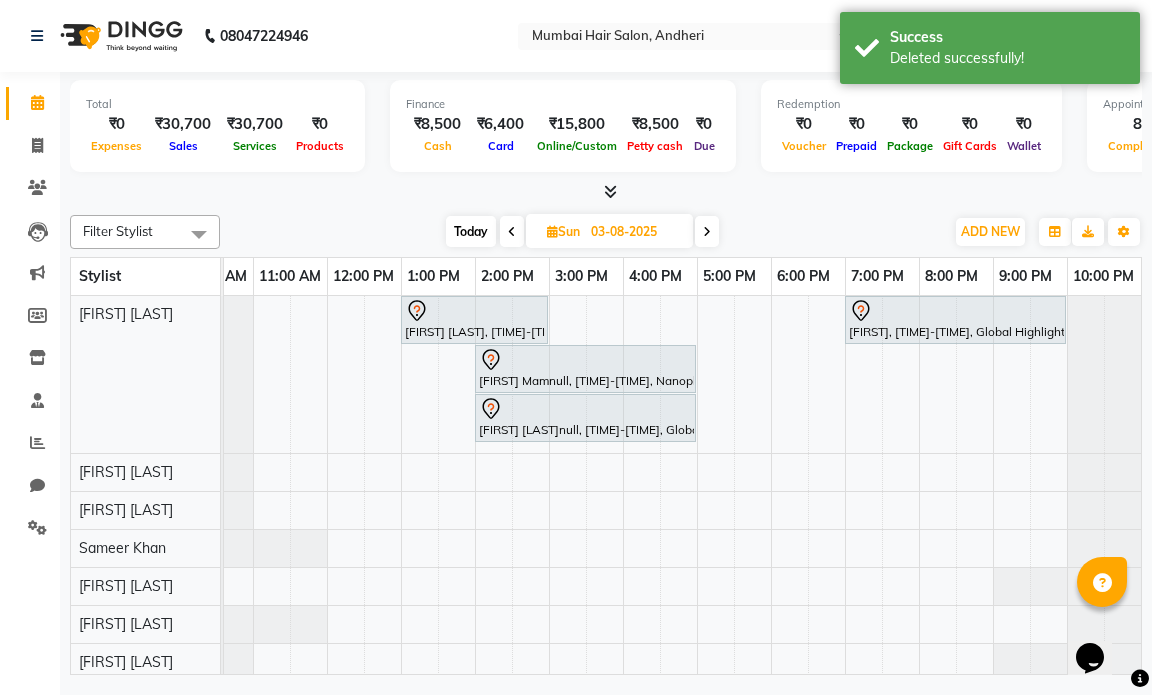 click at bounding box center (512, 231) 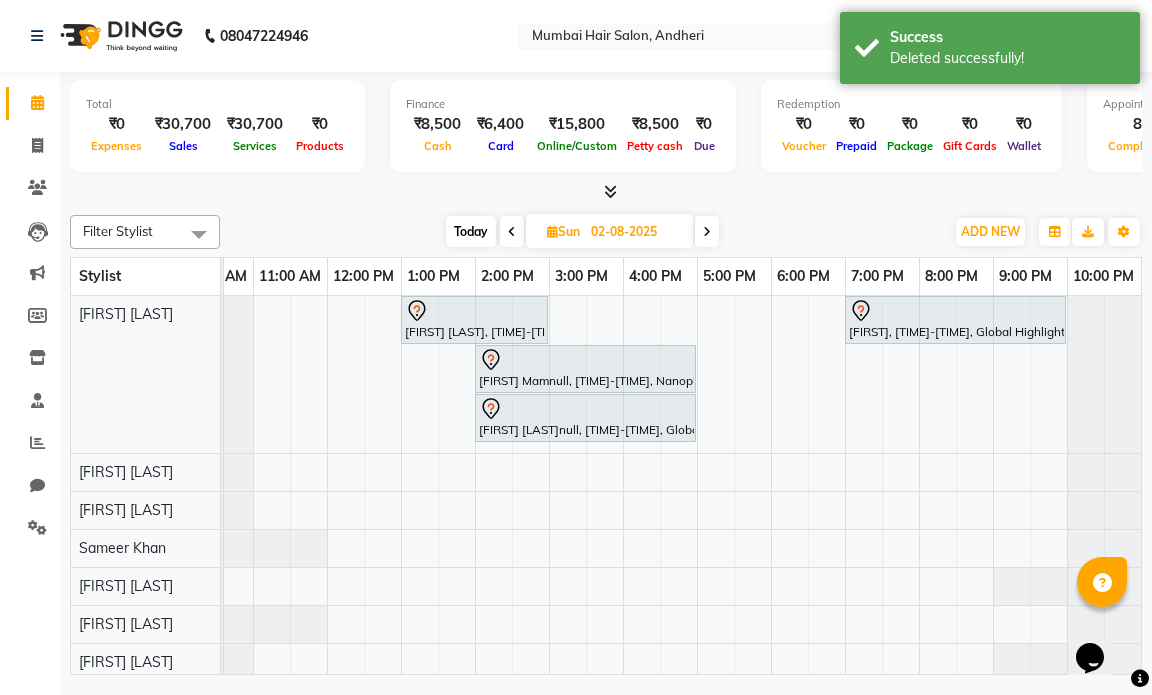scroll, scrollTop: 0, scrollLeft: 119, axis: horizontal 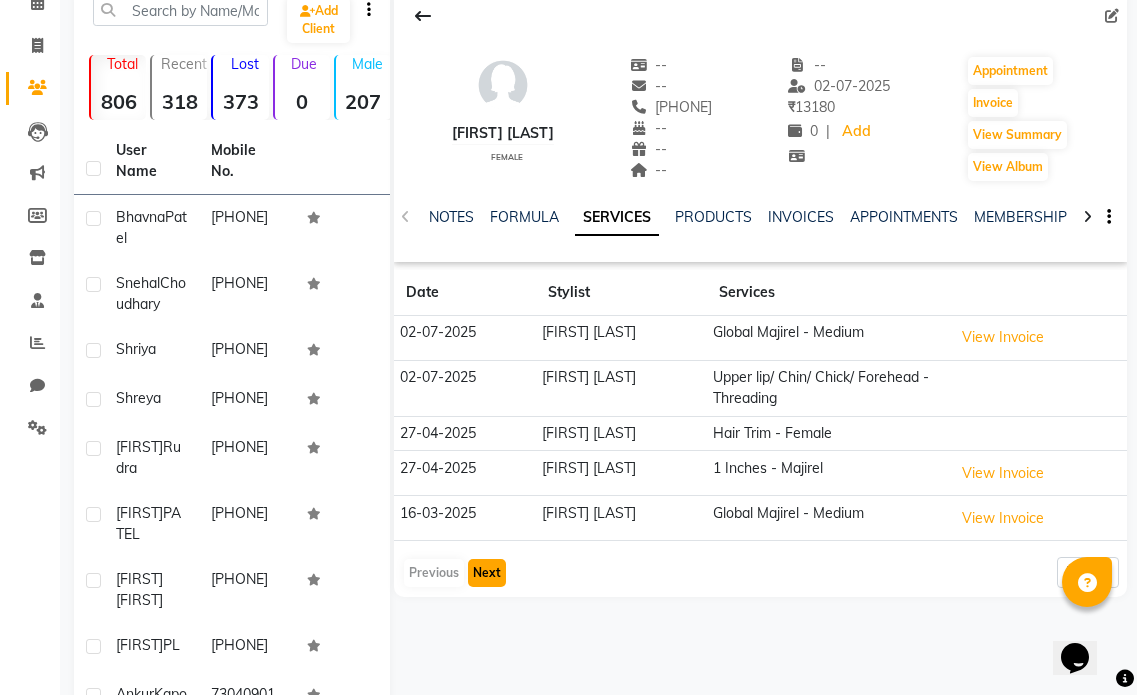 click on "Next" 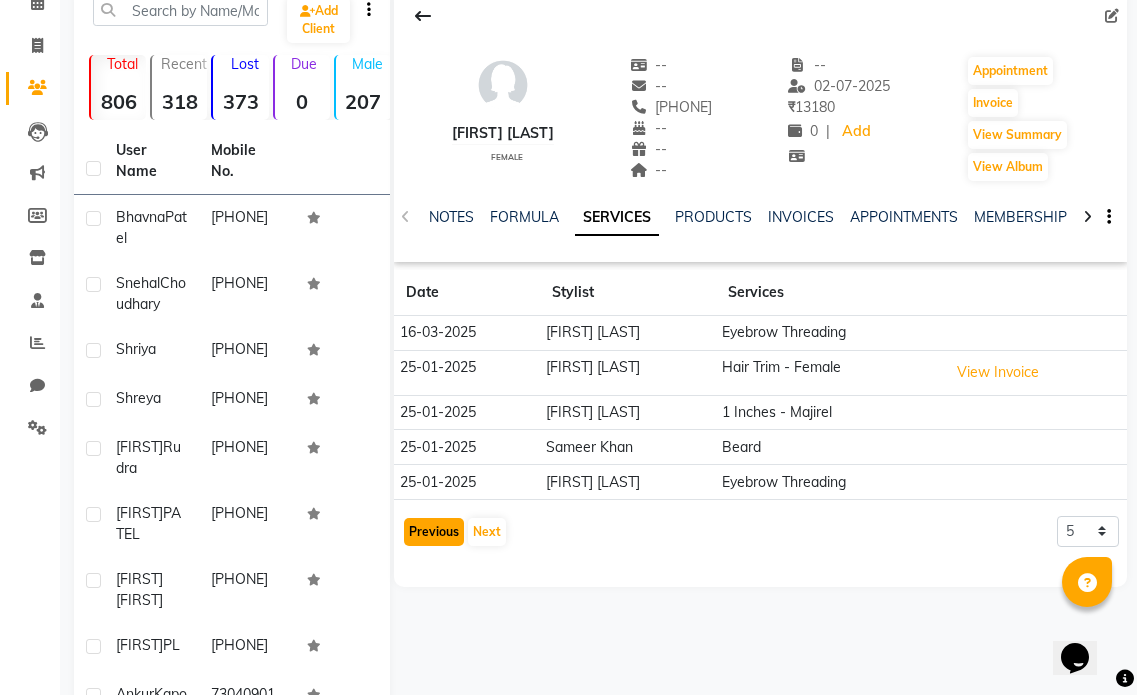 click on "Previous" 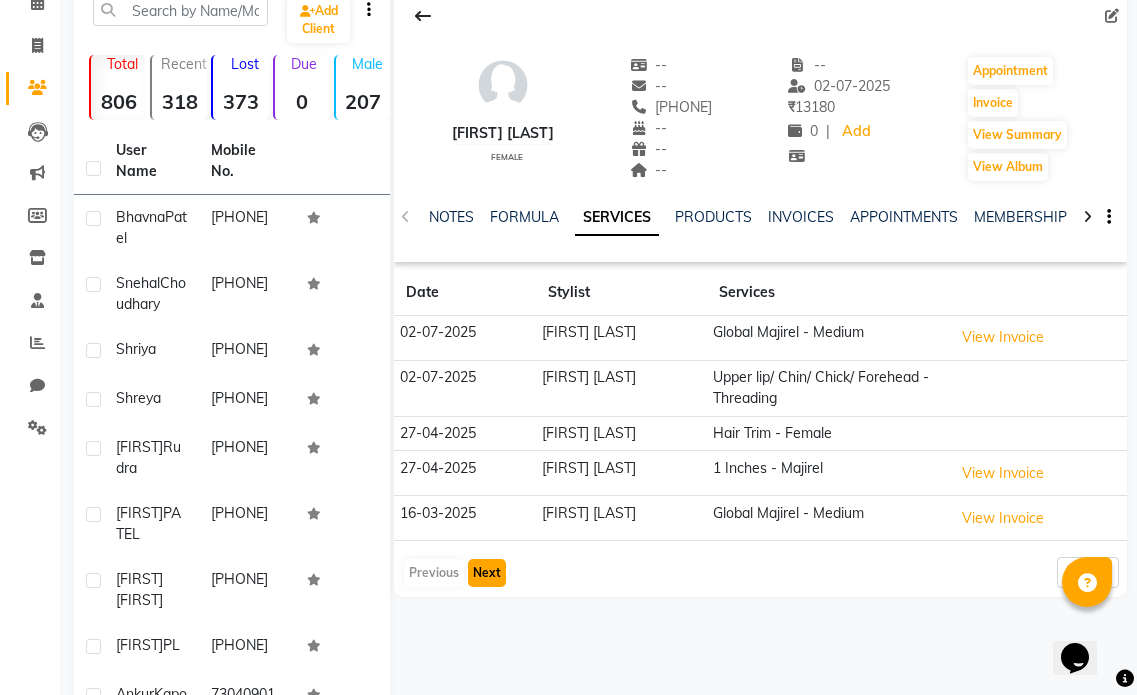 click on "Next" 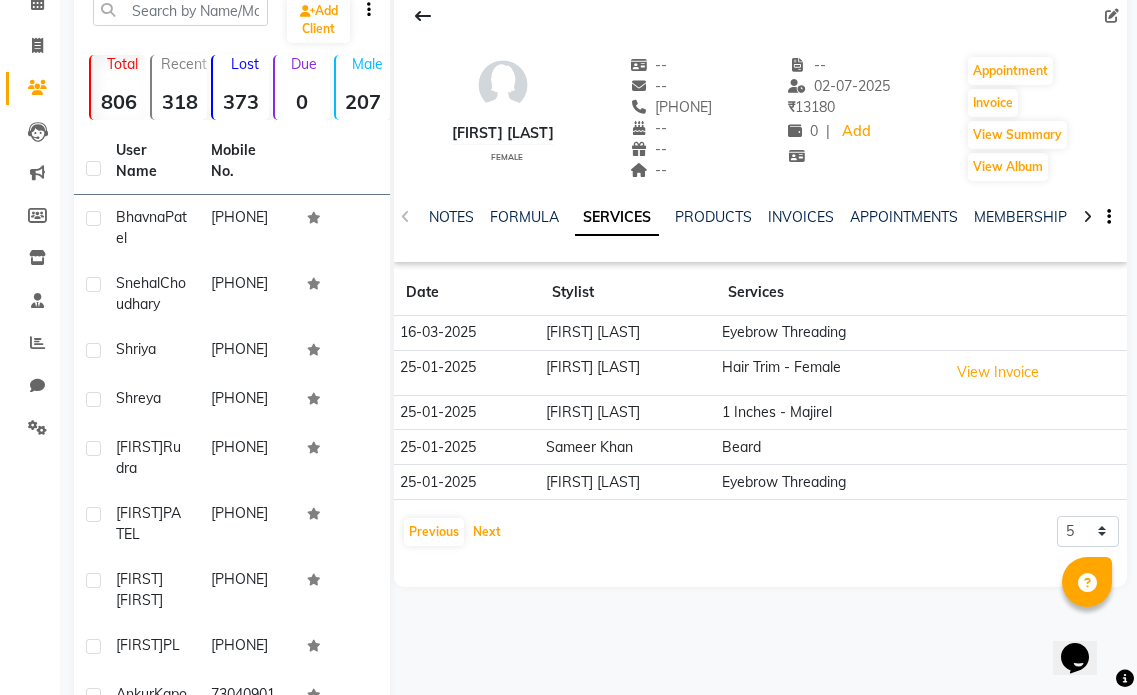 scroll, scrollTop: 0, scrollLeft: 0, axis: both 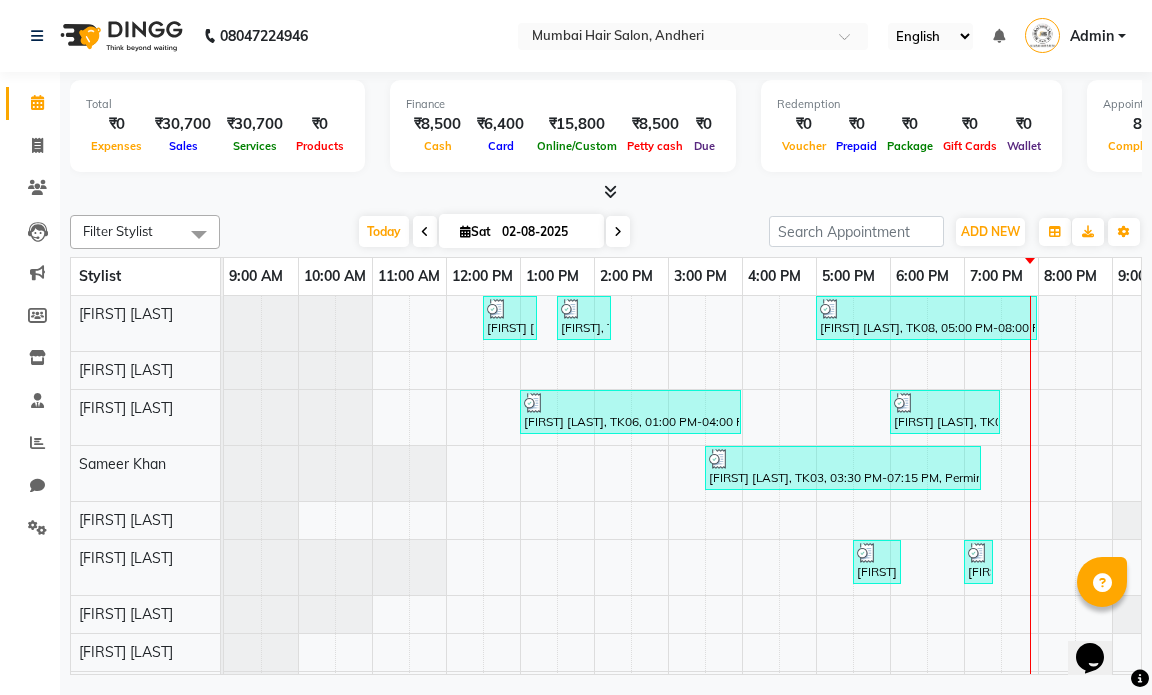 click at bounding box center (618, 232) 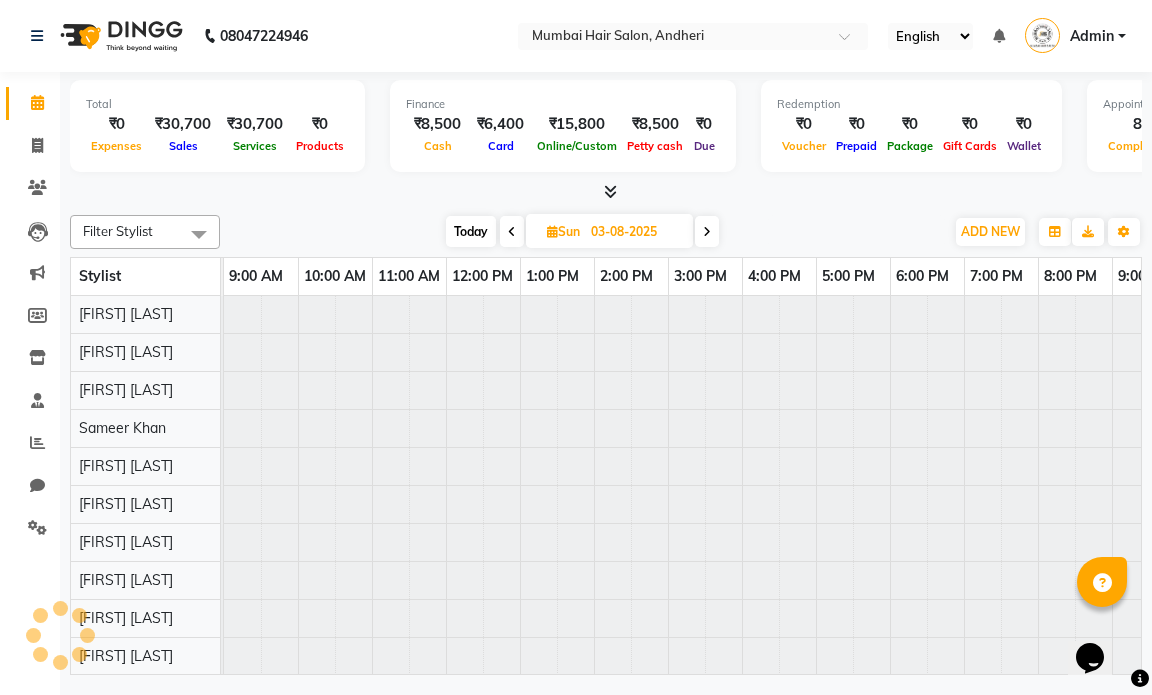 scroll, scrollTop: 0, scrollLeft: 119, axis: horizontal 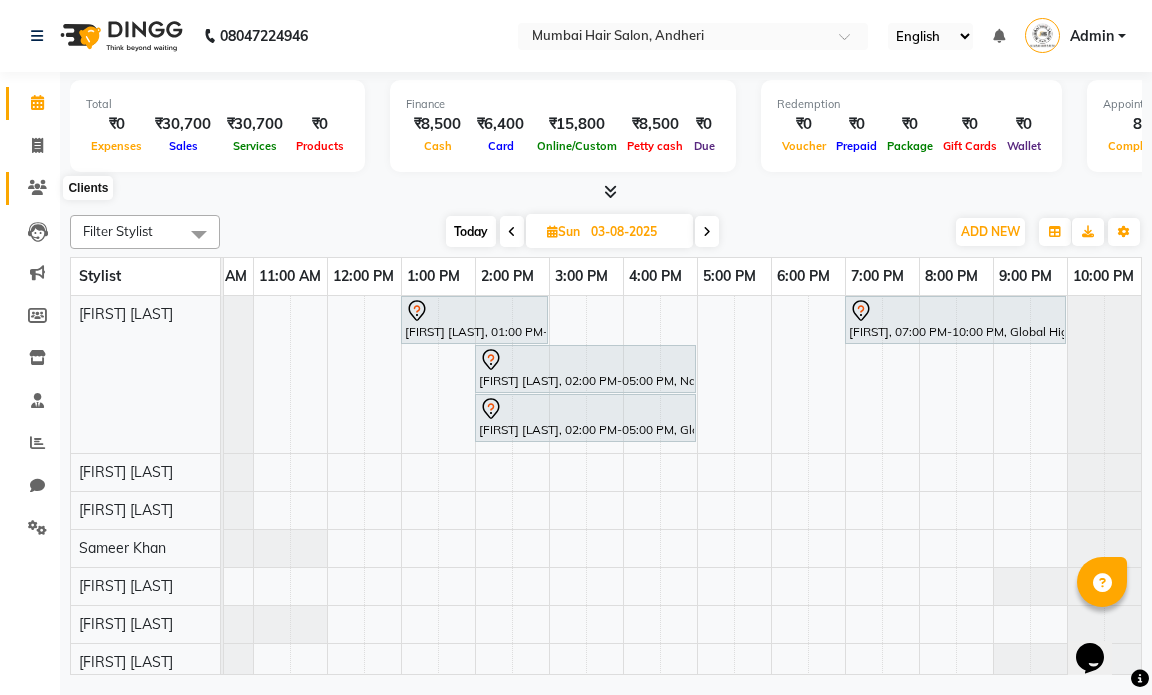 click 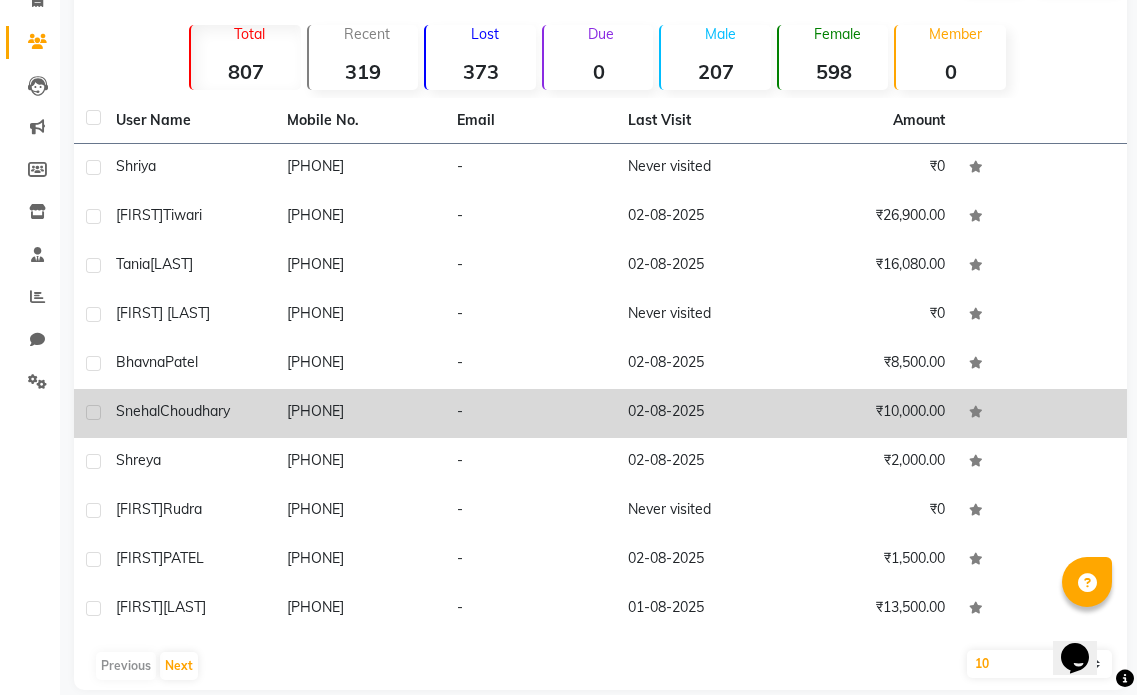 scroll, scrollTop: 171, scrollLeft: 0, axis: vertical 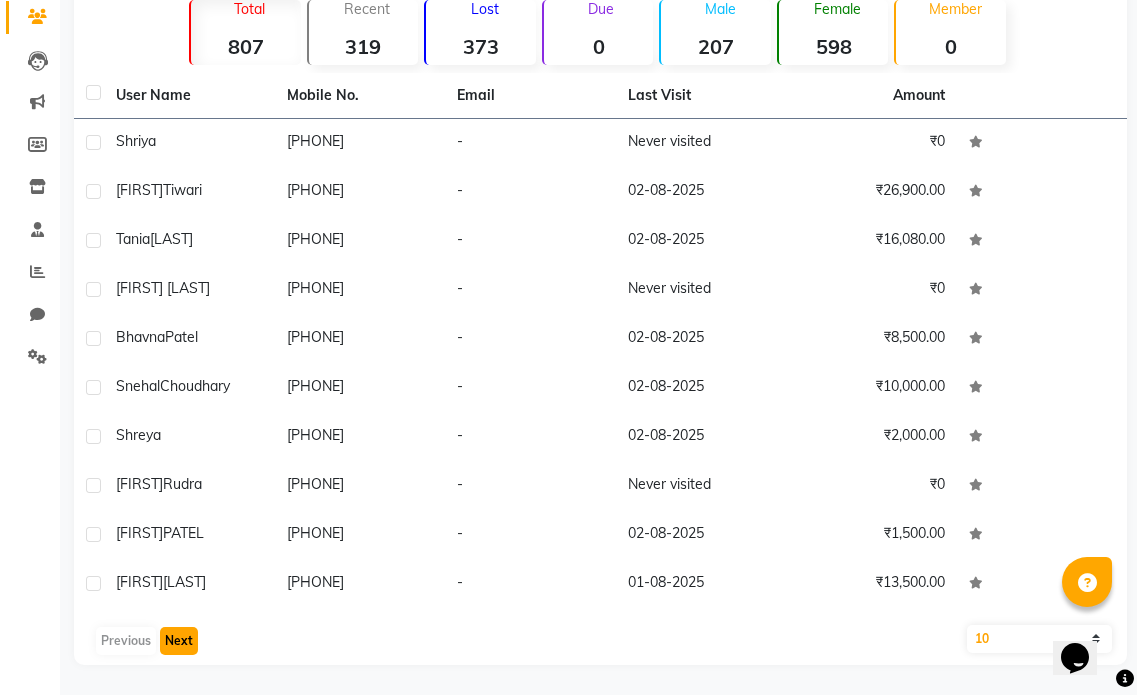 click on "Next" 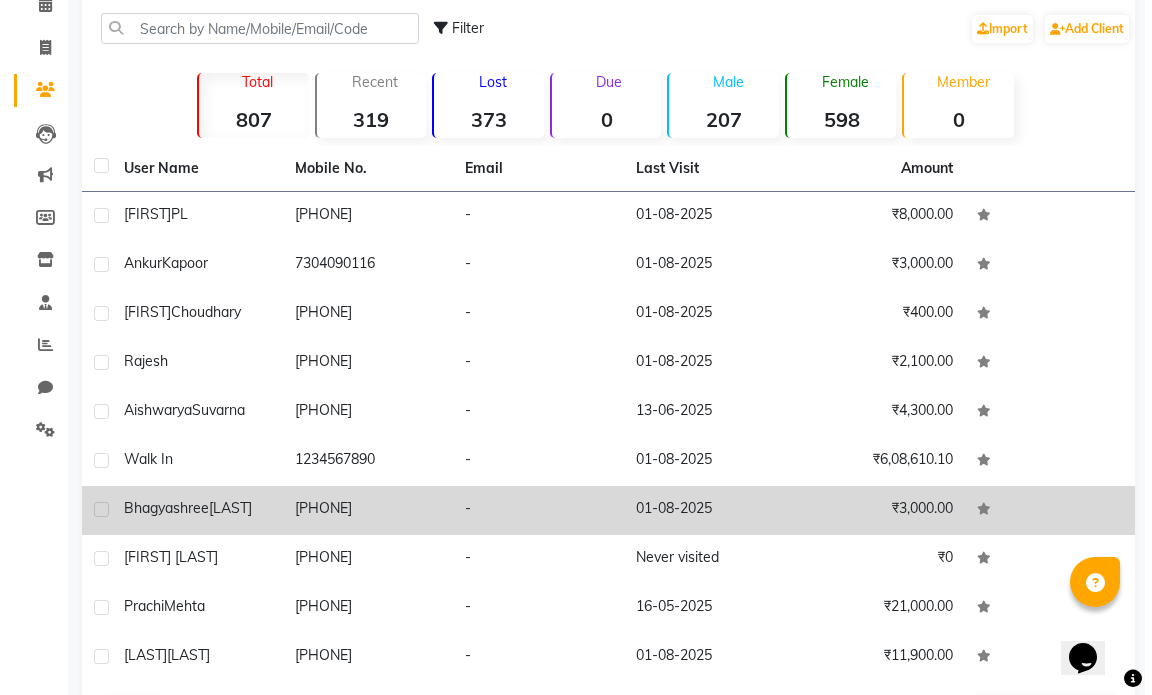 scroll, scrollTop: 0, scrollLeft: 0, axis: both 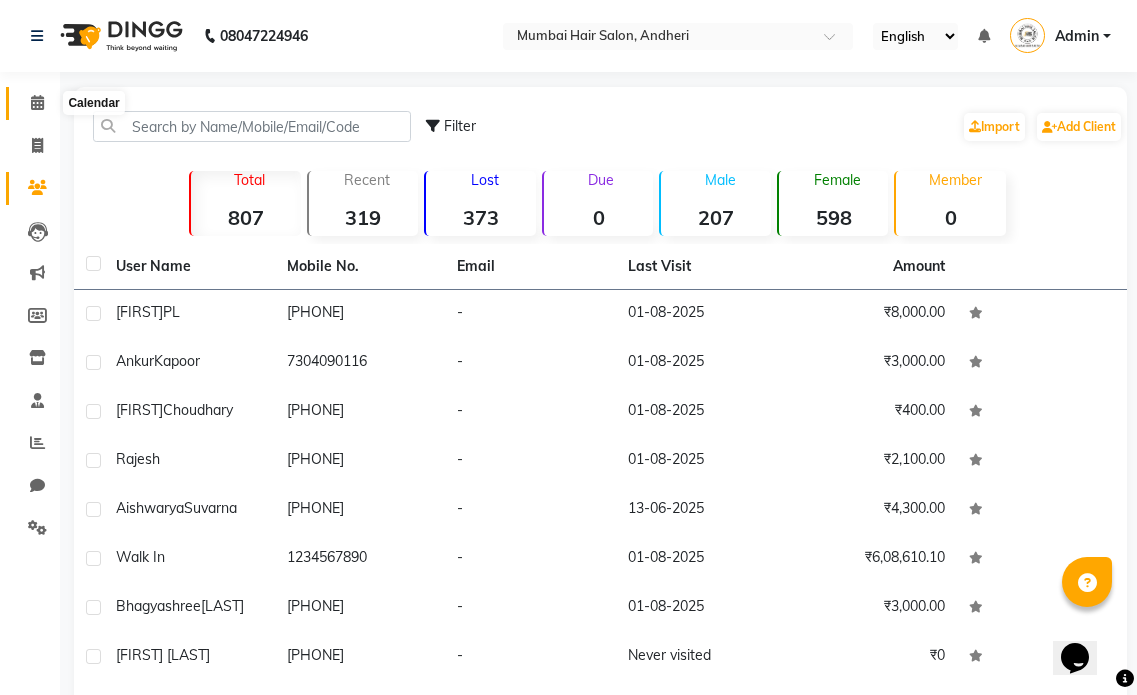 click 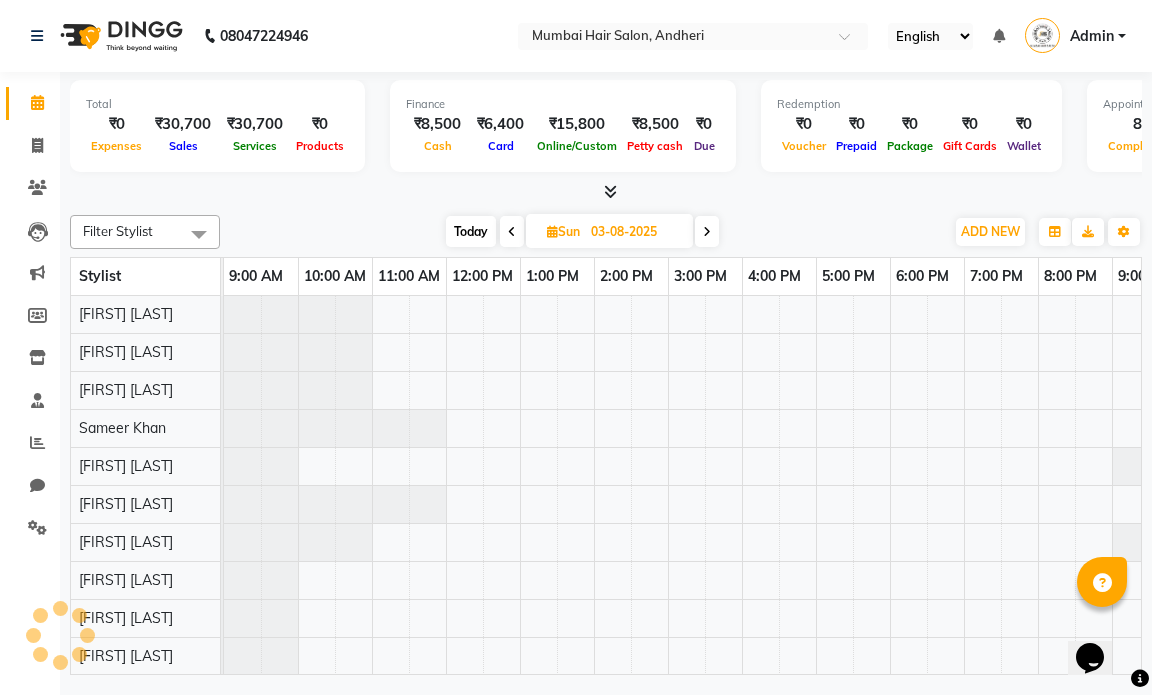 scroll, scrollTop: 0, scrollLeft: 0, axis: both 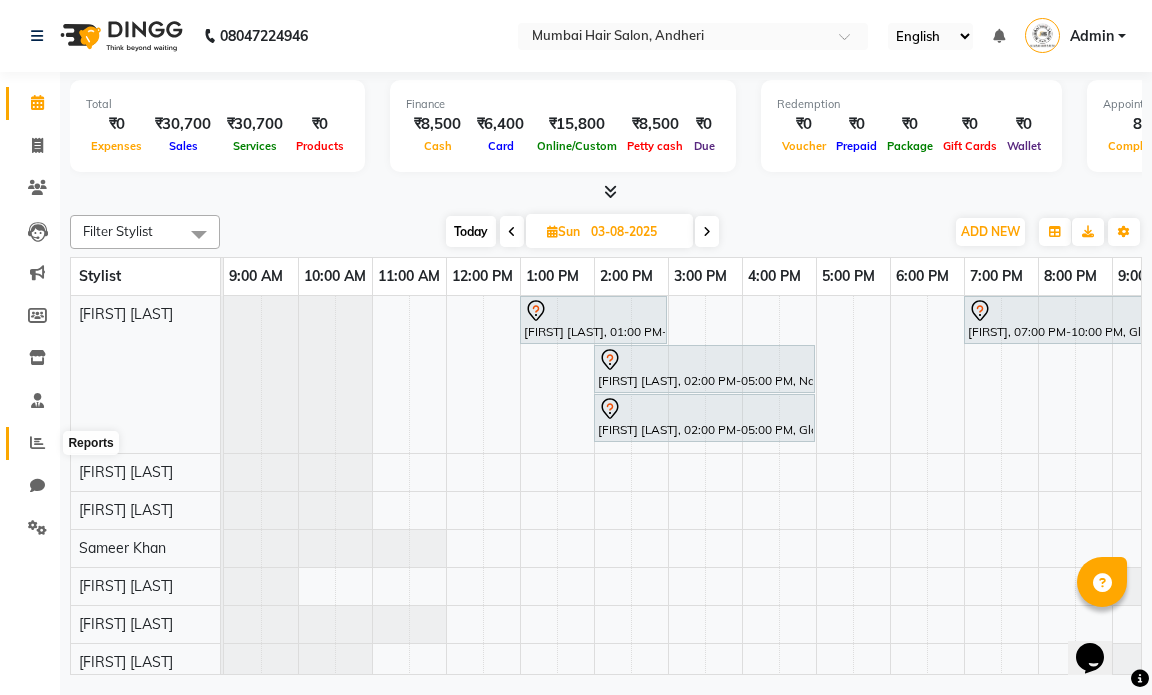 click 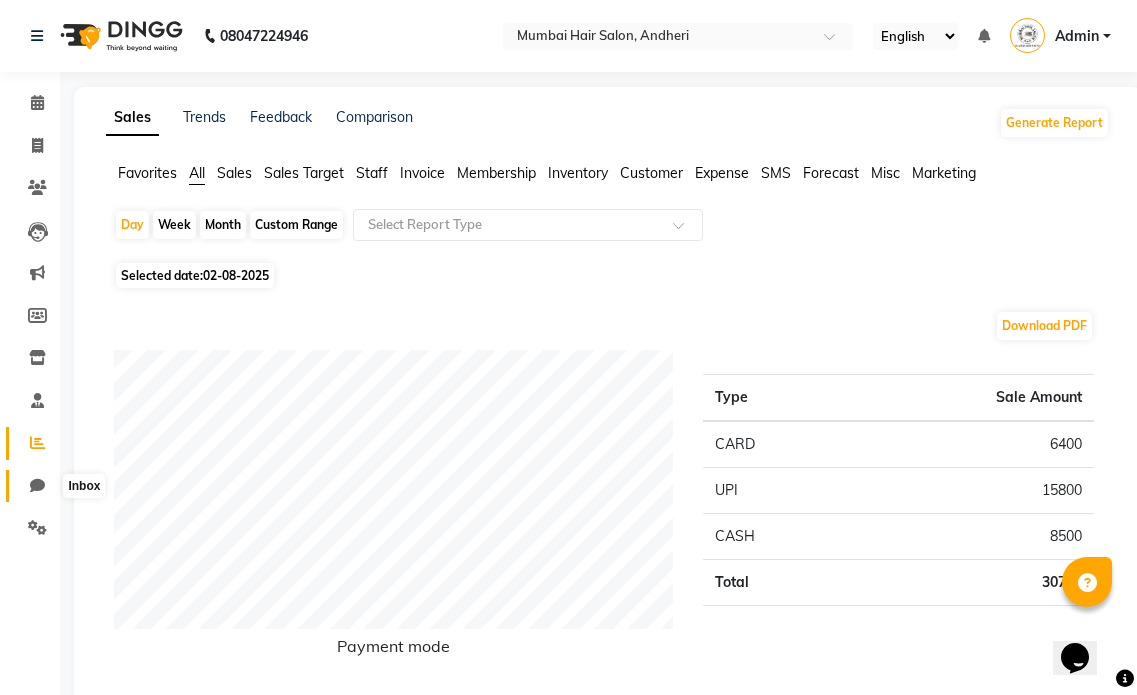 click 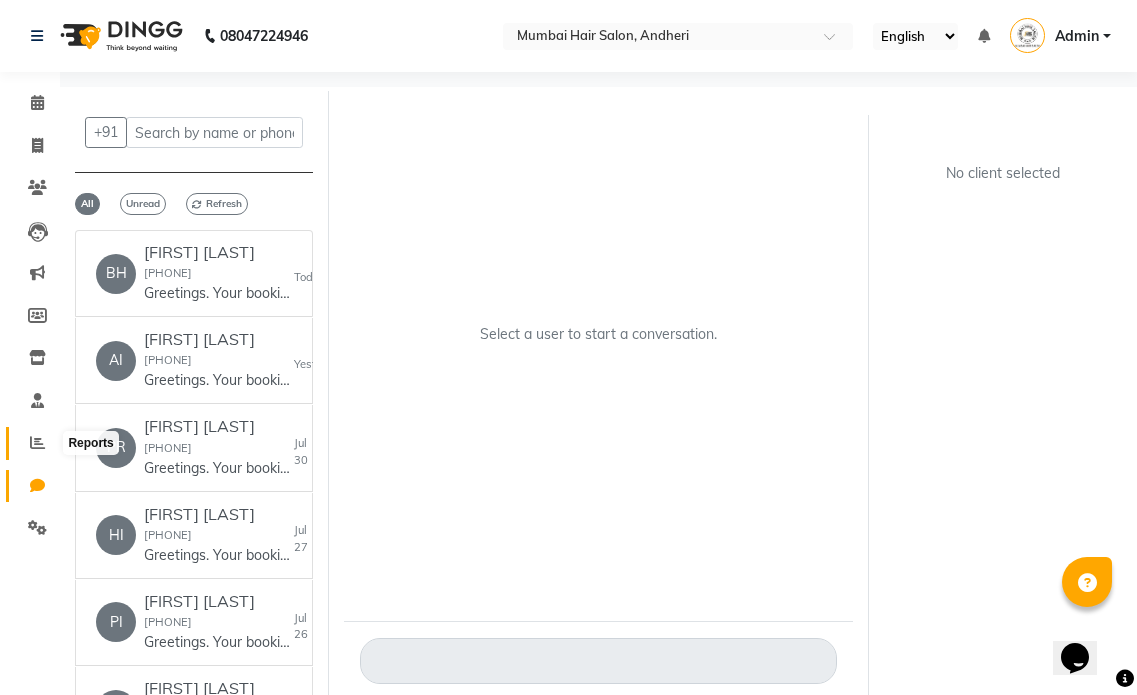 click 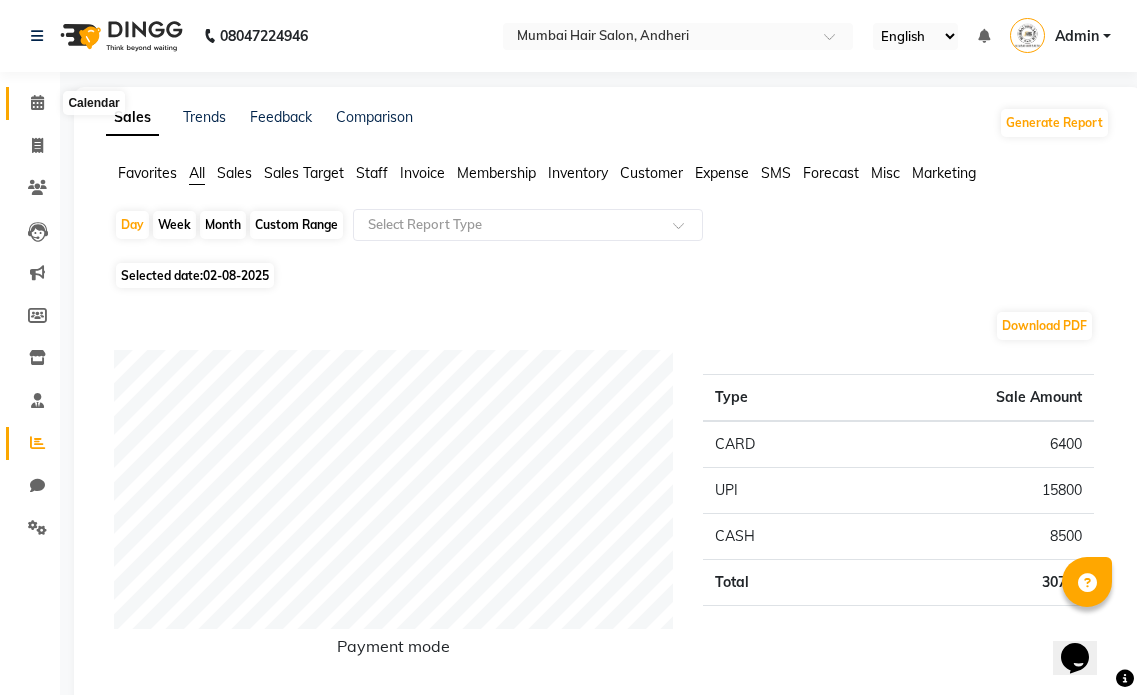 click 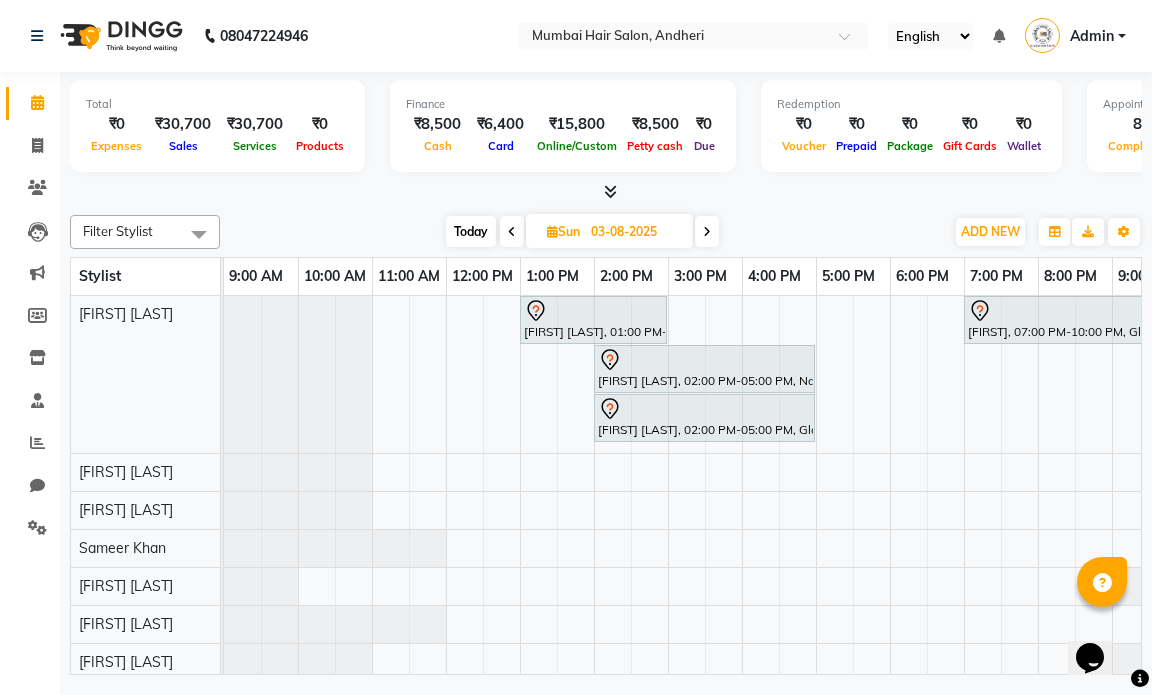 scroll, scrollTop: 0, scrollLeft: 134, axis: horizontal 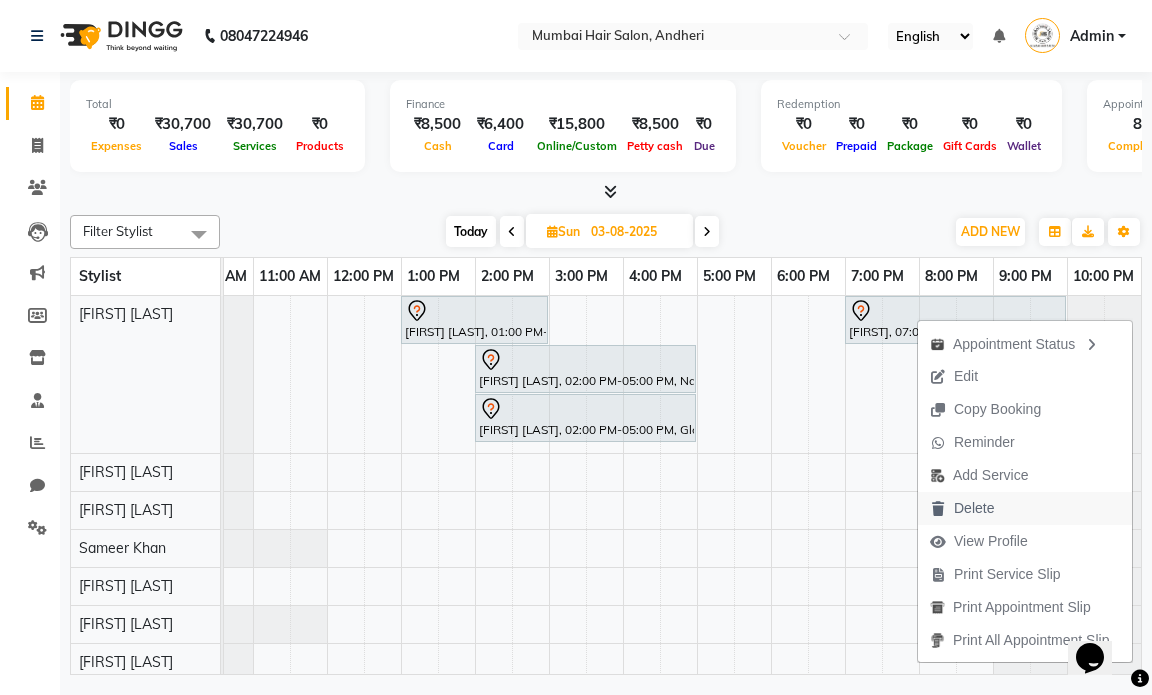 click on "Delete" at bounding box center [974, 508] 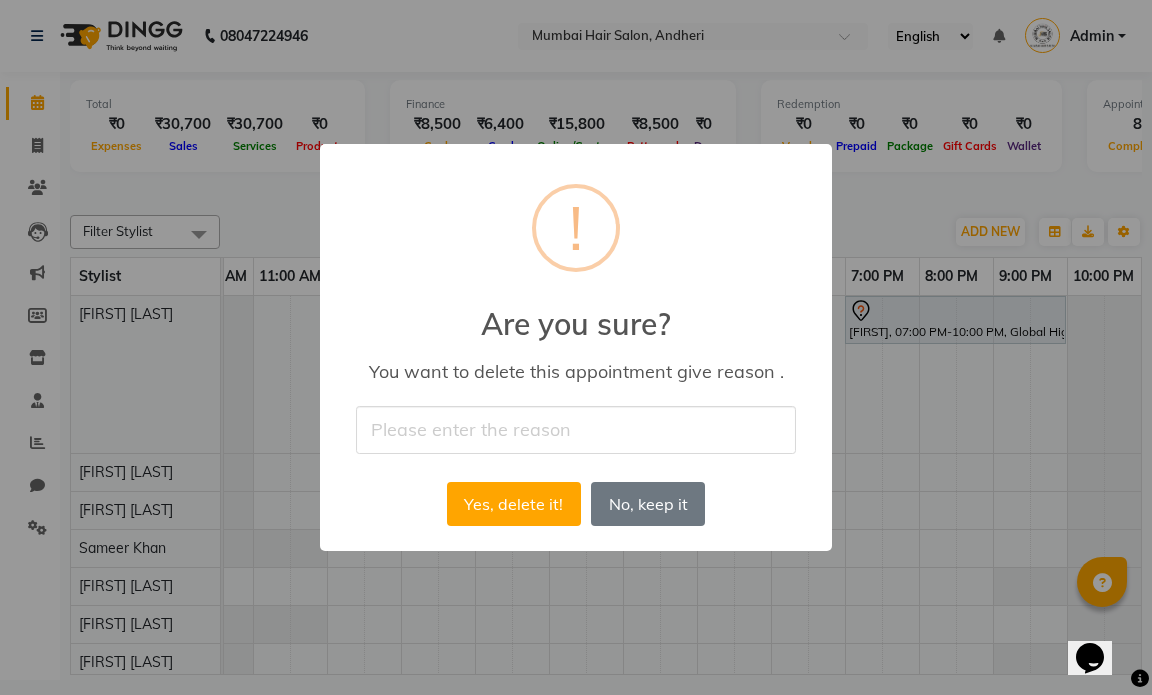 click at bounding box center (576, 429) 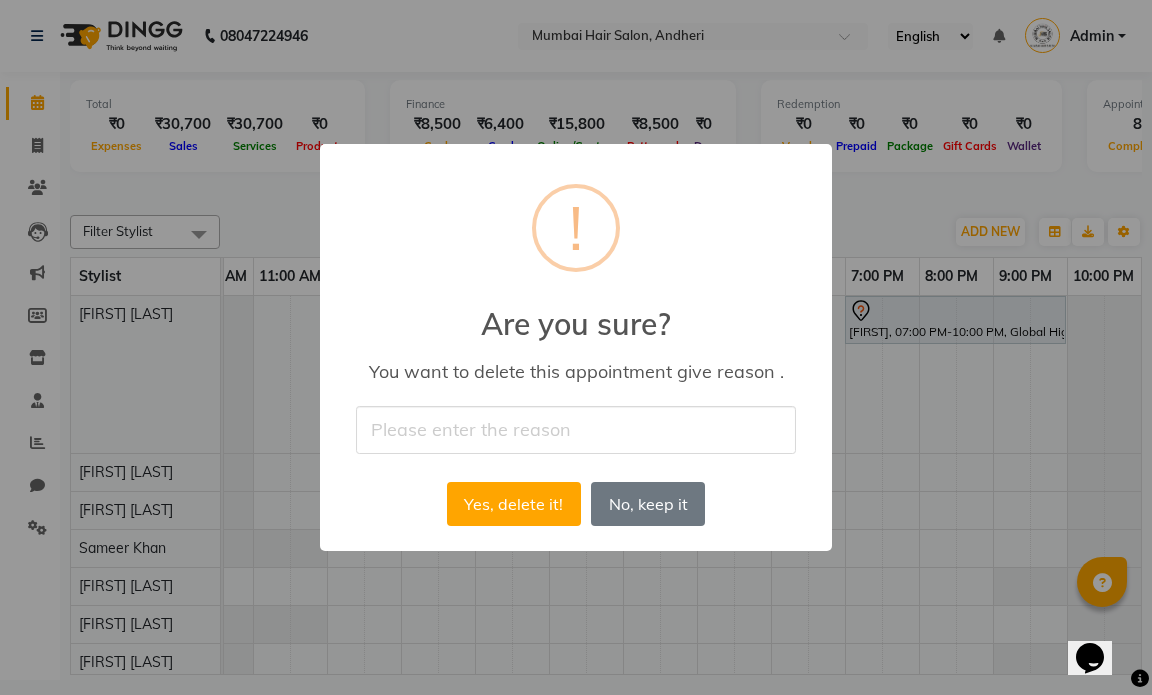 type on "Personal" 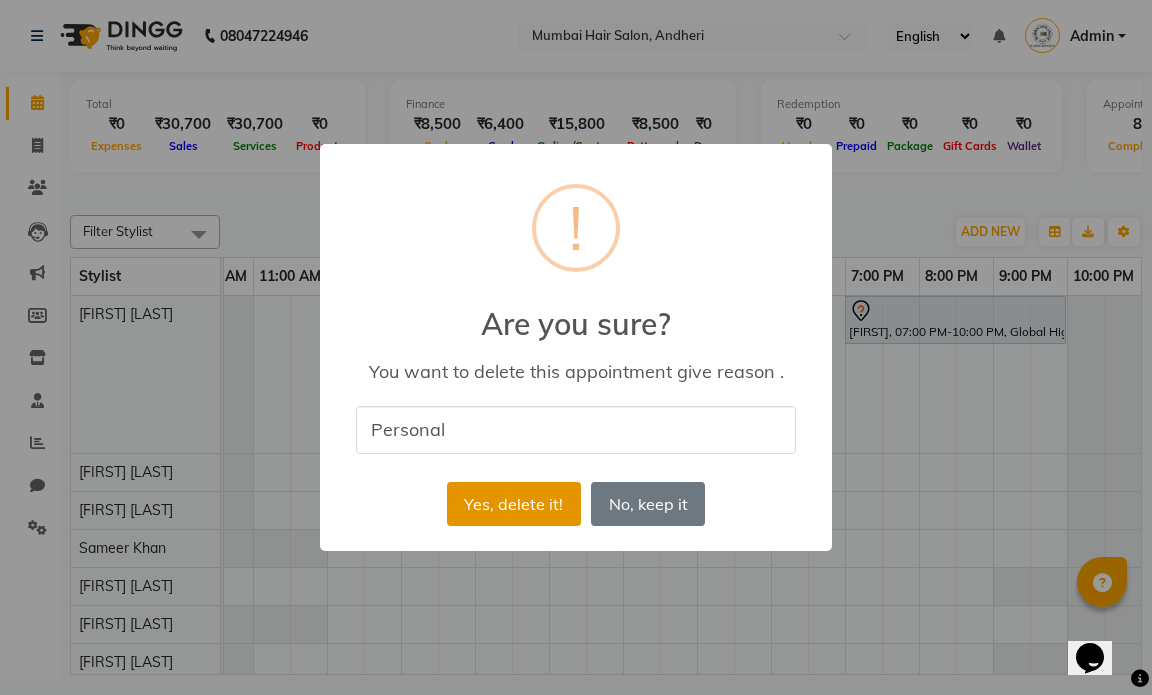 click on "Yes, delete it!" at bounding box center [514, 504] 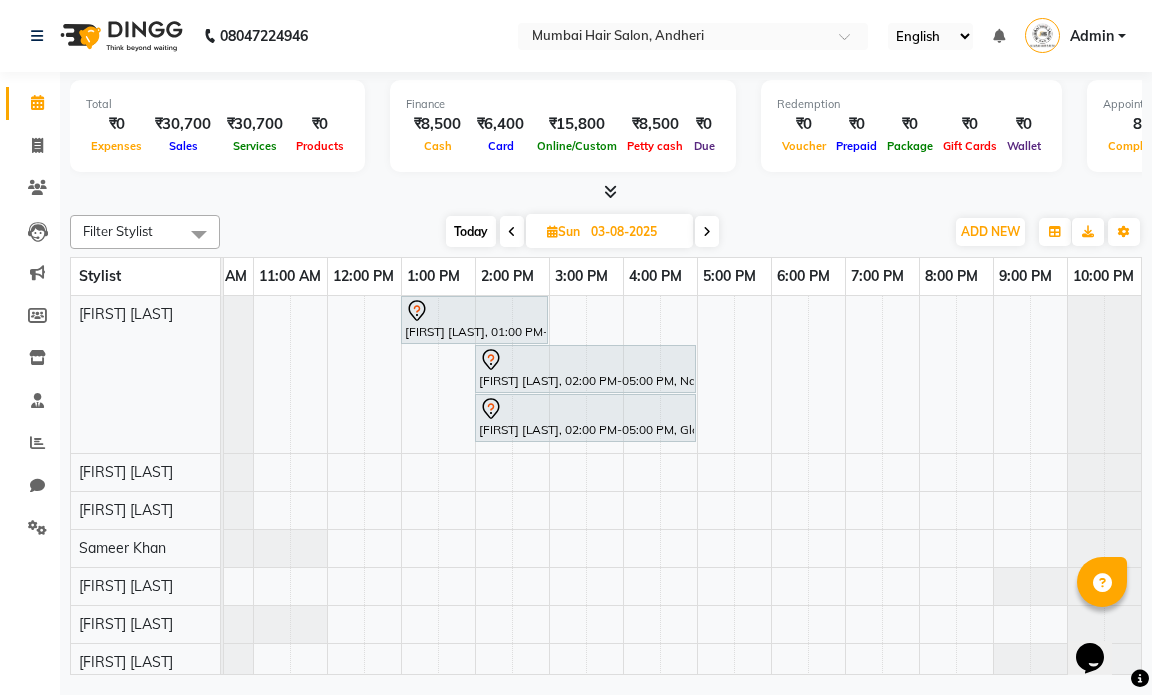 scroll, scrollTop: 0, scrollLeft: 0, axis: both 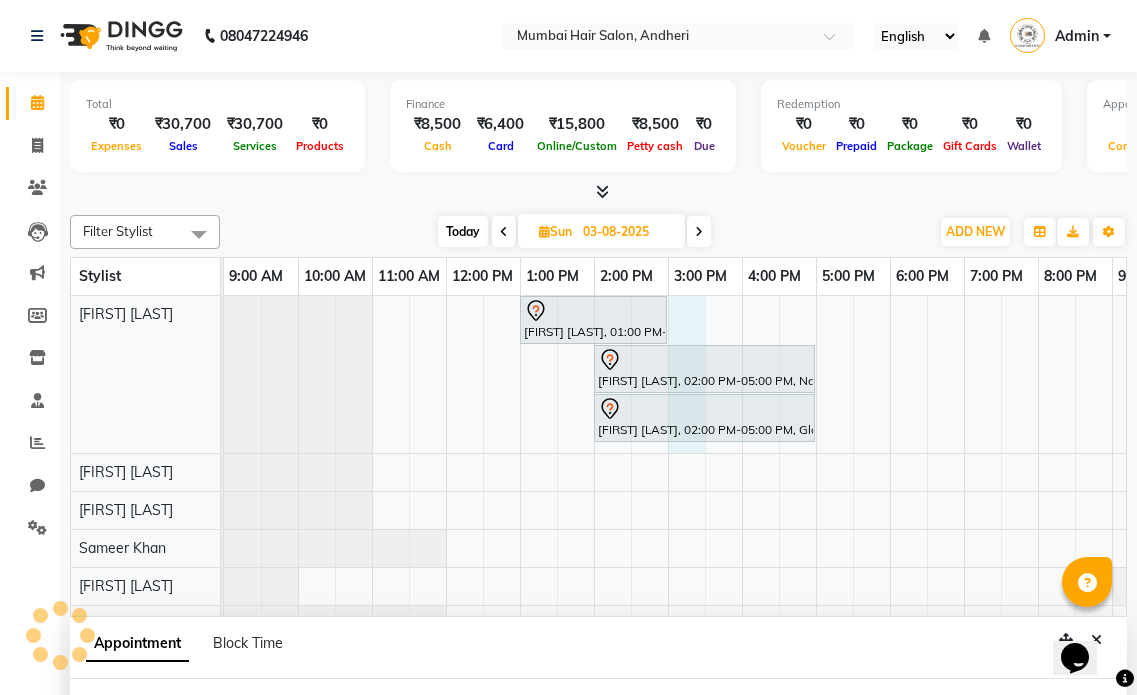 select on "66010" 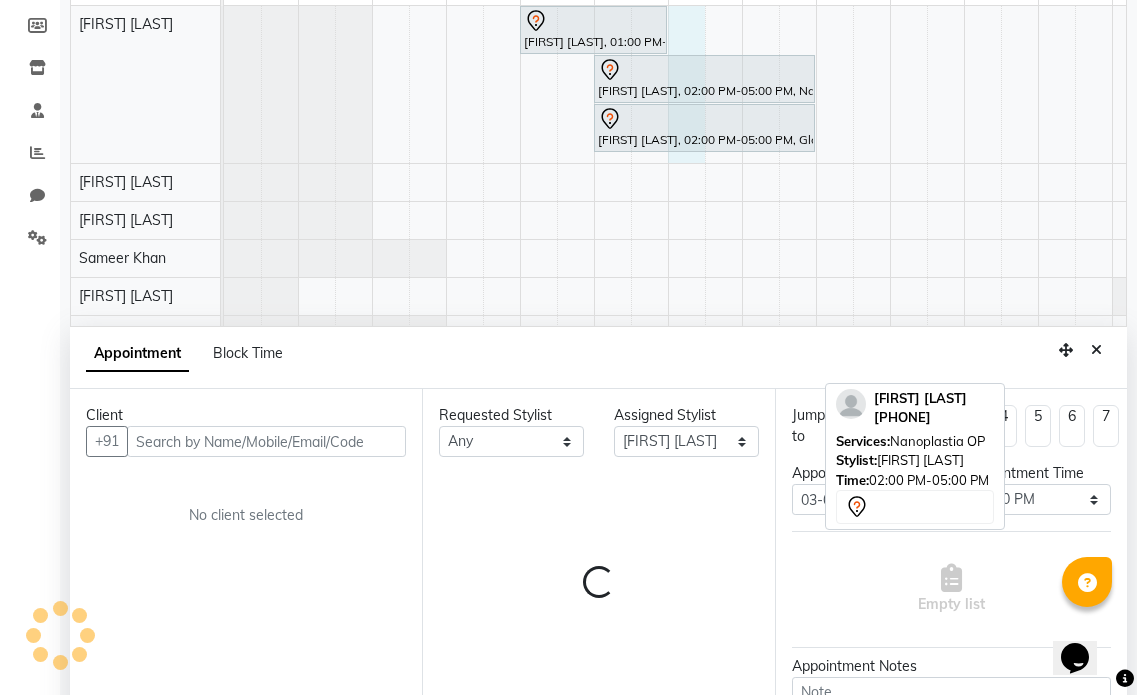 scroll, scrollTop: 377, scrollLeft: 0, axis: vertical 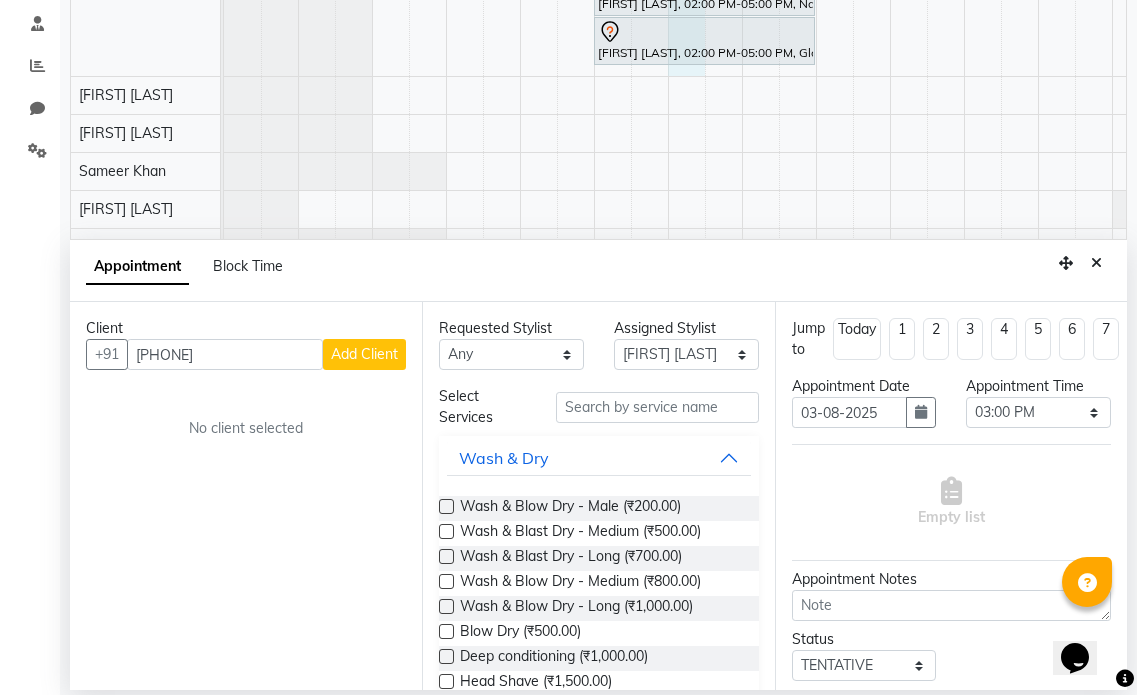 click on "90044 45988" at bounding box center (225, 354) 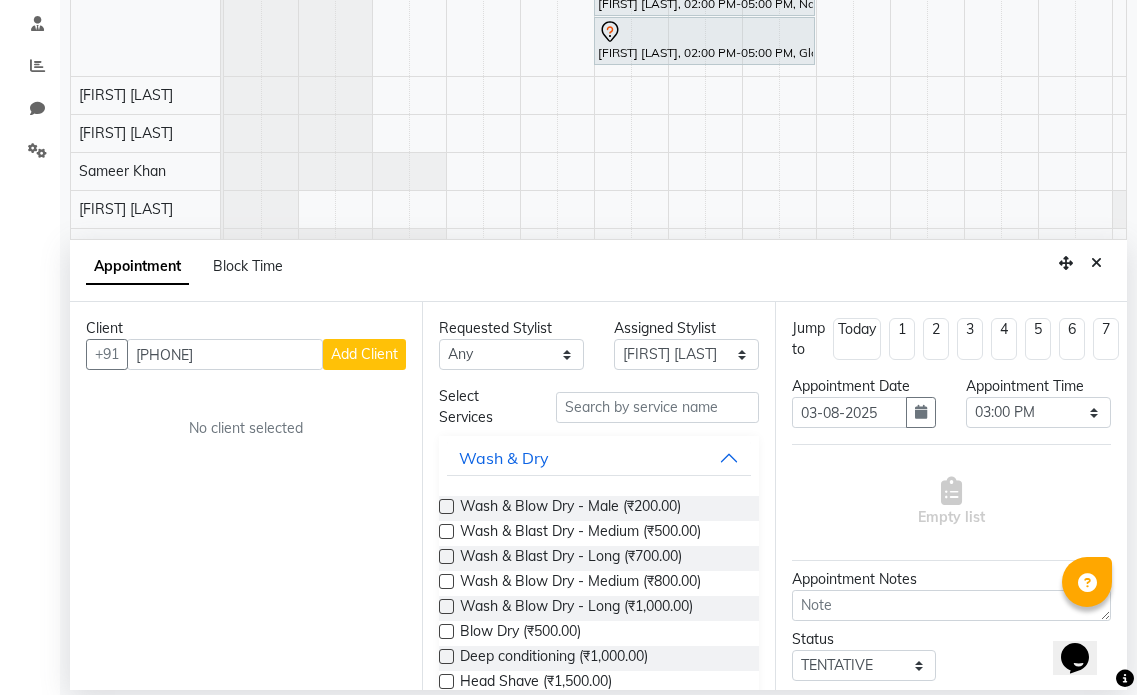 type on "9004445988" 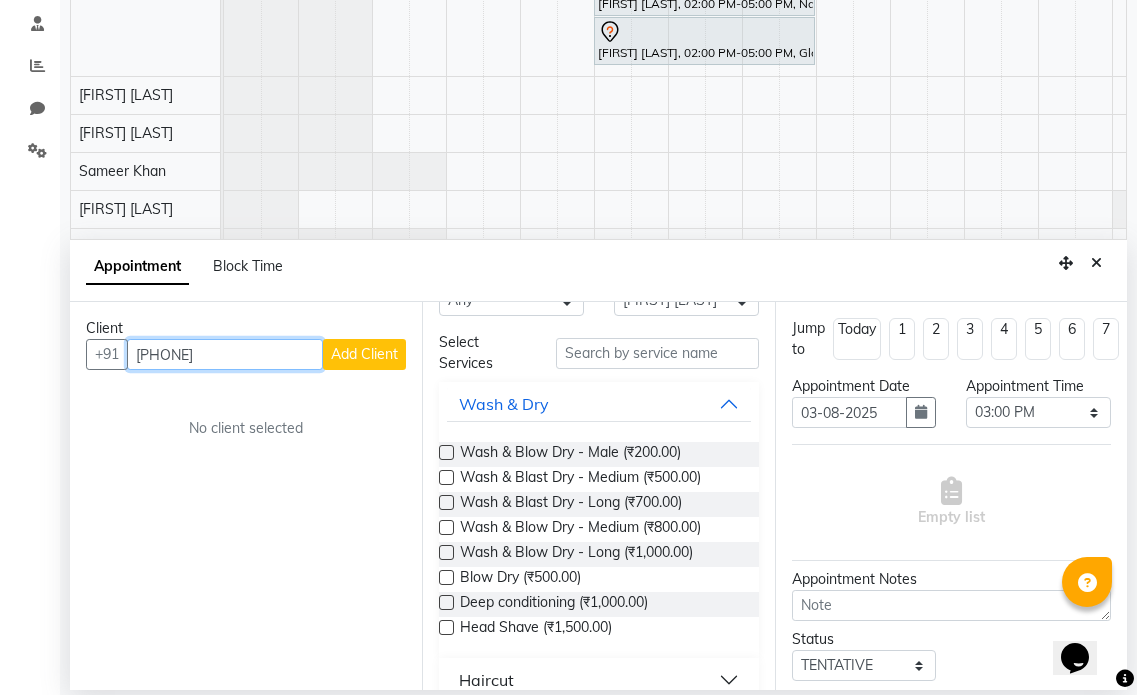 scroll, scrollTop: 100, scrollLeft: 0, axis: vertical 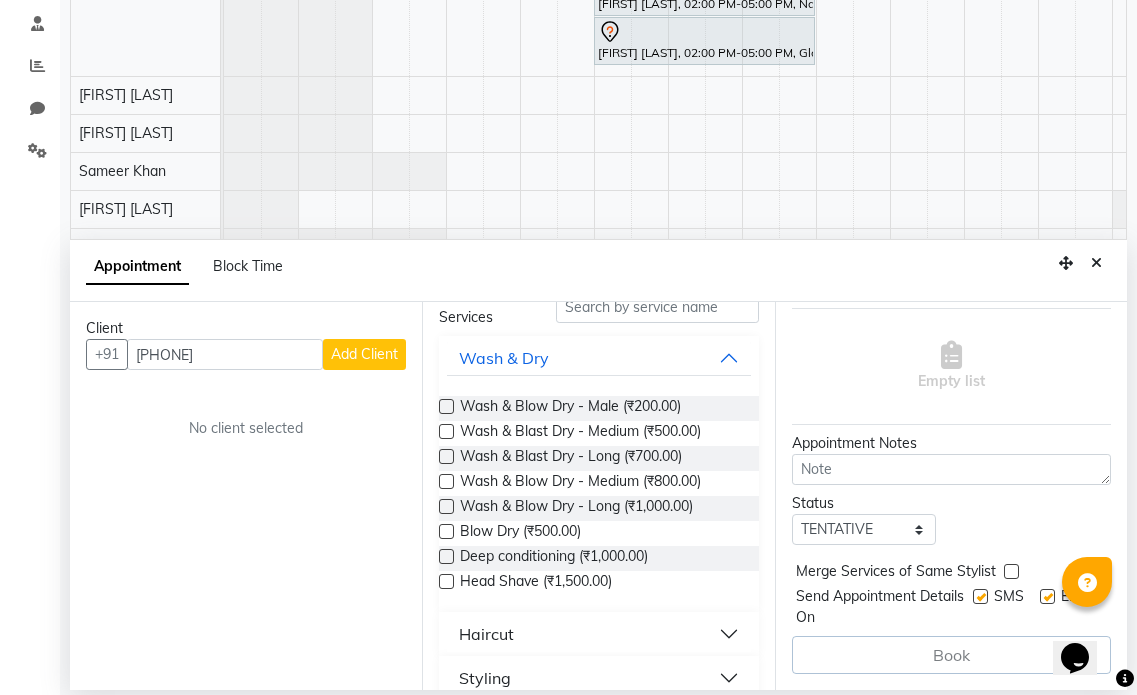 click on "Add Client" at bounding box center (364, 354) 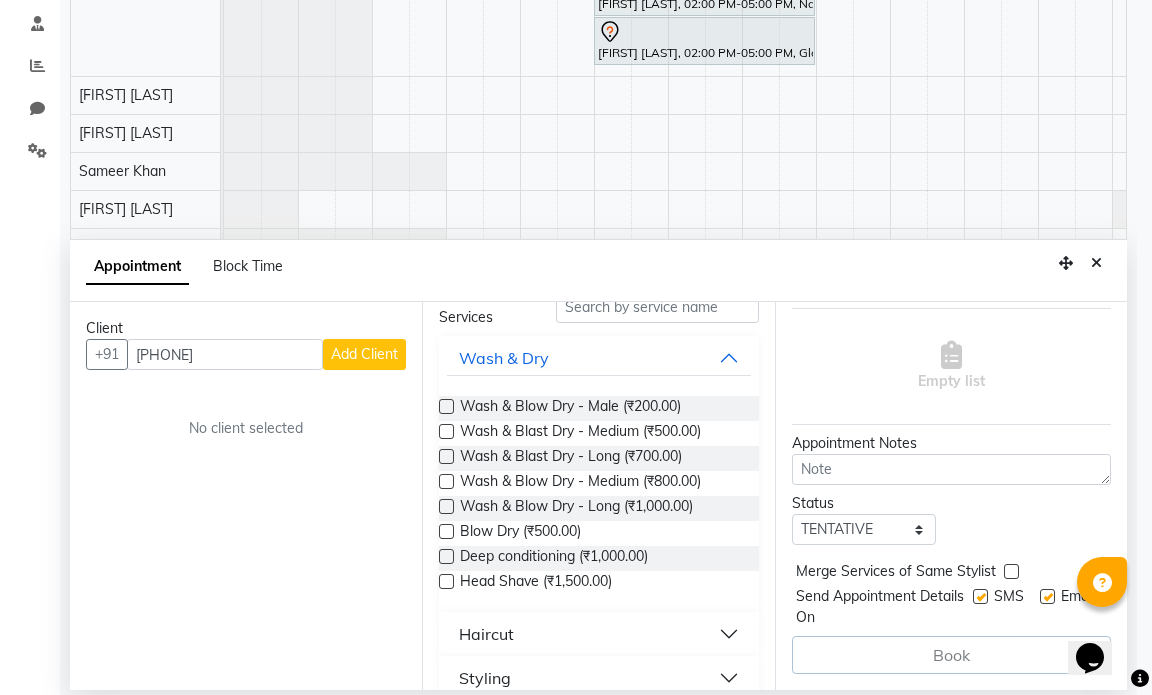 type 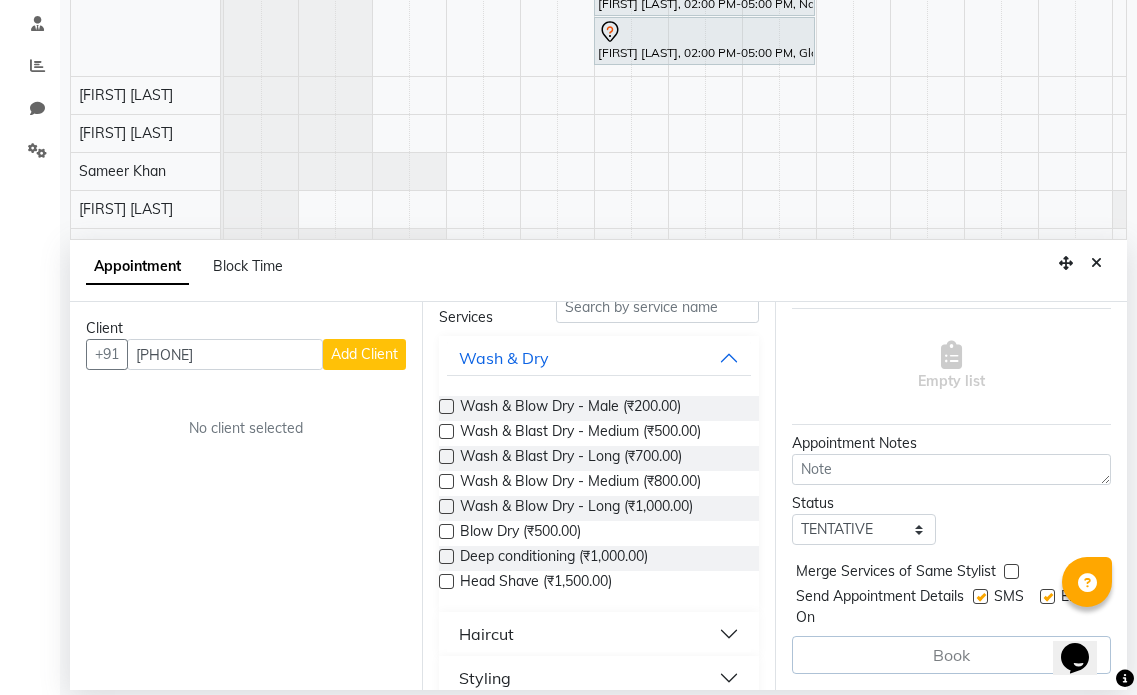click on "Add Client" at bounding box center [364, 354] 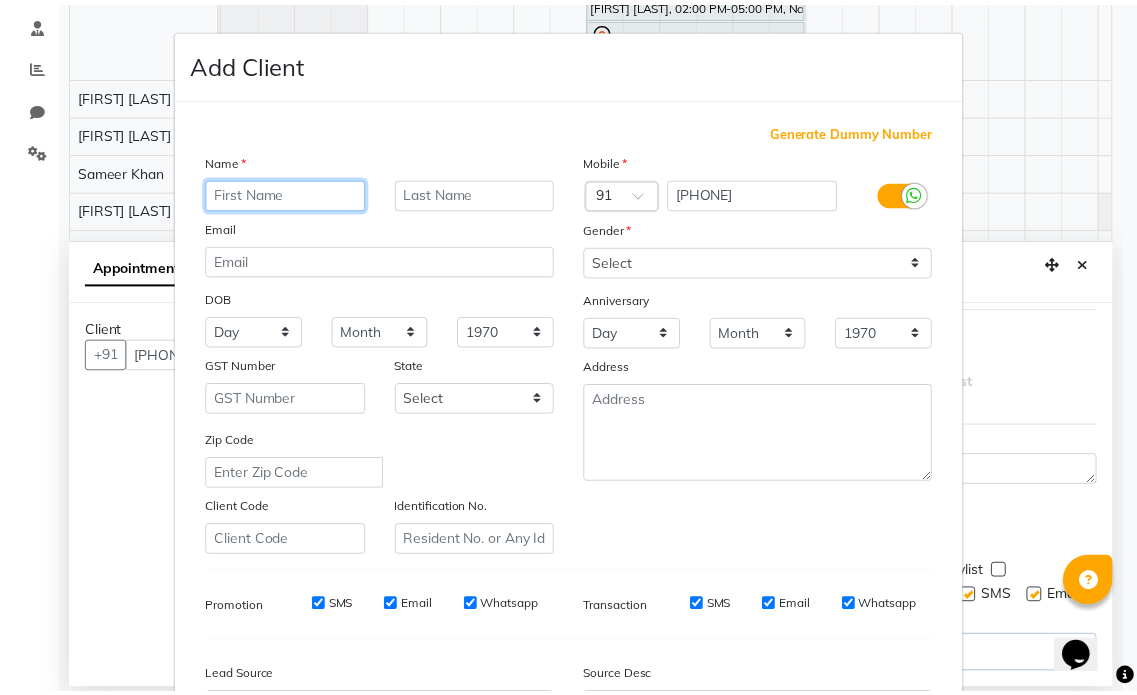 scroll, scrollTop: 228, scrollLeft: 0, axis: vertical 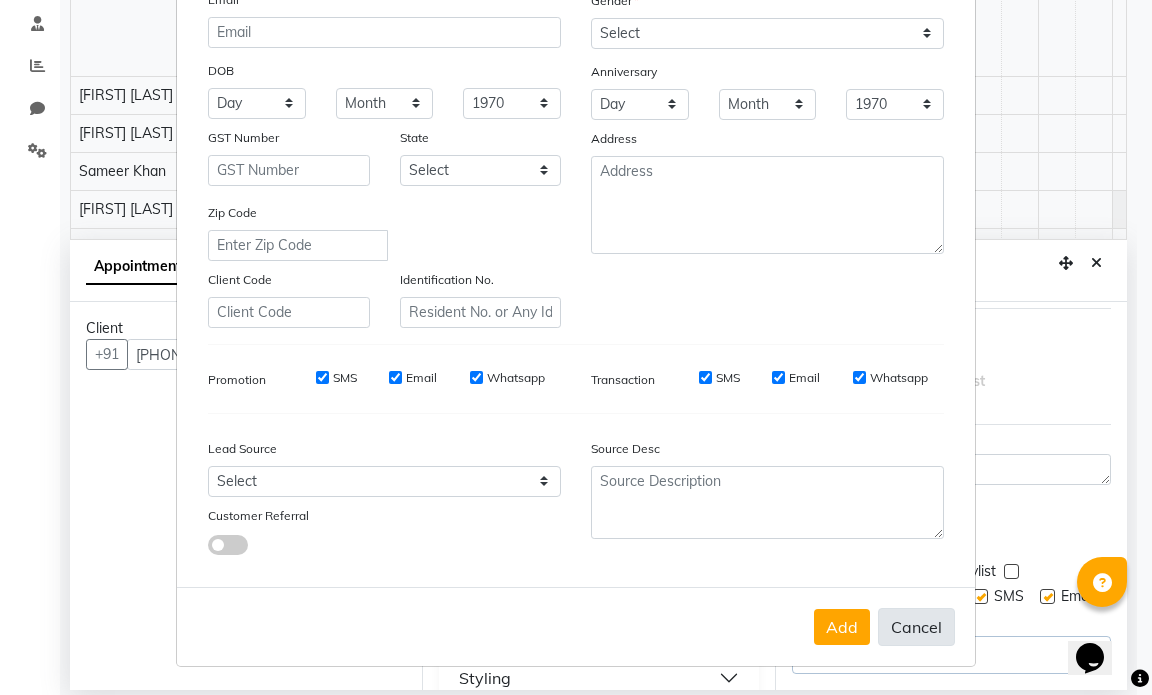 click on "Cancel" at bounding box center [916, 627] 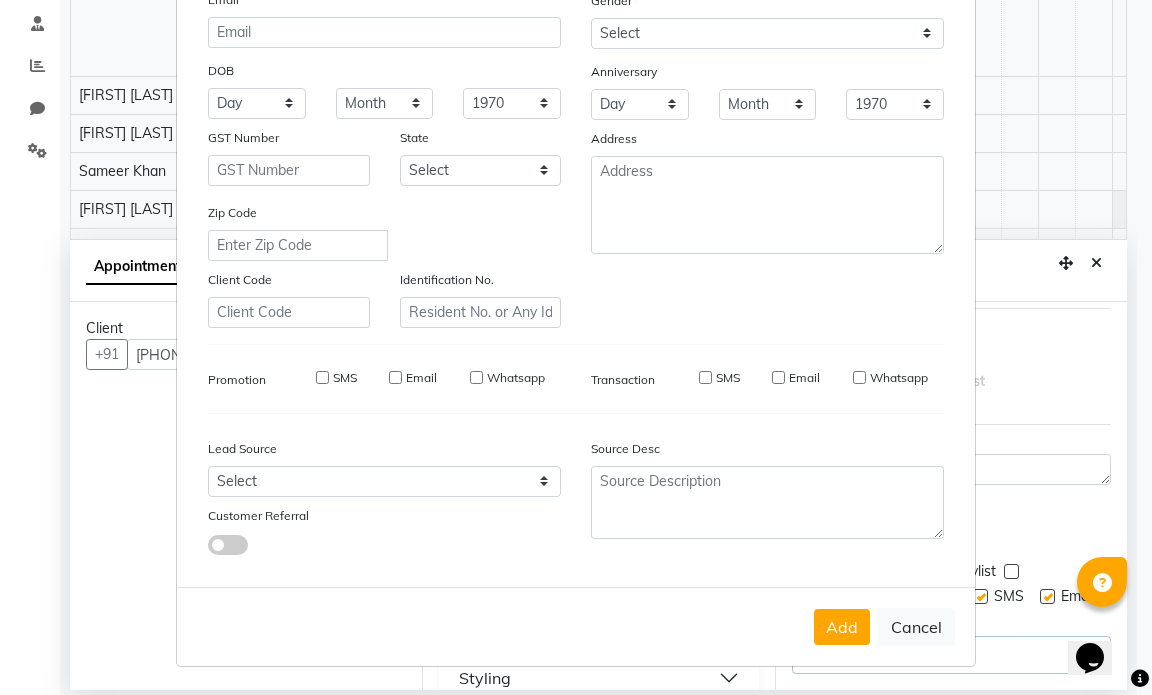 select 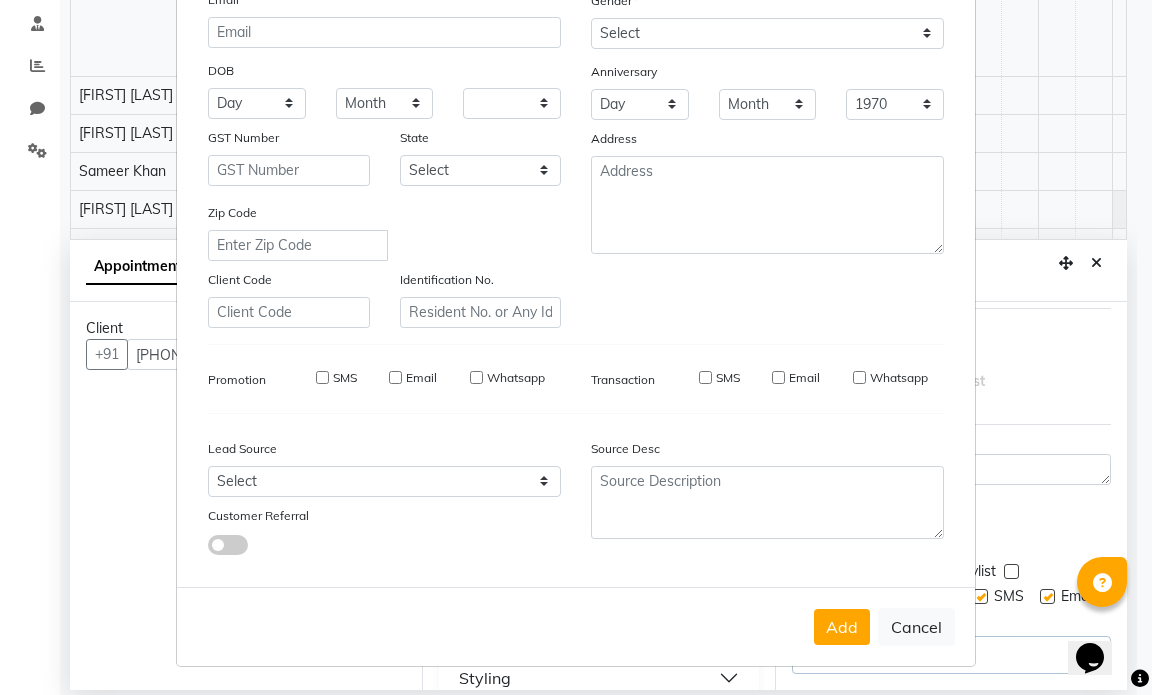 type 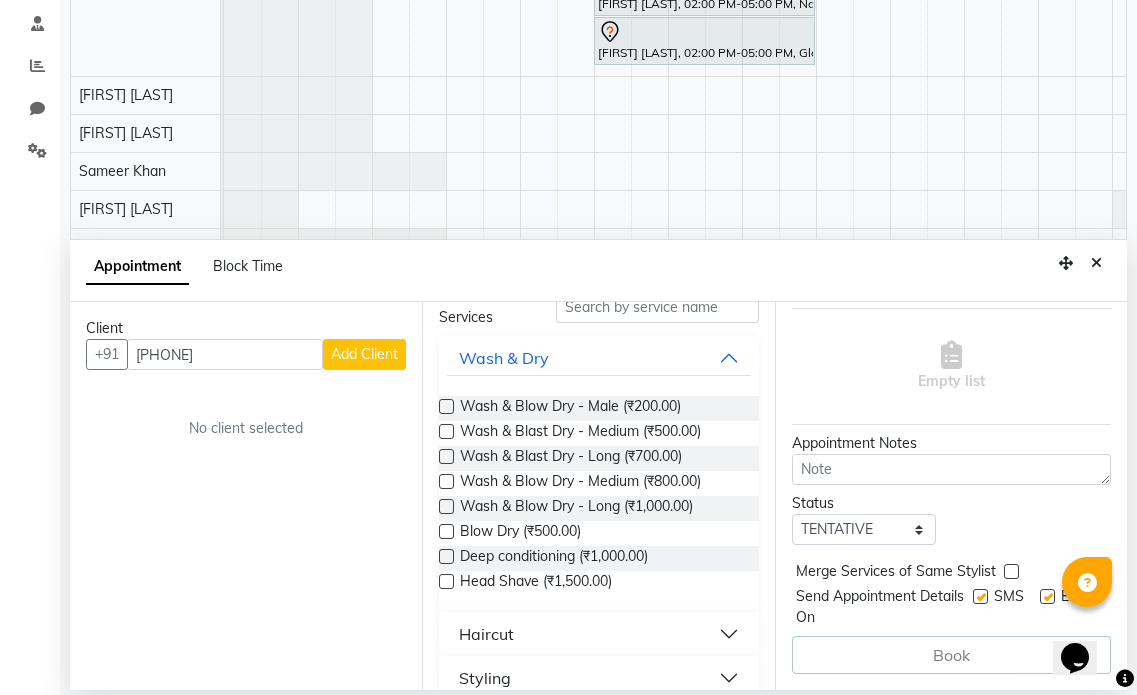 scroll, scrollTop: 0, scrollLeft: 0, axis: both 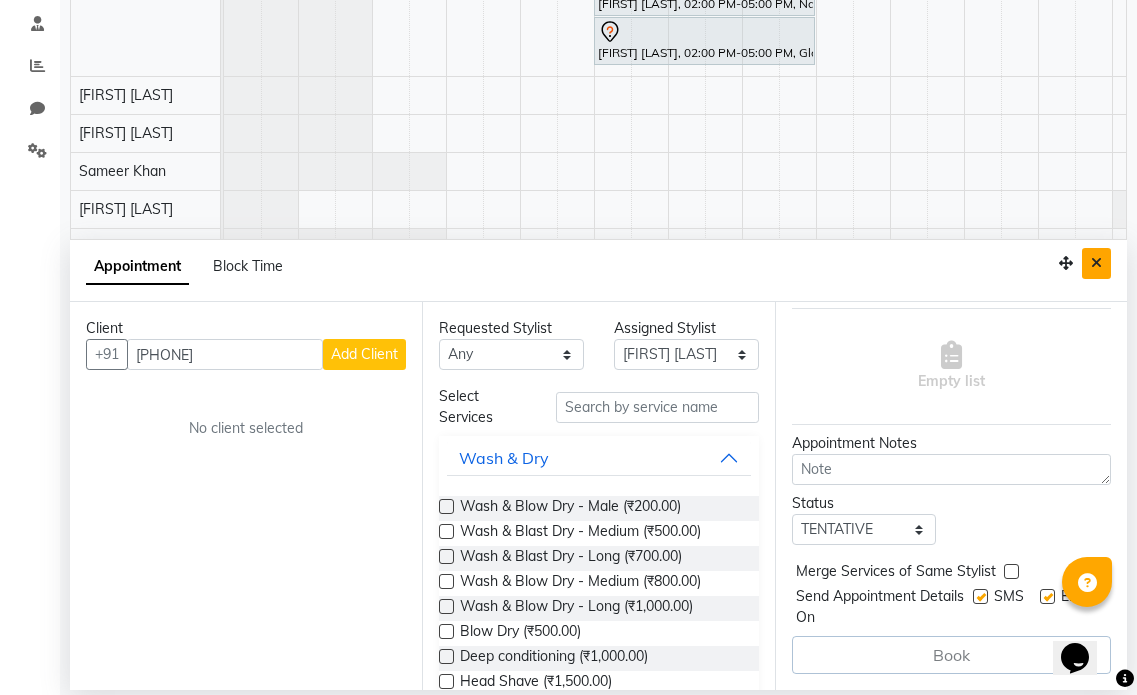 click at bounding box center (1096, 263) 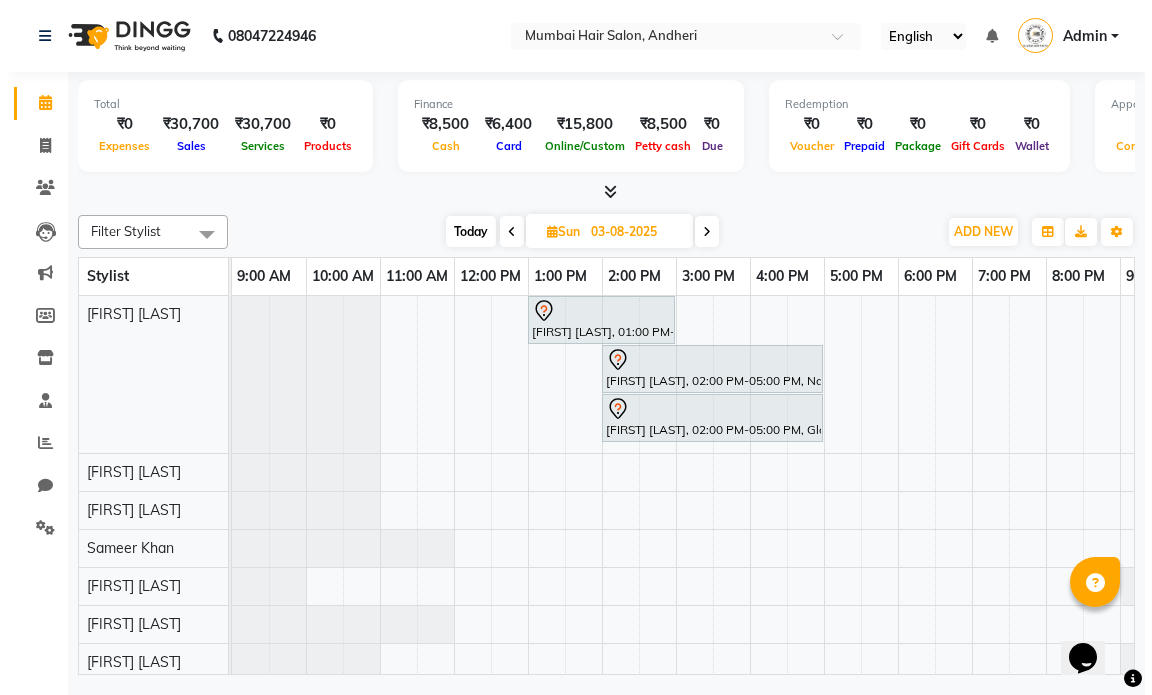 scroll, scrollTop: 0, scrollLeft: 0, axis: both 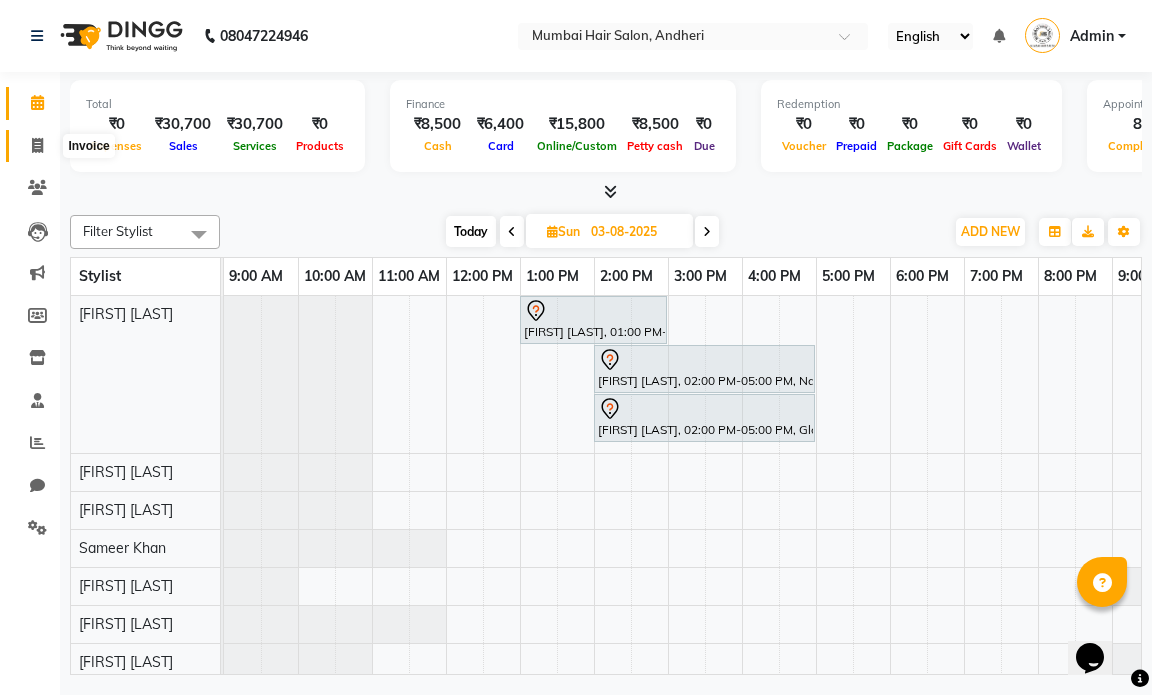 click 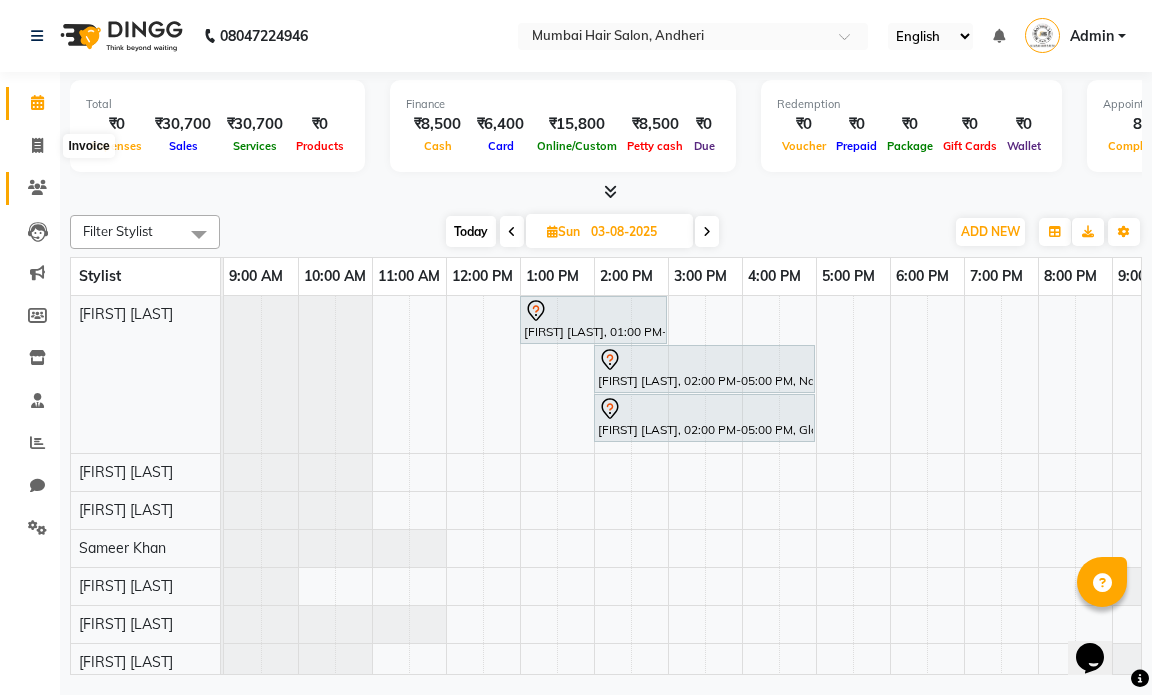select on "service" 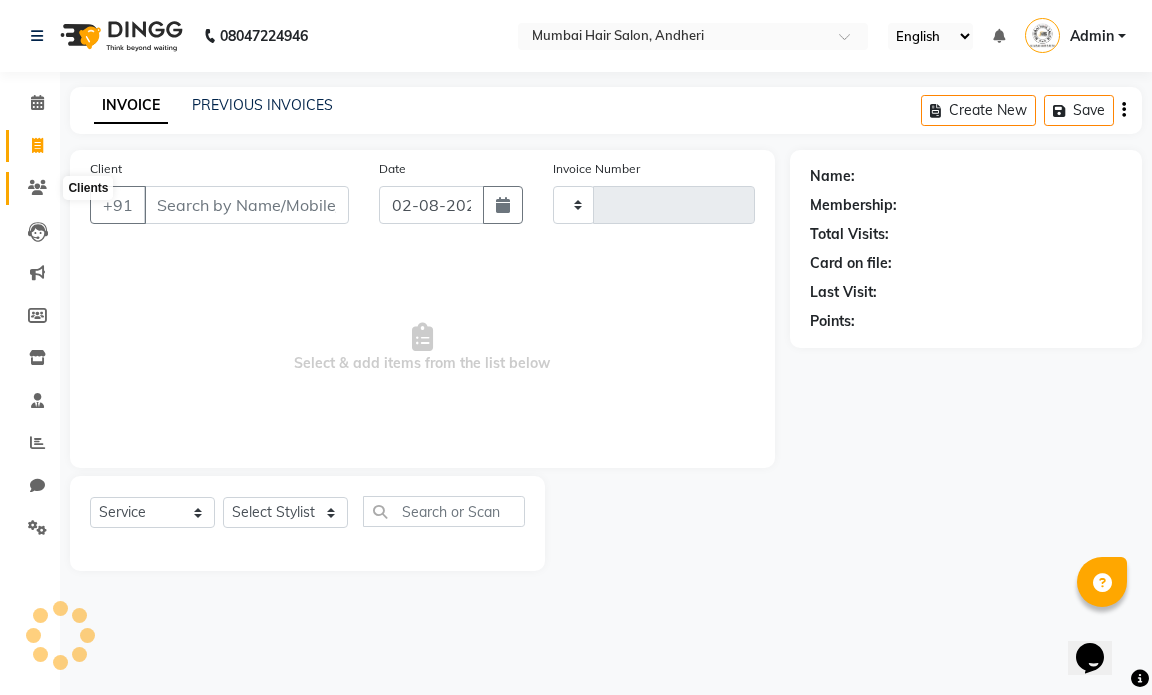type on "1004" 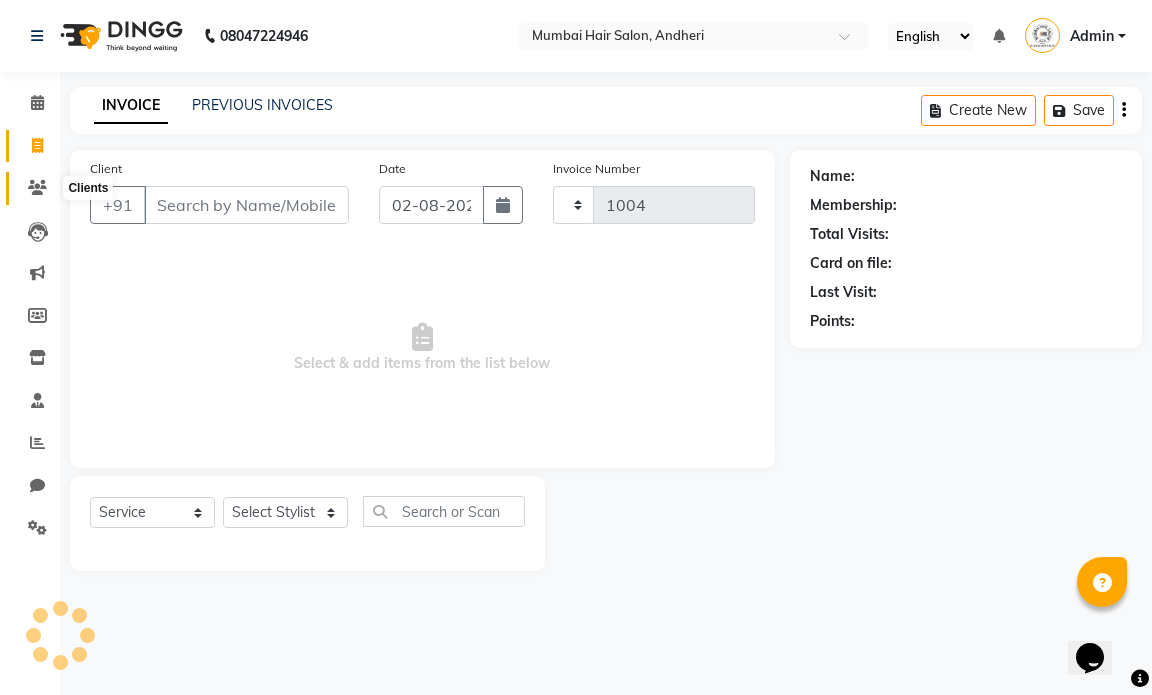 select on "7487" 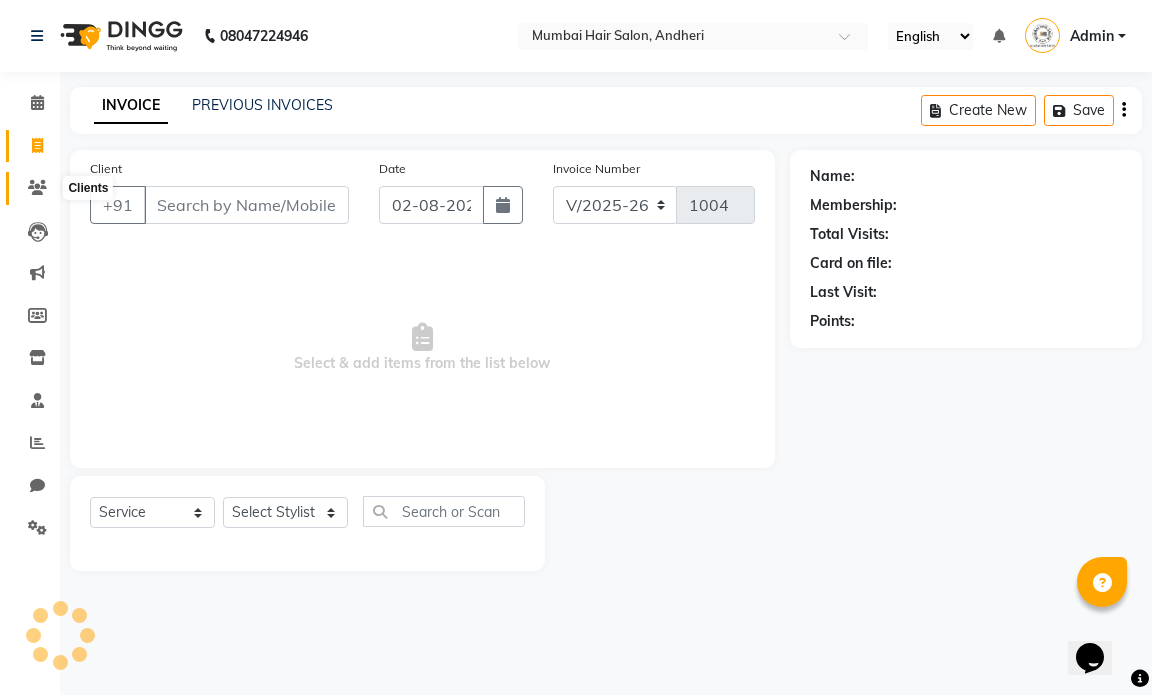 click 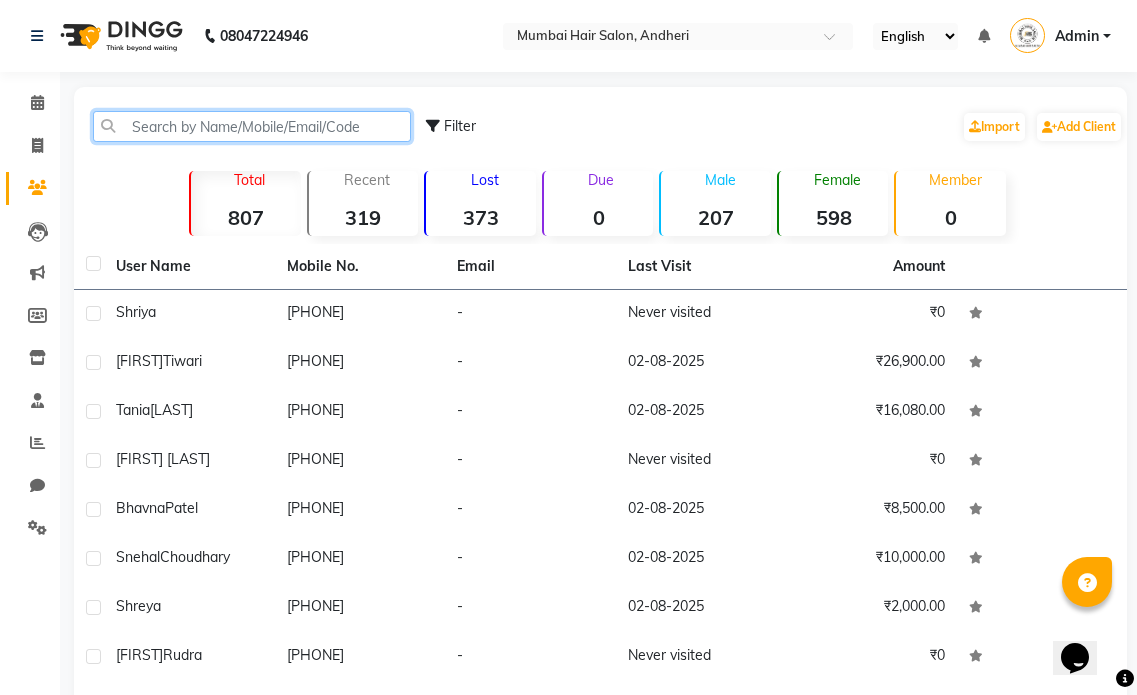 click 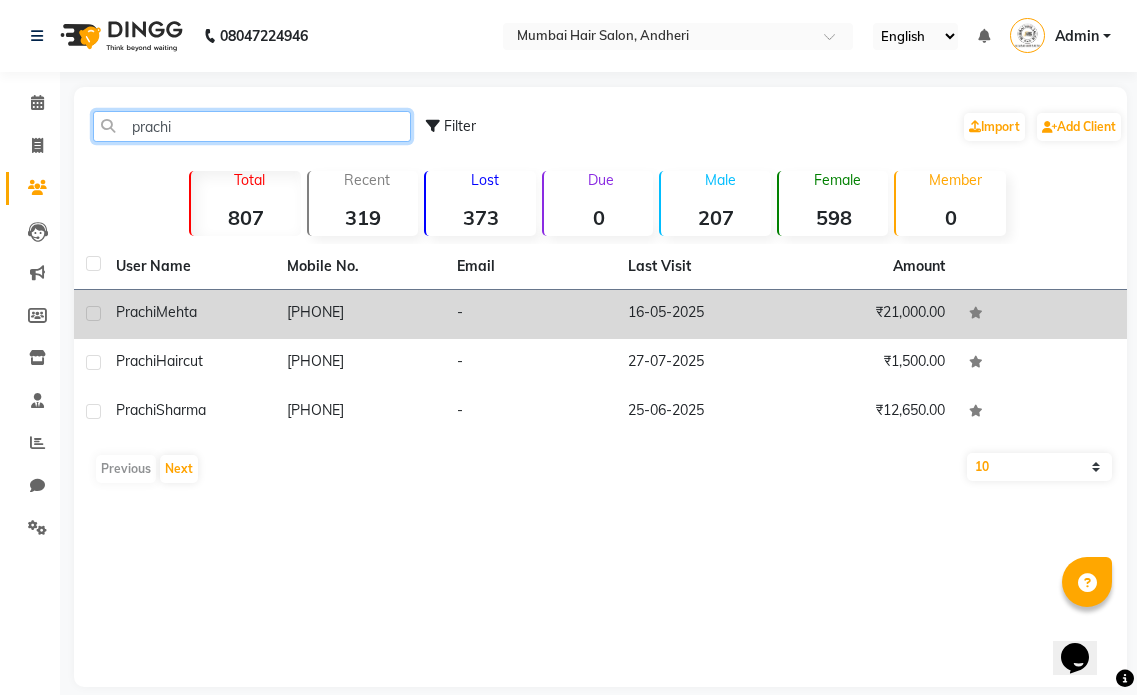 type on "prachi" 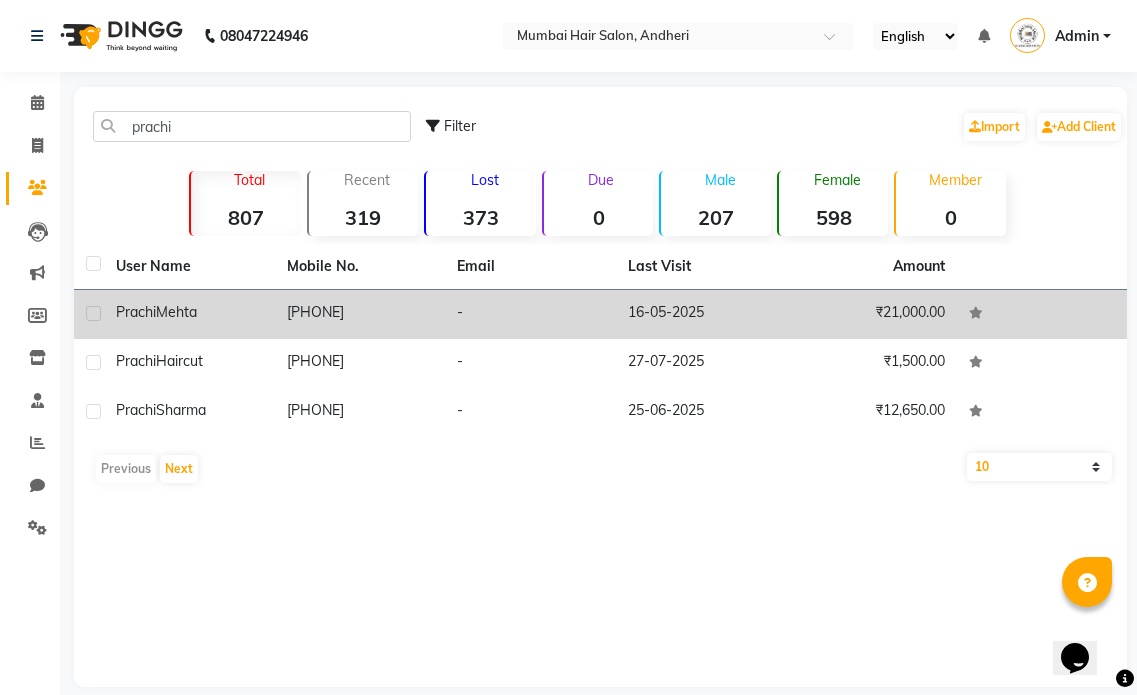 click on "16-05-2025" 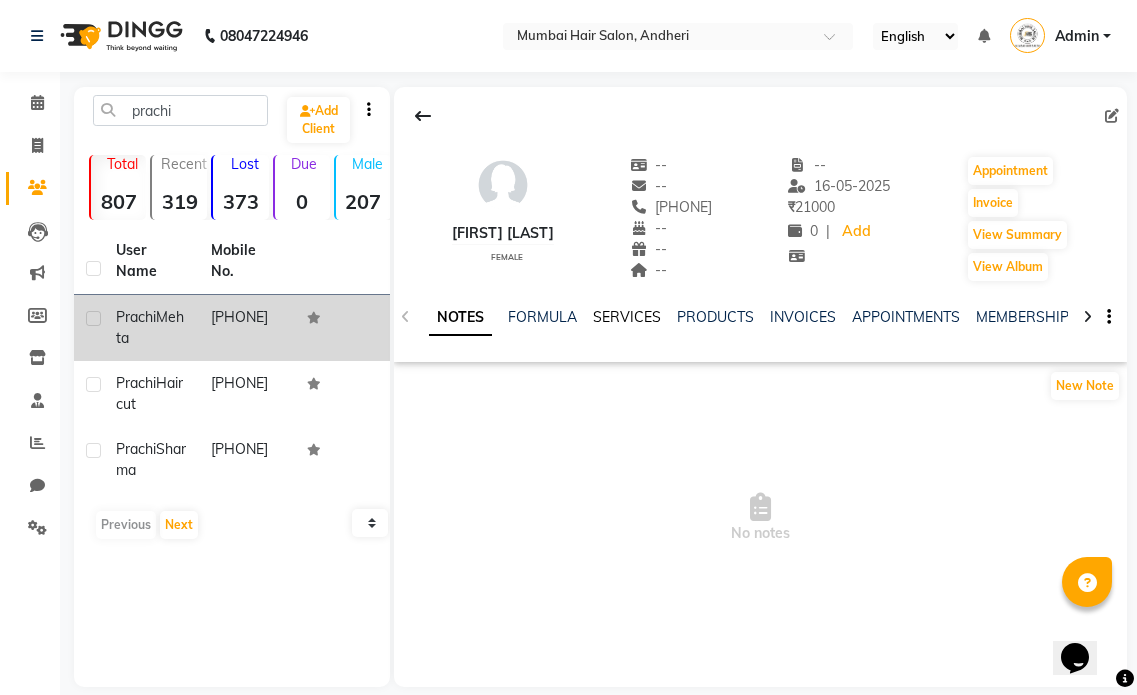 click on "SERVICES" 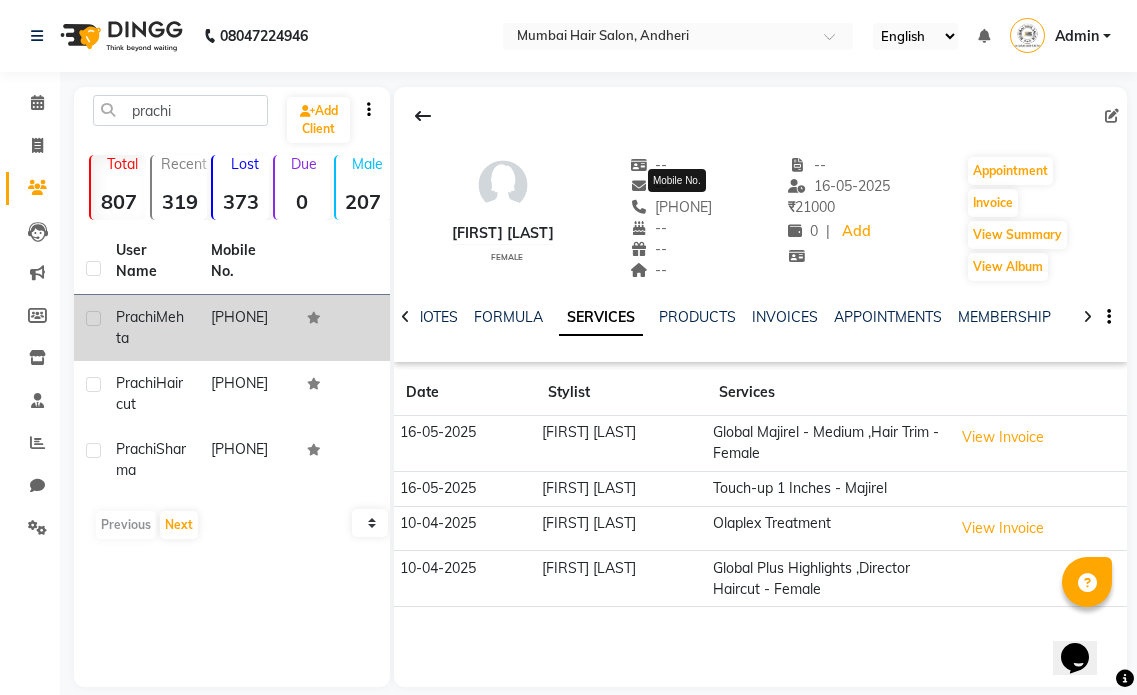 drag, startPoint x: 649, startPoint y: 214, endPoint x: 733, endPoint y: 213, distance: 84.00595 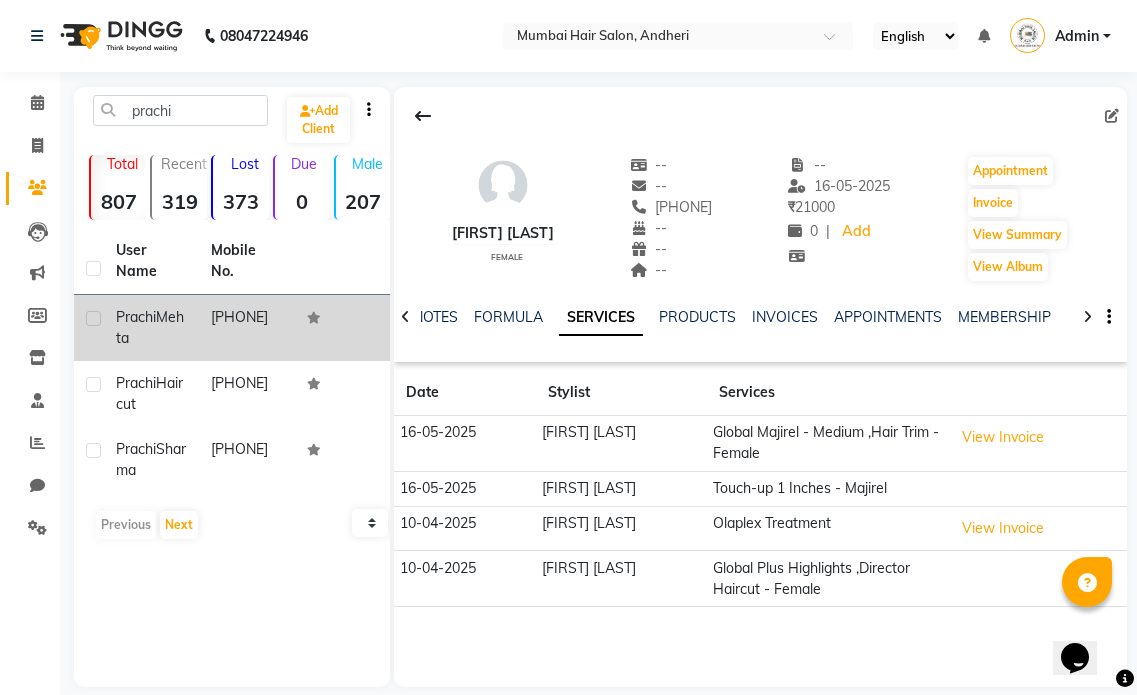 copy on "7506212412" 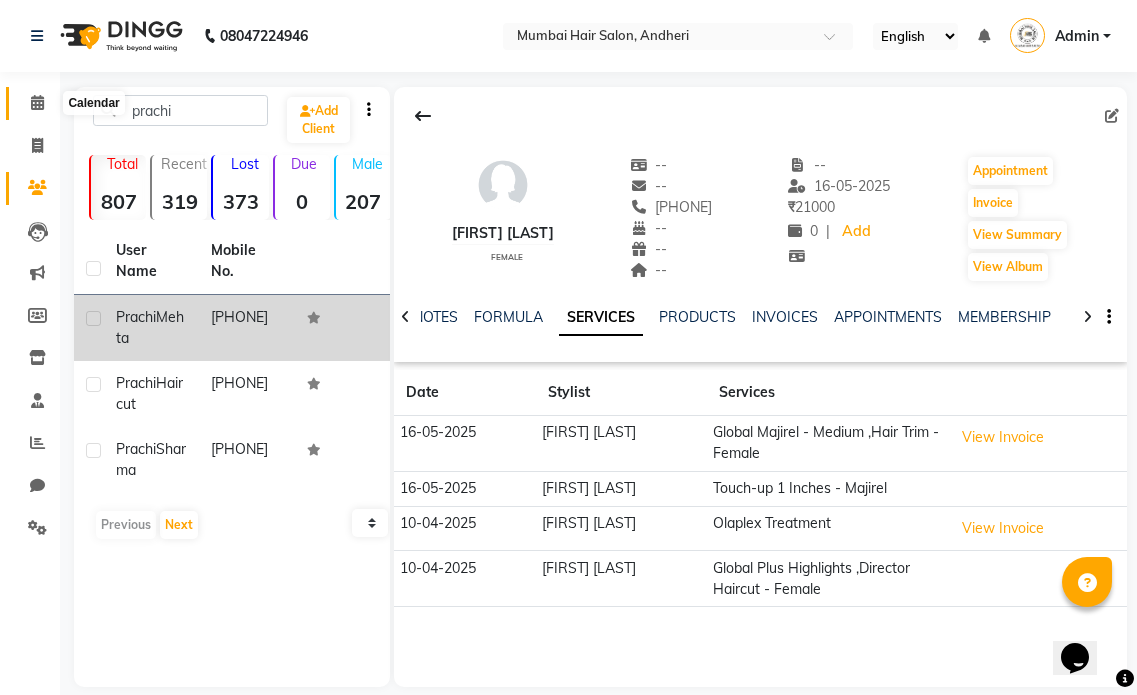 click 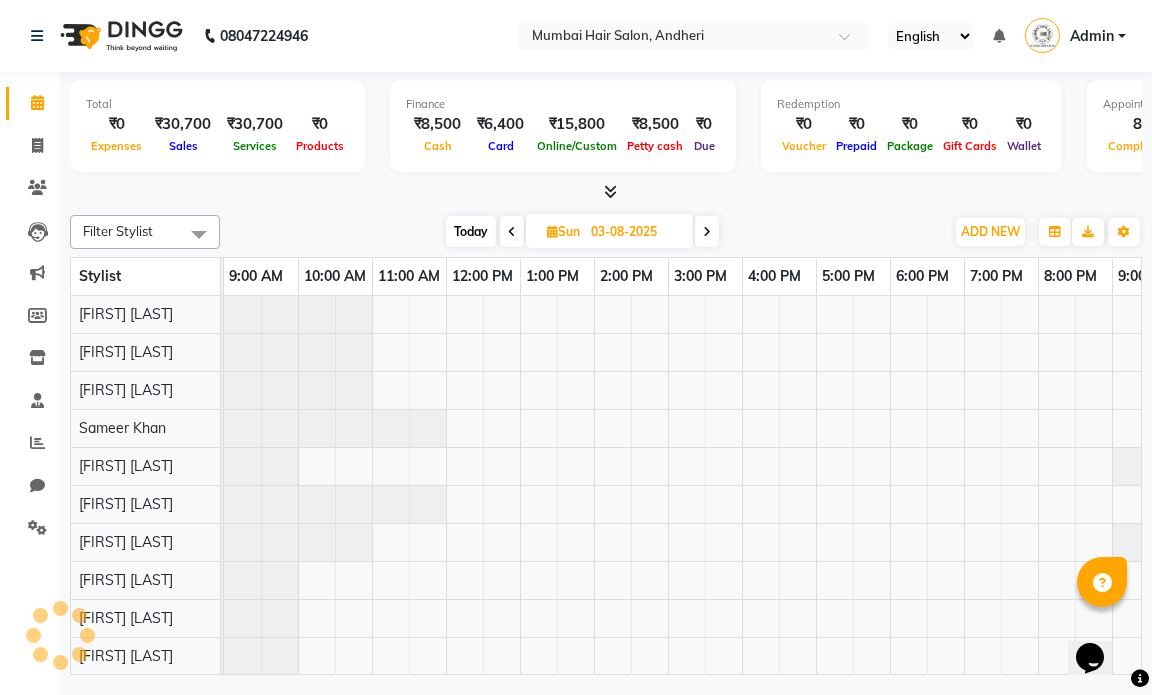 scroll, scrollTop: 0, scrollLeft: 0, axis: both 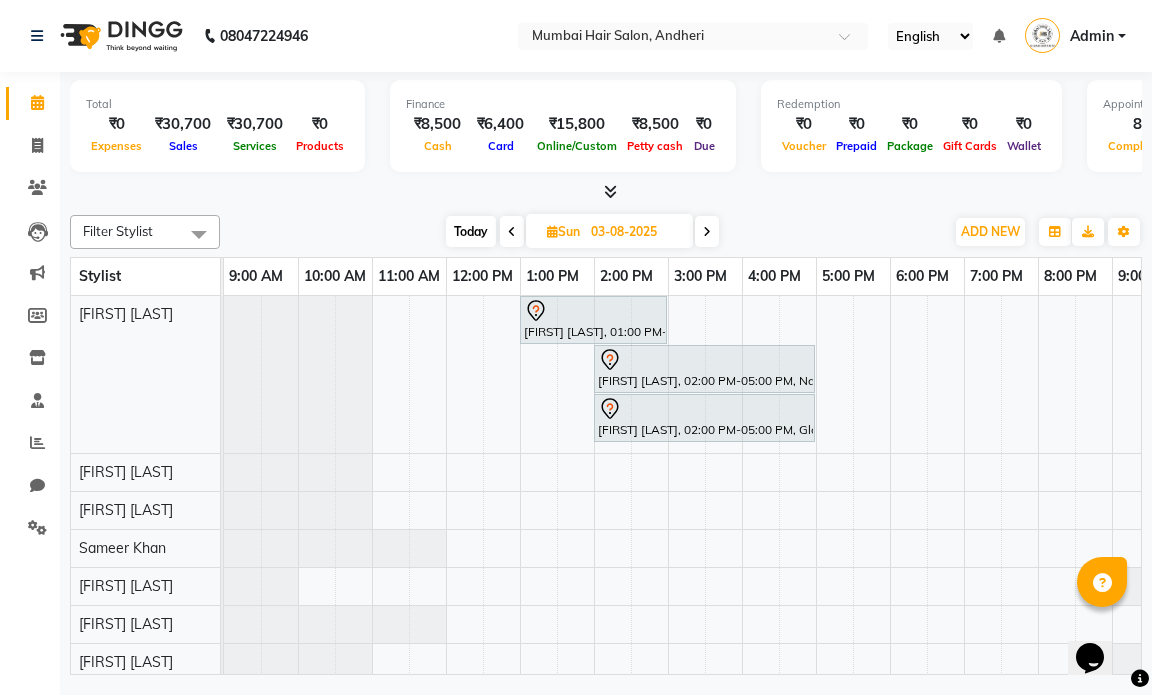 click at bounding box center (512, 232) 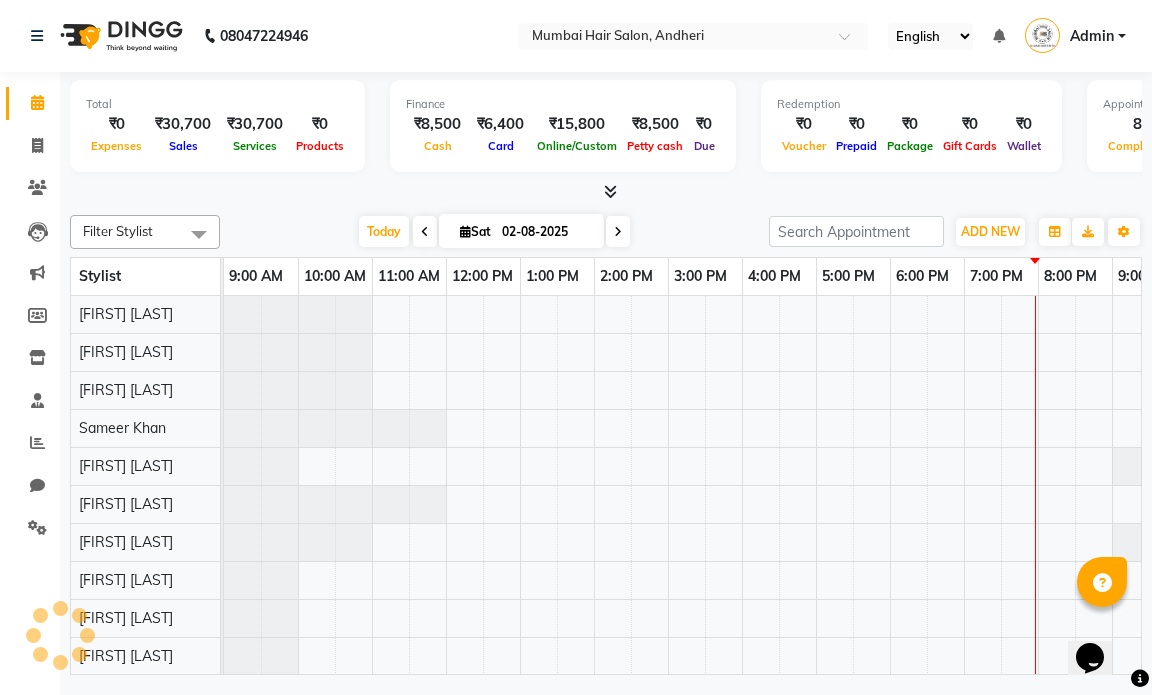 scroll, scrollTop: 0, scrollLeft: 119, axis: horizontal 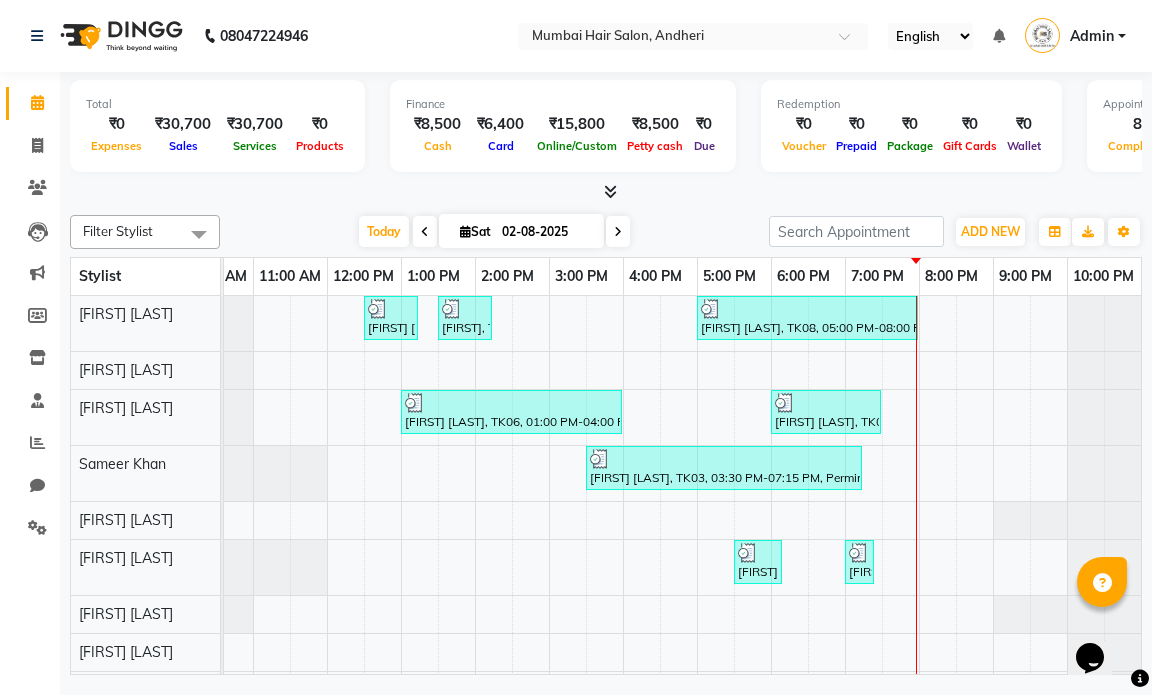 click at bounding box center (618, 232) 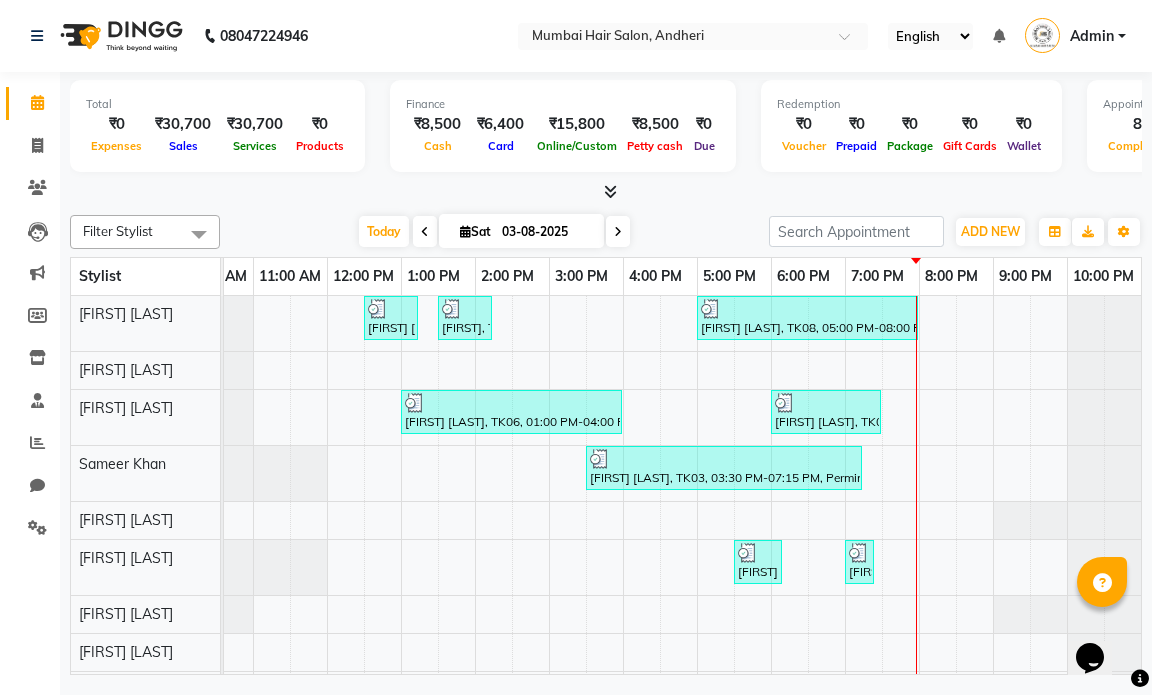 scroll, scrollTop: 0, scrollLeft: 119, axis: horizontal 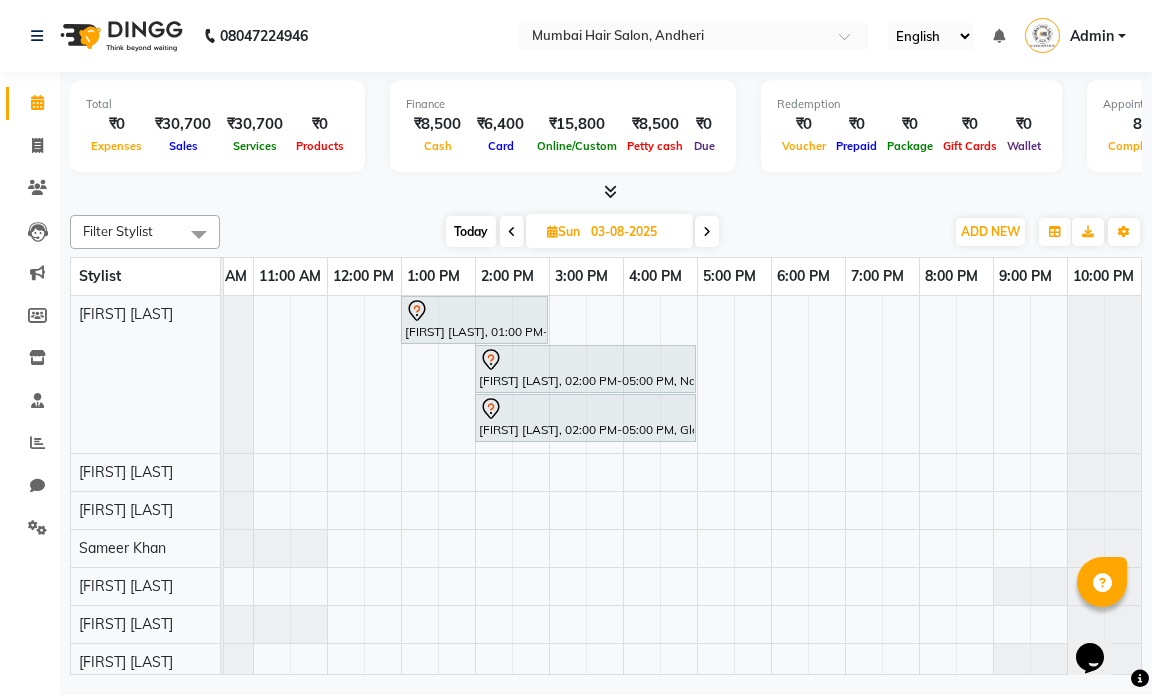 click at bounding box center [512, 232] 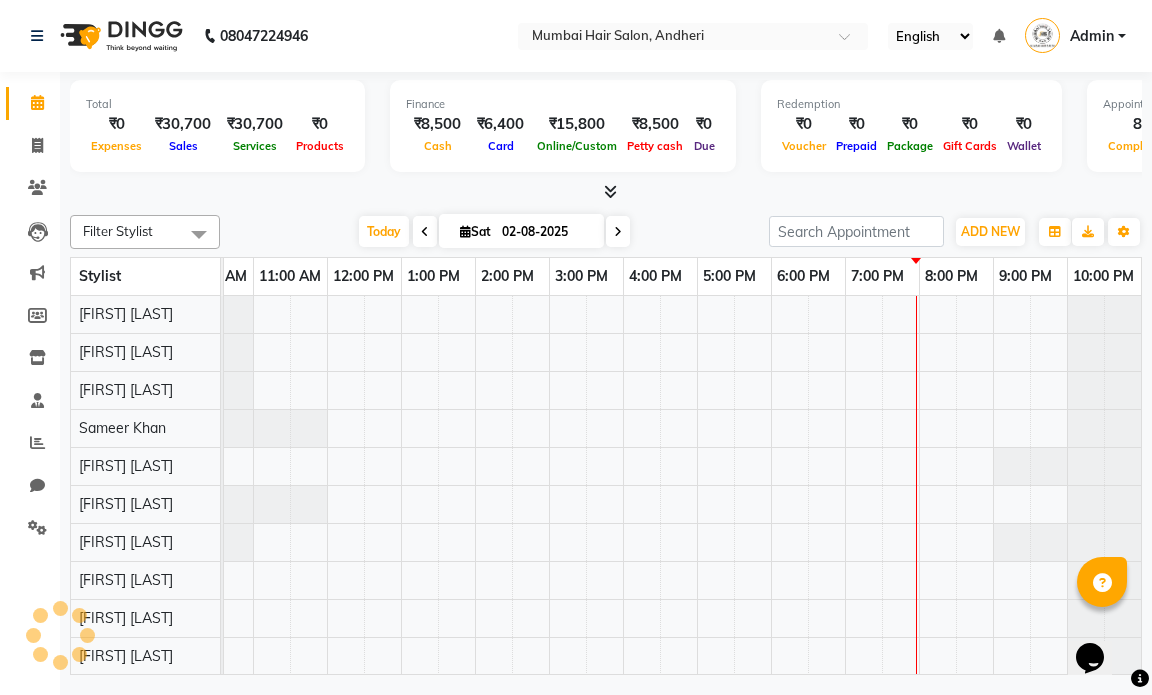 scroll, scrollTop: 0, scrollLeft: 119, axis: horizontal 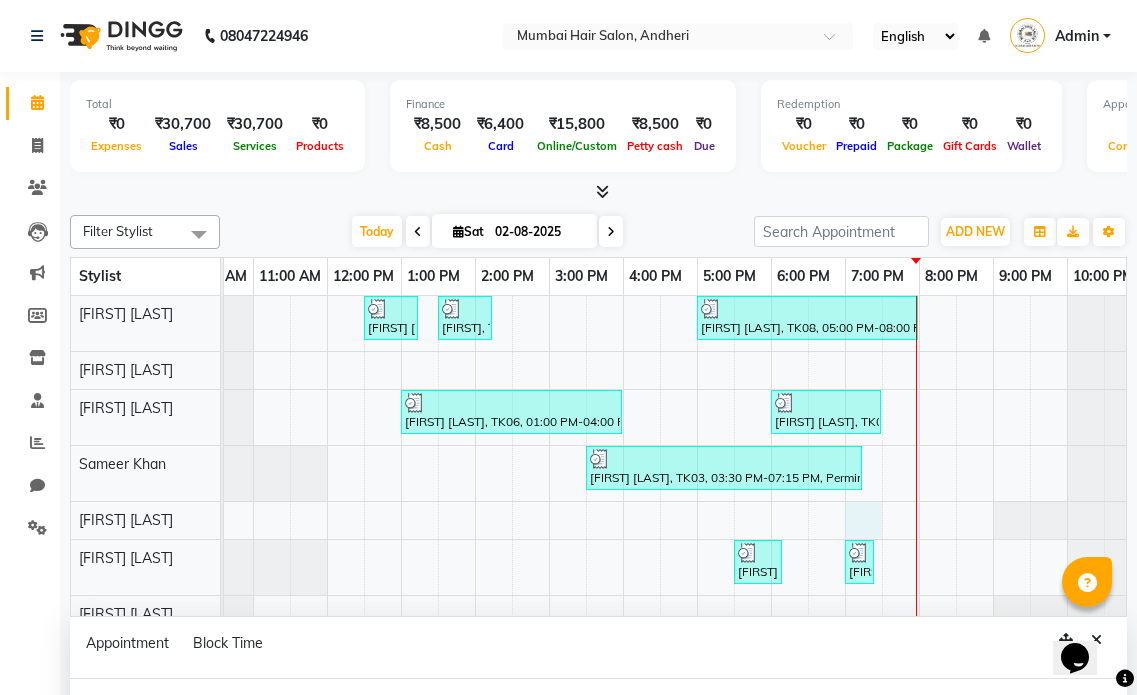 select on "66016" 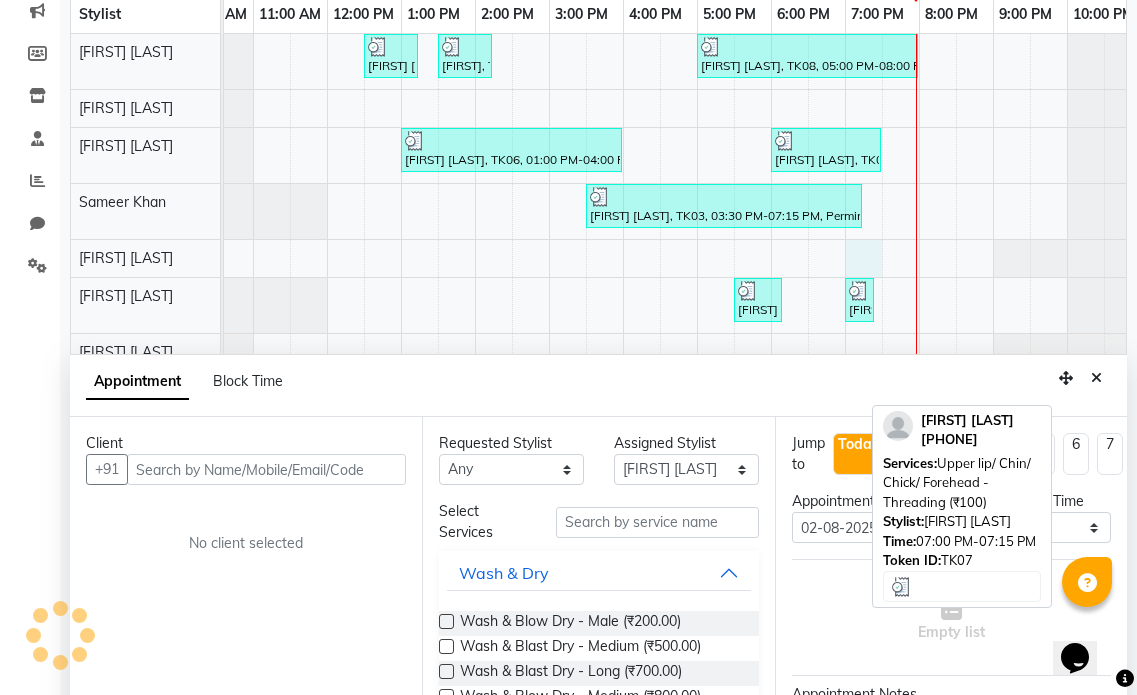 scroll, scrollTop: 377, scrollLeft: 0, axis: vertical 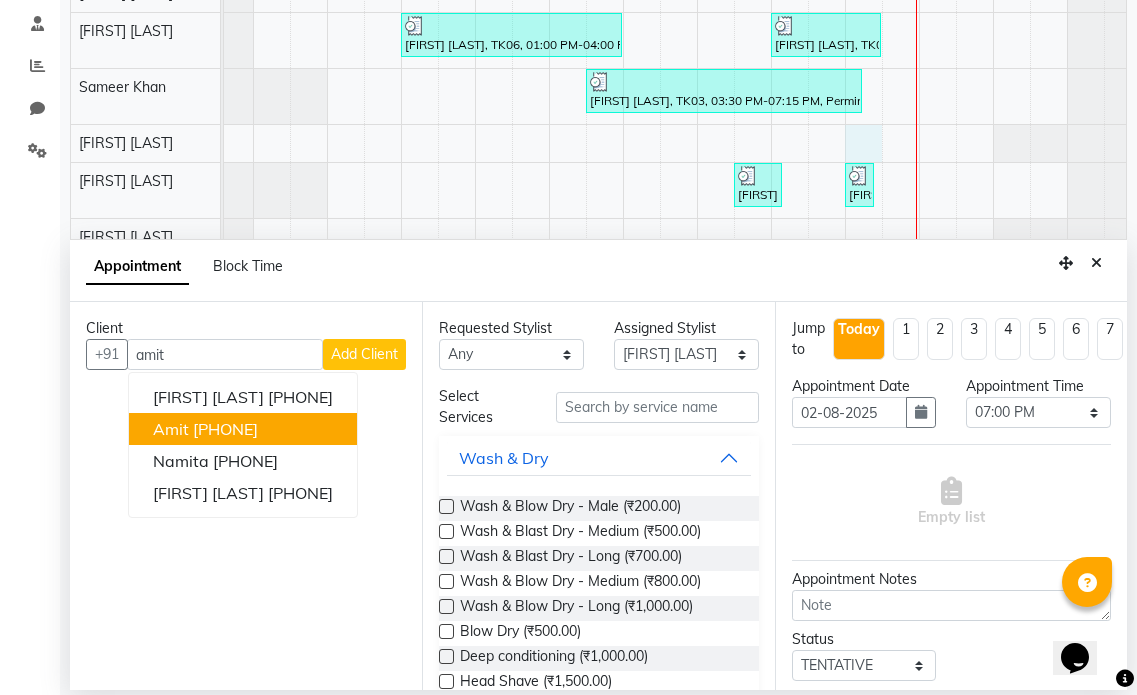 click on "9825067298" at bounding box center (225, 429) 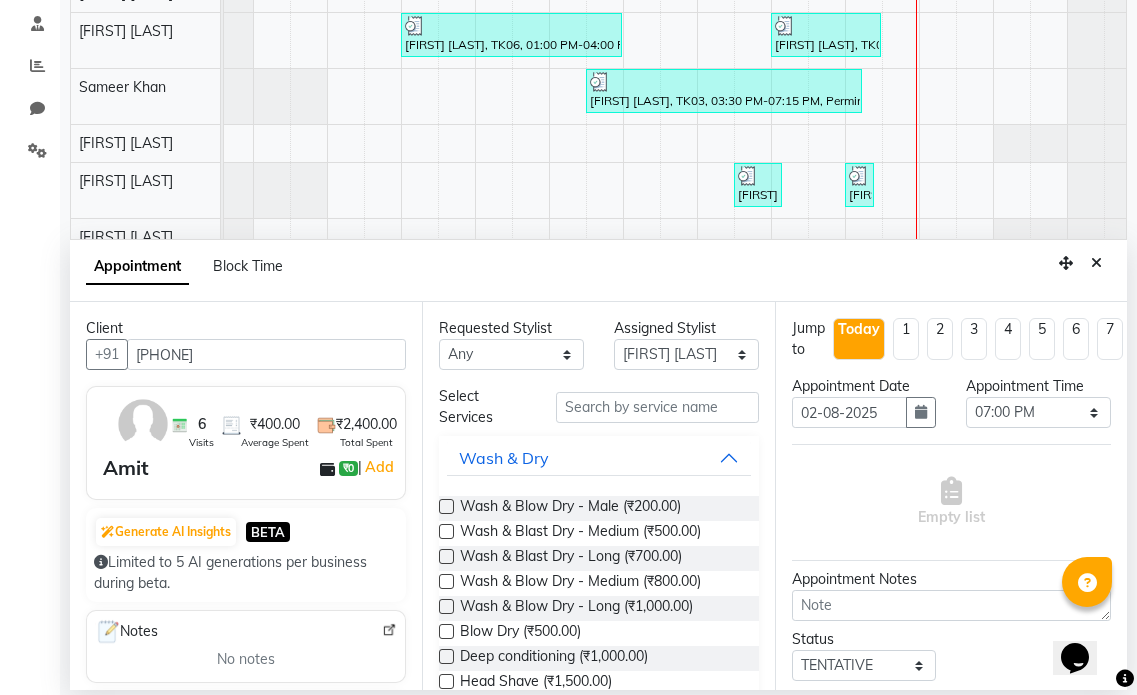 type on "9825067298" 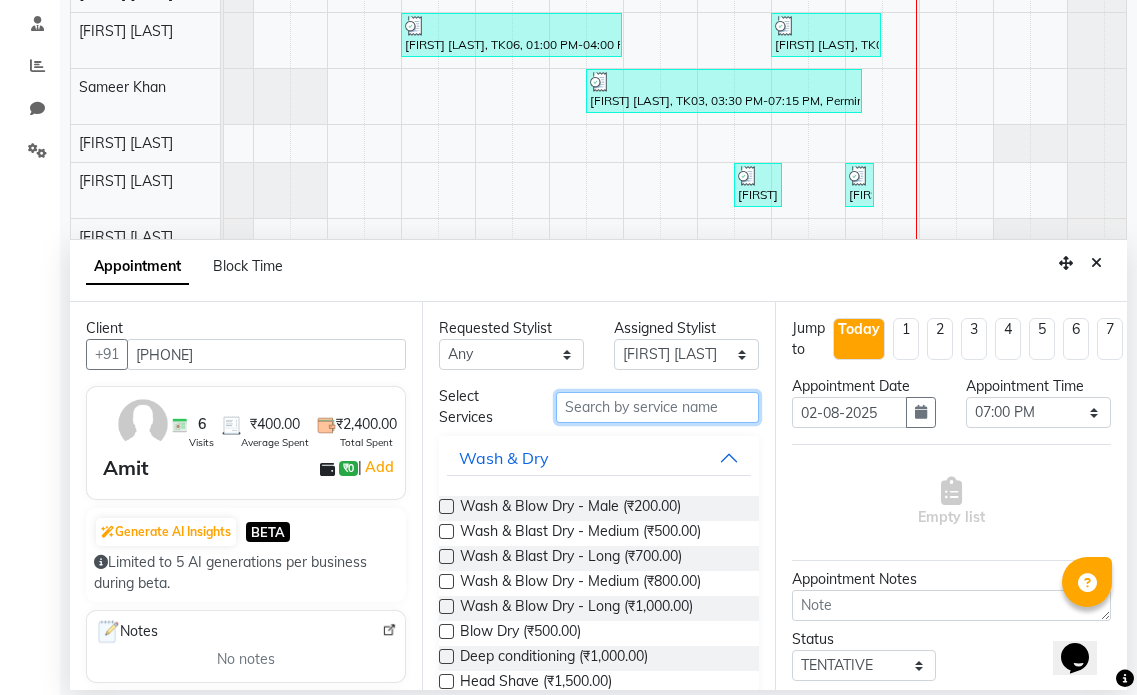 click at bounding box center (657, 407) 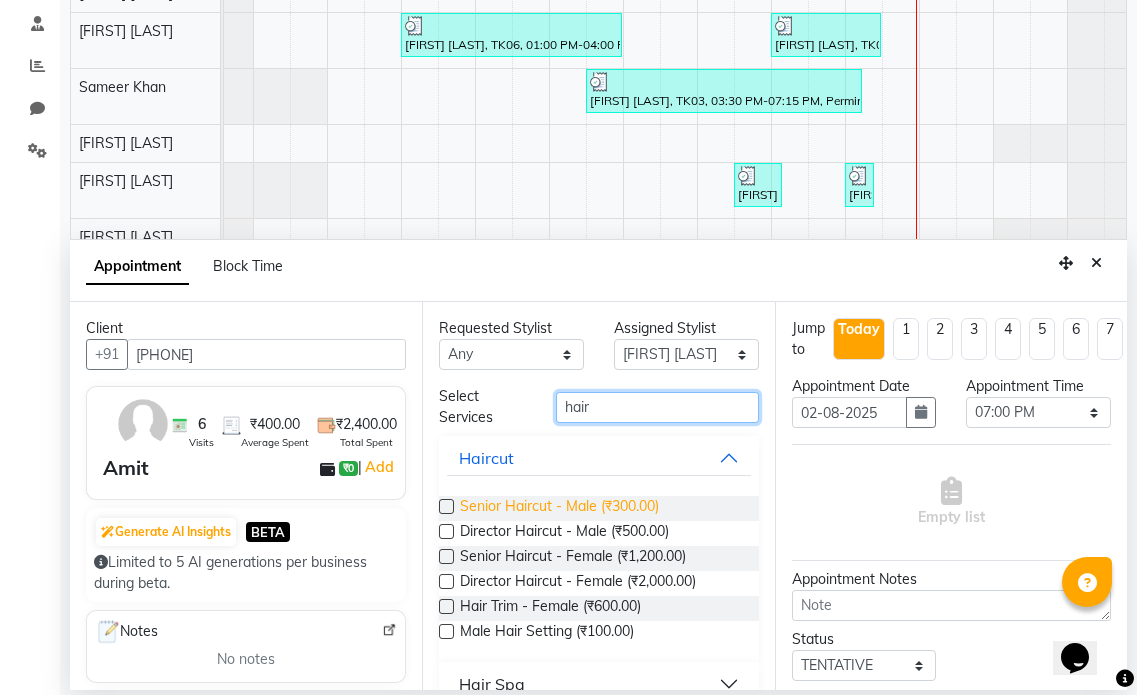 type on "hair" 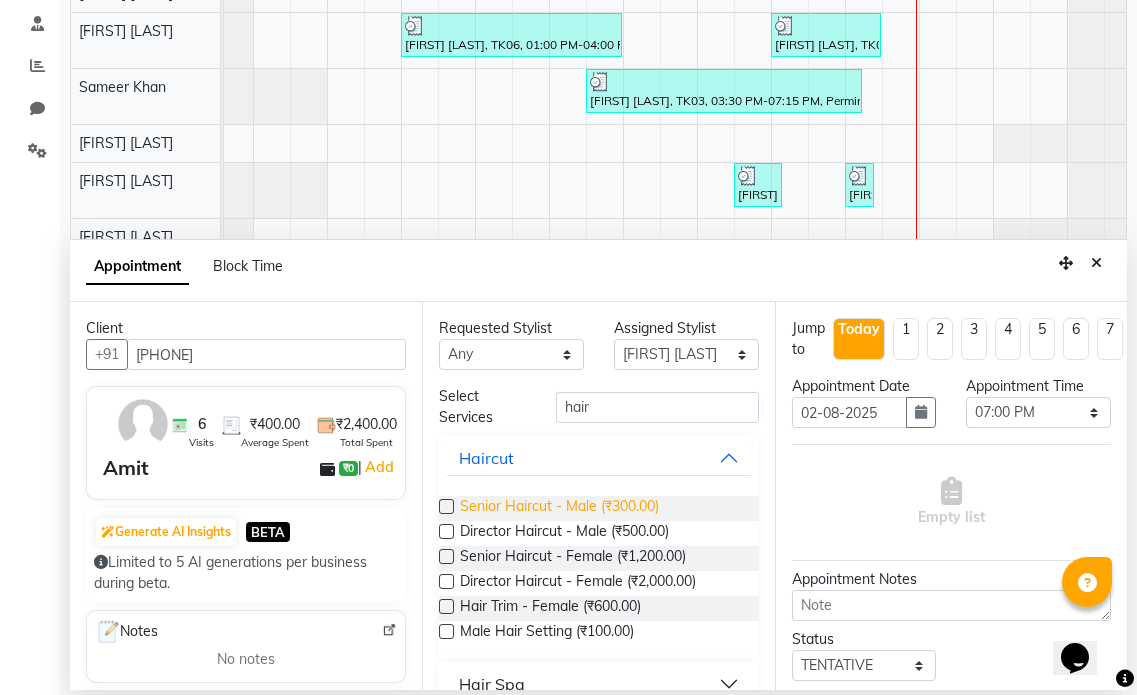 click on "Senior Haircut - Male (₹300.00)" at bounding box center (559, 508) 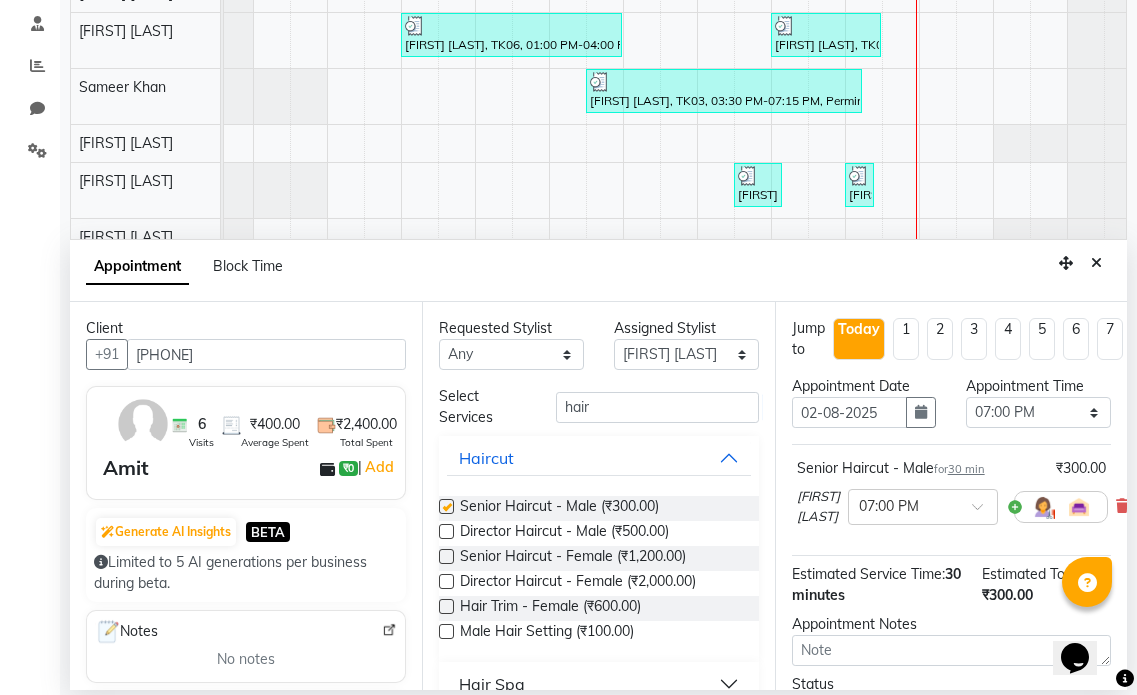 checkbox on "false" 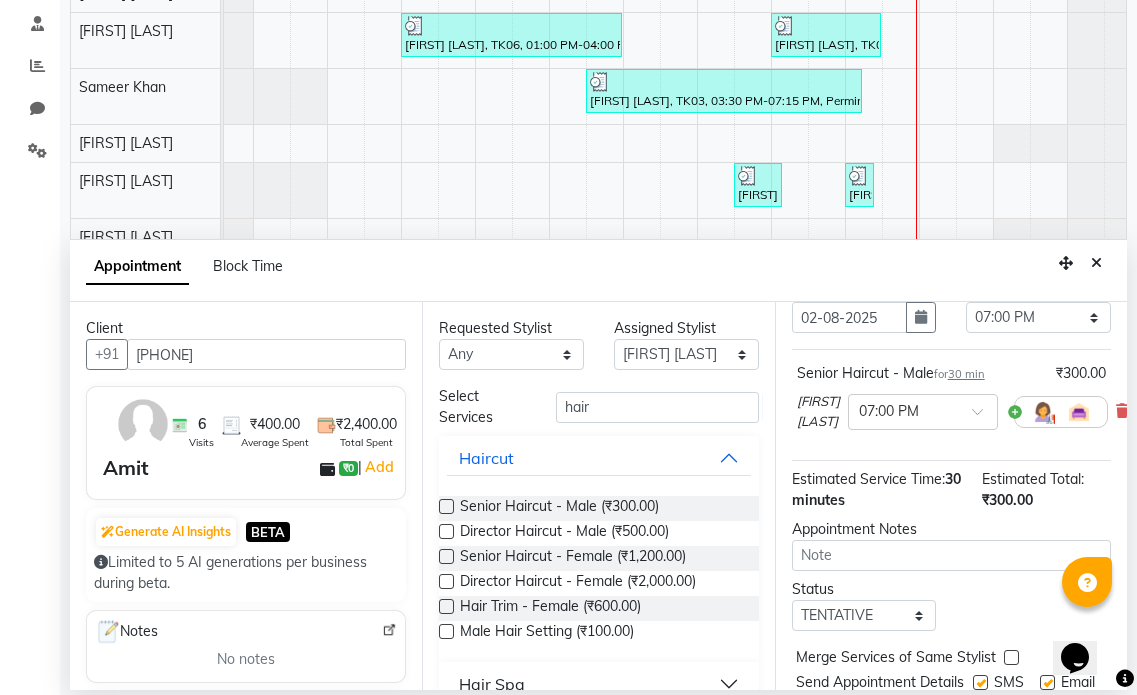 scroll, scrollTop: 214, scrollLeft: 0, axis: vertical 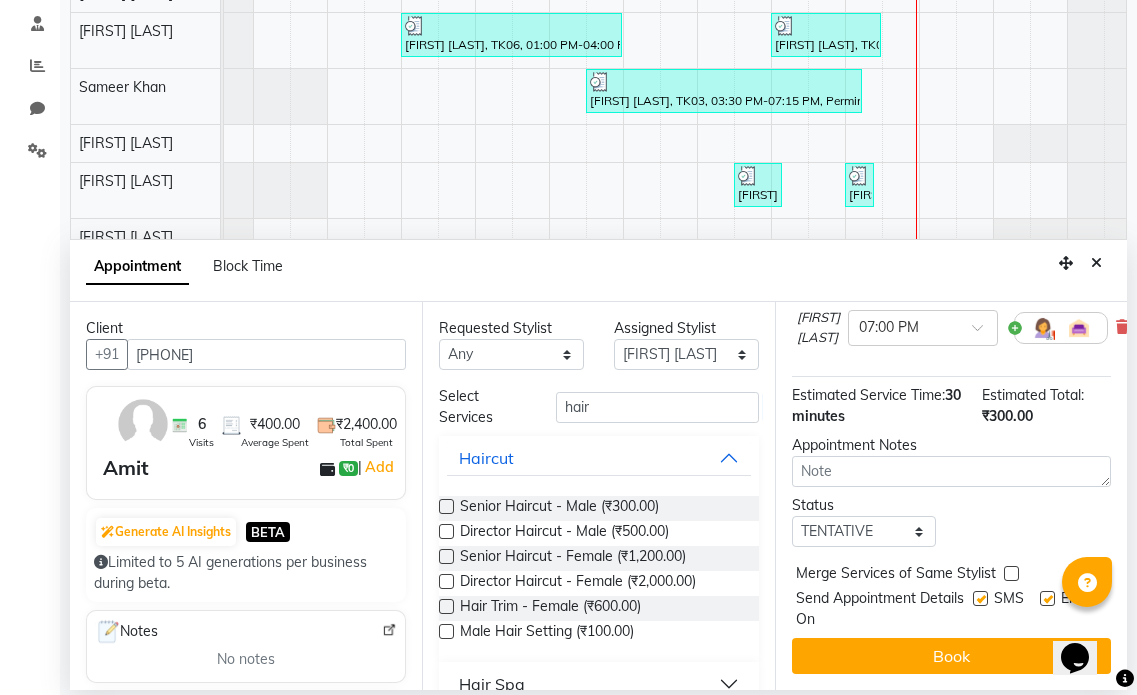 click at bounding box center (1047, 598) 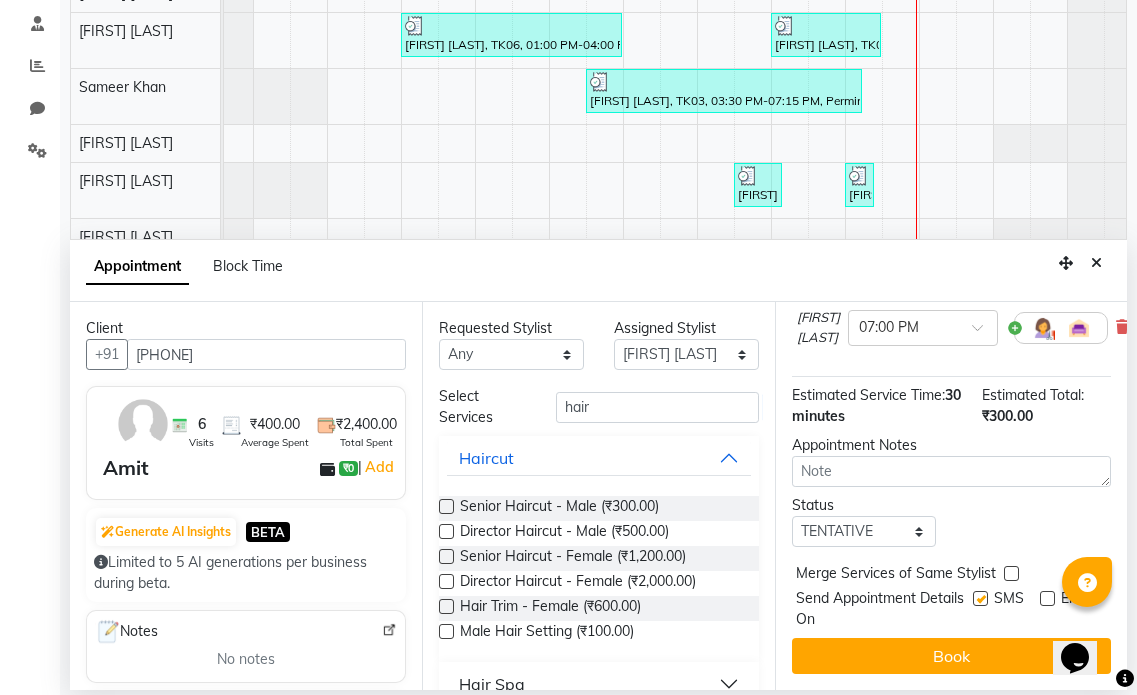 click at bounding box center (980, 598) 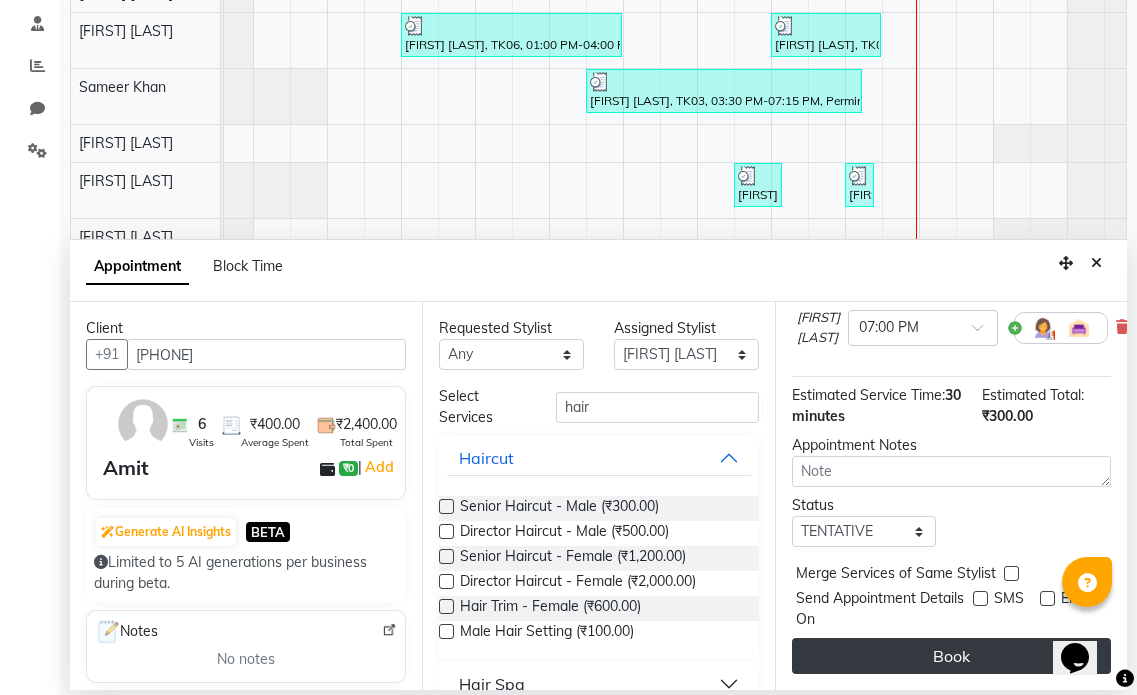 click on "Book" at bounding box center (951, 656) 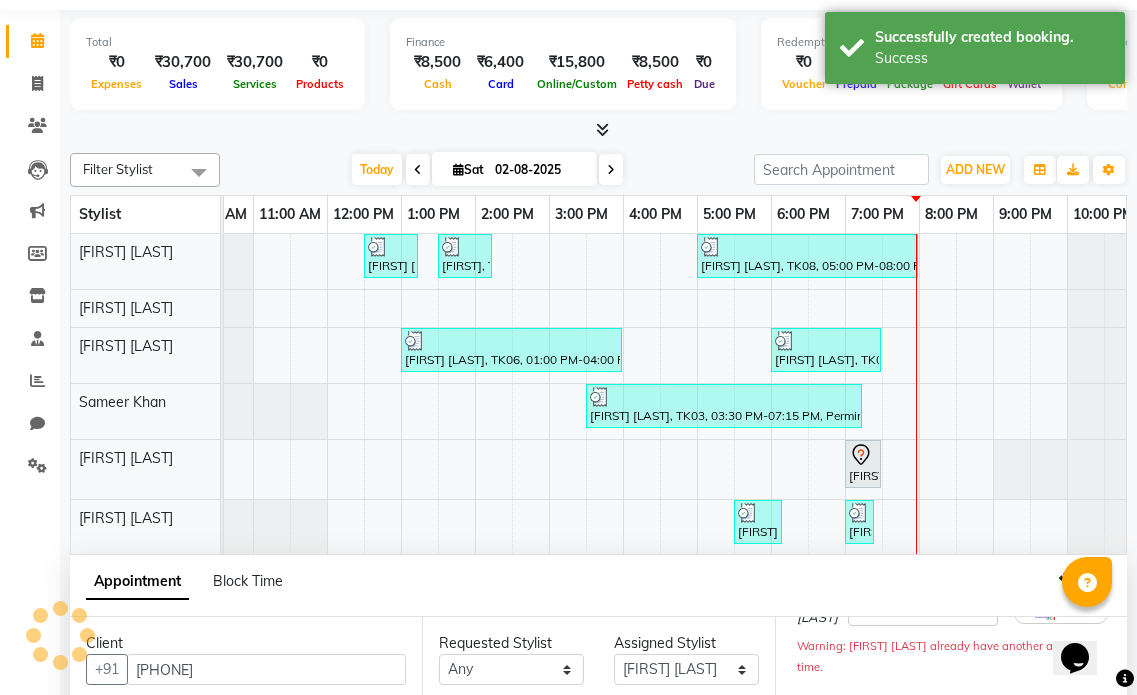 scroll, scrollTop: 0, scrollLeft: 0, axis: both 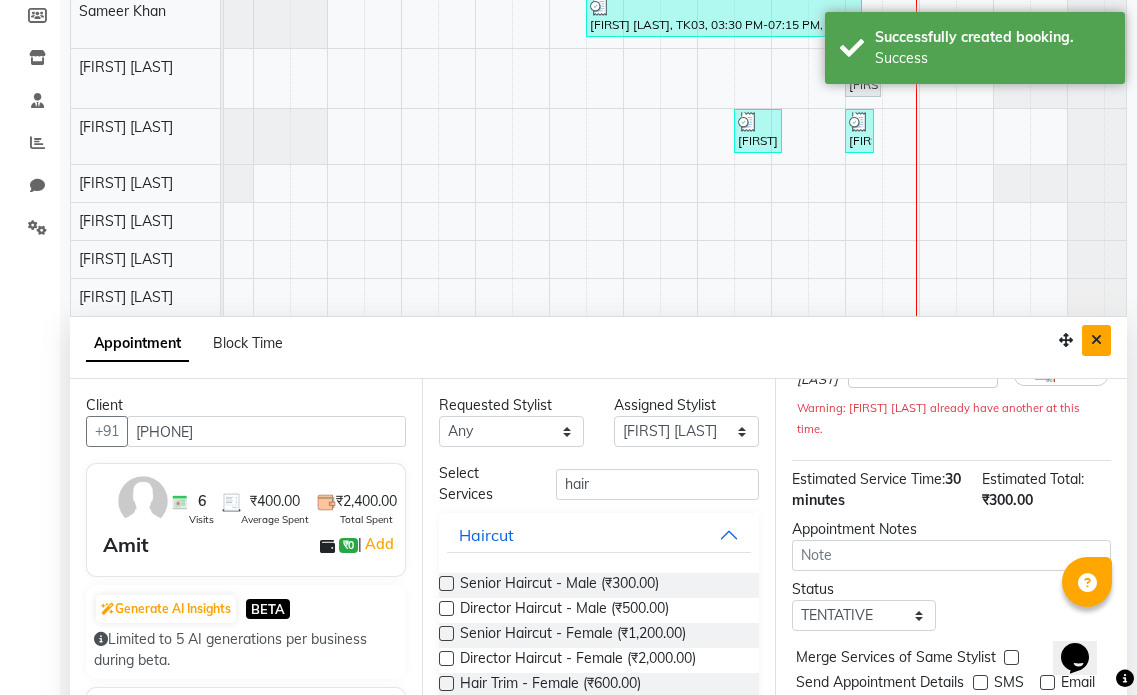 click at bounding box center [1096, 340] 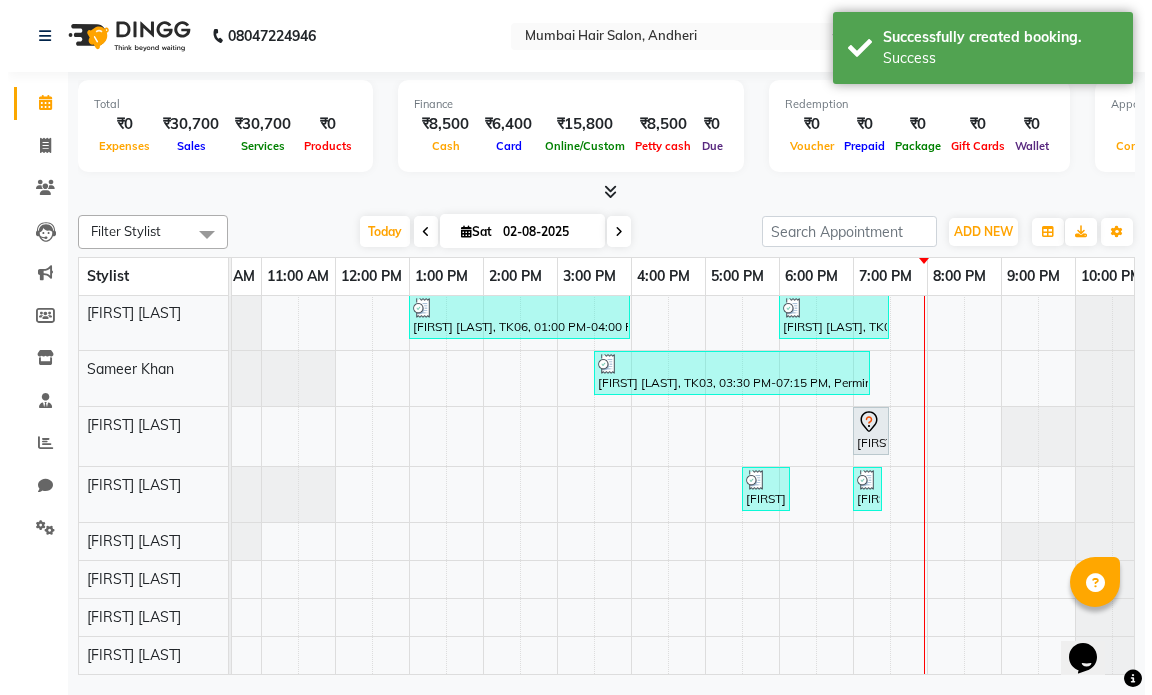 scroll, scrollTop: 0, scrollLeft: 0, axis: both 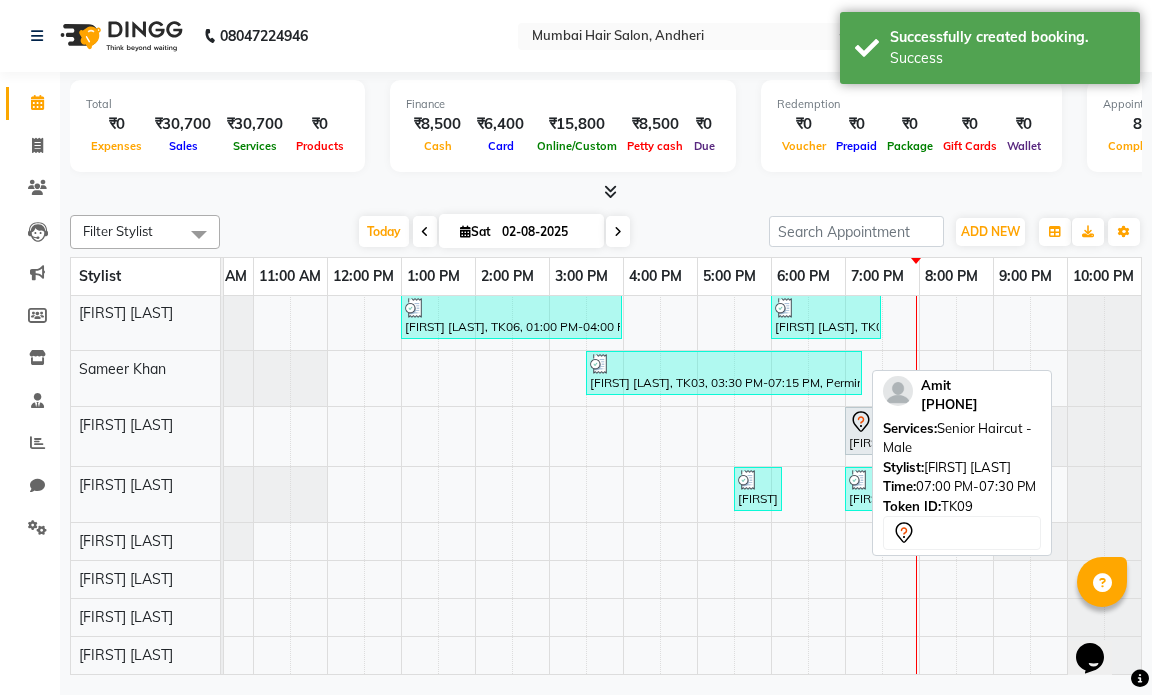 click 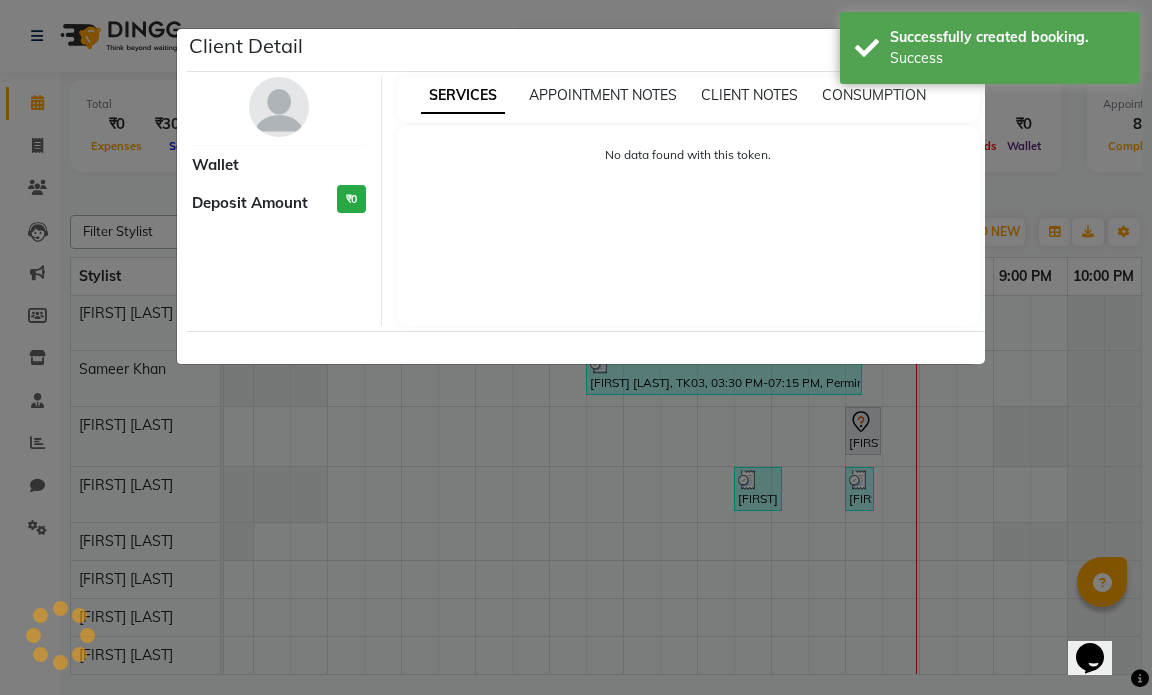select on "7" 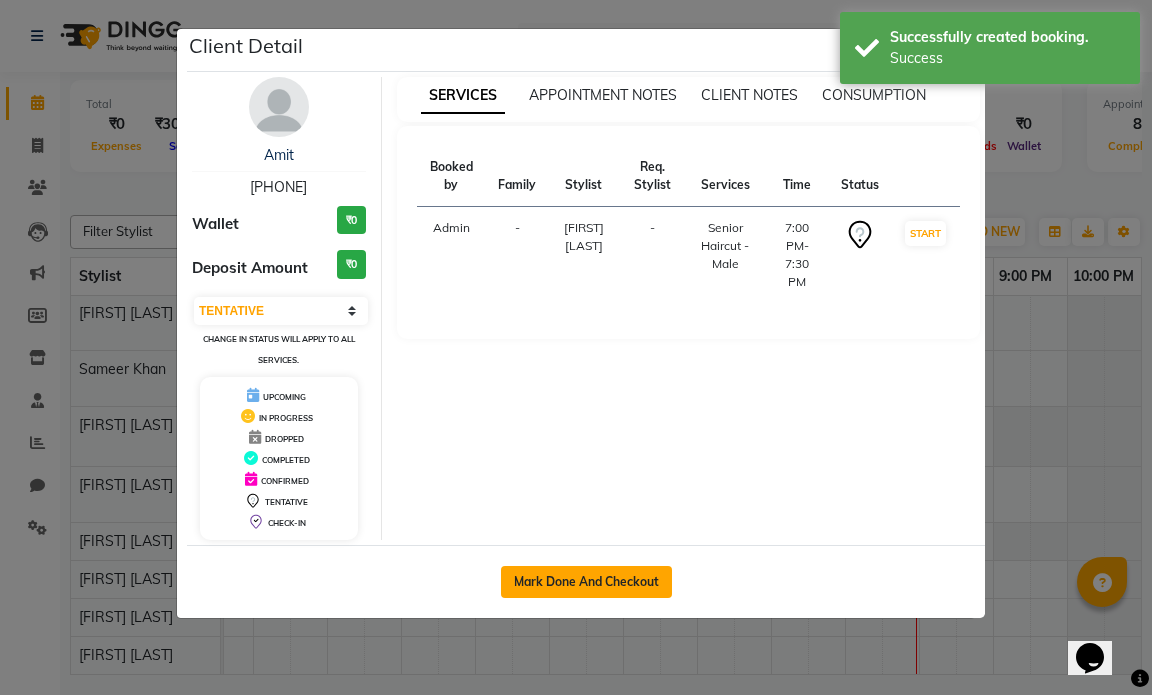 click on "Mark Done And Checkout" 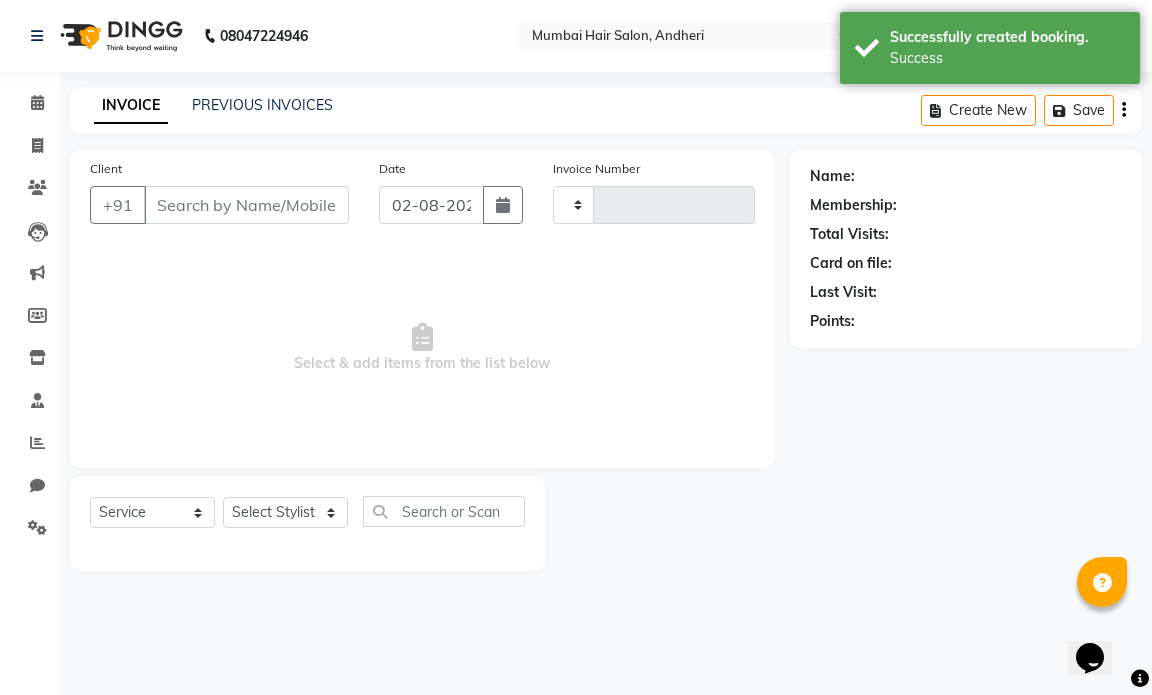 type on "1004" 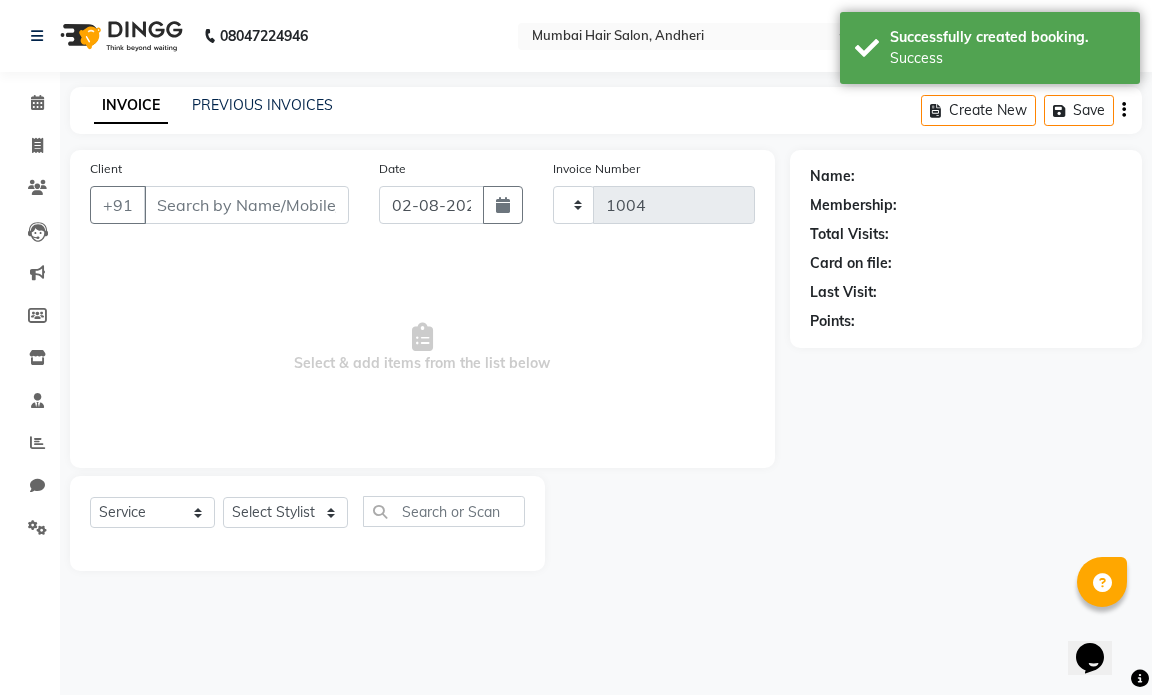 select on "7487" 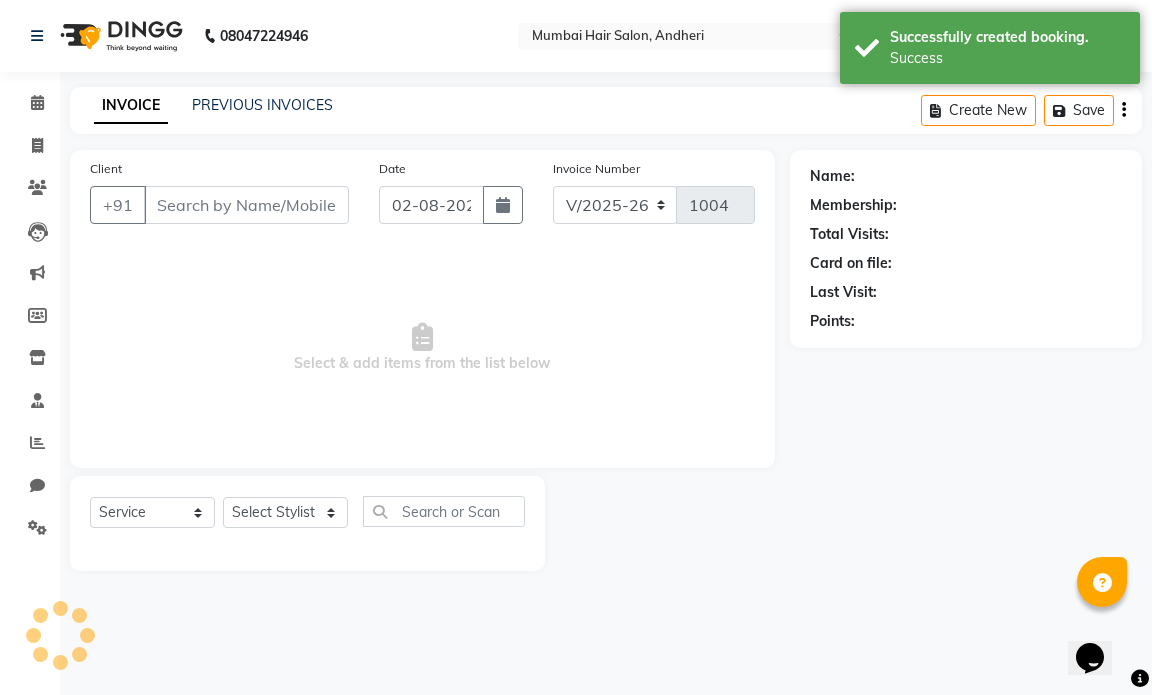 type on "9825067298" 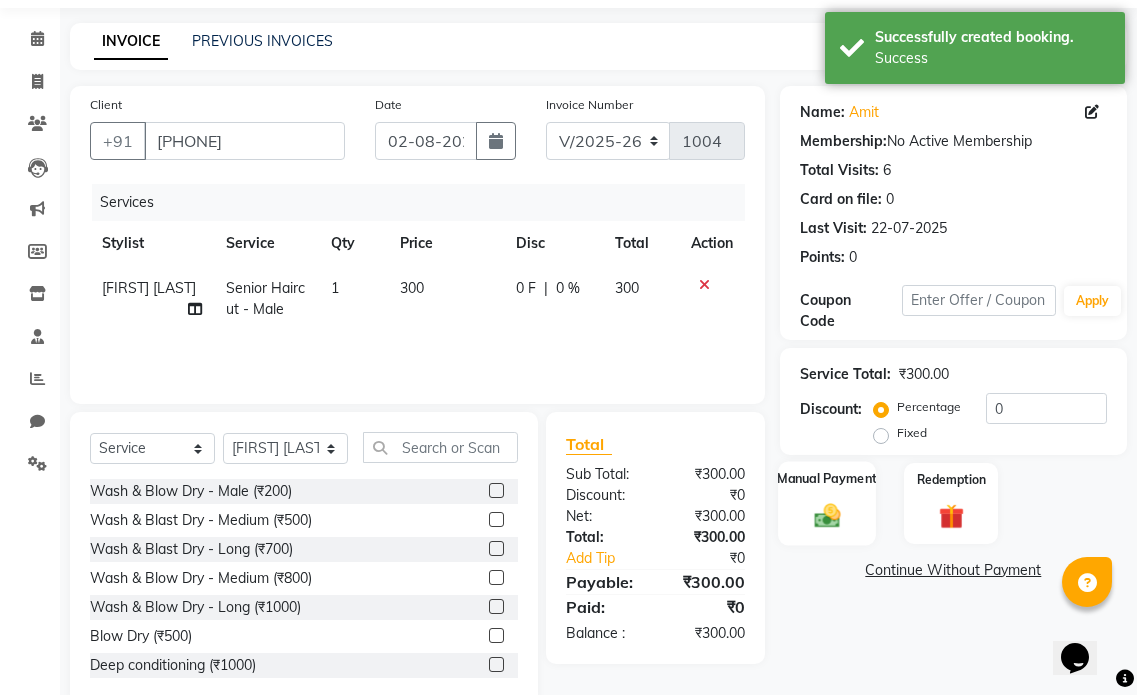 scroll, scrollTop: 100, scrollLeft: 0, axis: vertical 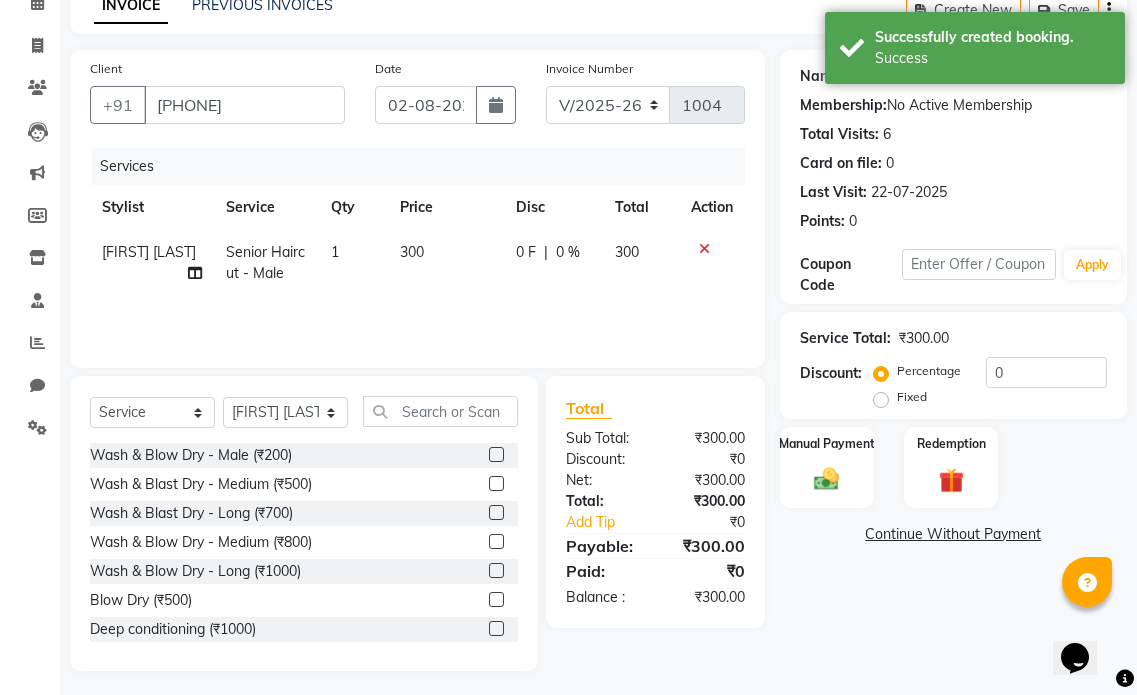 click on "300" 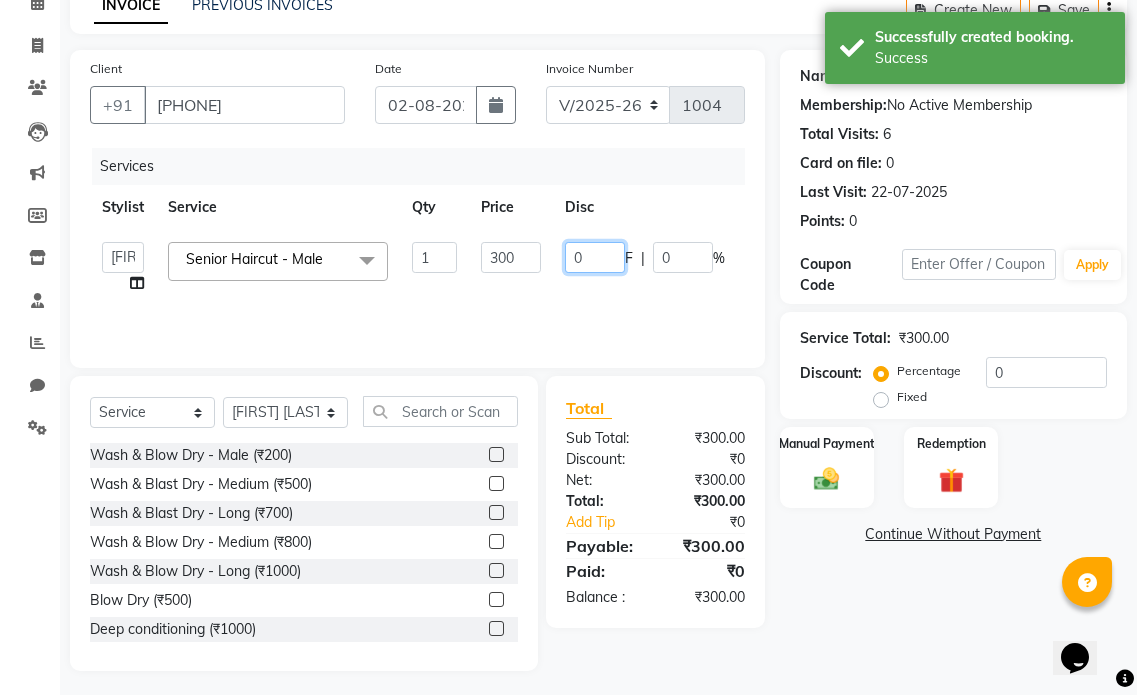 drag, startPoint x: 575, startPoint y: 263, endPoint x: 602, endPoint y: 249, distance: 30.413813 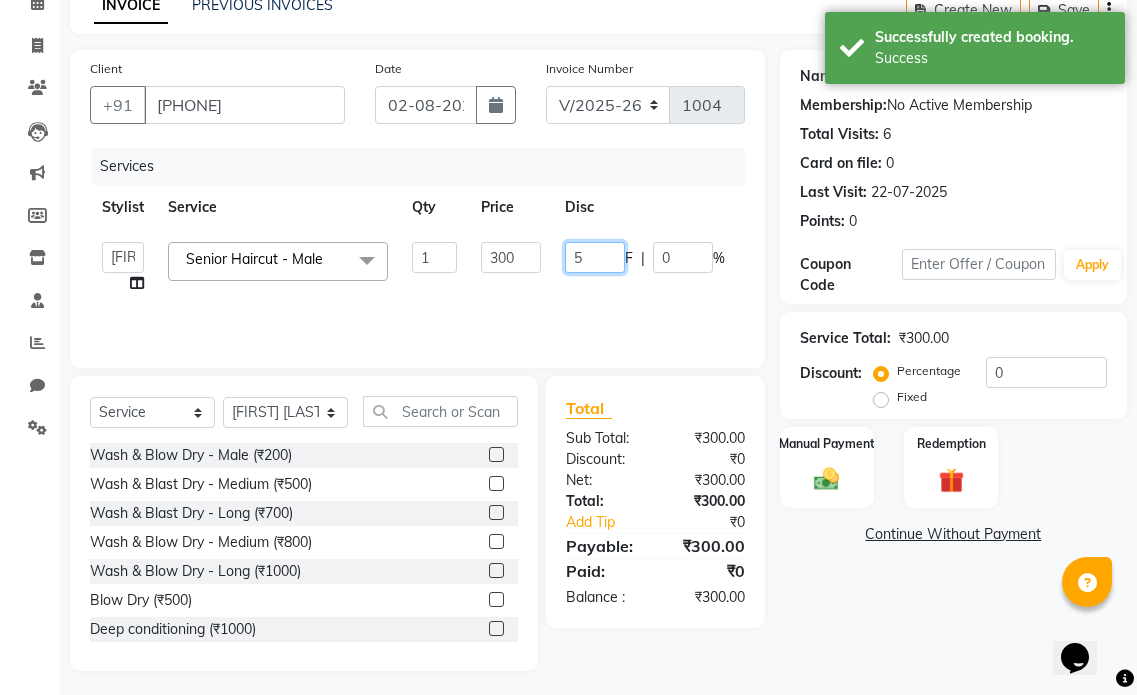 type on "50" 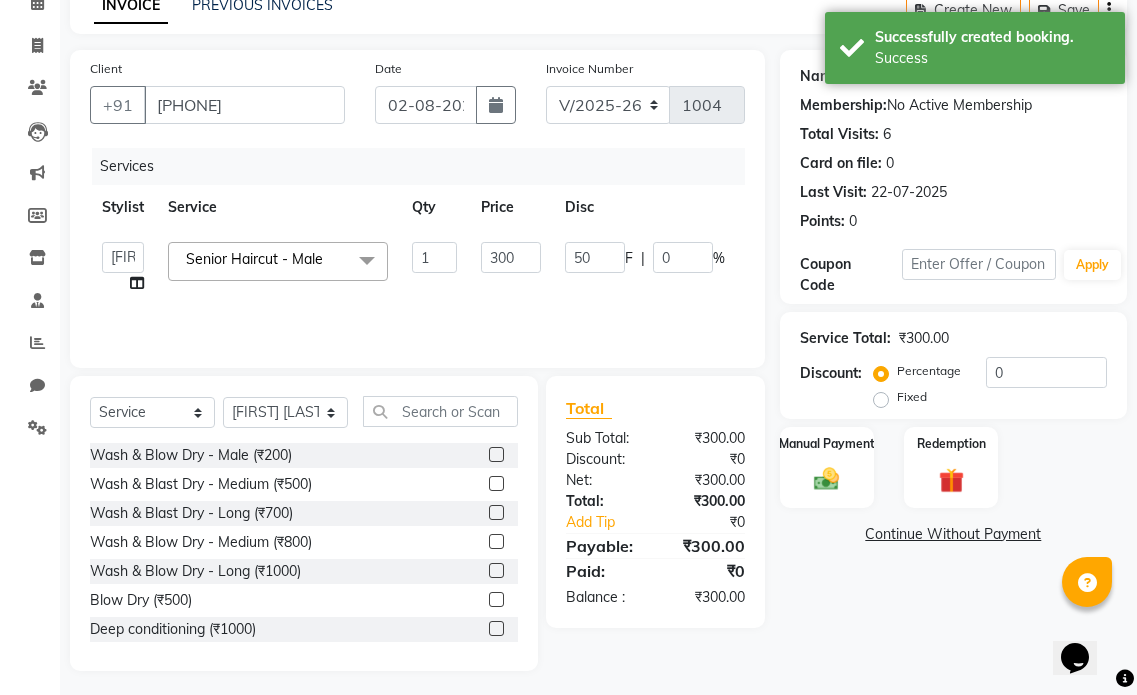 click on "Services Stylist Service Qty Price Disc Total Action  Amol Dinkar Pawar   Arman Ansari   Atish Kadel   Mohd Shamshad    MUMBAI HAIR SALON   Payal Kalyan   Rehan Ansari   Salam Ansari   Sameer Khan   Shuab Ansari   Swara Bamne  Senior Haircut - Male  x Wash & Blow Dry - Male (₹200) Wash & Blast Dry - Medium  (₹500) Wash & Blast Dry - Long  (₹700) Wash & Blow Dry - Medium  (₹800) Wash & Blow Dry - Long  (₹1000) Blow Dry (₹500) Deep conditioning  (₹1000) Head Shave (₹1500) Senior Haircut - Male (₹300) Director Haircut - Male (₹500) Aditional Wash Male  (₹200) Senior Haircut - Female (₹1200) Director Haircut - Female (₹2000) Aditional Wash Female  (₹300) Beard / Shave (₹200) Hair Trim - Female (₹600) Bangs - Female  (₹500) Male Hair Setting (₹100) Ironing/Tong/Crimping - Medium (₹1500) Ironing/Tong/Crimping - Long  (₹2000) Ironing/Tong/Crimping - Below Waist   (₹2500) Glitter - Per strand (₹50) Touch-up 1 Inches - Majirel  (₹1400) Touch-up 1 Inches - Inoa   (₹1800)" 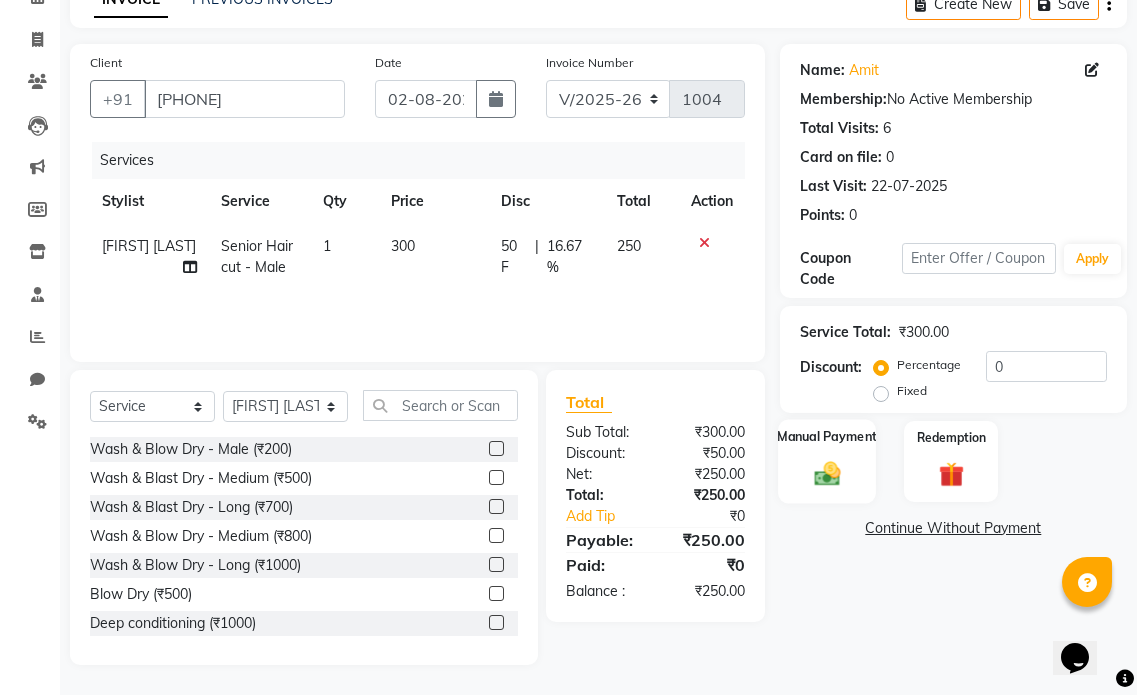 click 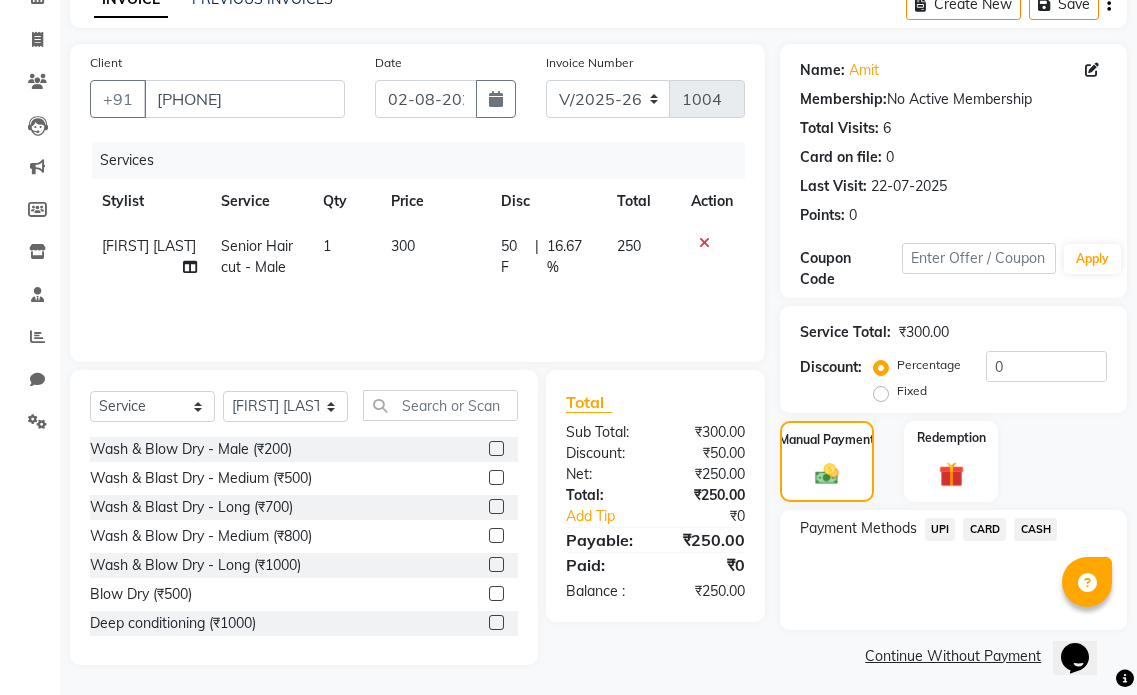 scroll, scrollTop: 112, scrollLeft: 0, axis: vertical 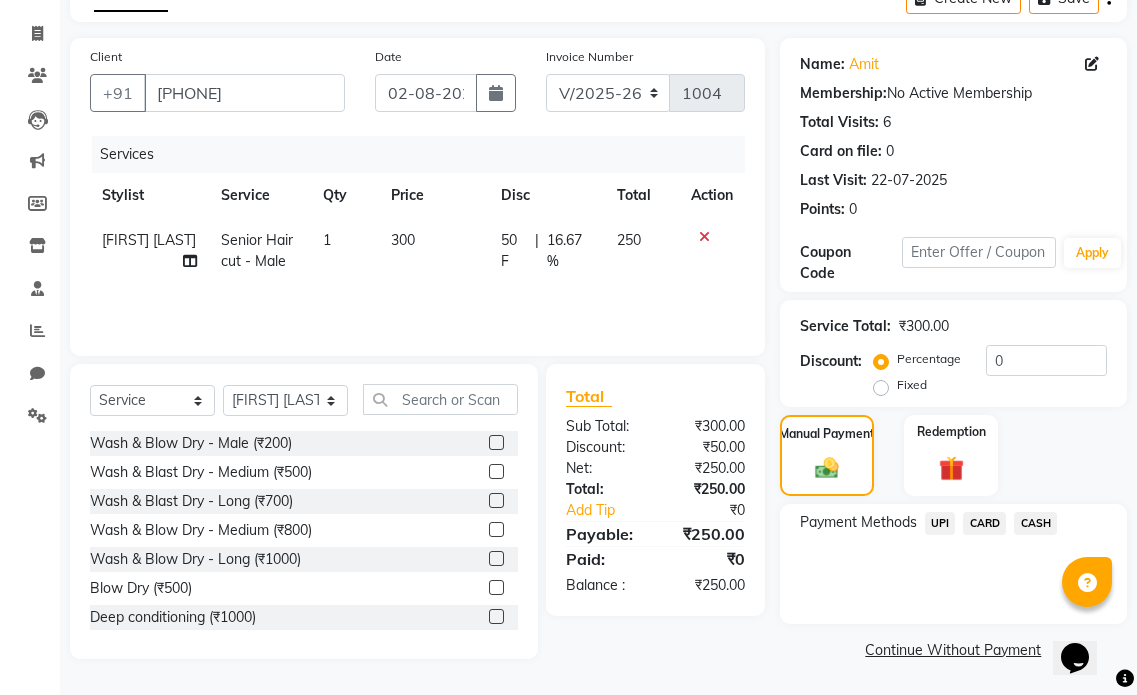 click on "UPI" 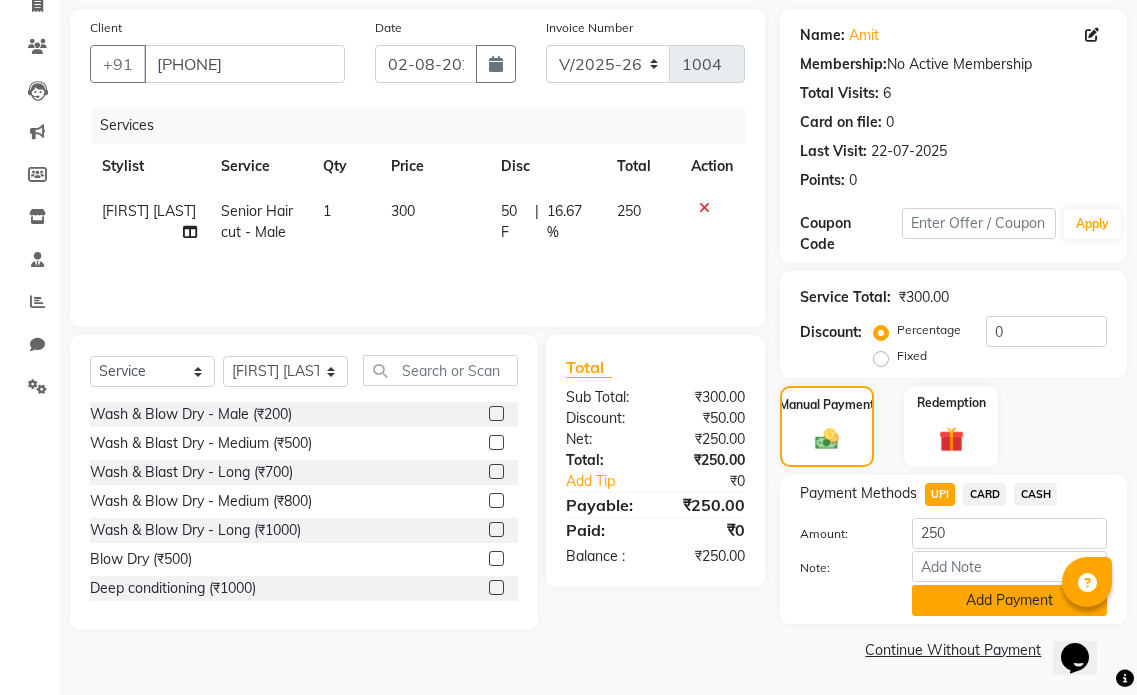 click on "Add Payment" 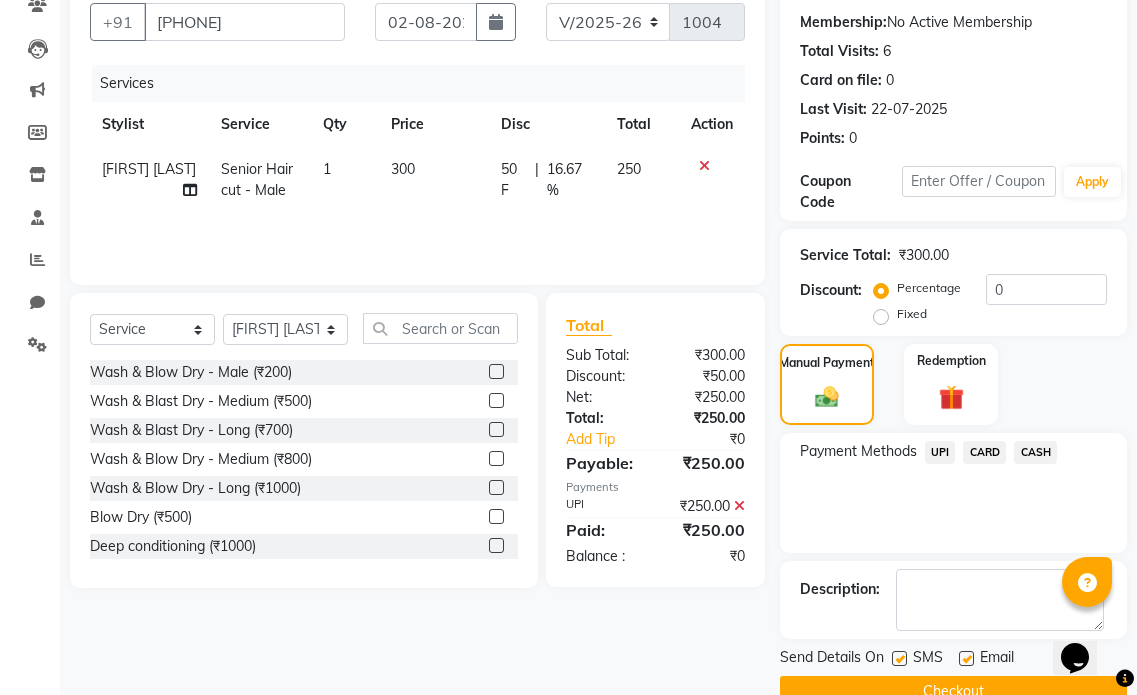 scroll, scrollTop: 225, scrollLeft: 0, axis: vertical 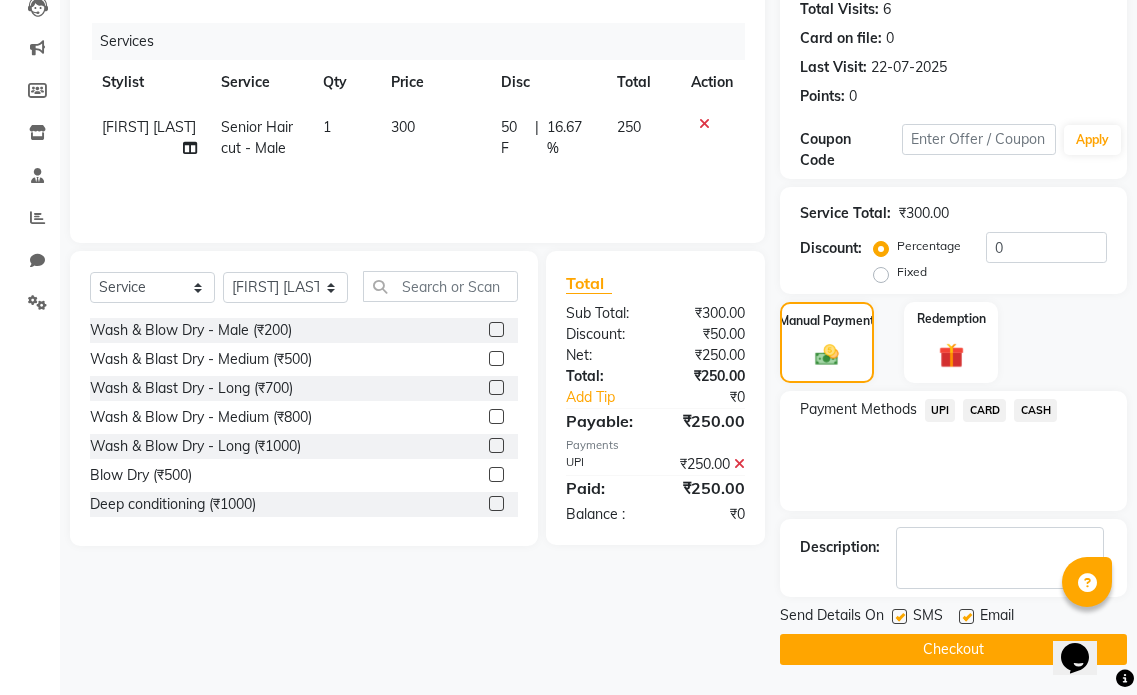 click 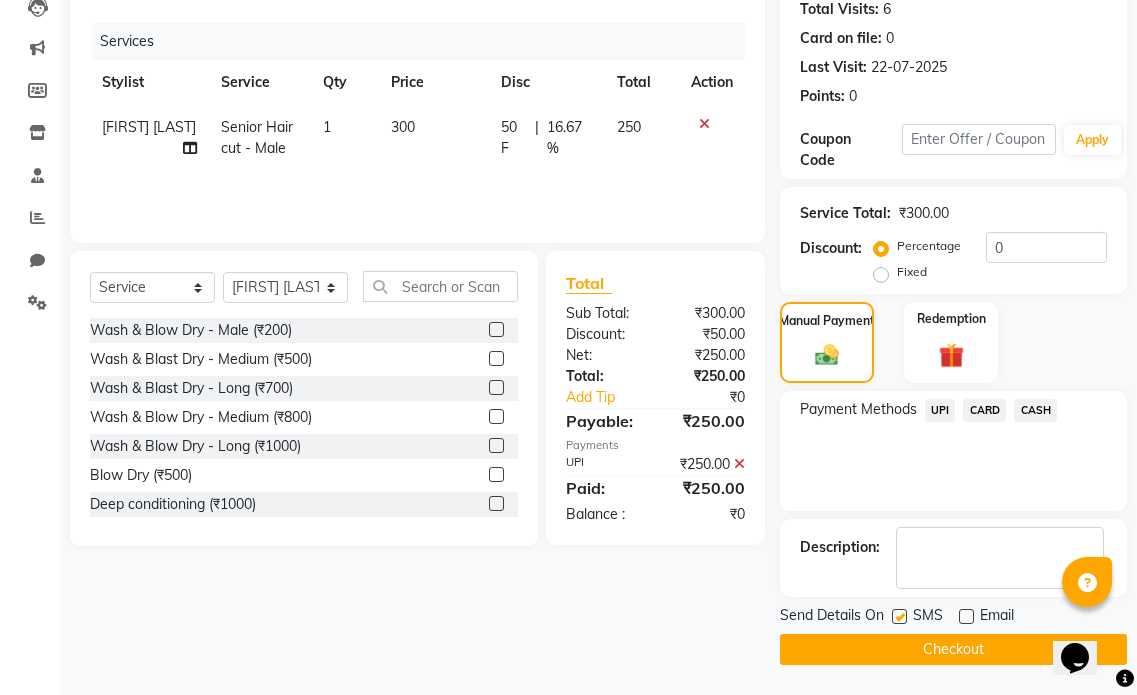click on "Checkout" 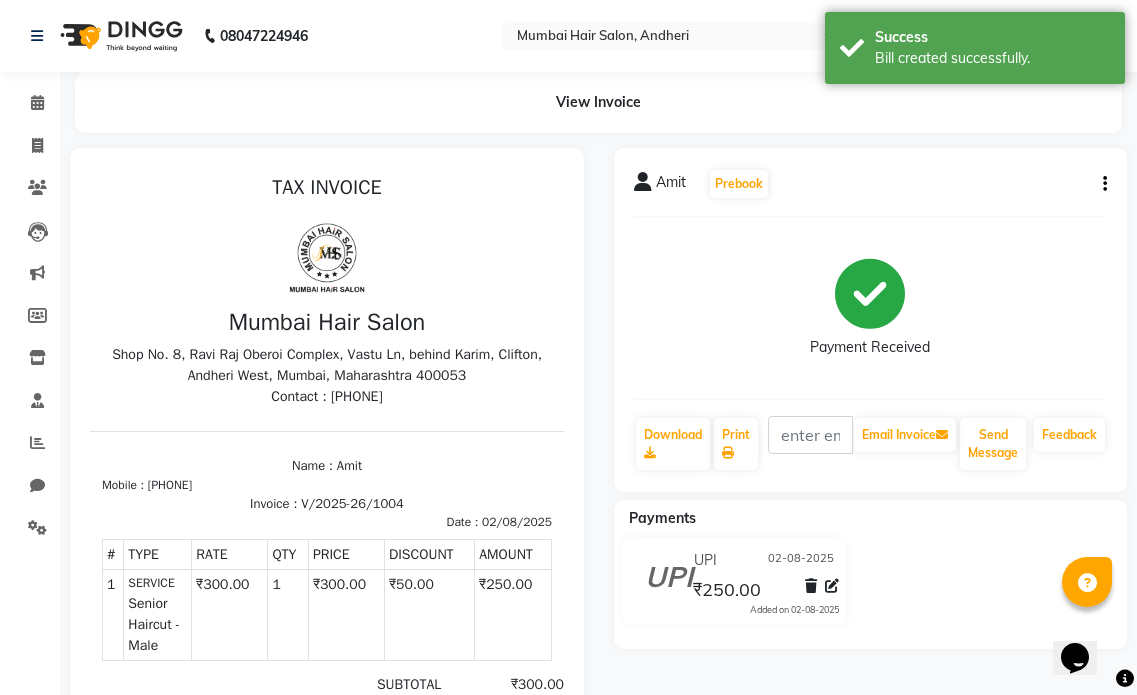 scroll, scrollTop: 0, scrollLeft: 0, axis: both 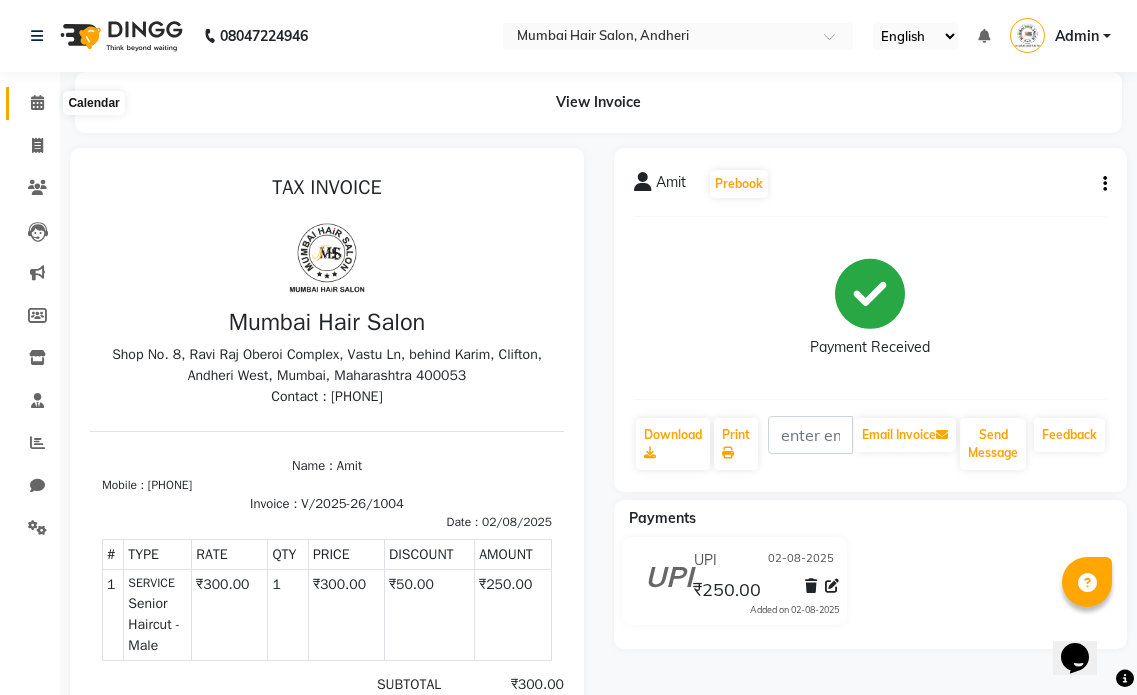 click 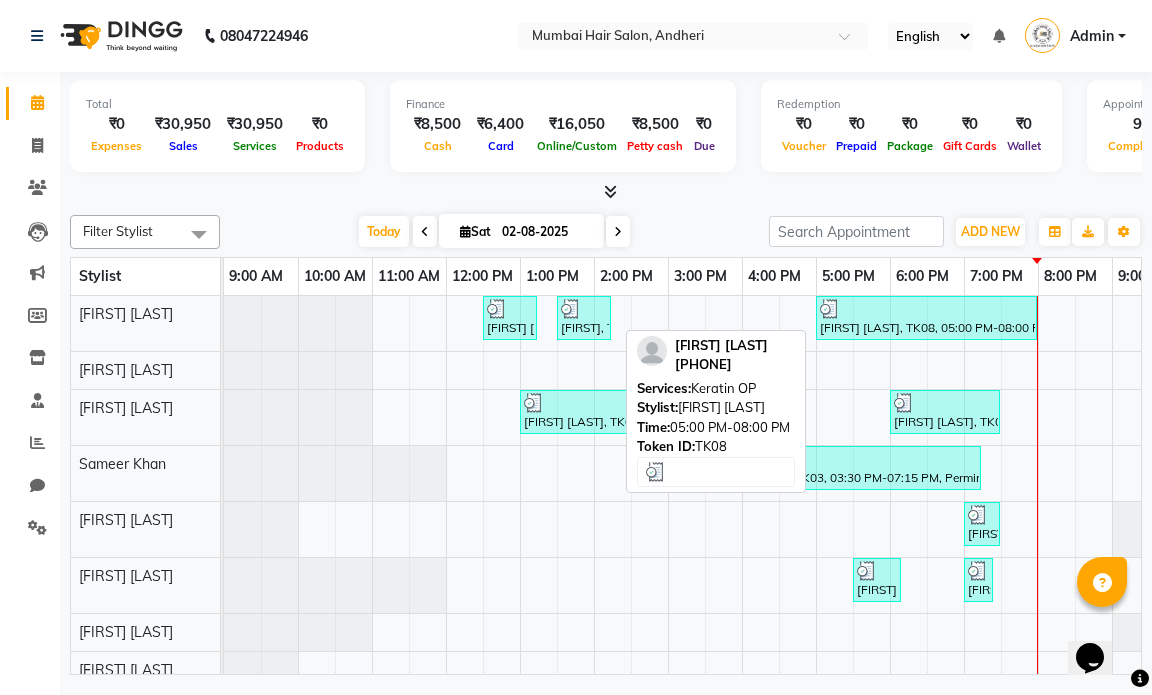 click at bounding box center (926, 309) 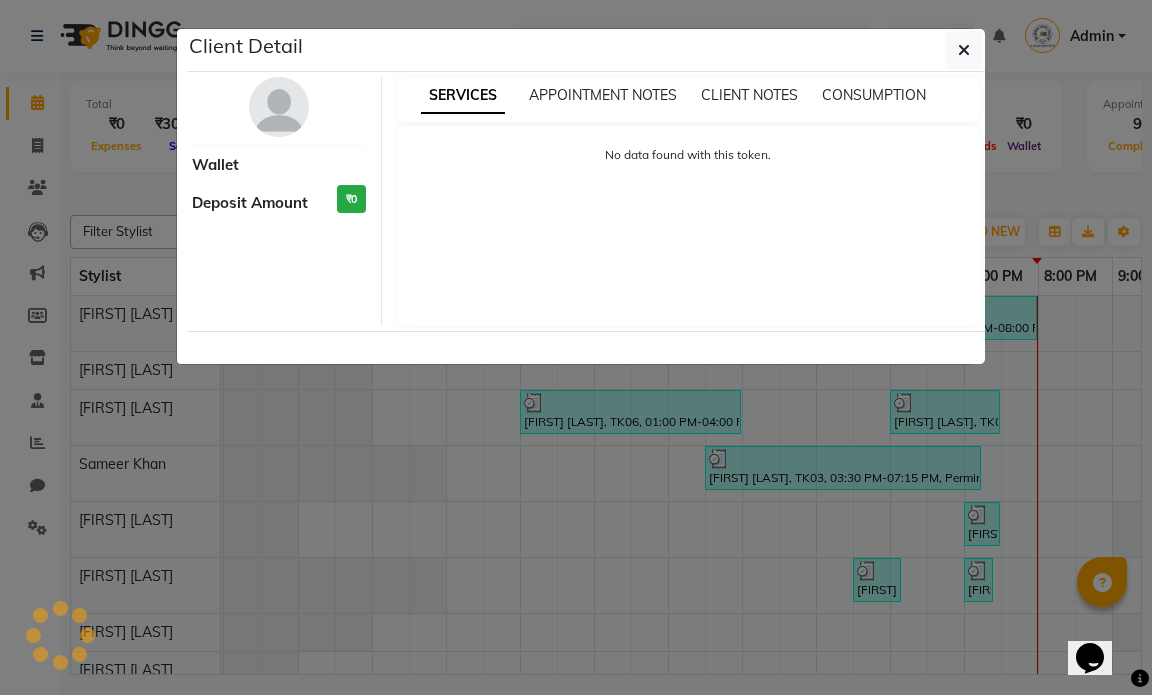 select on "3" 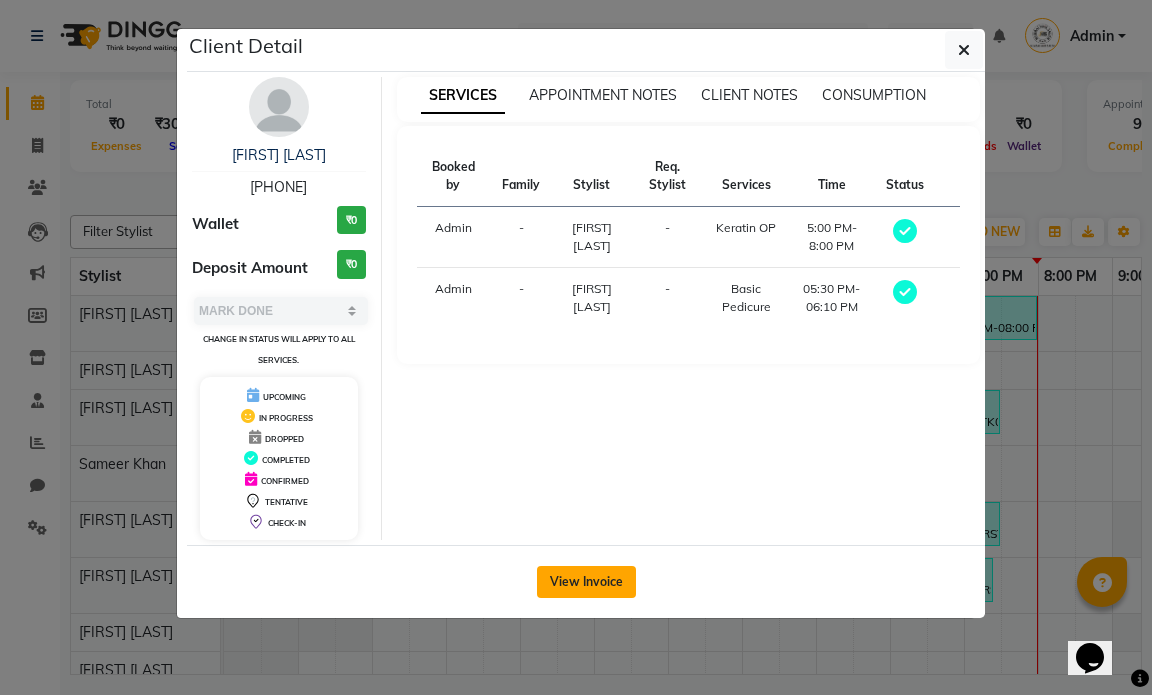 click on "View Invoice" 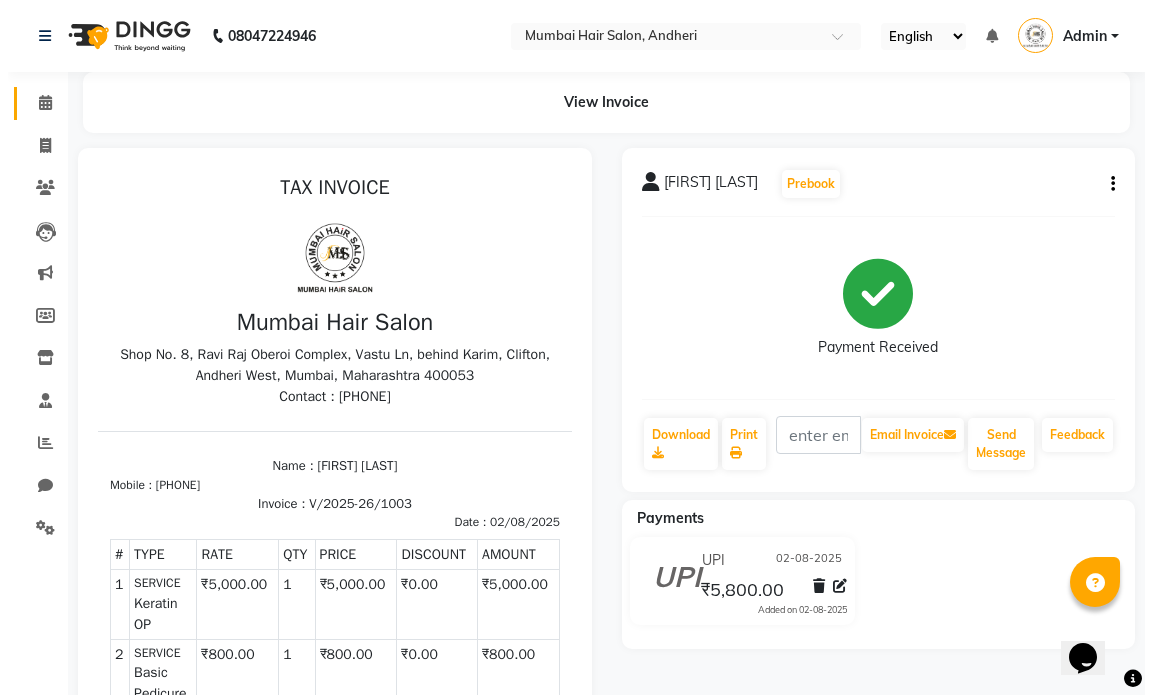 scroll, scrollTop: 0, scrollLeft: 0, axis: both 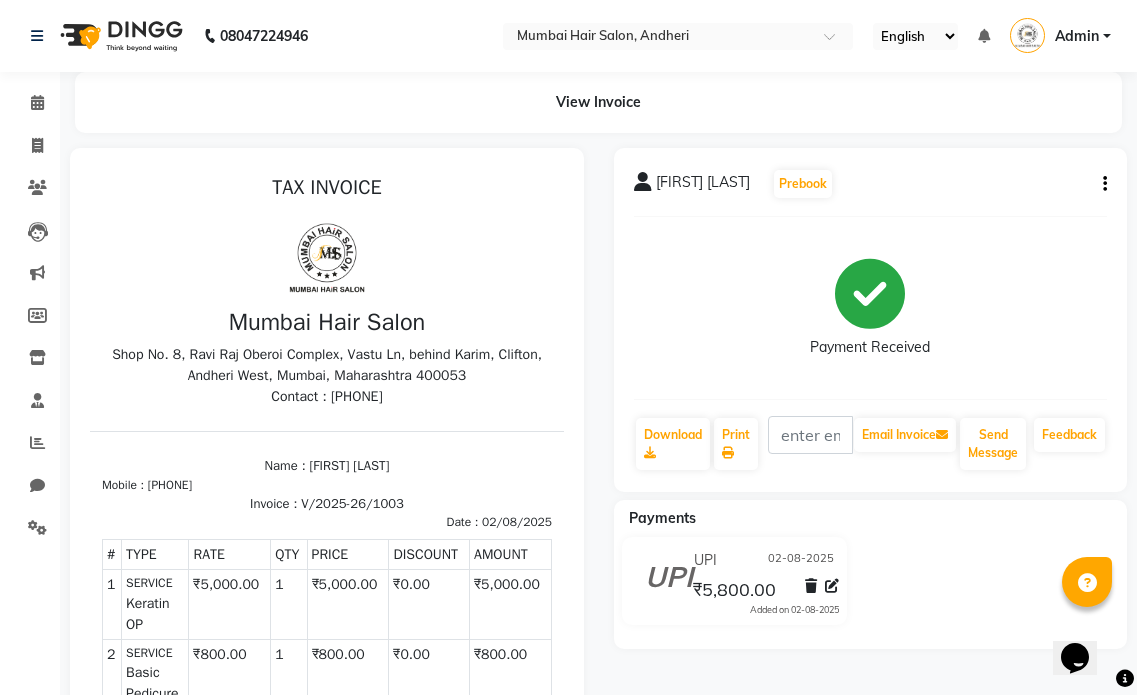click 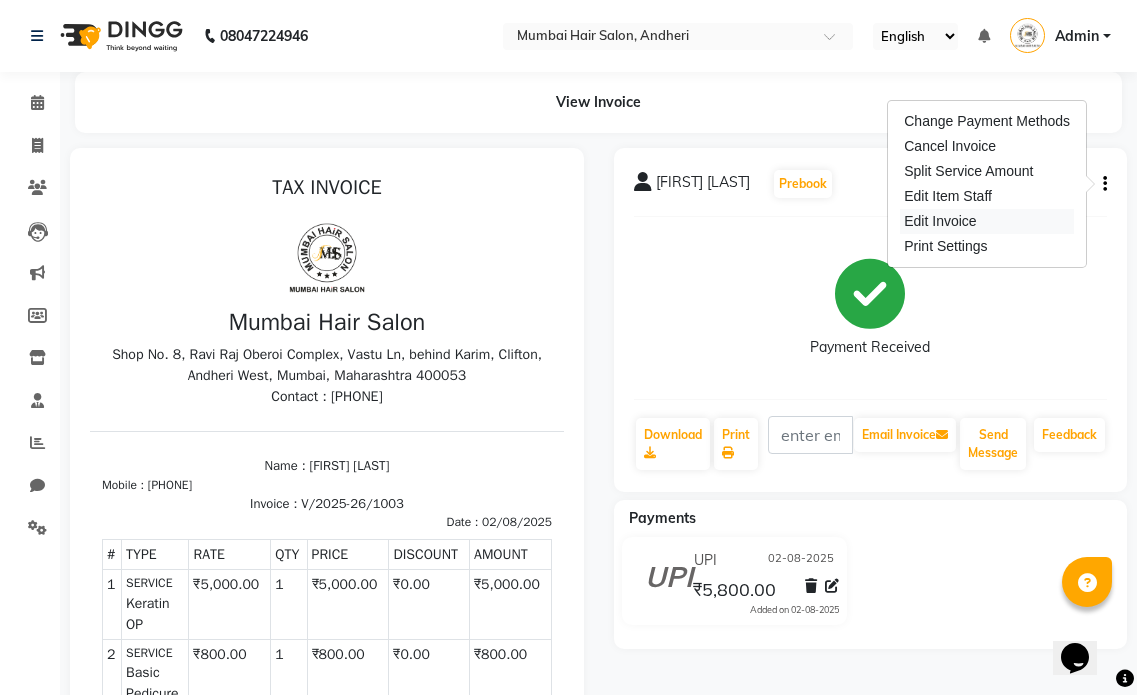 click on "Edit Invoice" at bounding box center (987, 221) 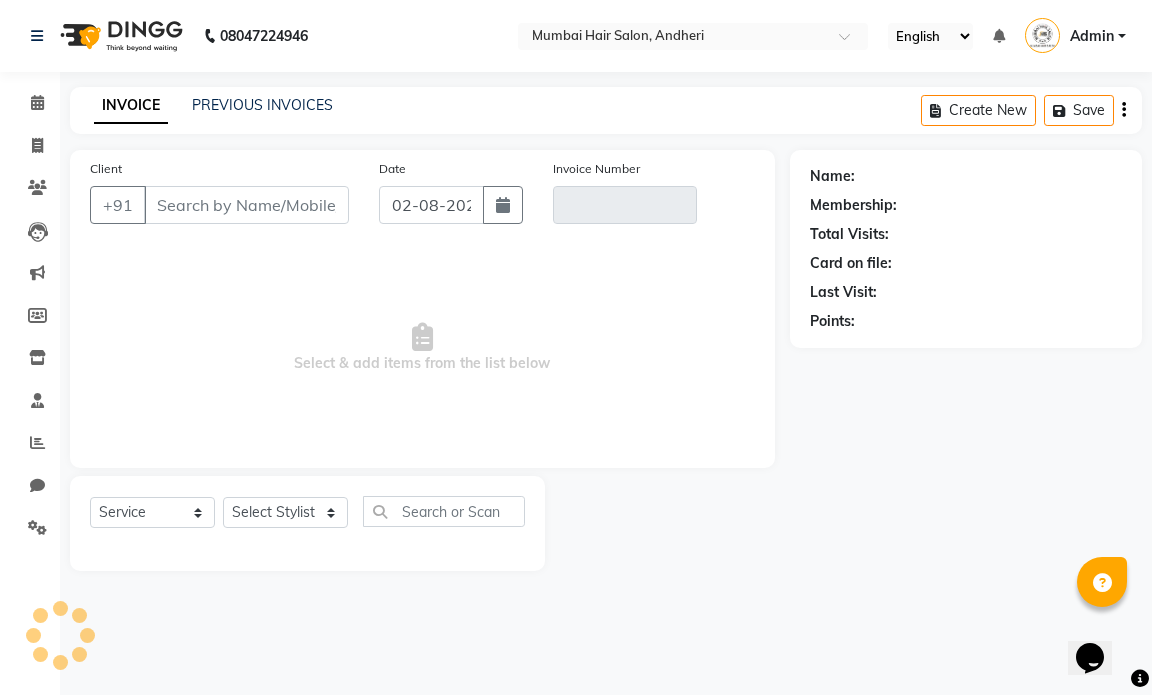 type on "[PHONE]" 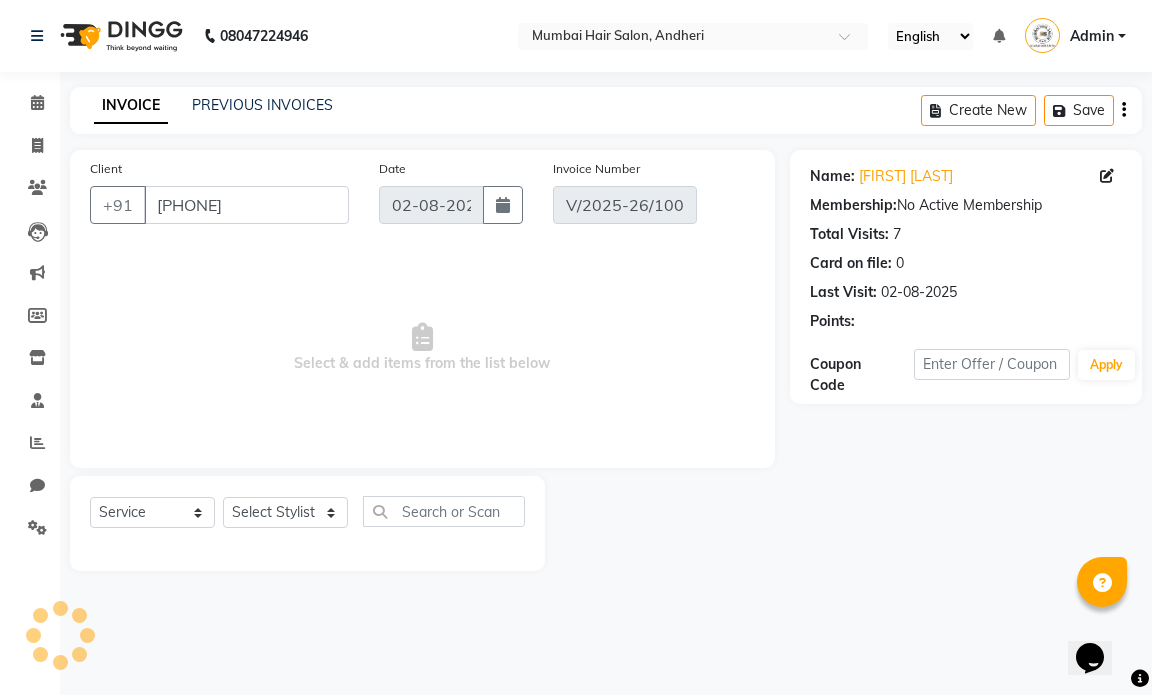 select on "select" 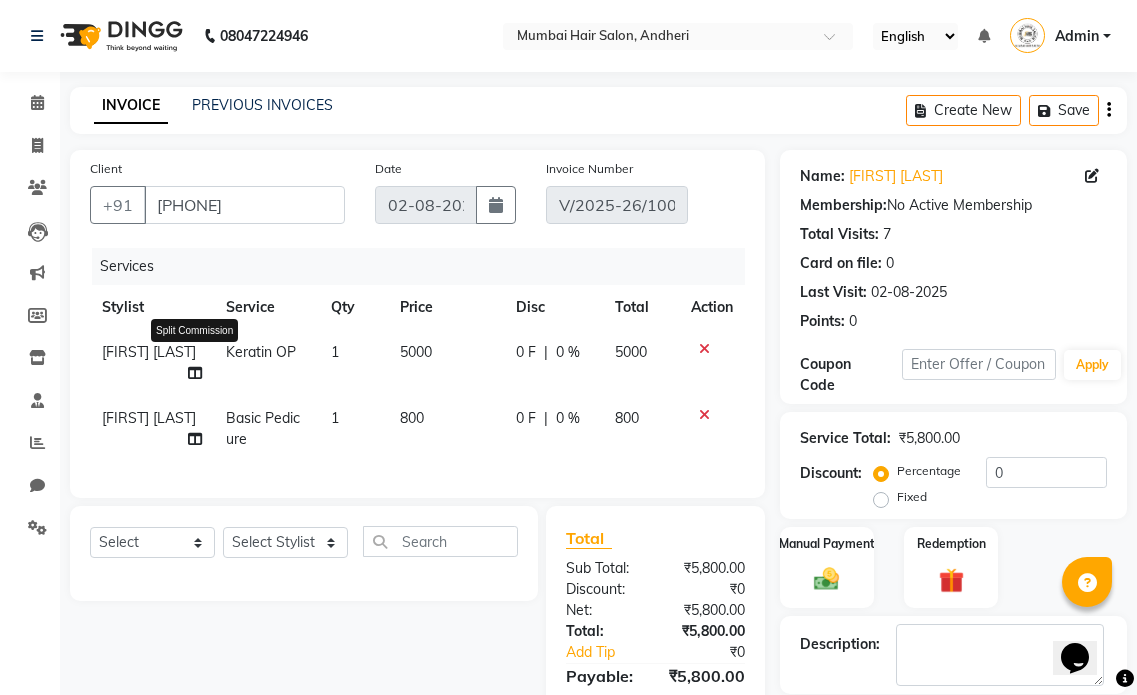click 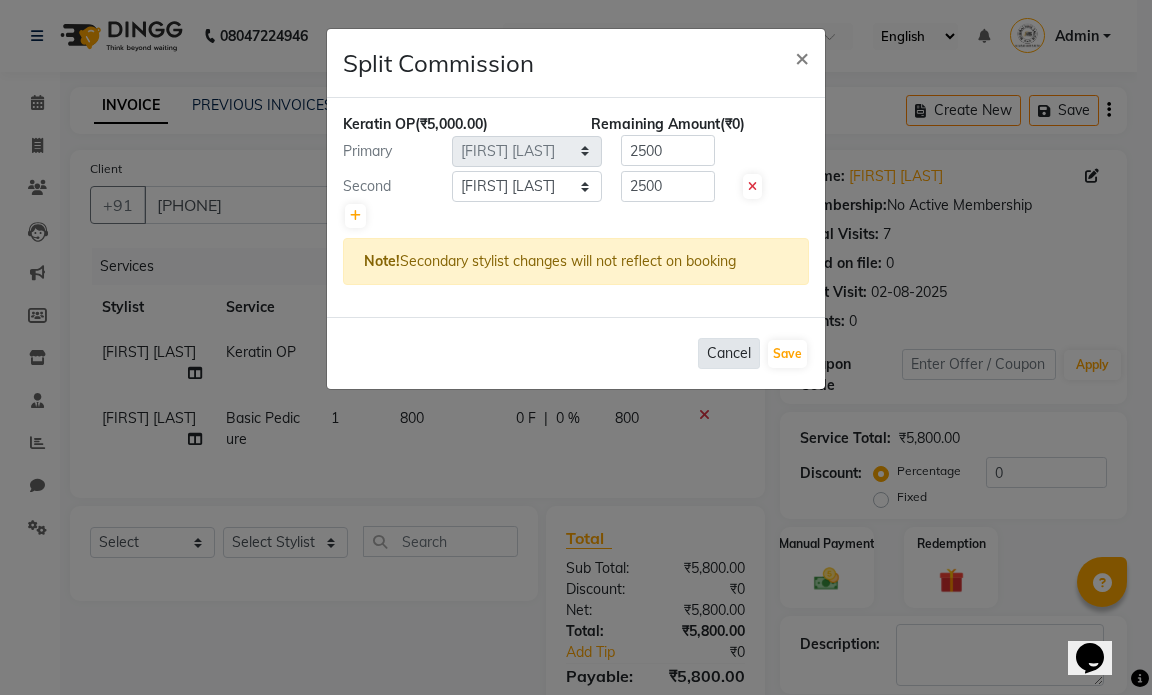 click on "Cancel" 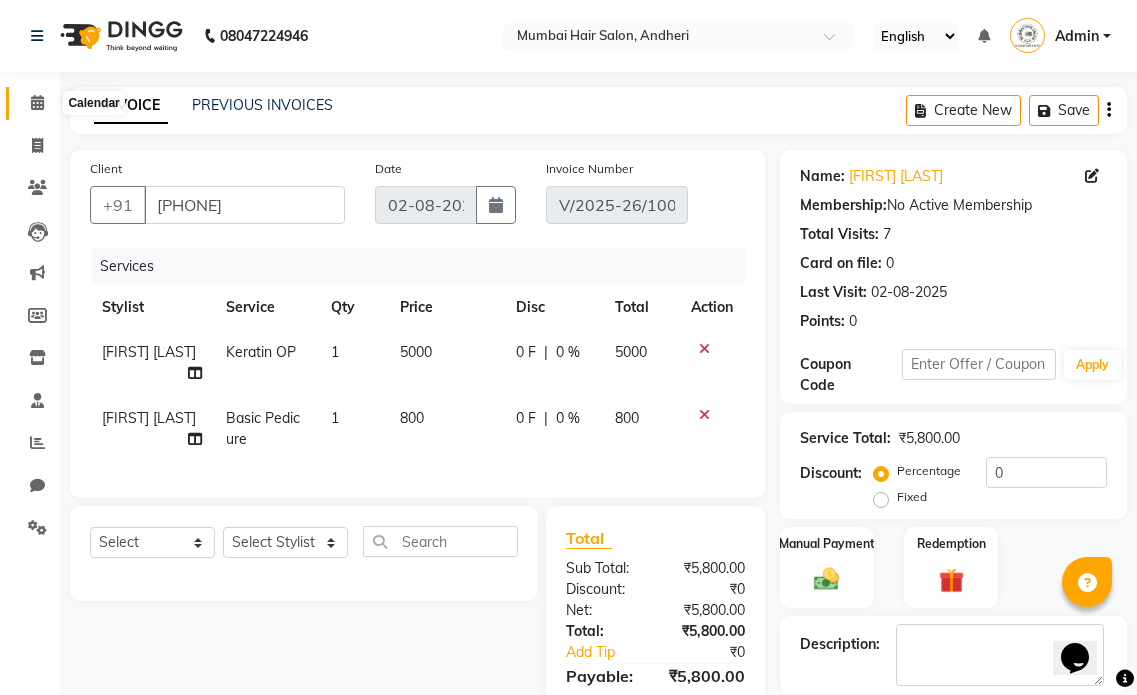 click 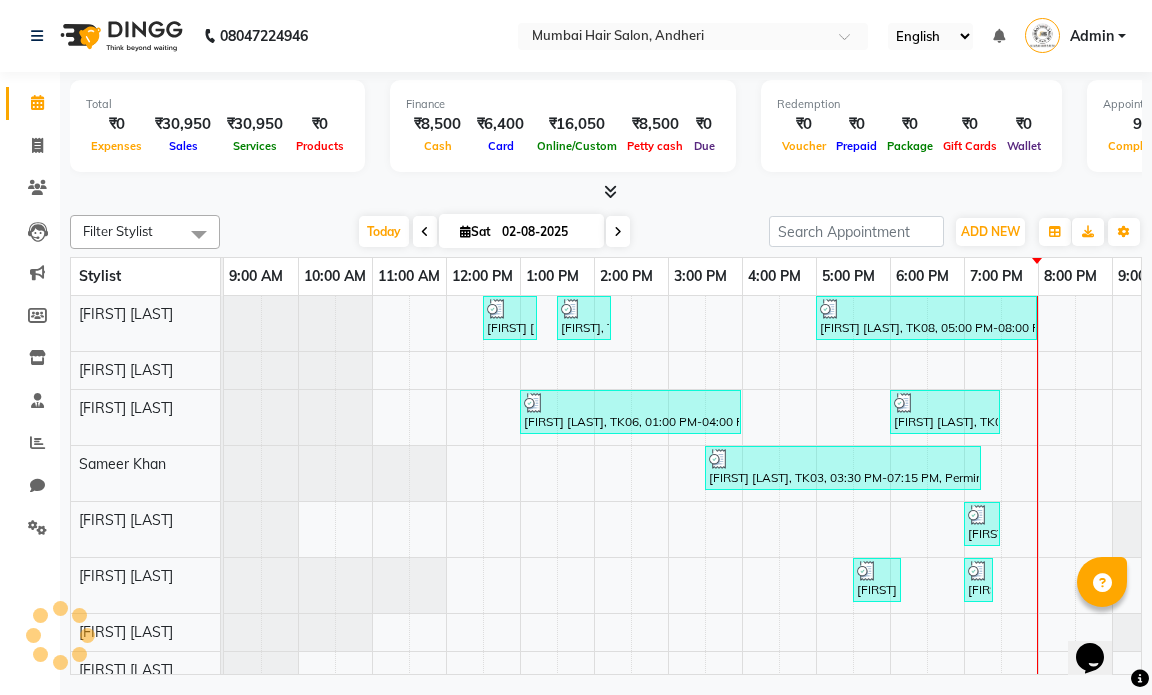 scroll, scrollTop: 0, scrollLeft: 0, axis: both 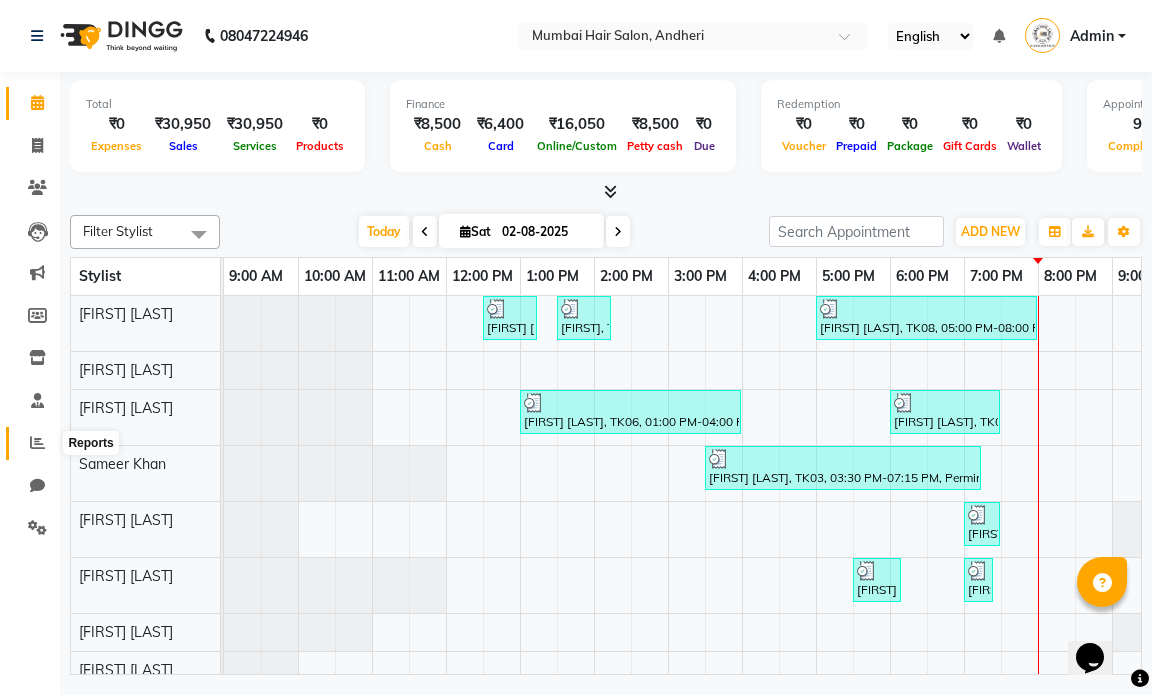 click 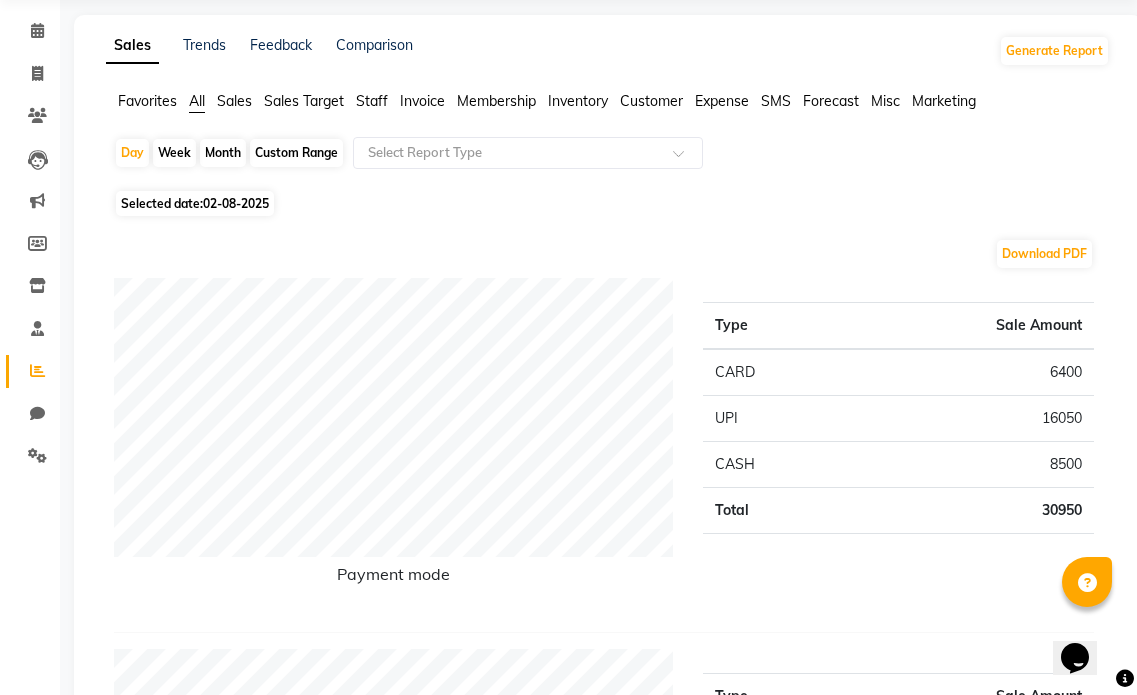 scroll, scrollTop: 0, scrollLeft: 0, axis: both 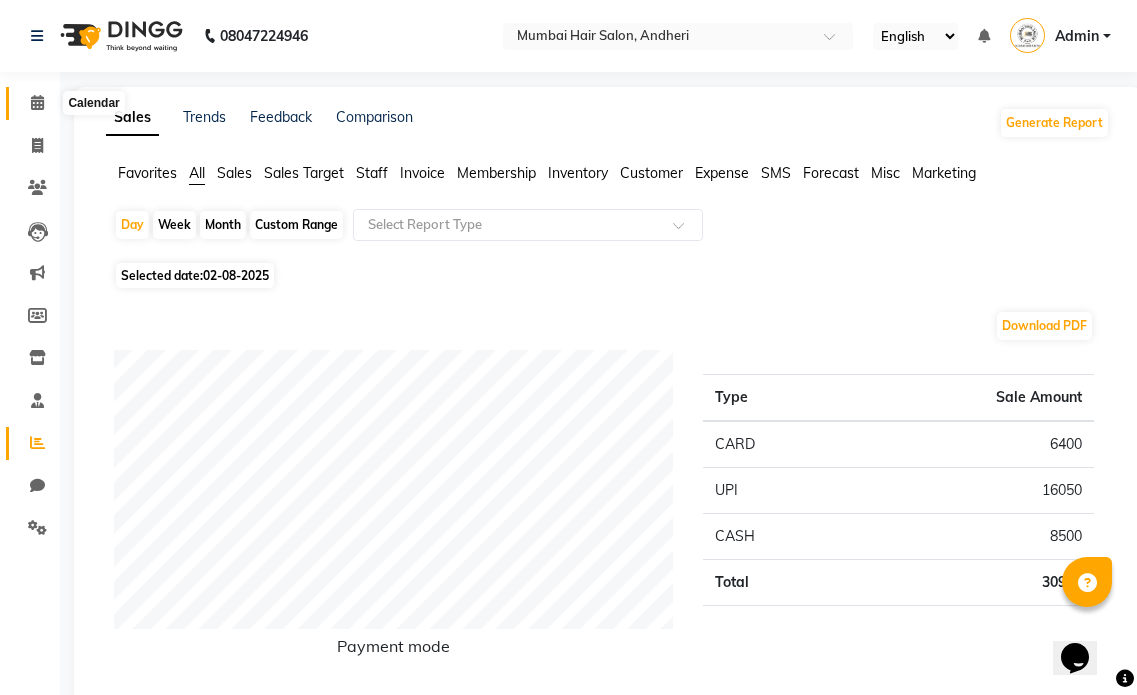 click 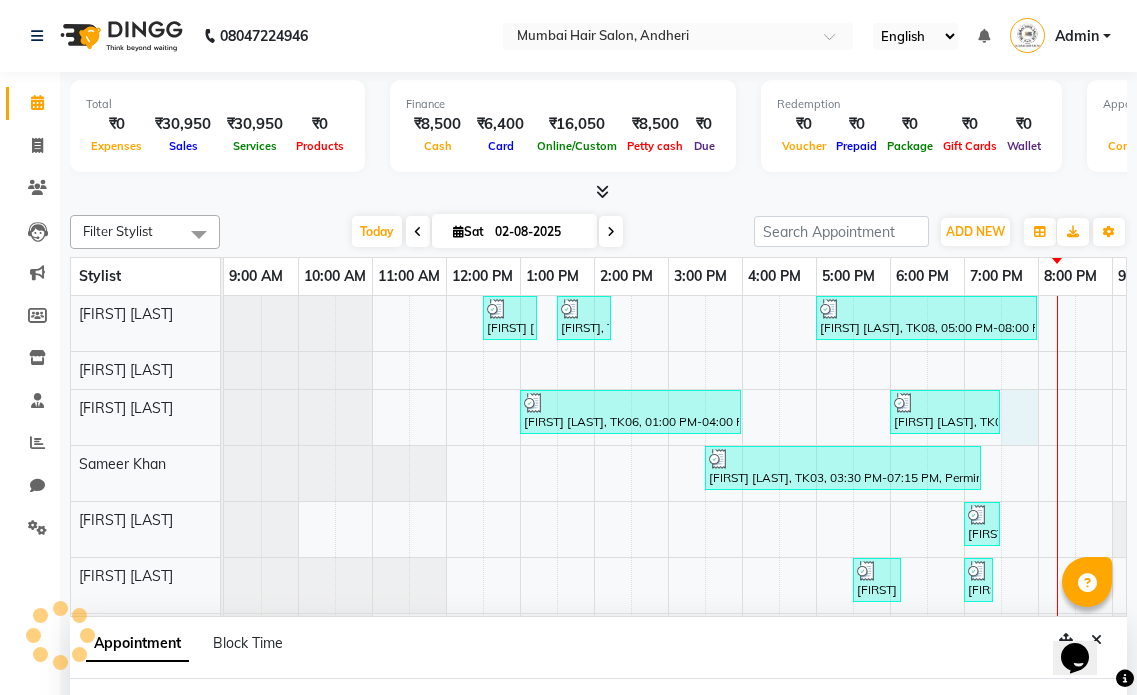 select on "66012" 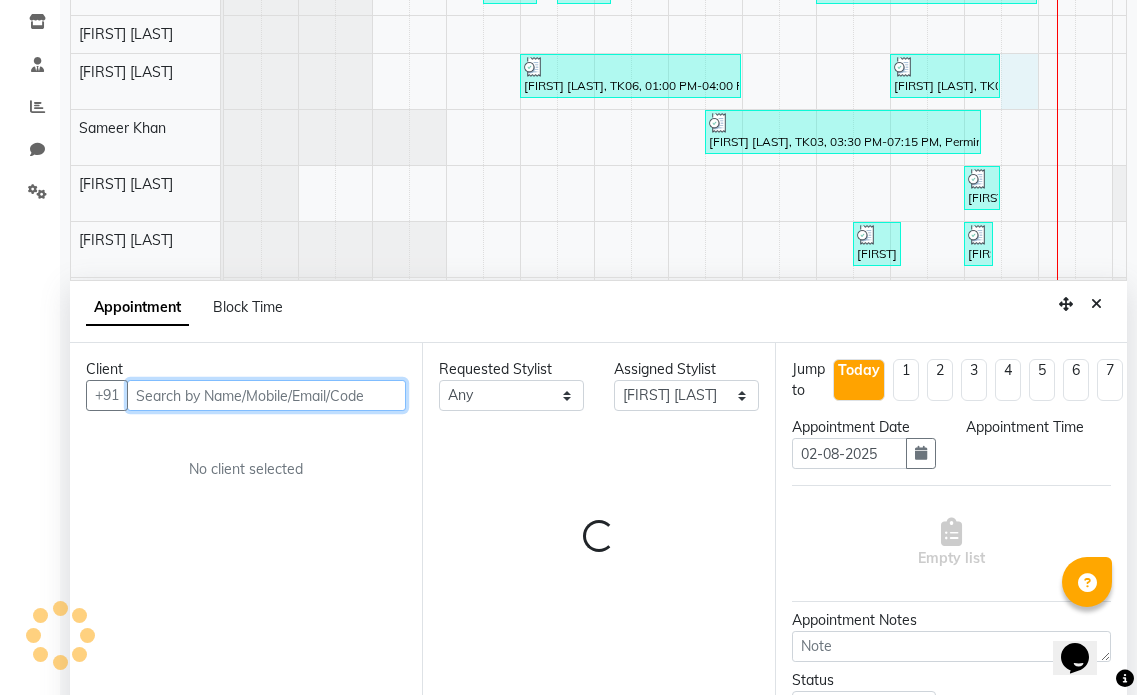 select on "1170" 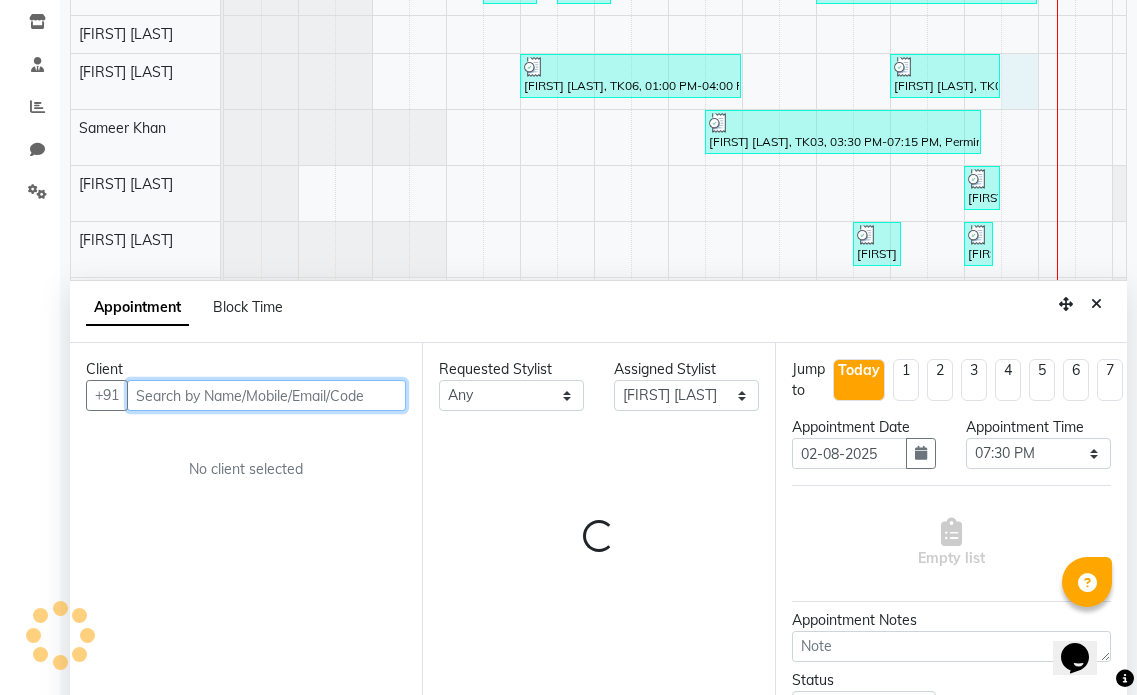 scroll, scrollTop: 377, scrollLeft: 0, axis: vertical 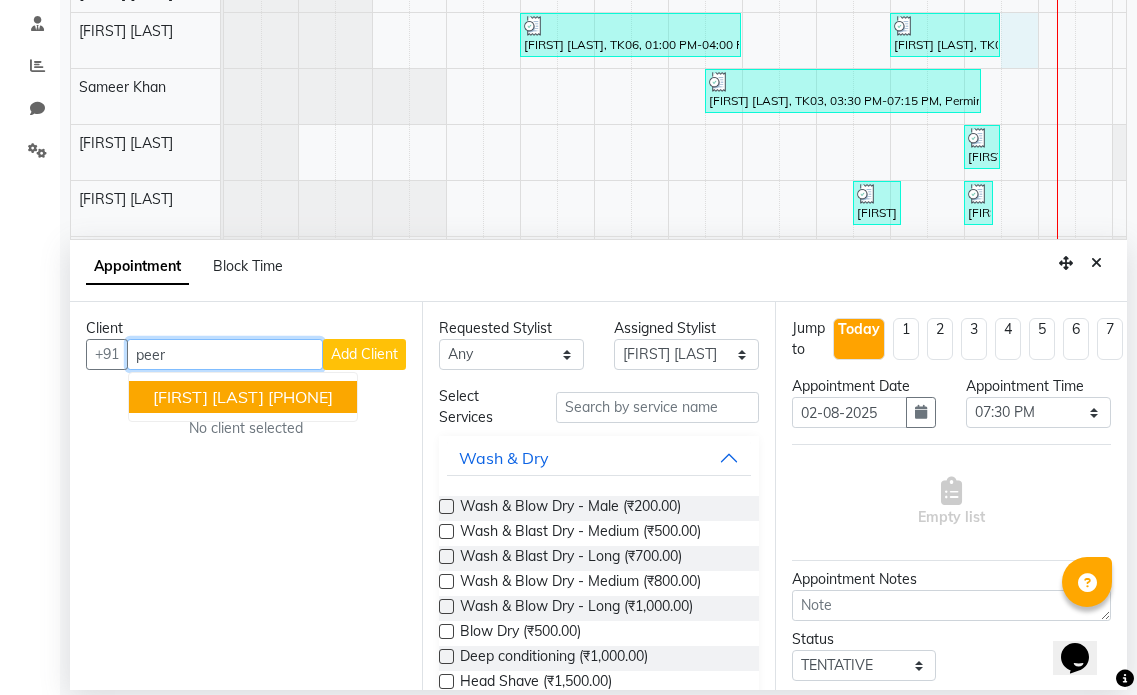 click on "Peer Mohd  9833925161" at bounding box center [243, 397] 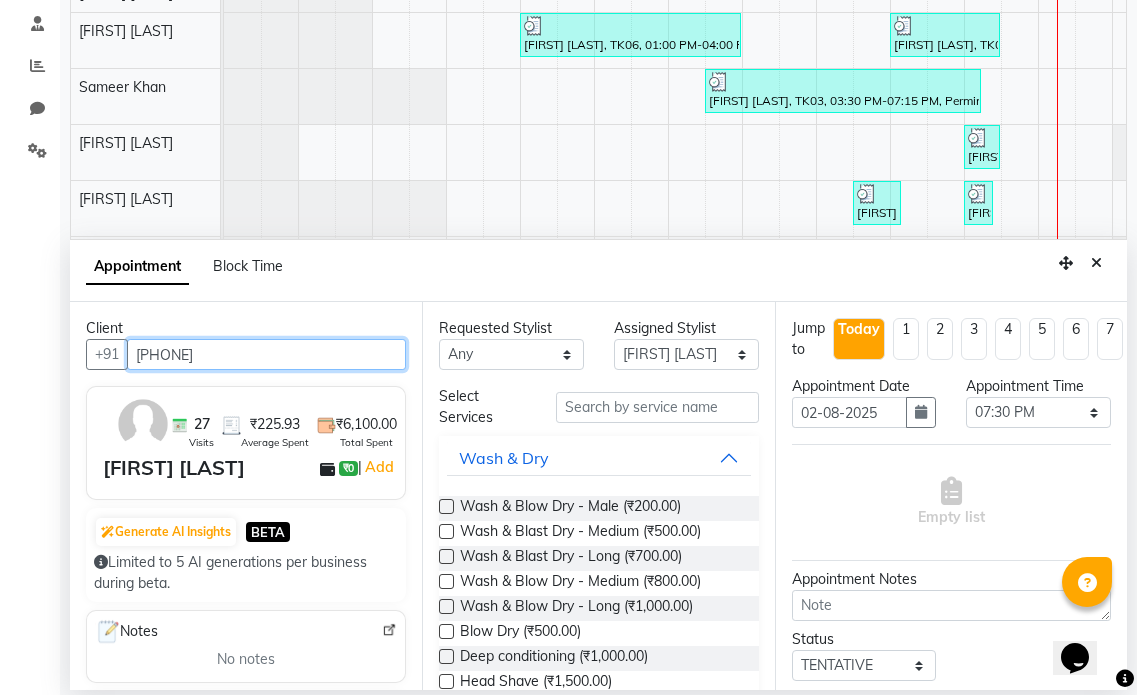type on "9833925161" 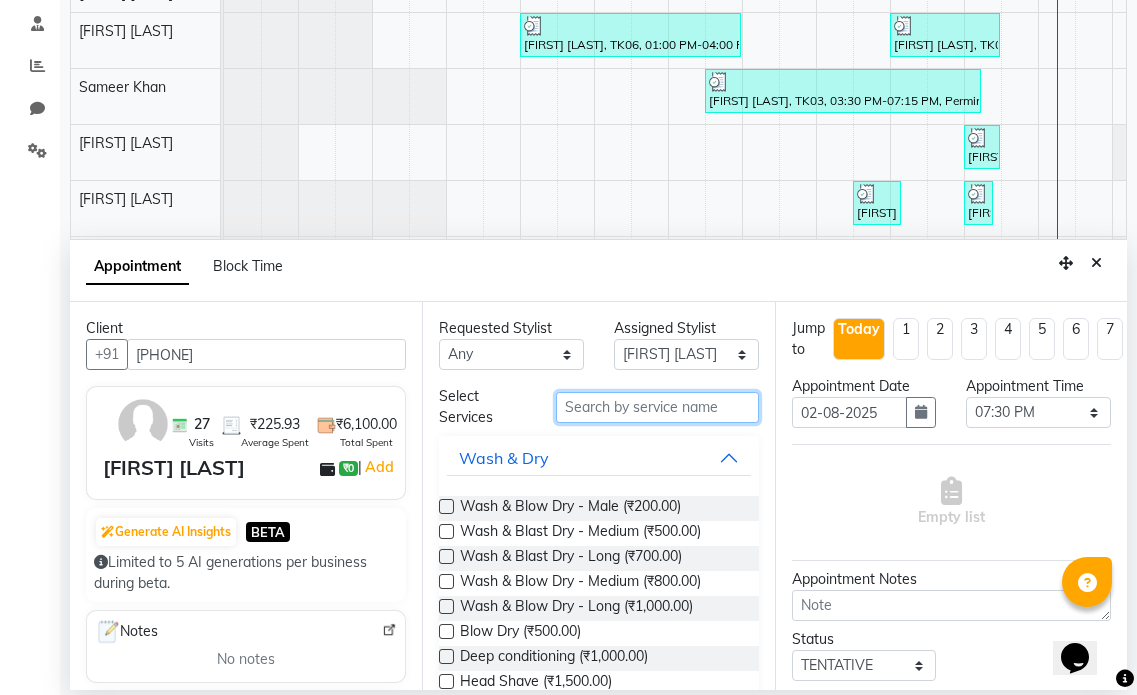 click at bounding box center (657, 407) 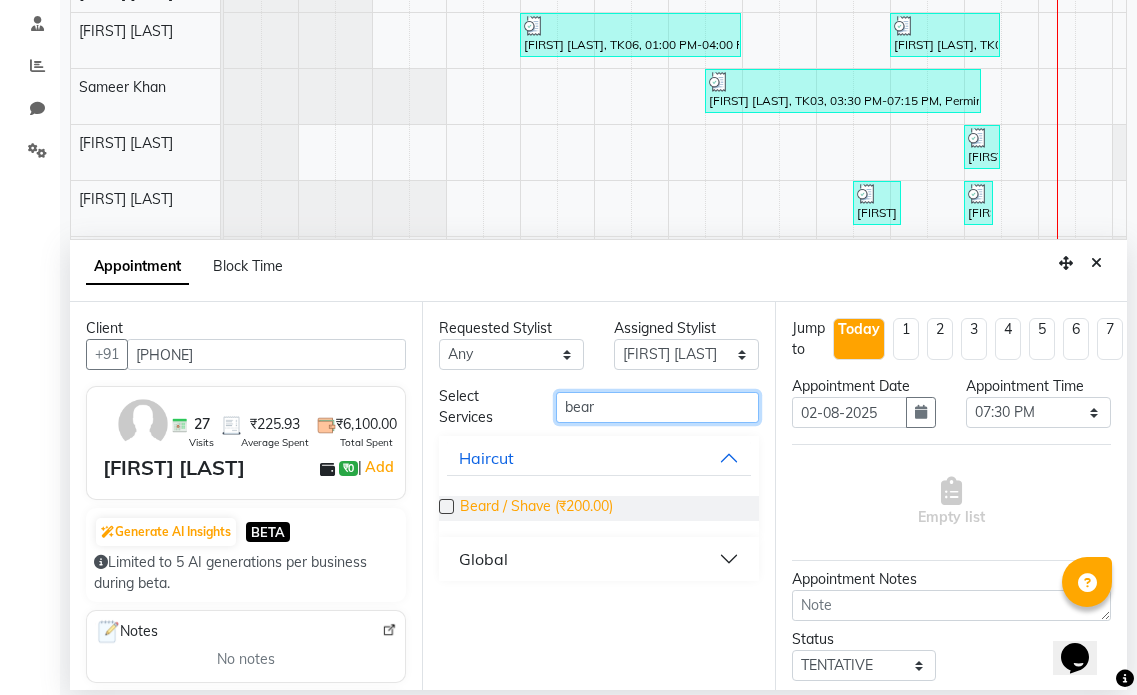 type on "bear" 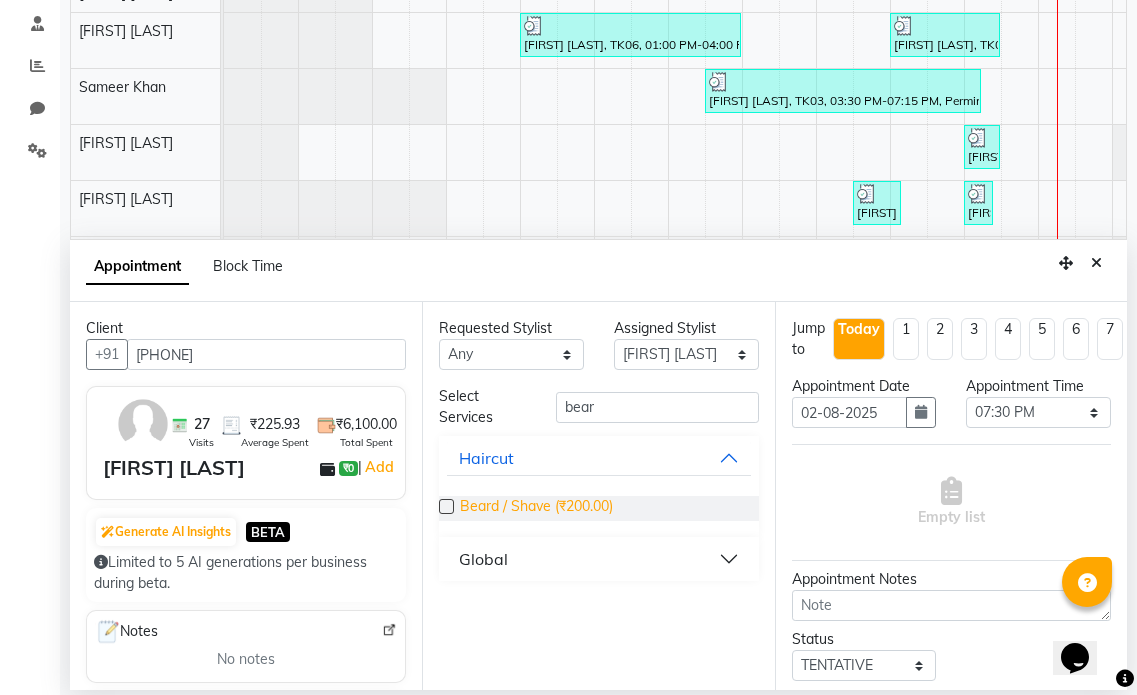 click on "Beard / Shave (₹200.00)" at bounding box center (536, 508) 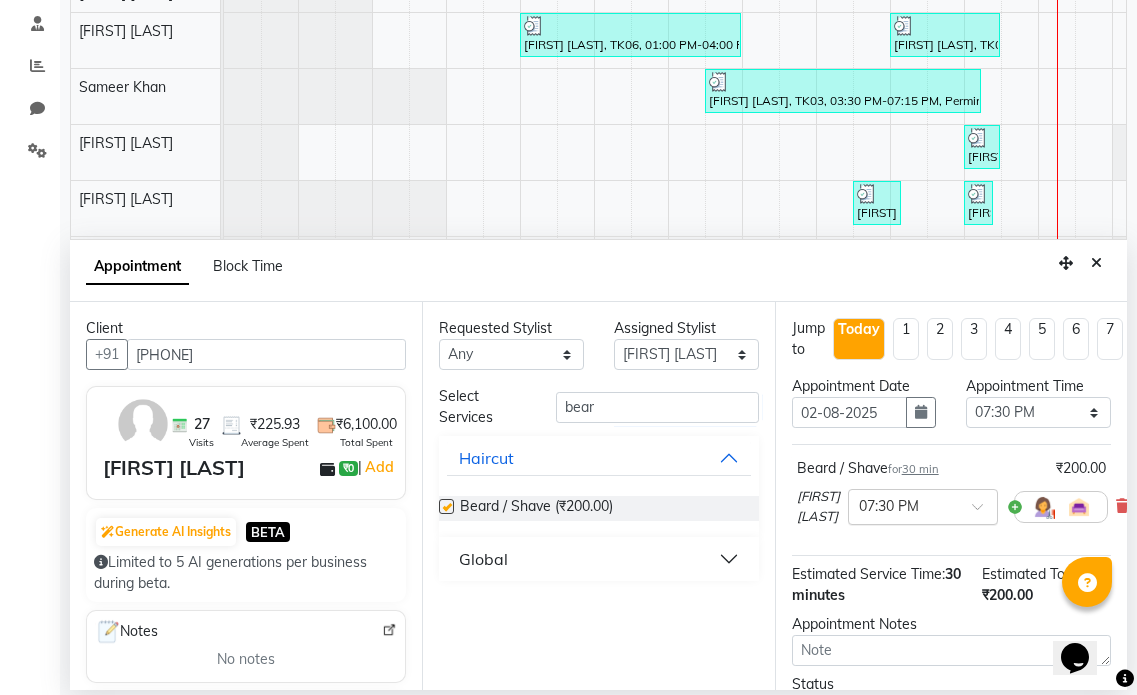 checkbox on "false" 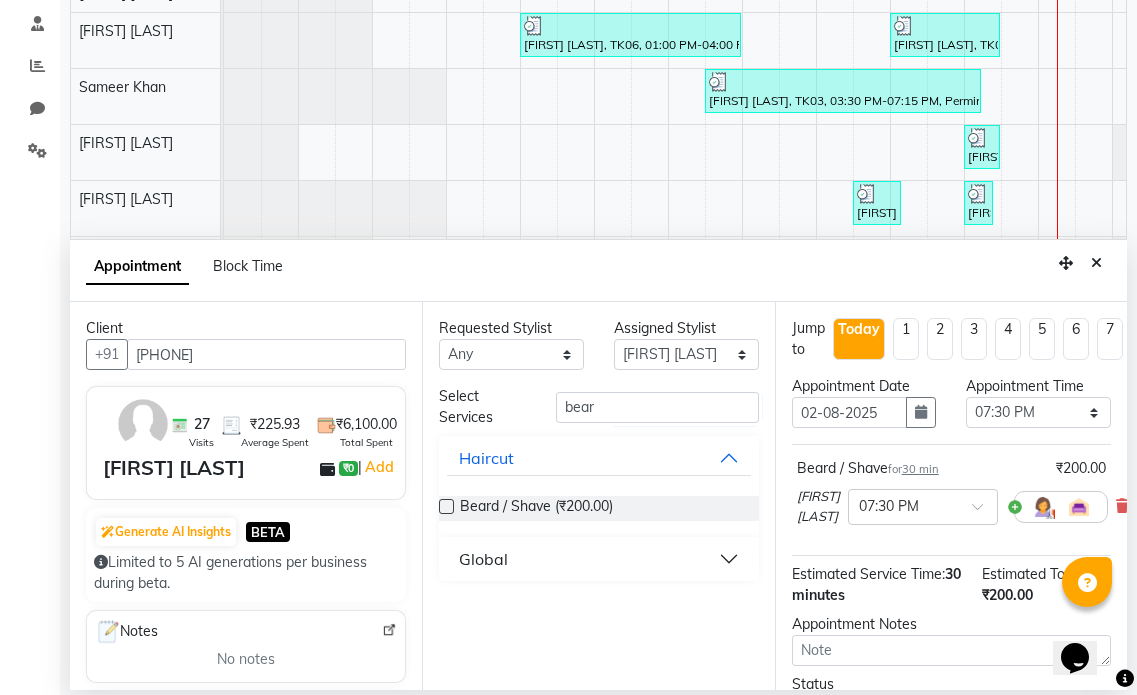 scroll, scrollTop: 194, scrollLeft: 0, axis: vertical 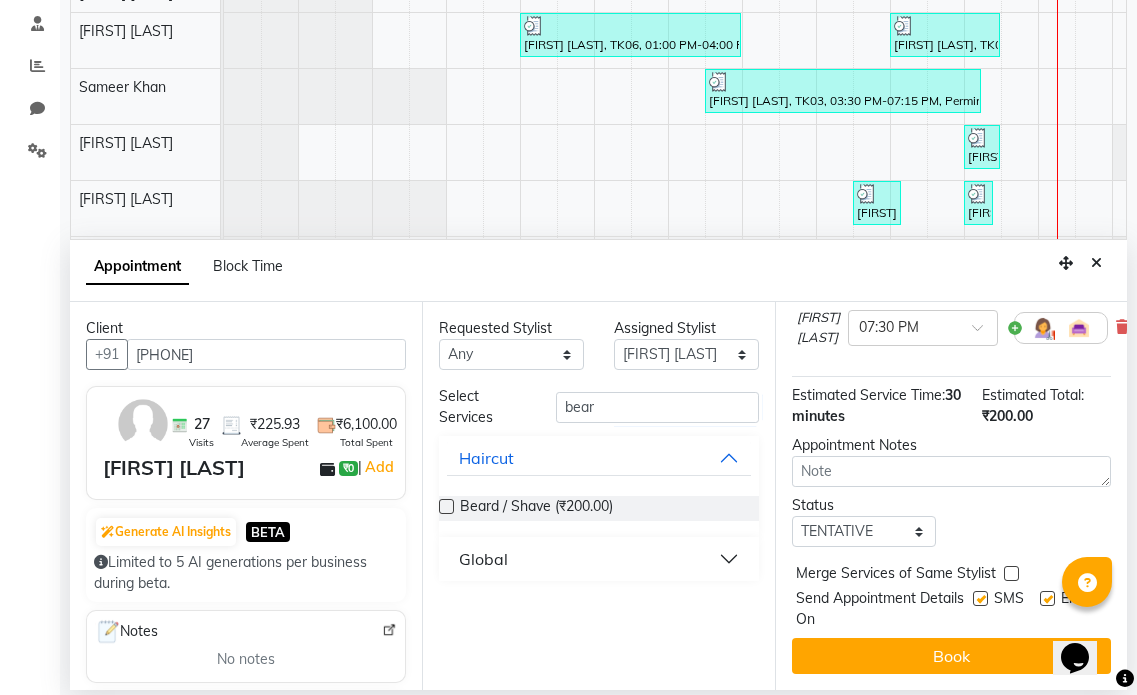 click at bounding box center [1047, 598] 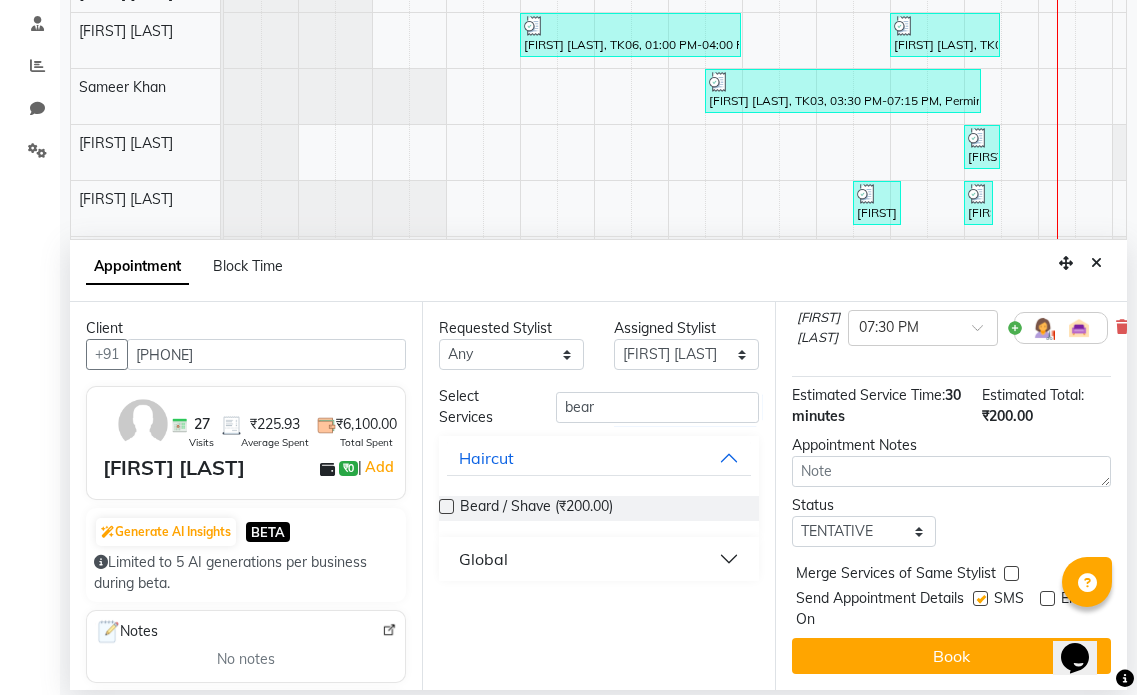click at bounding box center [980, 598] 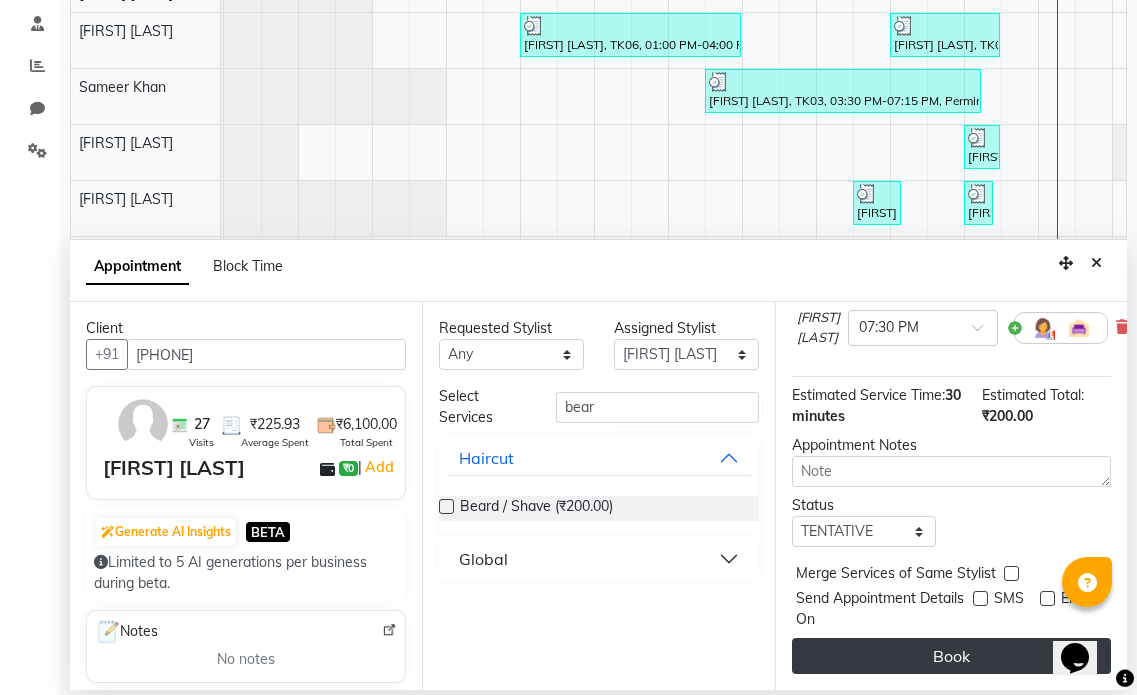 click on "Book" at bounding box center [951, 656] 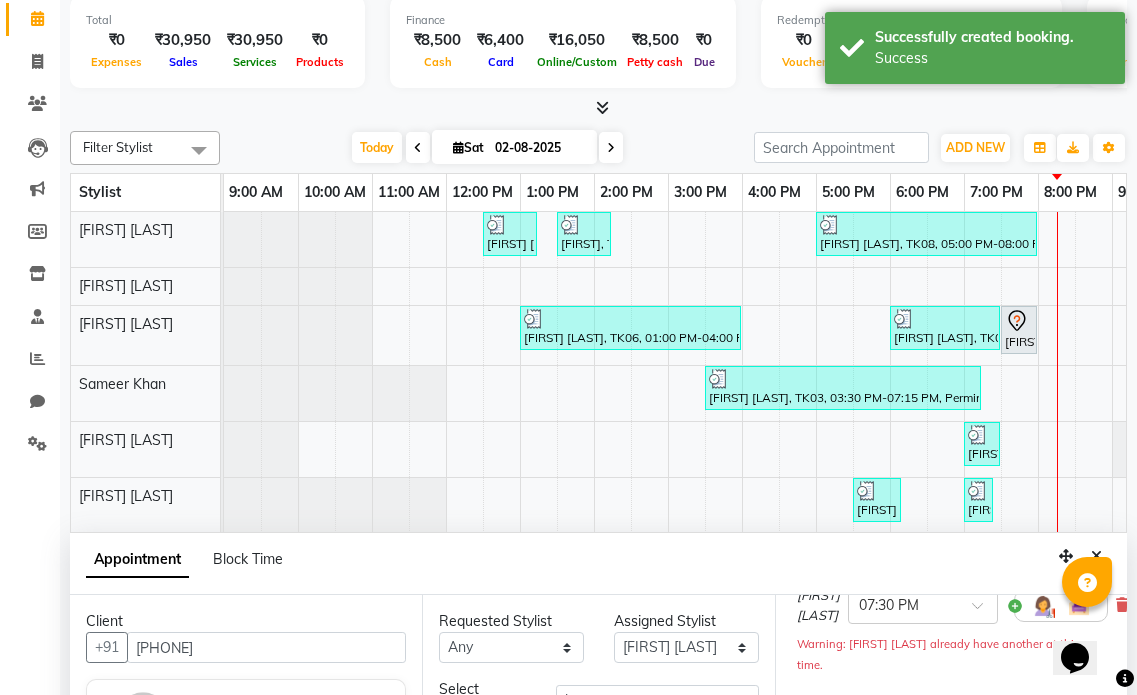 scroll, scrollTop: 200, scrollLeft: 0, axis: vertical 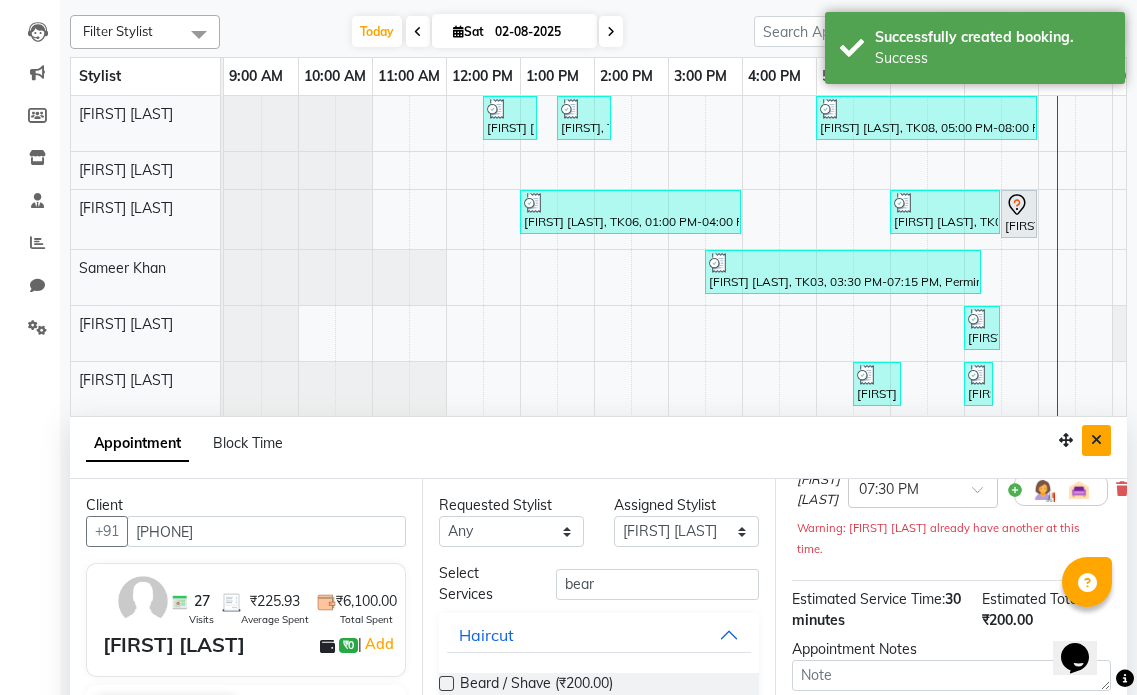 click at bounding box center (1096, 440) 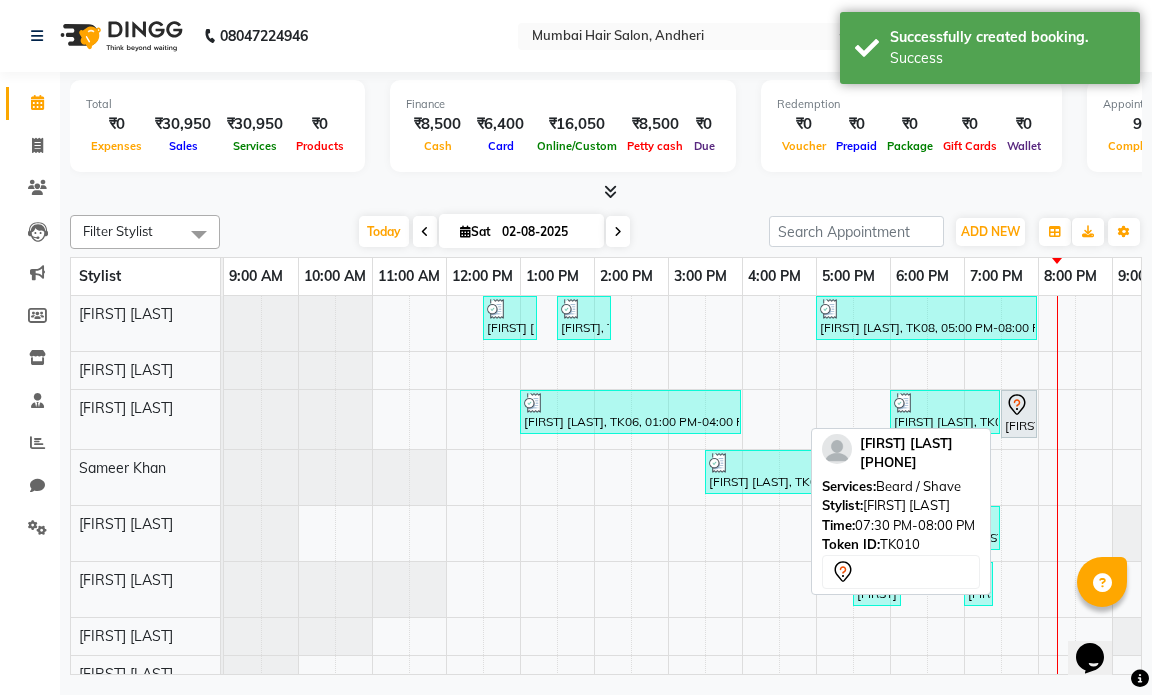 click 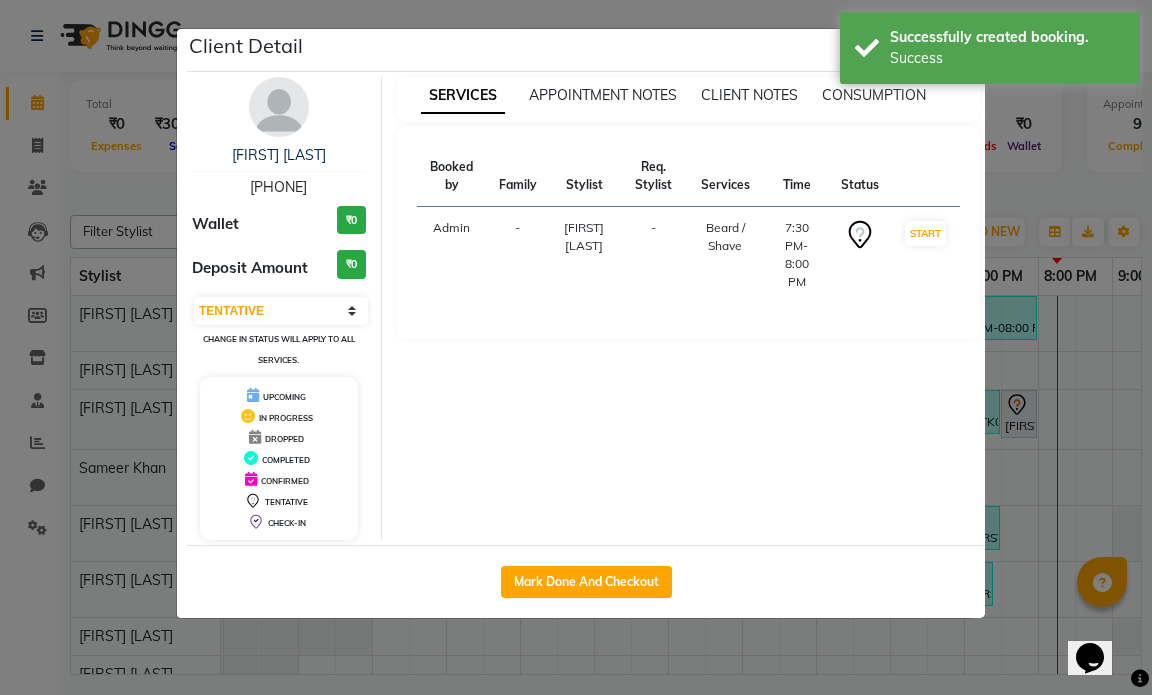 type 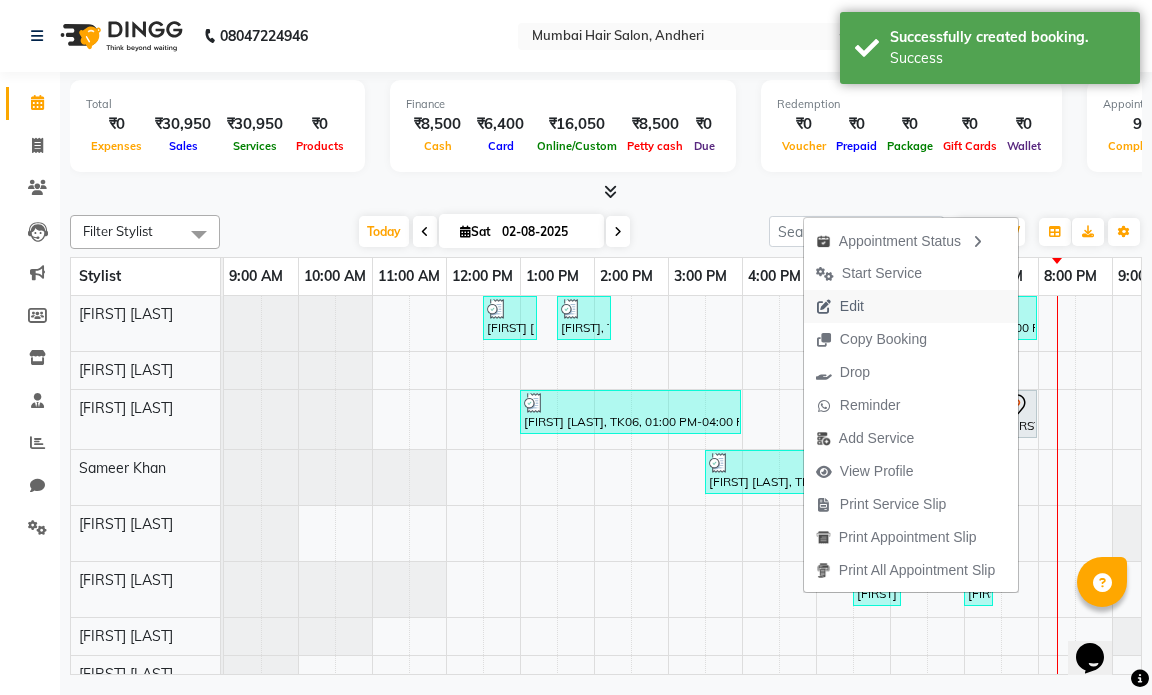 click on "Edit" at bounding box center [840, 306] 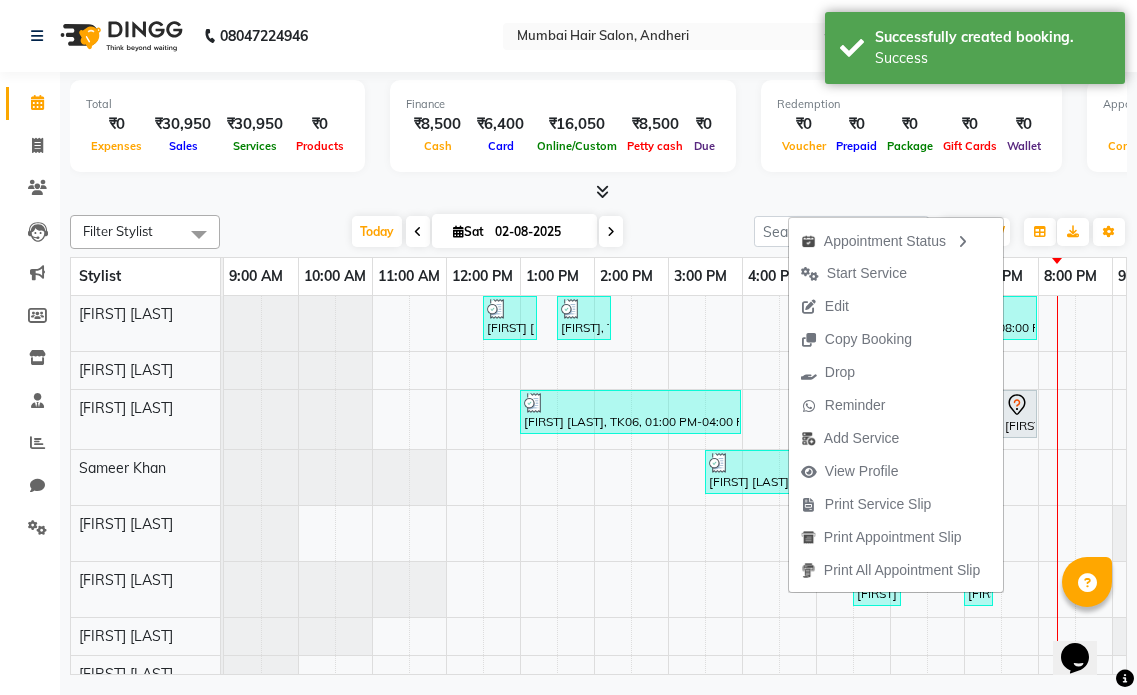 select on "tentative" 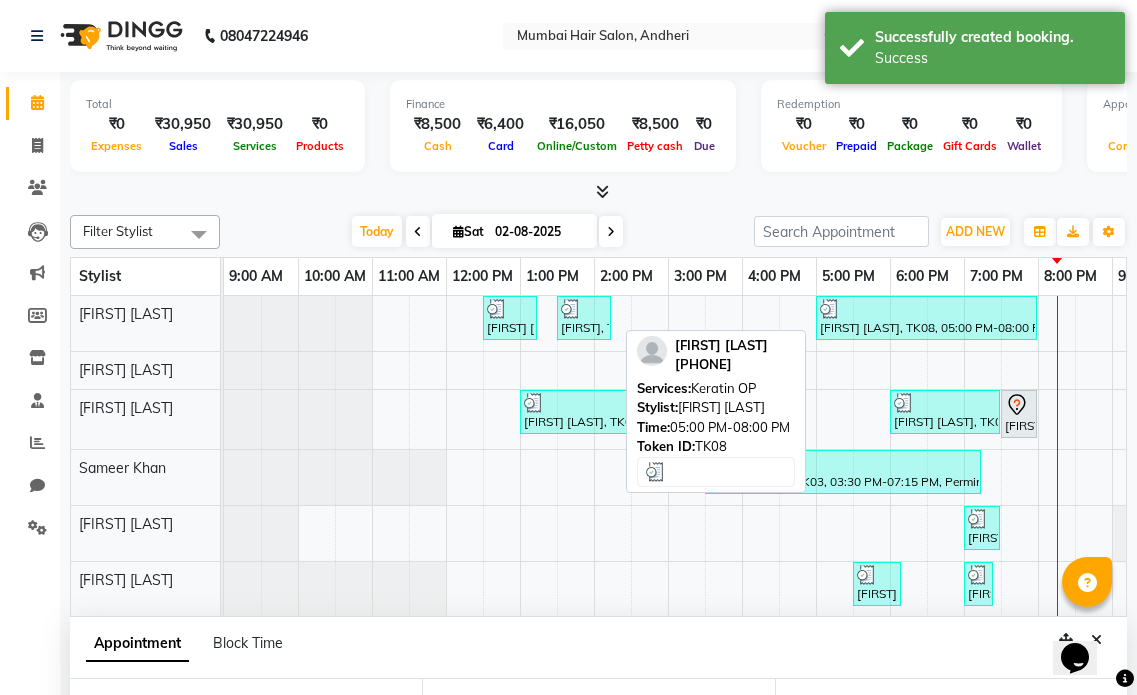 type on "02-08-2025" 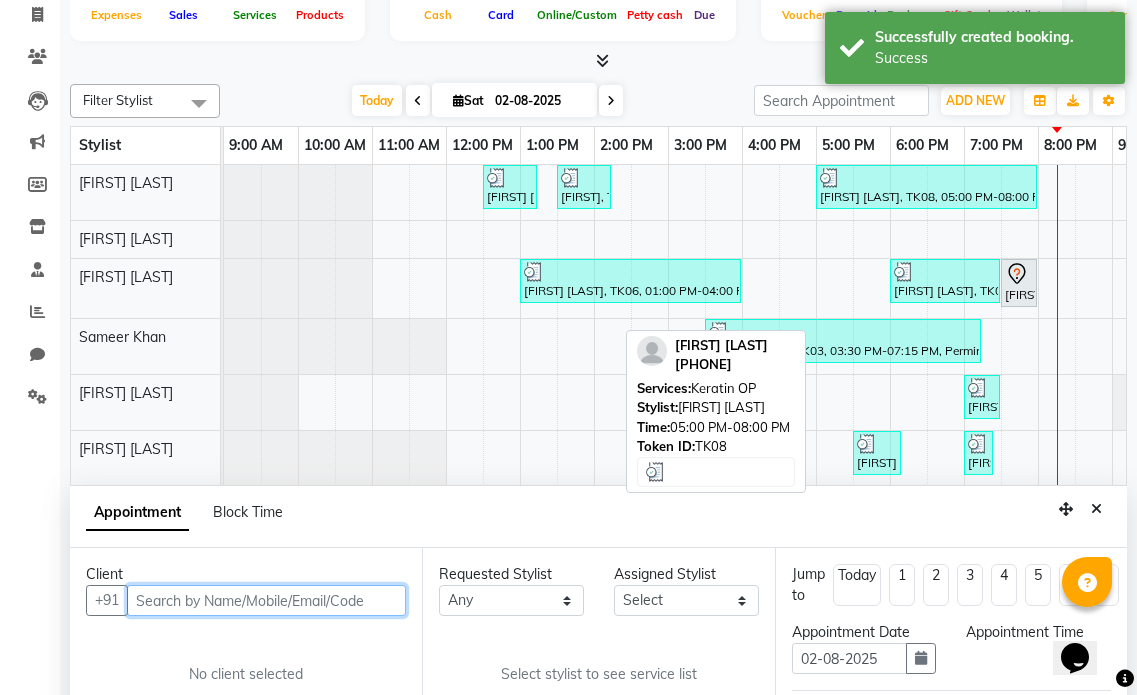 select on "66012" 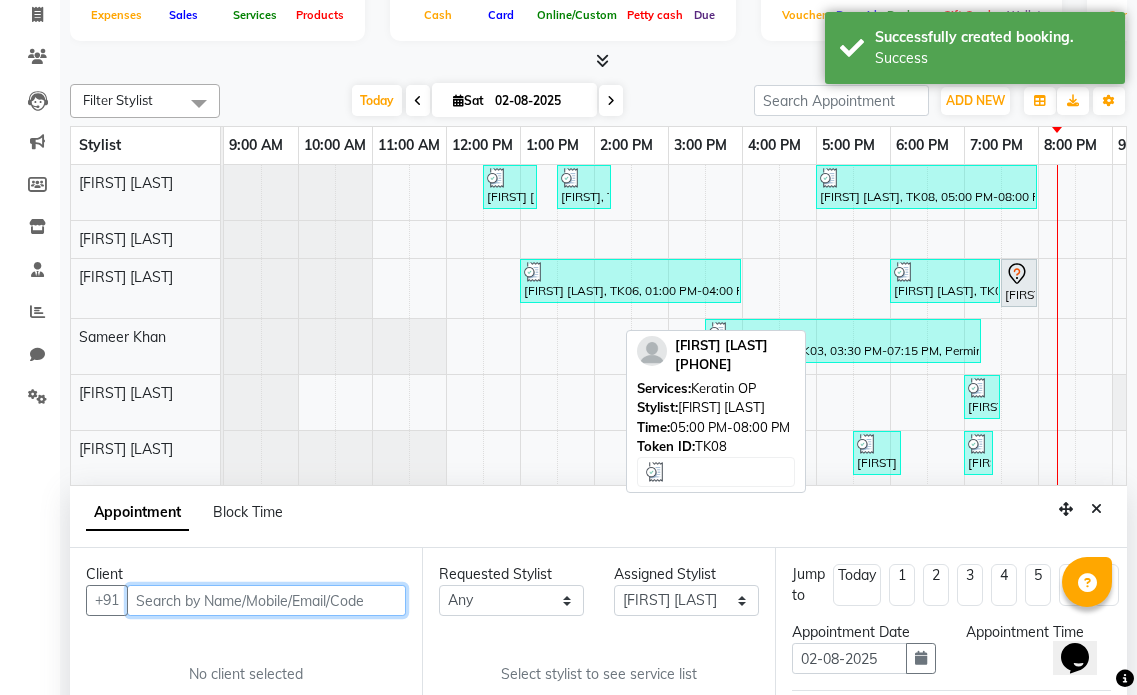 select on "1170" 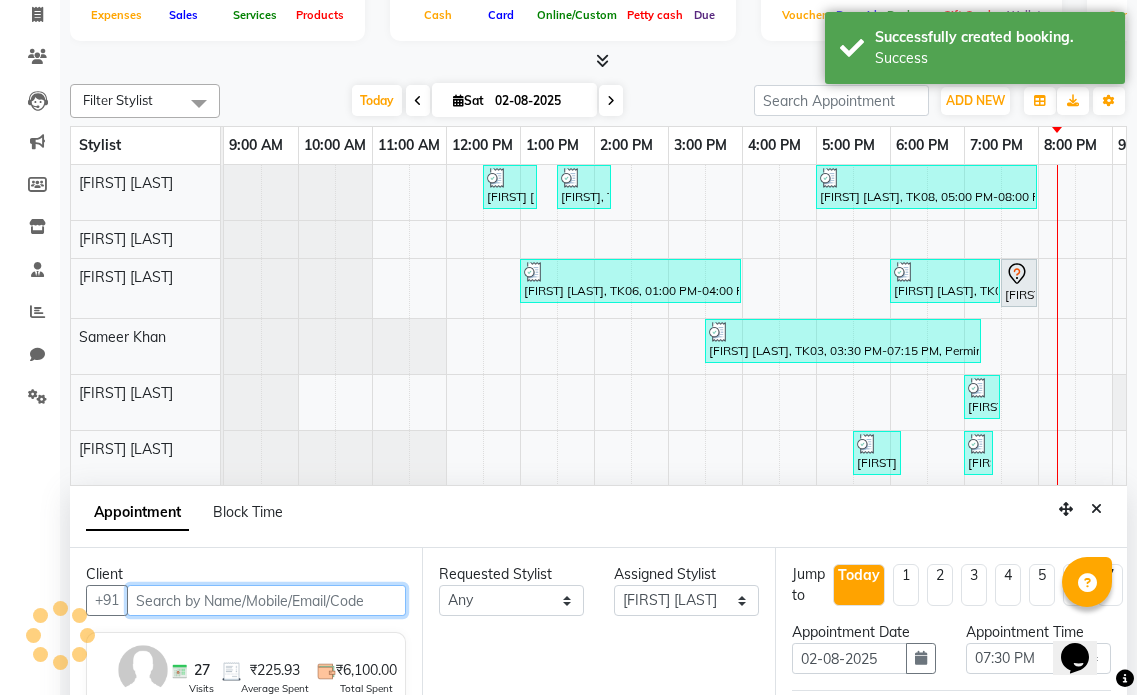 scroll, scrollTop: 377, scrollLeft: 0, axis: vertical 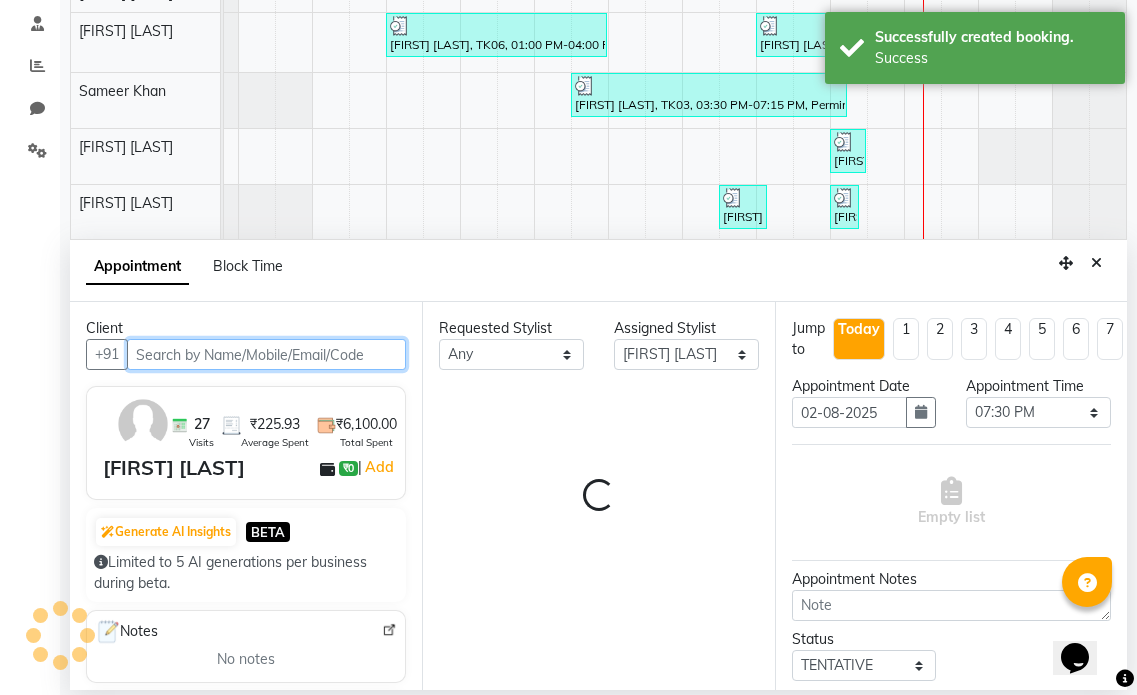 select on "3758" 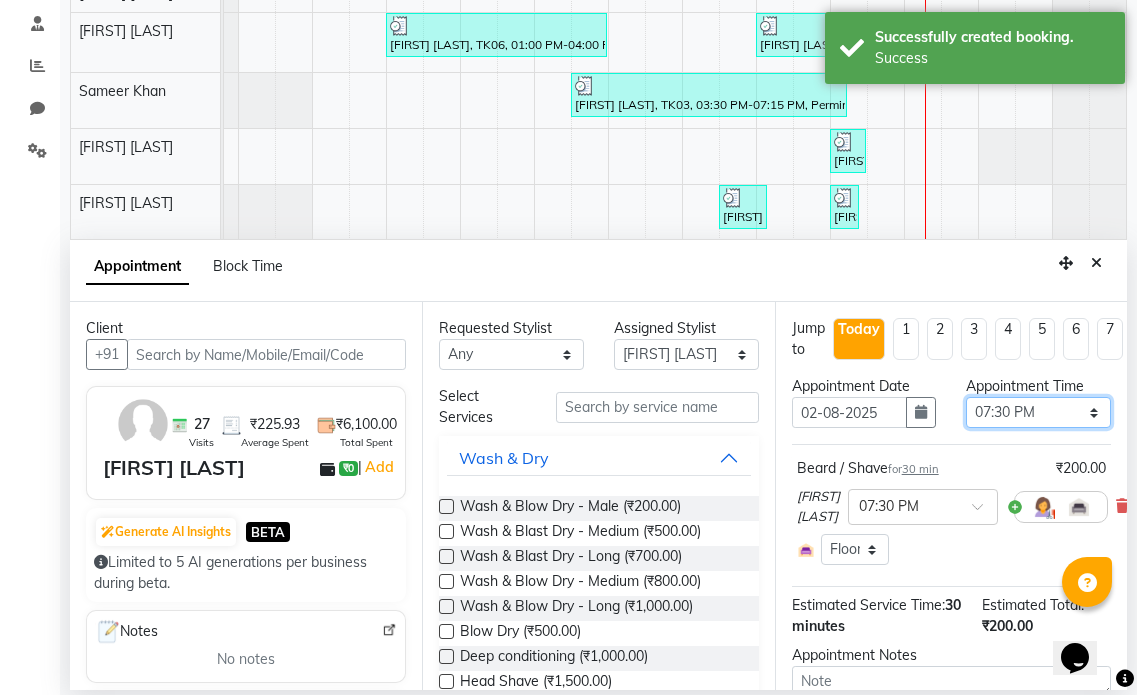 click on "Select 10:00 AM 10:15 AM 10:30 AM 10:45 AM 11:00 AM 11:15 AM 11:30 AM 11:45 AM 12:00 PM 12:15 PM 12:30 PM 12:45 PM 01:00 PM 01:15 PM 01:30 PM 01:45 PM 02:00 PM 02:15 PM 02:30 PM 02:45 PM 03:00 PM 03:15 PM 03:30 PM 03:45 PM 04:00 PM 04:15 PM 04:30 PM 04:45 PM 05:00 PM 05:15 PM 05:30 PM 05:45 PM 06:00 PM 06:15 PM 06:30 PM 06:45 PM 07:00 PM 07:15 PM 07:30 PM 07:45 PM 08:00 PM 08:15 PM 08:30 PM 08:45 PM 09:00 PM 09:15 PM 09:30 PM 09:45 PM 10:00 PM" at bounding box center (1038, 412) 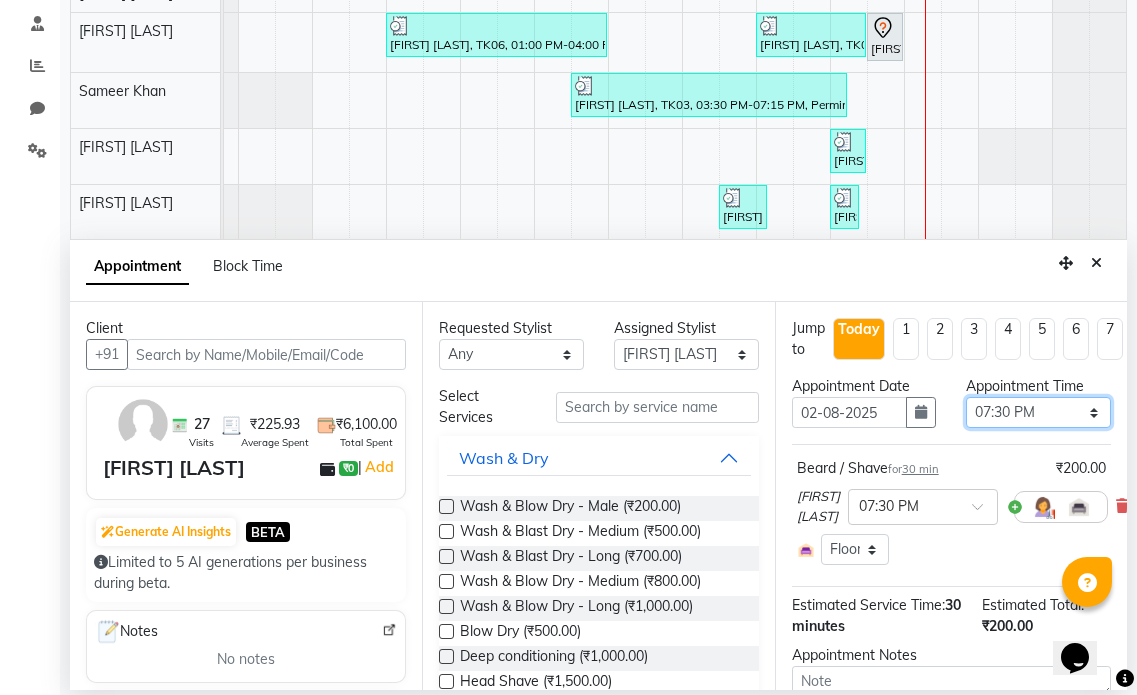 select on "1185" 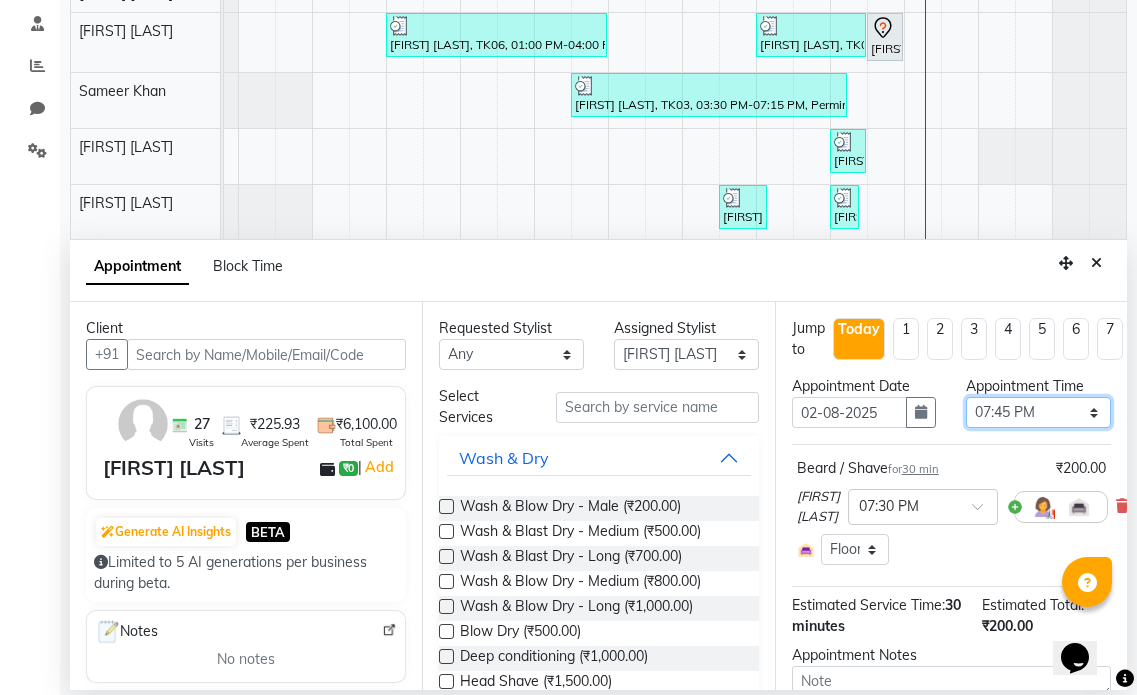 click on "Select 10:00 AM 10:15 AM 10:30 AM 10:45 AM 11:00 AM 11:15 AM 11:30 AM 11:45 AM 12:00 PM 12:15 PM 12:30 PM 12:45 PM 01:00 PM 01:15 PM 01:30 PM 01:45 PM 02:00 PM 02:15 PM 02:30 PM 02:45 PM 03:00 PM 03:15 PM 03:30 PM 03:45 PM 04:00 PM 04:15 PM 04:30 PM 04:45 PM 05:00 PM 05:15 PM 05:30 PM 05:45 PM 06:00 PM 06:15 PM 06:30 PM 06:45 PM 07:00 PM 07:15 PM 07:30 PM 07:45 PM 08:00 PM 08:15 PM 08:30 PM 08:45 PM 09:00 PM 09:15 PM 09:30 PM 09:45 PM 10:00 PM" at bounding box center [1038, 412] 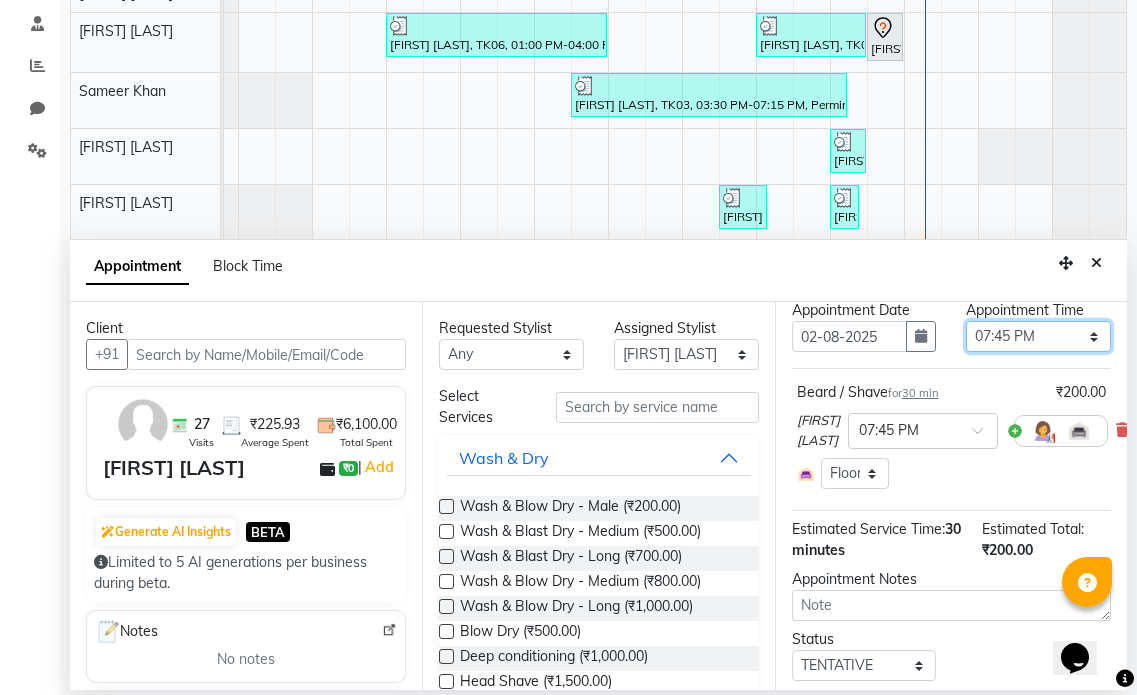 scroll, scrollTop: 150, scrollLeft: 0, axis: vertical 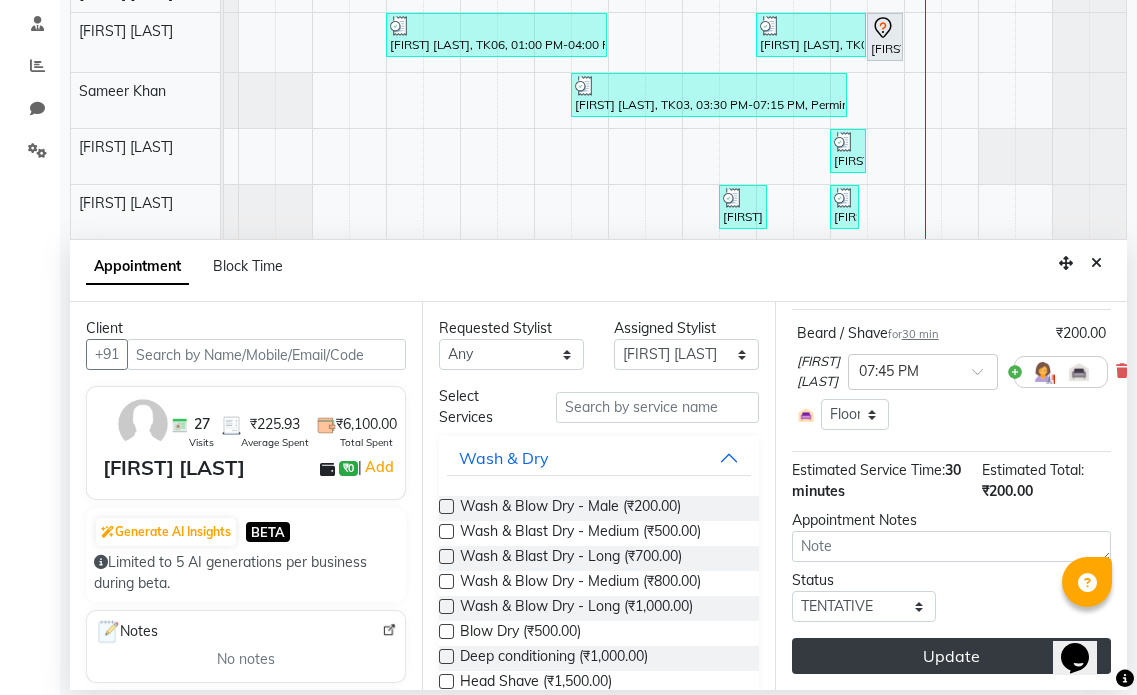 click on "Update" at bounding box center [951, 656] 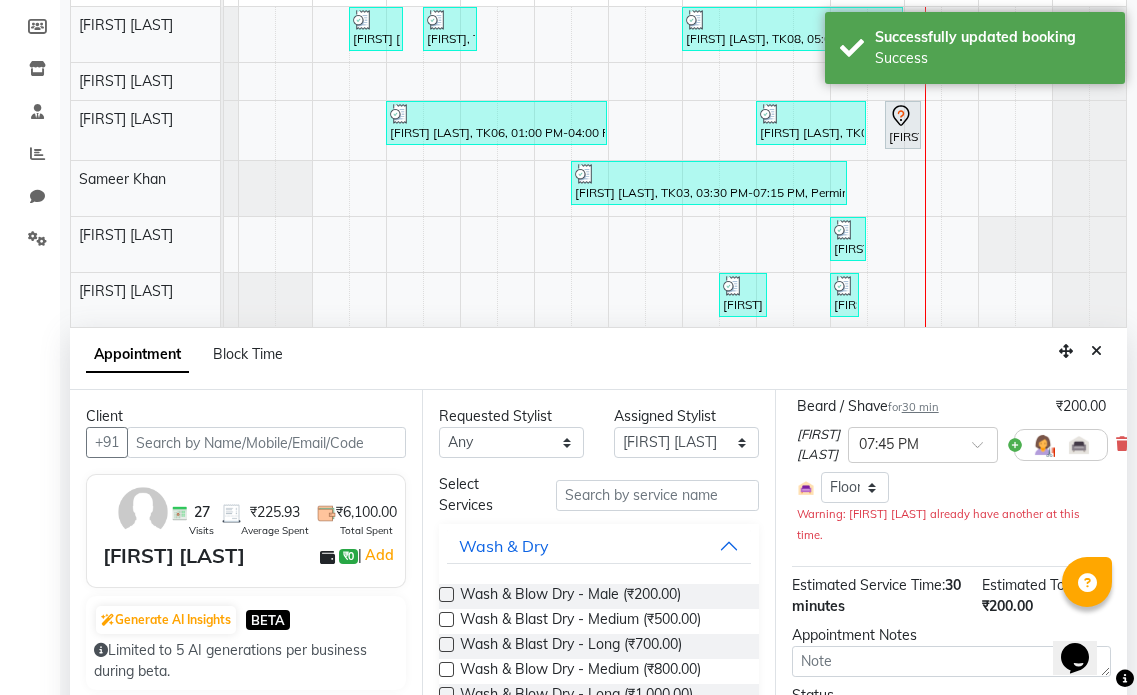 scroll, scrollTop: 300, scrollLeft: 0, axis: vertical 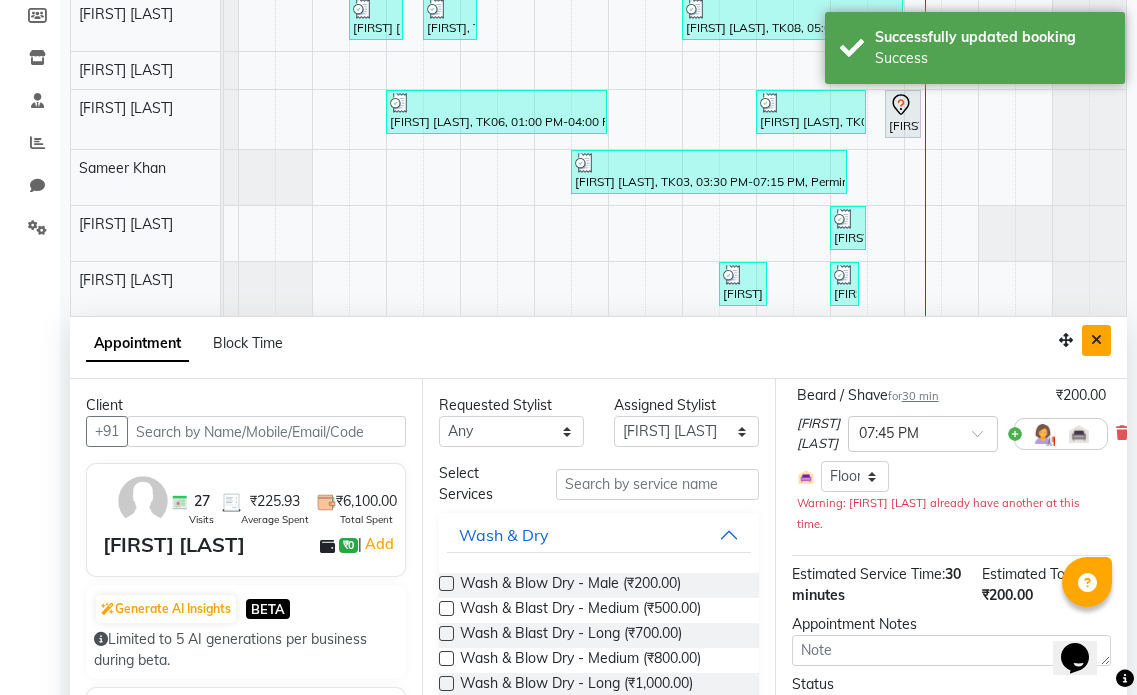 click at bounding box center (1096, 340) 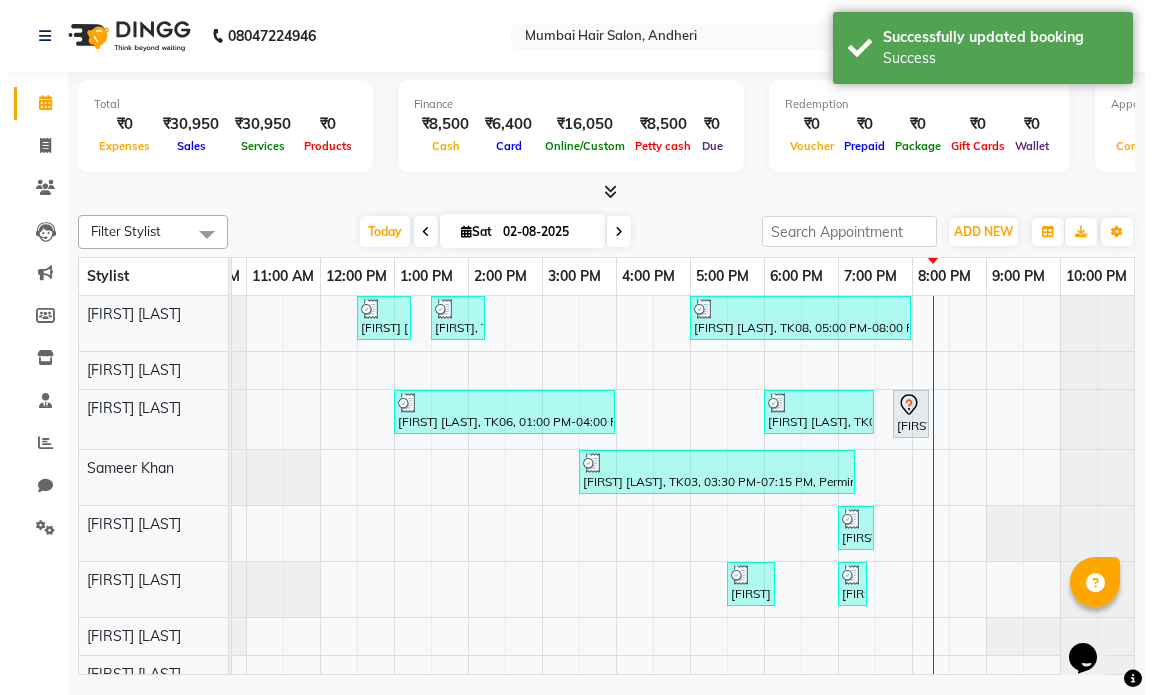 scroll, scrollTop: 0, scrollLeft: 0, axis: both 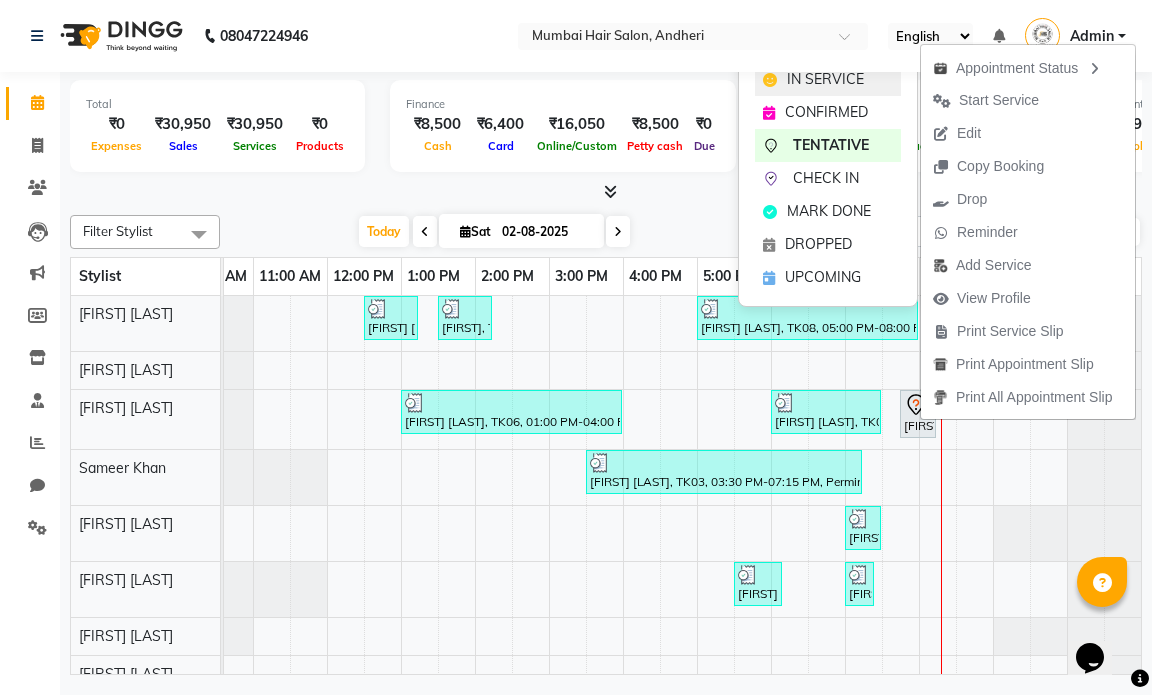 click on "IN SERVICE" 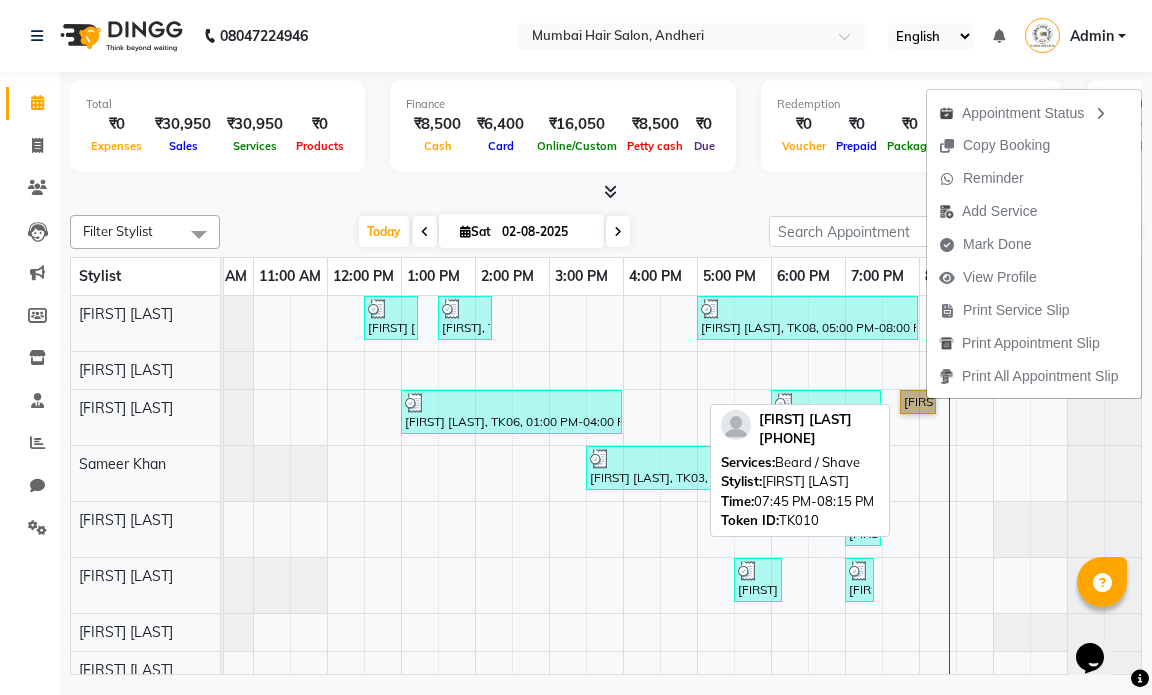 click on "Peer Mohd, TK10, 07:45 PM-08:15 PM, Beard / Shave" at bounding box center [918, 402] 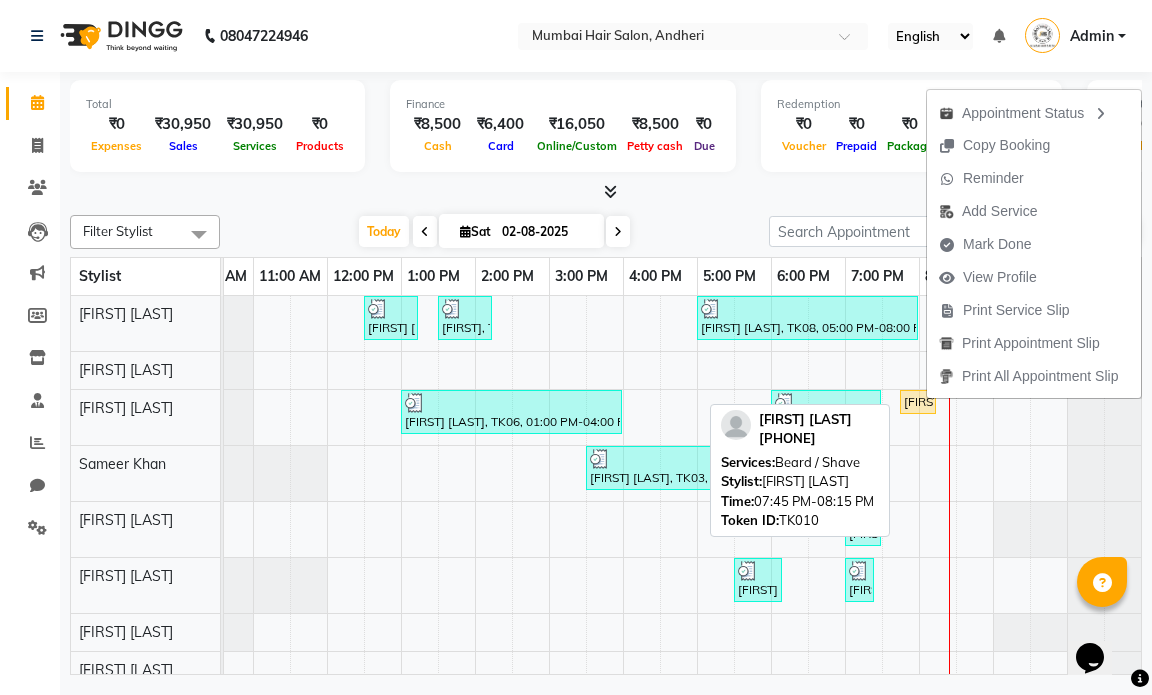 select on "1" 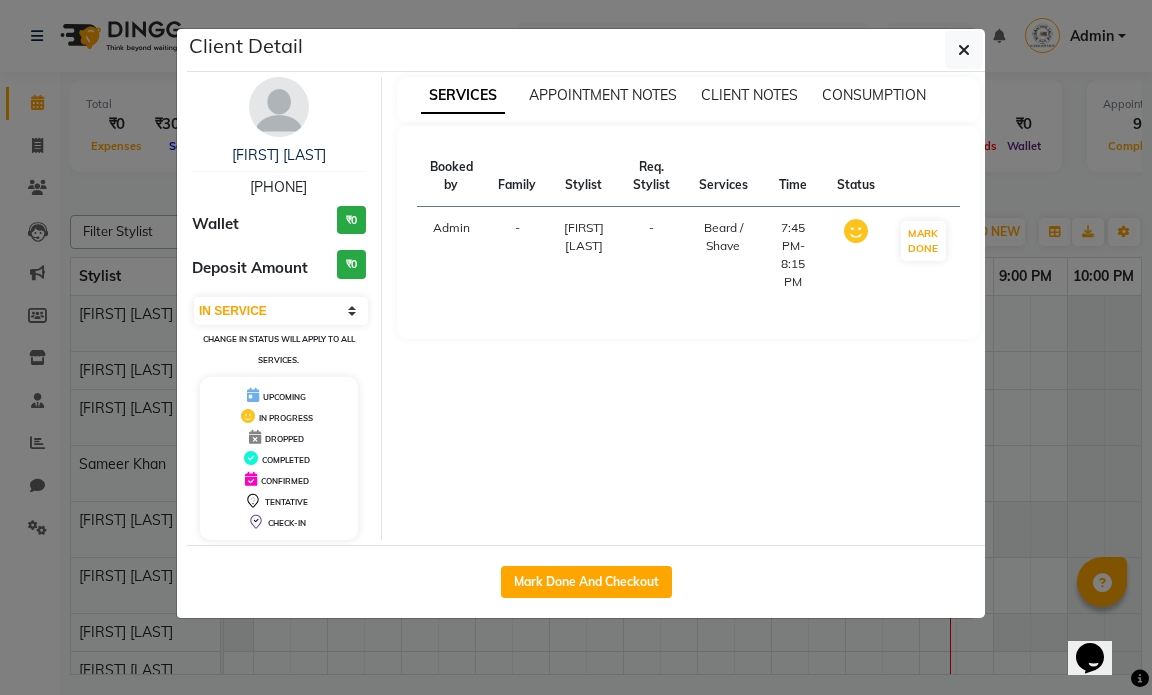 click on "UPCOMING" at bounding box center [279, 395] 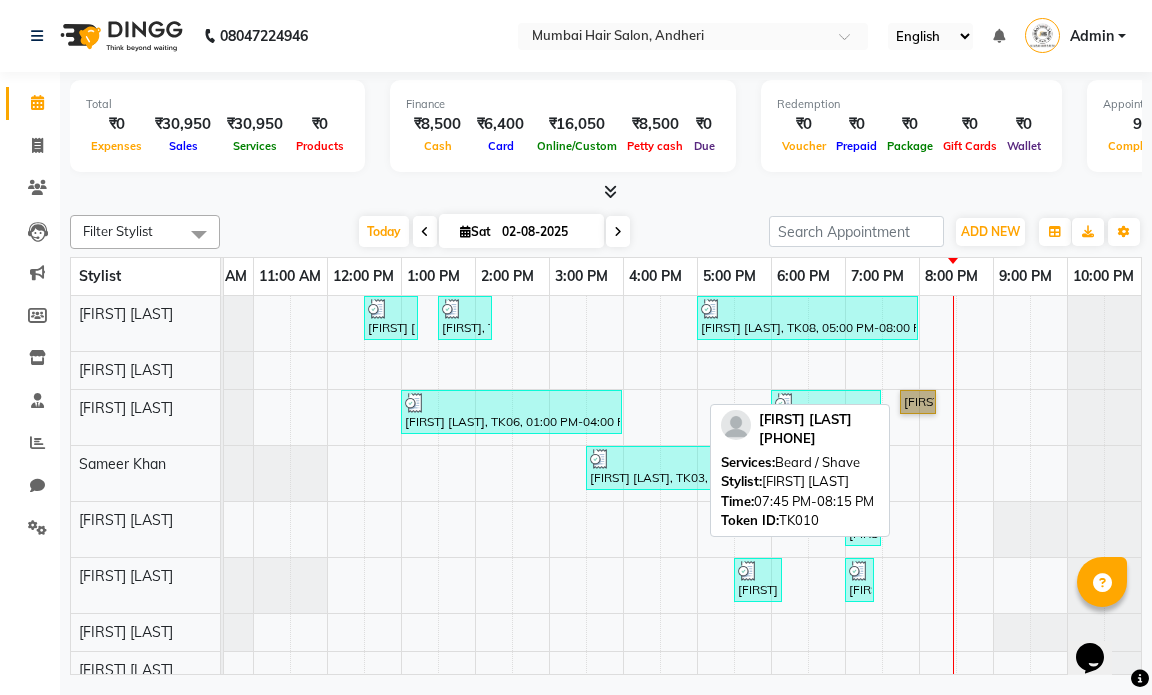 click on "Peer Mohd, TK10, 07:45 PM-08:15 PM, Beard / Shave" at bounding box center (918, 402) 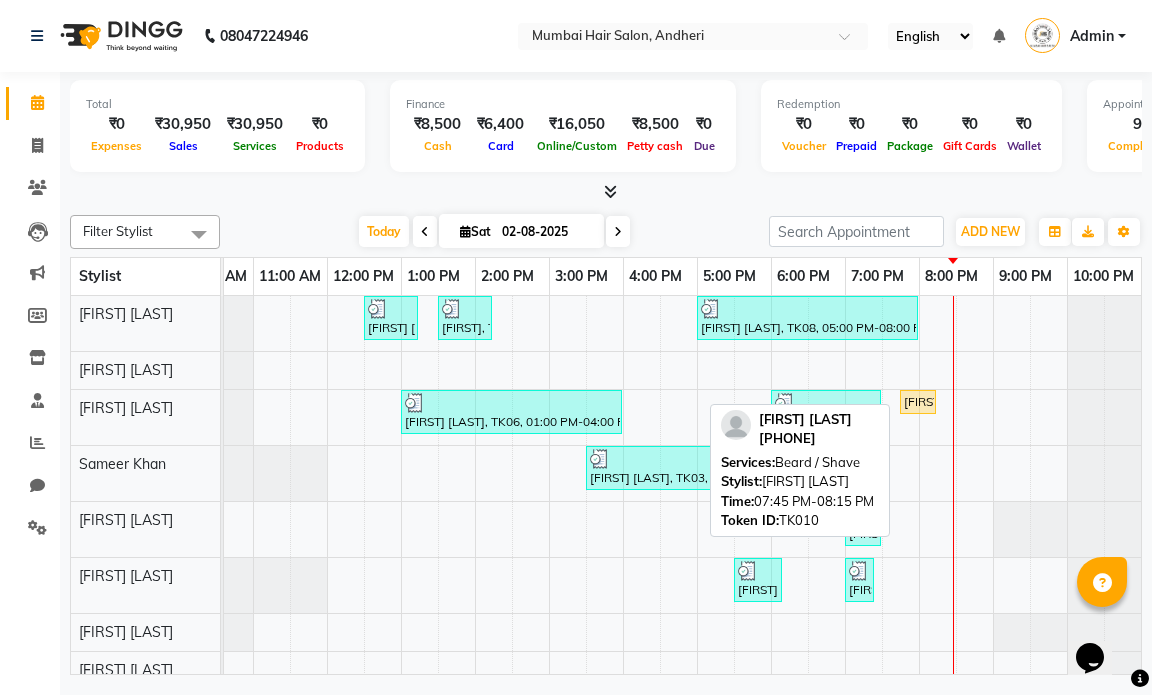 select on "1" 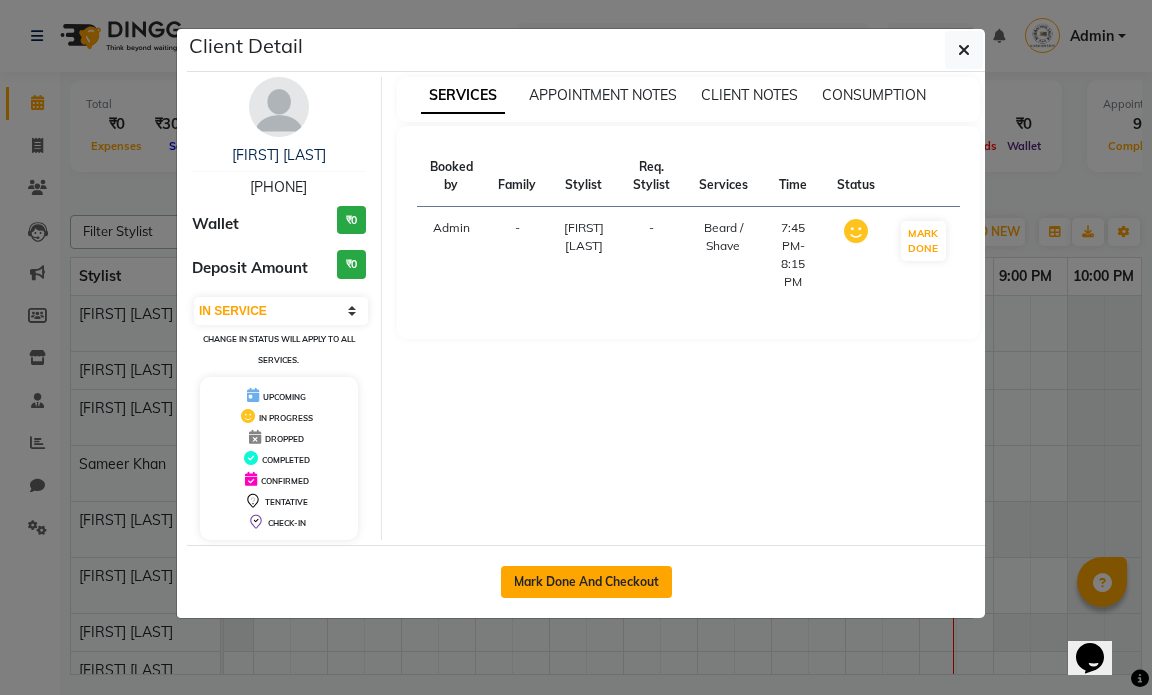 click on "Mark Done And Checkout" 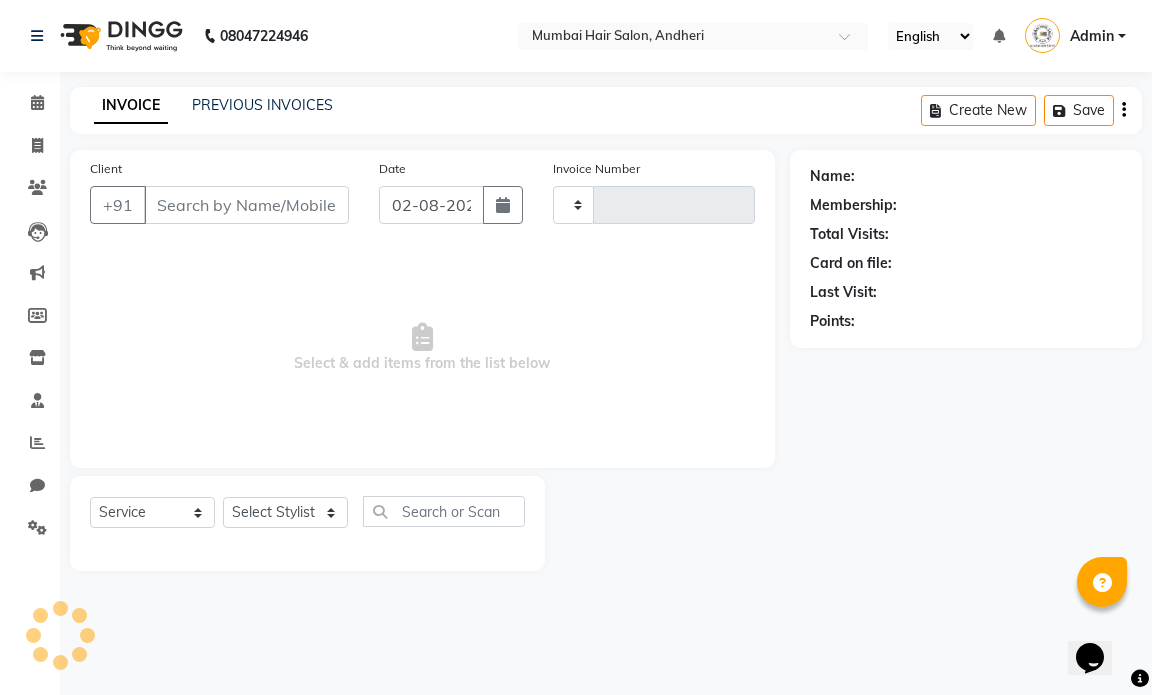 type on "1005" 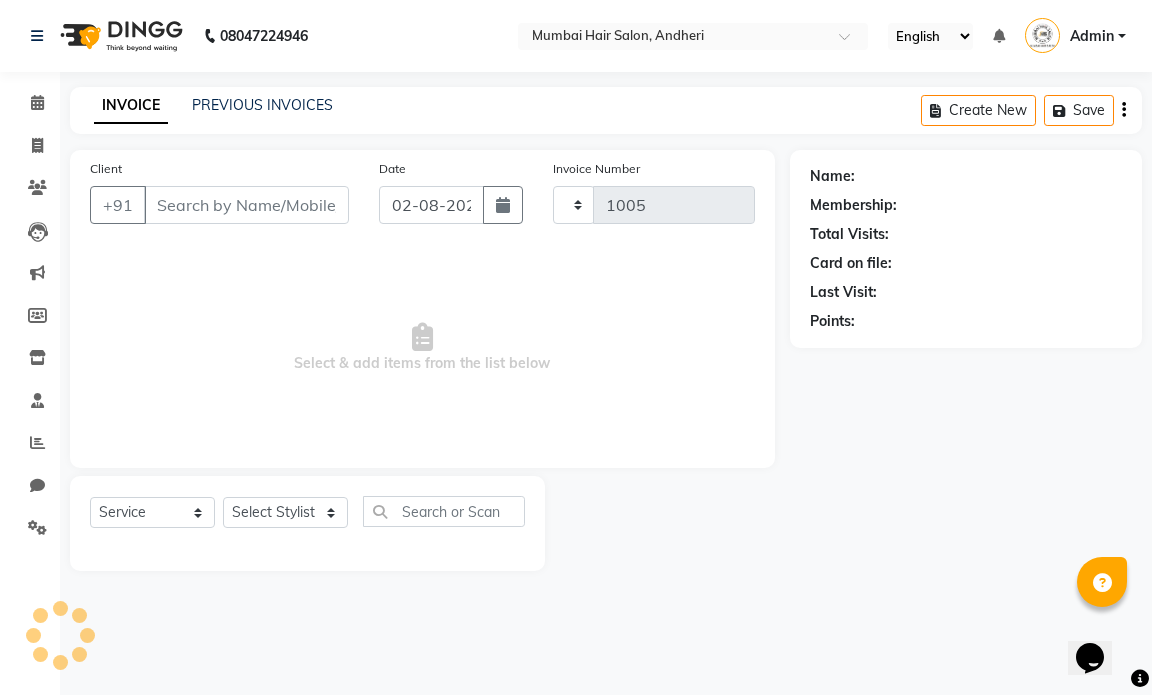 select on "7487" 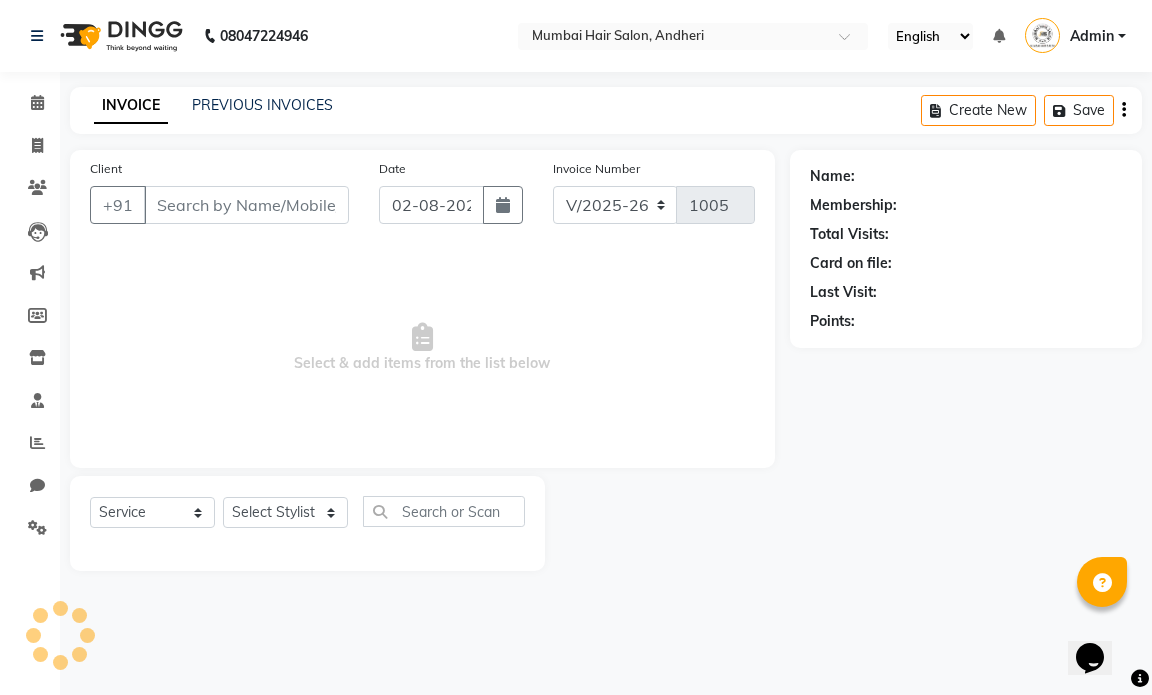 type on "9833925161" 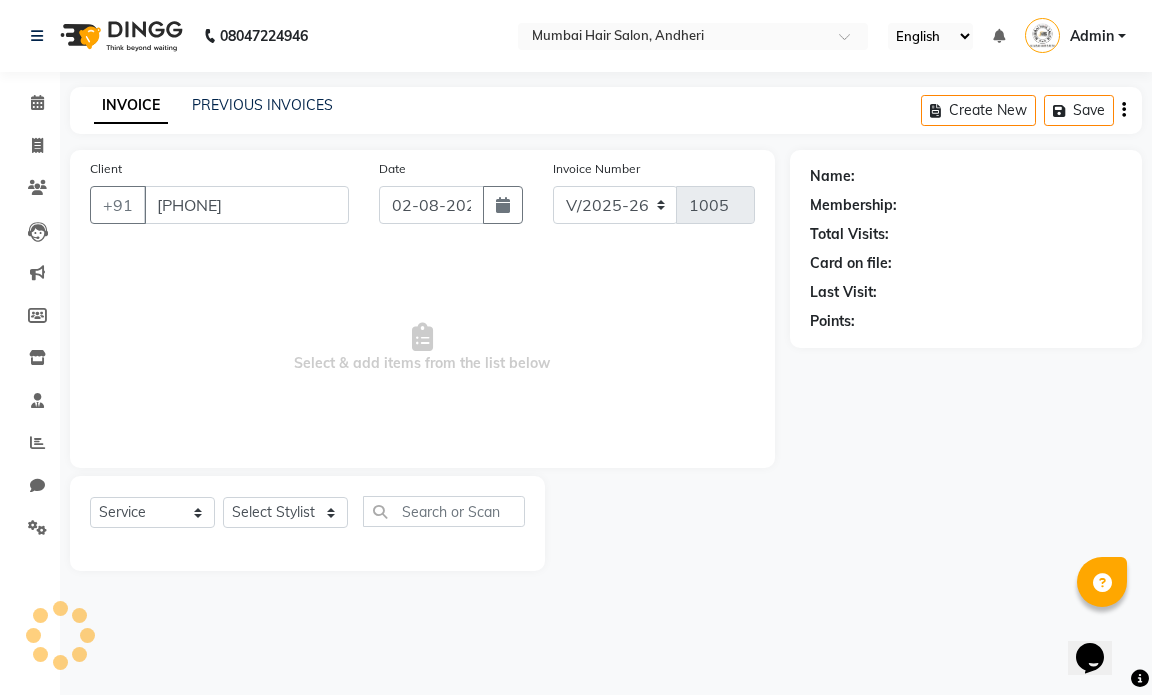select on "66012" 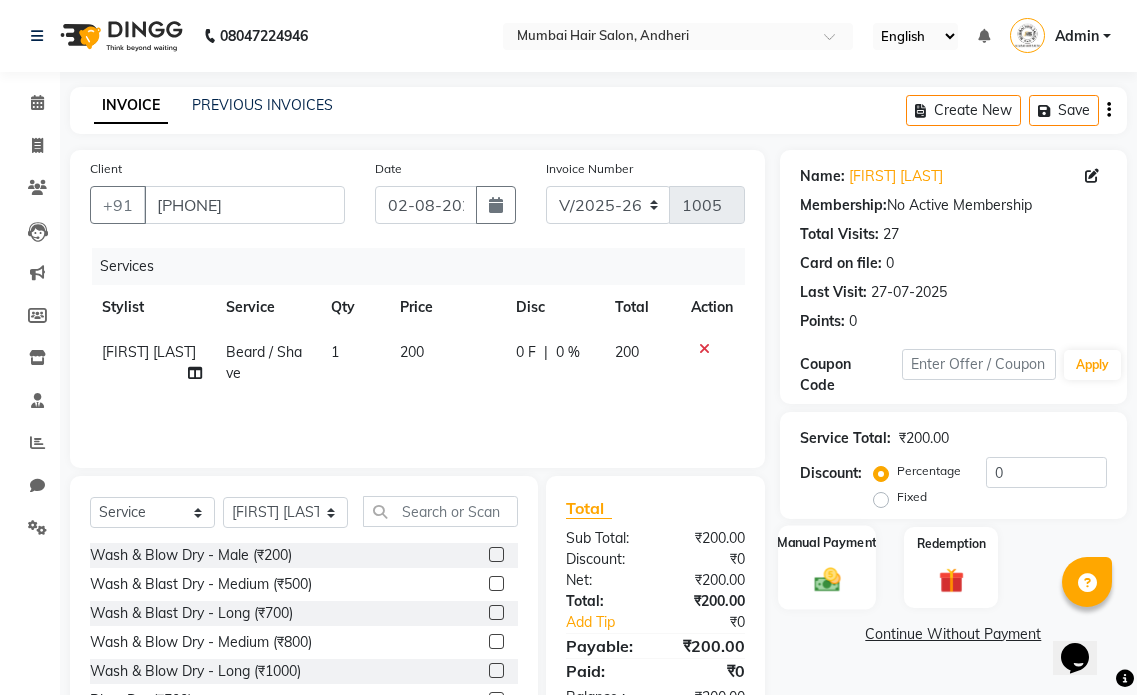 click 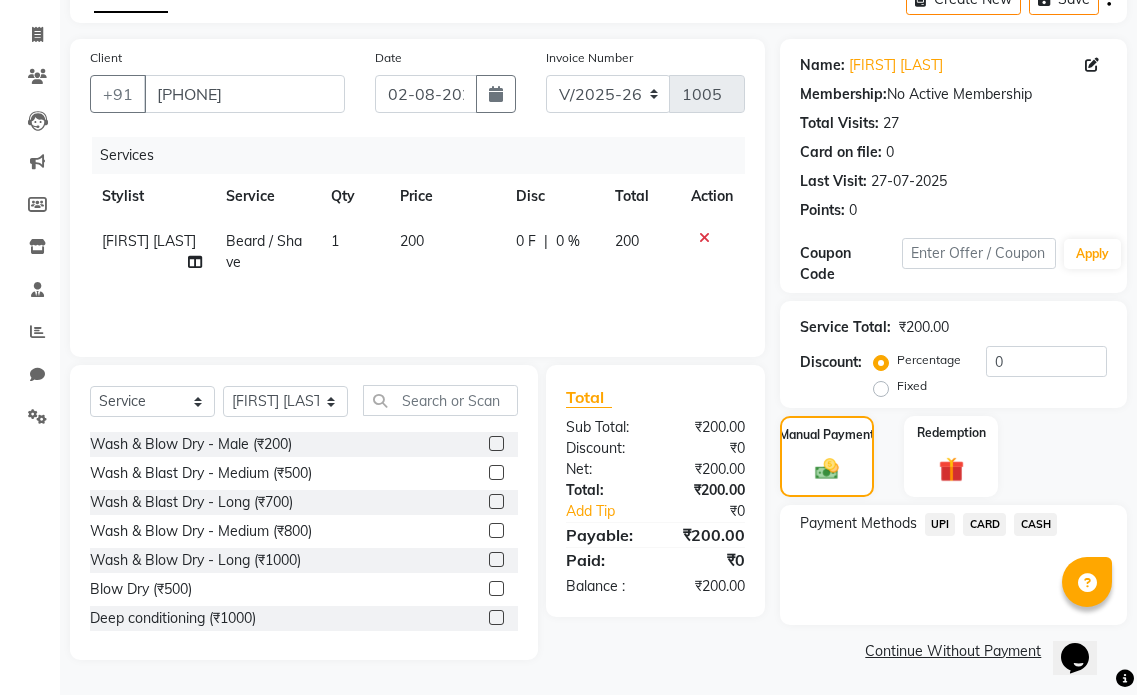 scroll, scrollTop: 112, scrollLeft: 0, axis: vertical 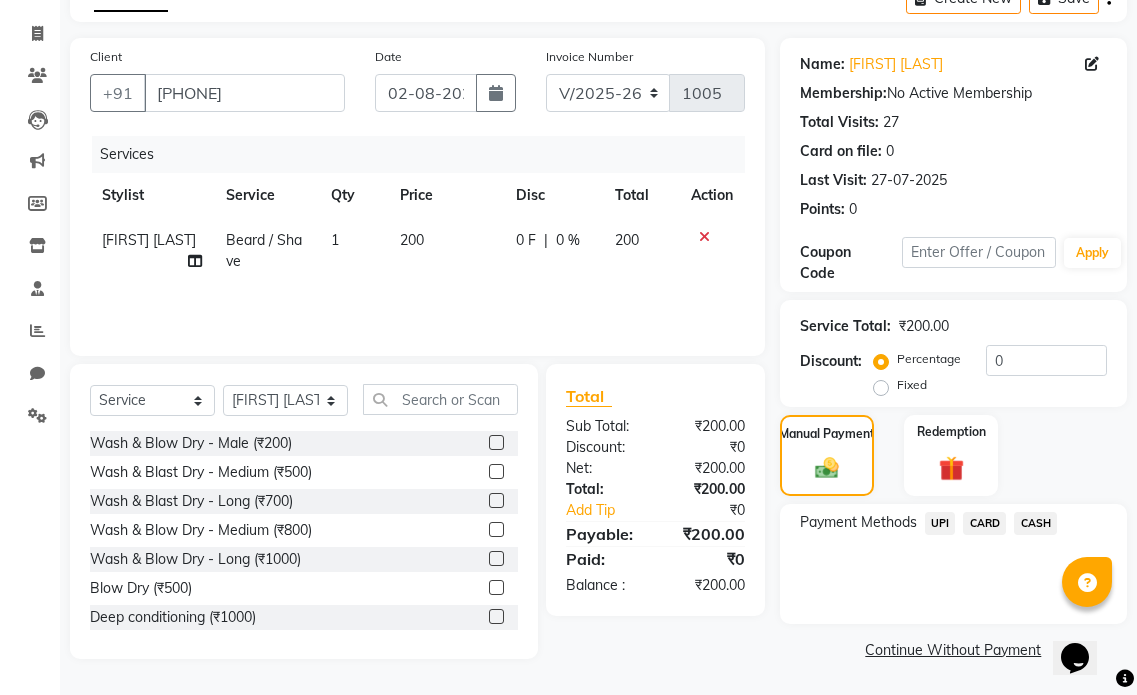 click on "CASH" 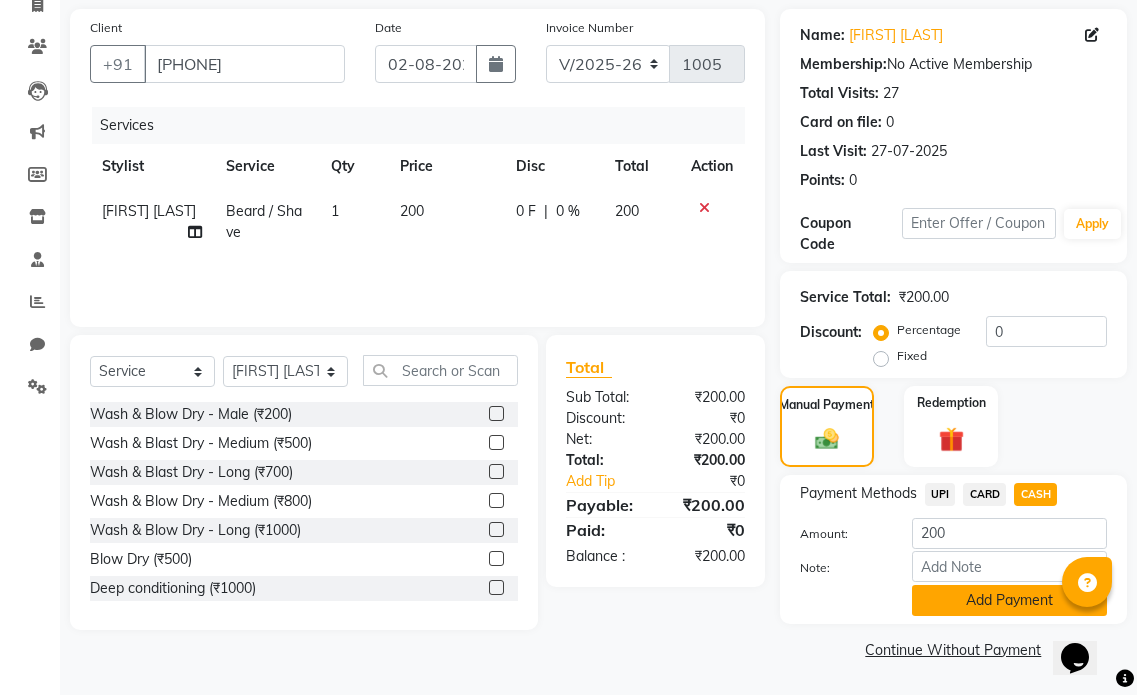 click on "Add Payment" 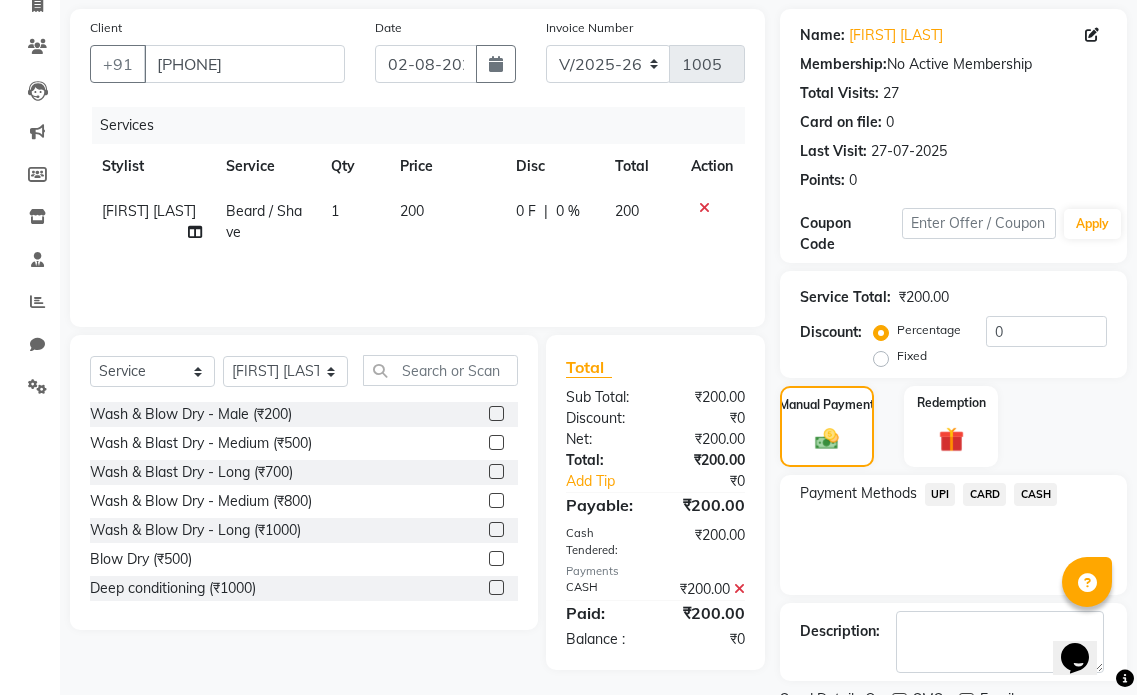 scroll, scrollTop: 225, scrollLeft: 0, axis: vertical 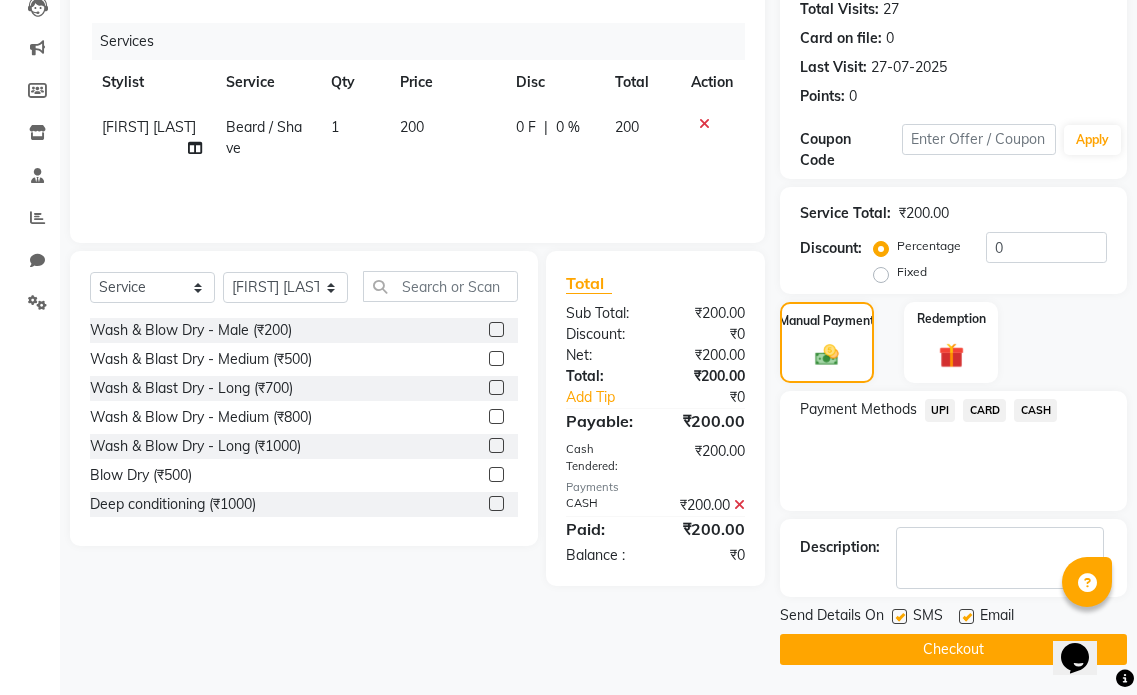 click 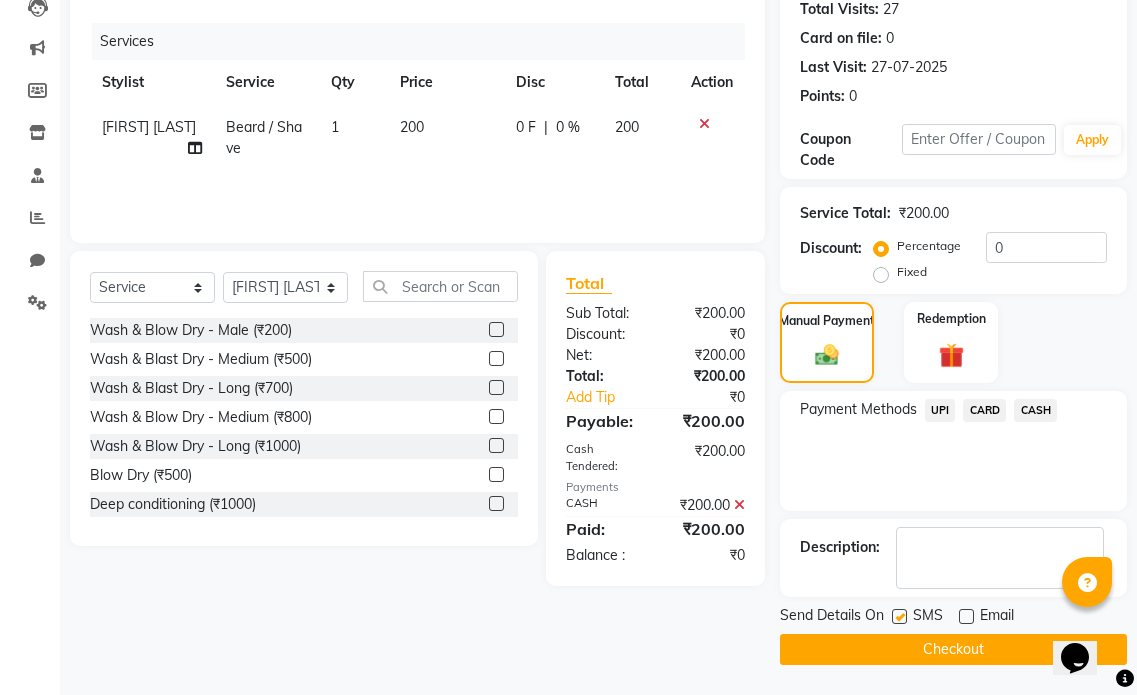 click on "Checkout" 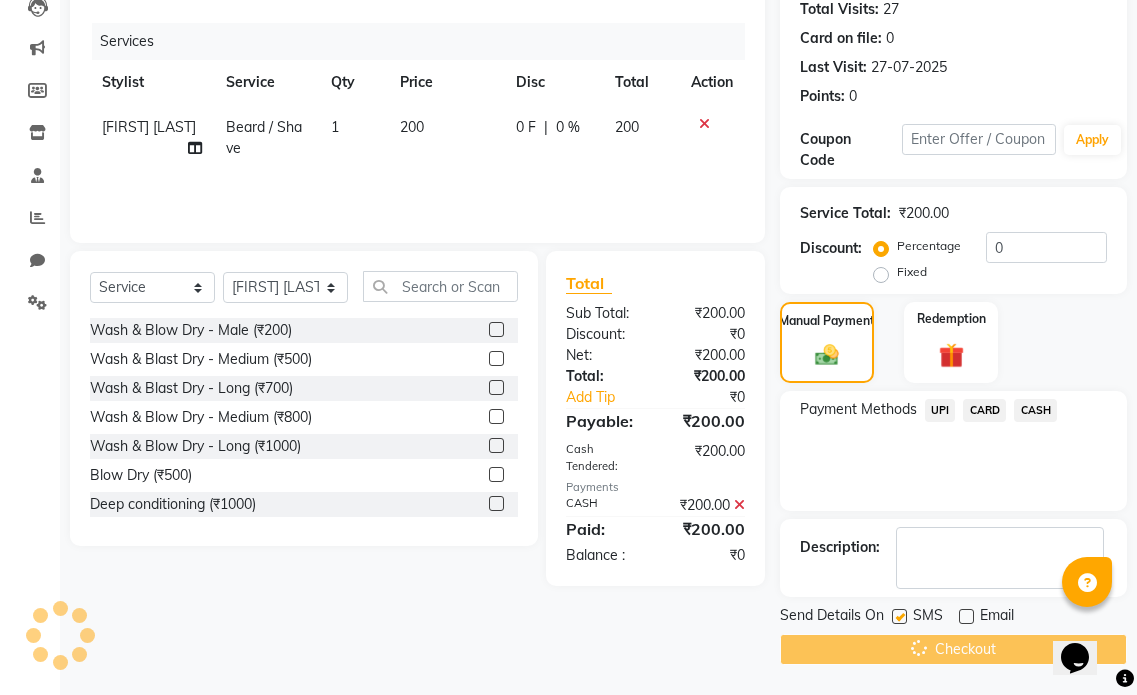 scroll, scrollTop: 0, scrollLeft: 0, axis: both 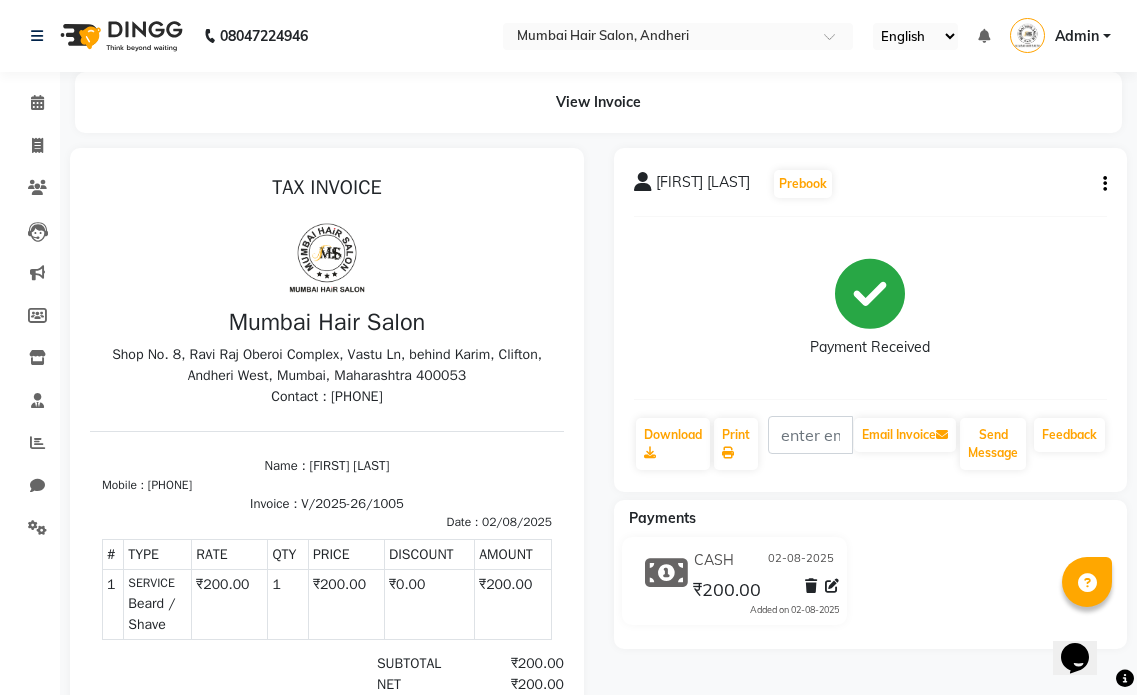 click on "Calendar" 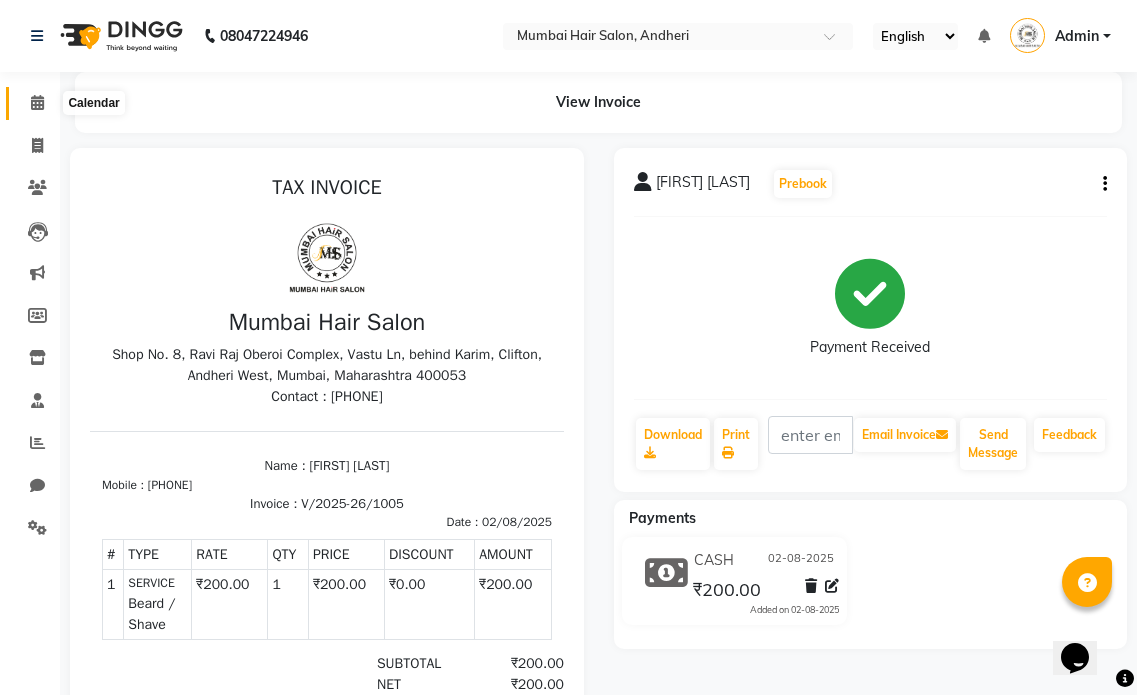click 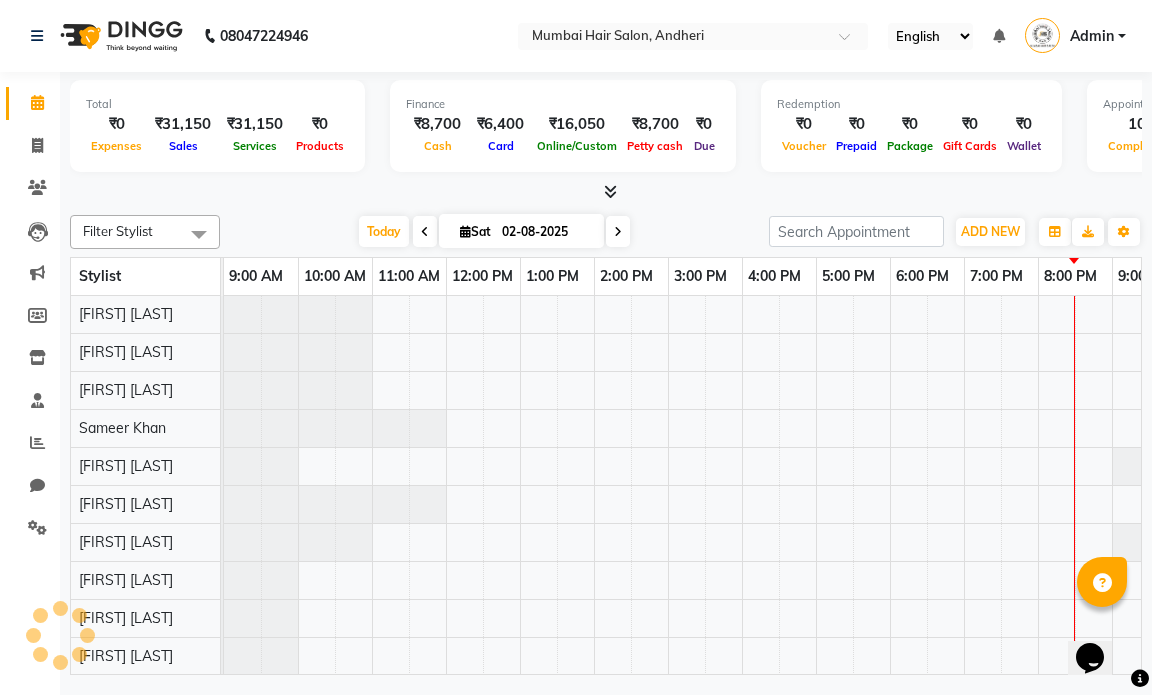 scroll, scrollTop: 0, scrollLeft: 0, axis: both 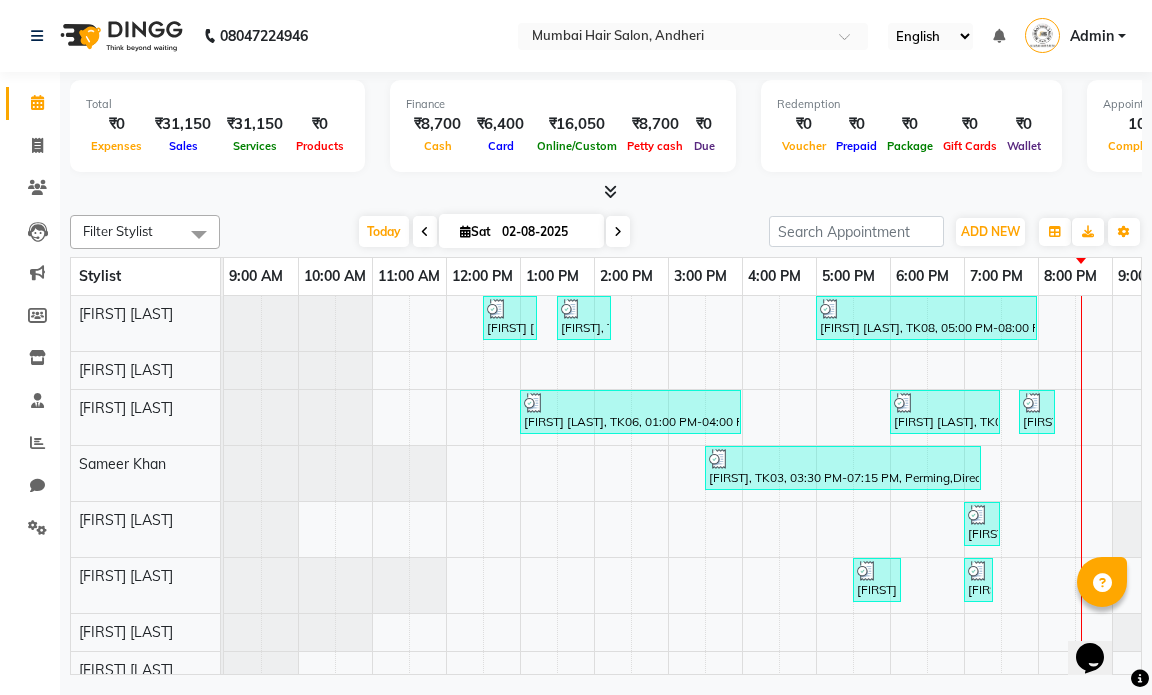 click at bounding box center (618, 231) 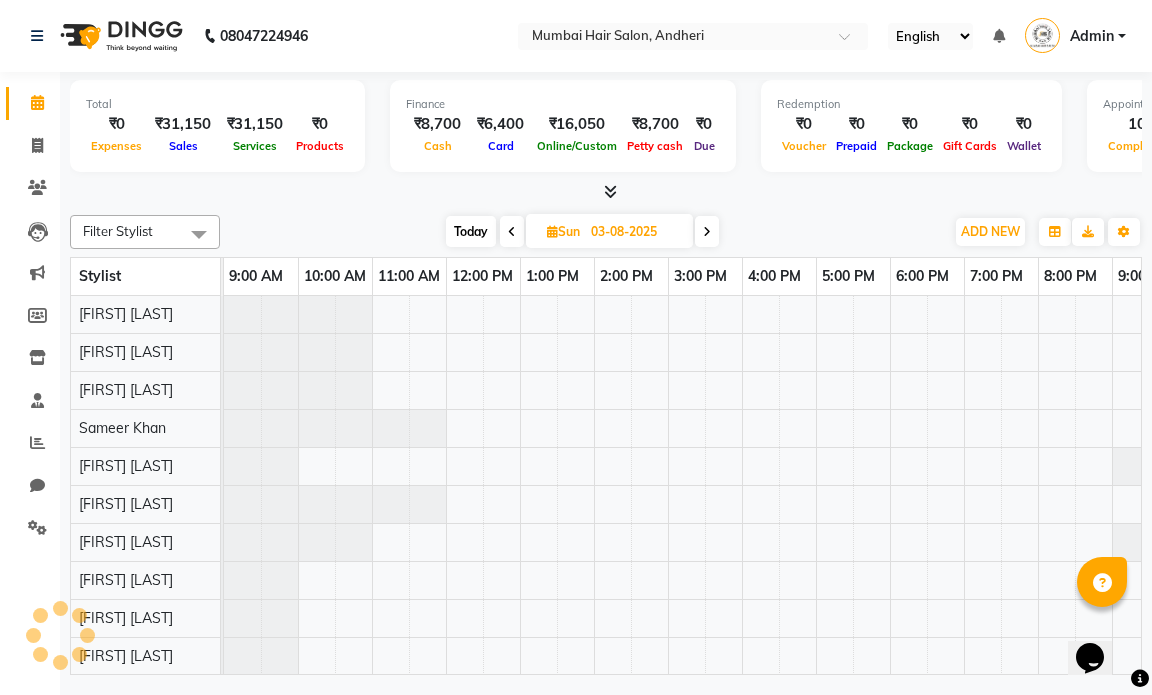 scroll, scrollTop: 0, scrollLeft: 119, axis: horizontal 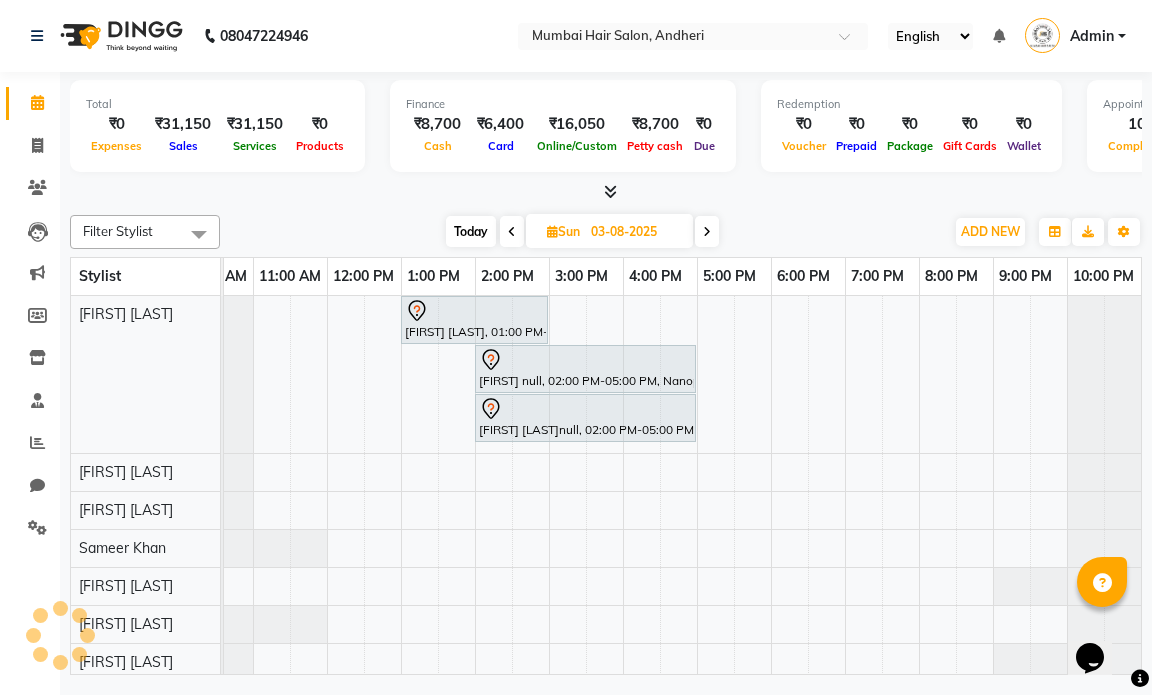 click on "Shreya Agnihotrinull, 02:00 PM-05:00 PM, Global Highlights - Below Shoulder" at bounding box center [585, 418] 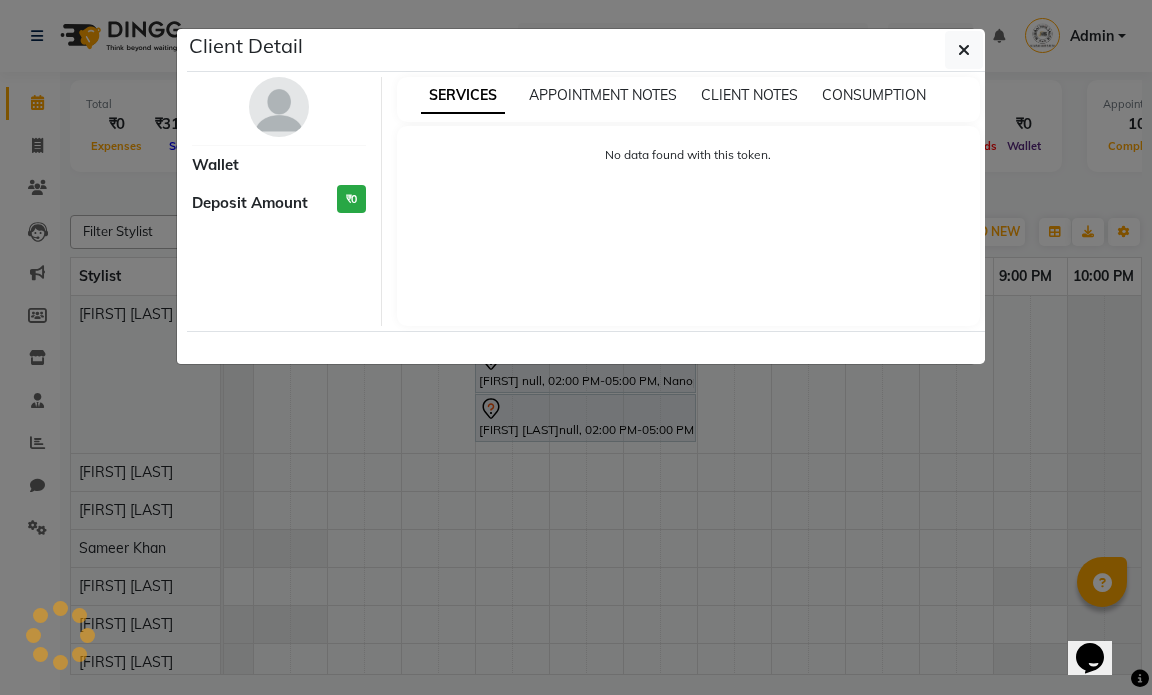 select on "7" 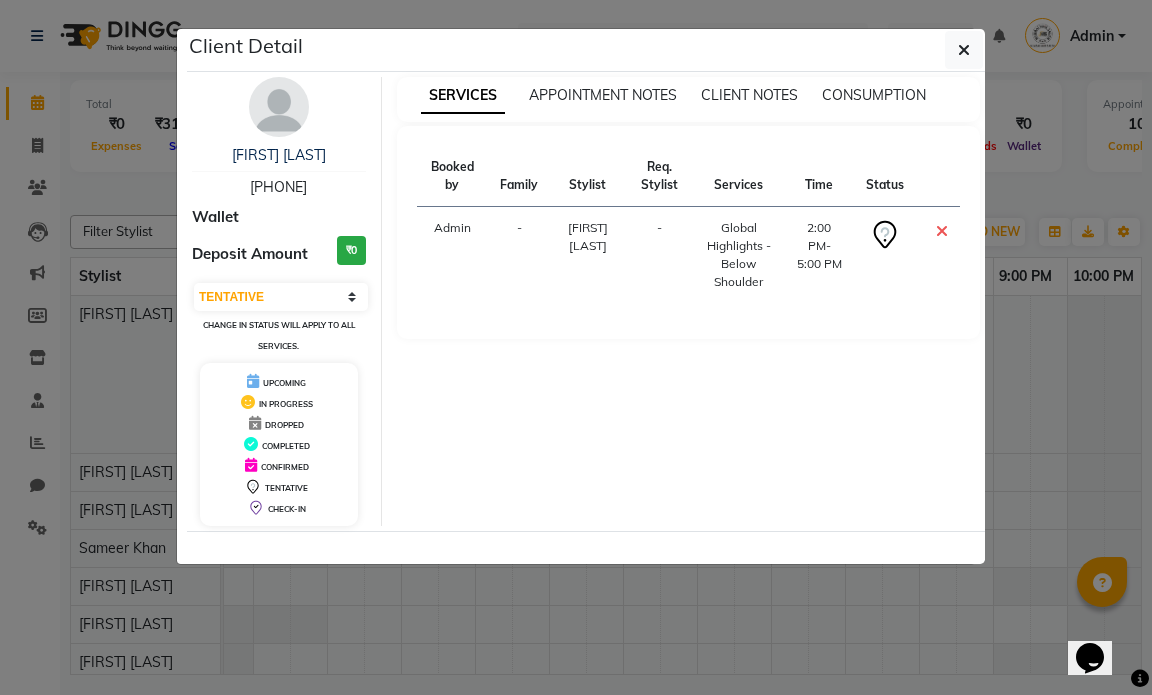 drag, startPoint x: 319, startPoint y: 185, endPoint x: 236, endPoint y: 190, distance: 83.15047 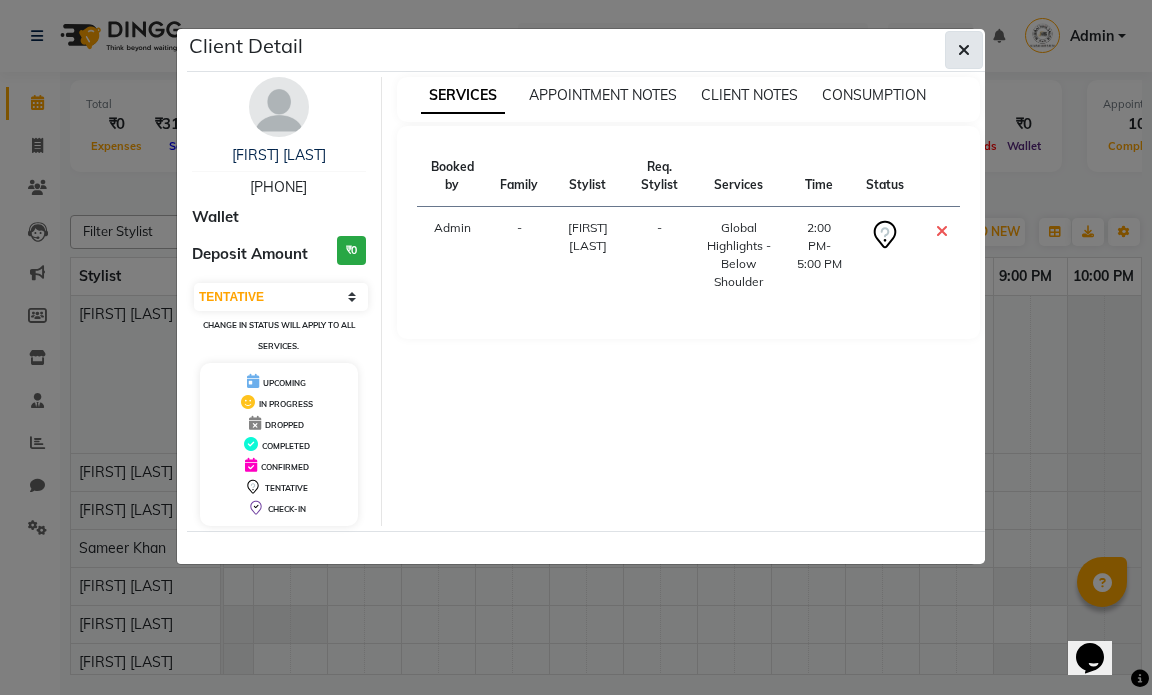 click 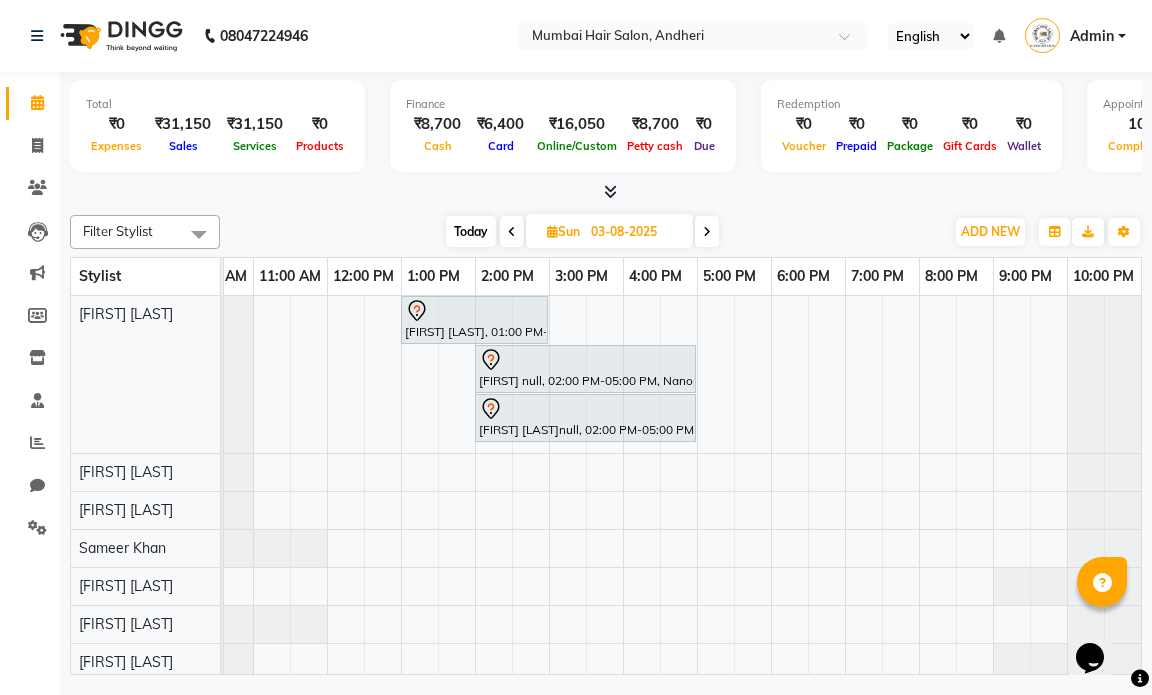 click at bounding box center [512, 232] 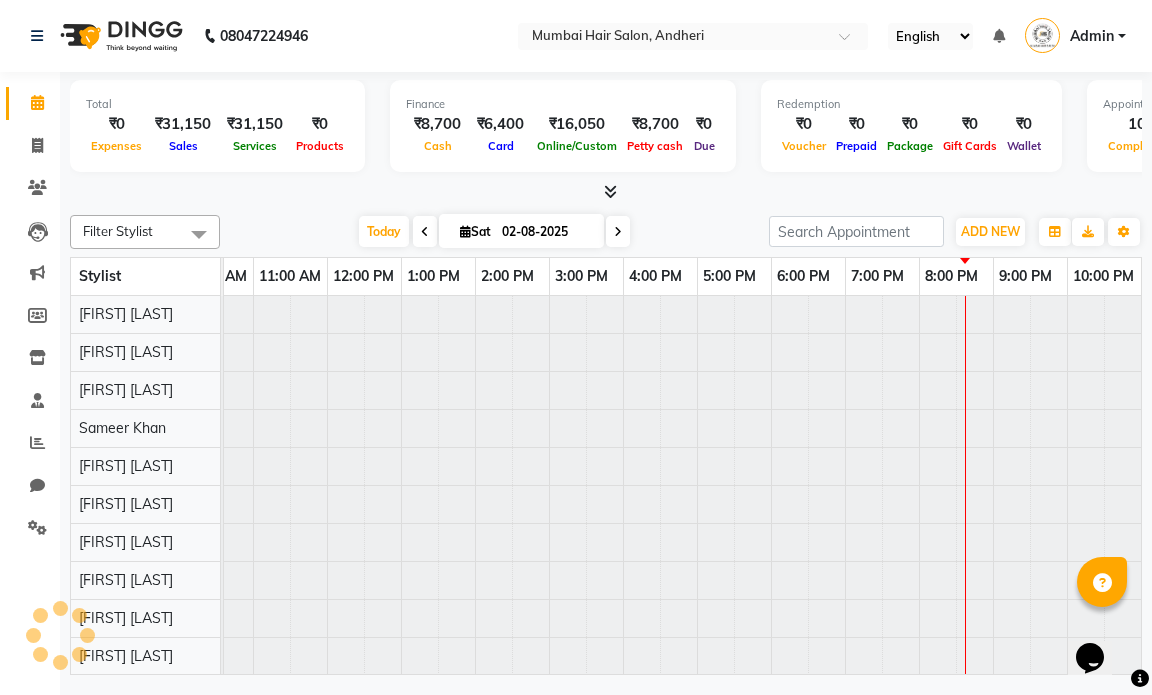 scroll, scrollTop: 0, scrollLeft: 119, axis: horizontal 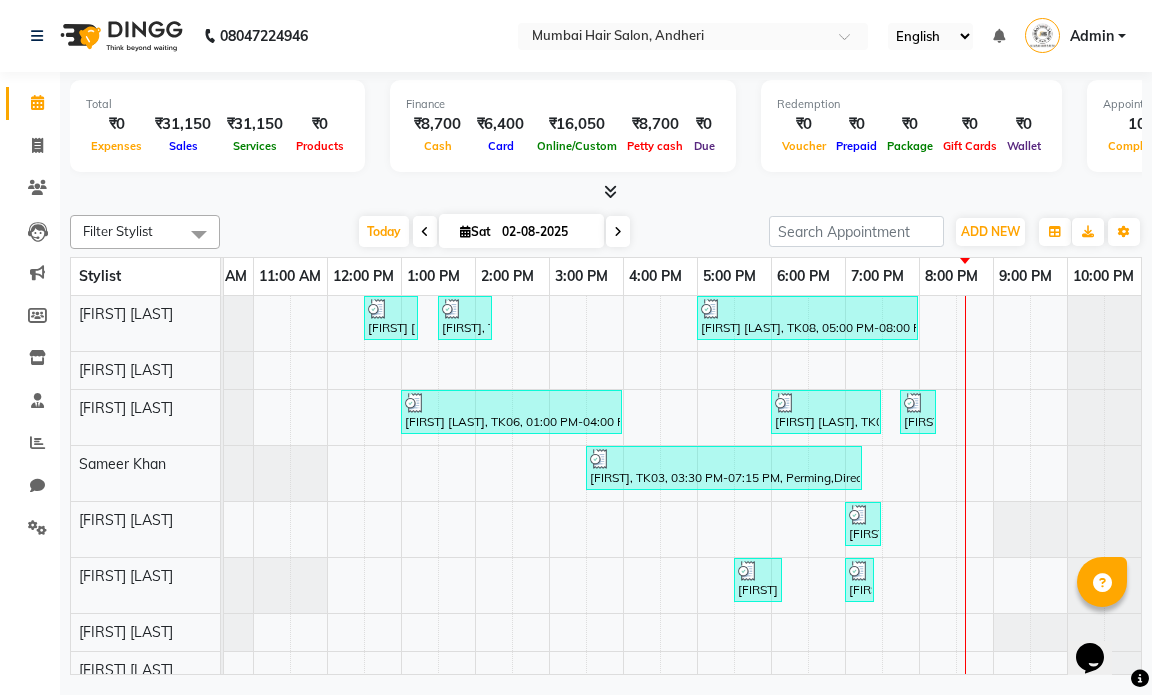 click at bounding box center (618, 232) 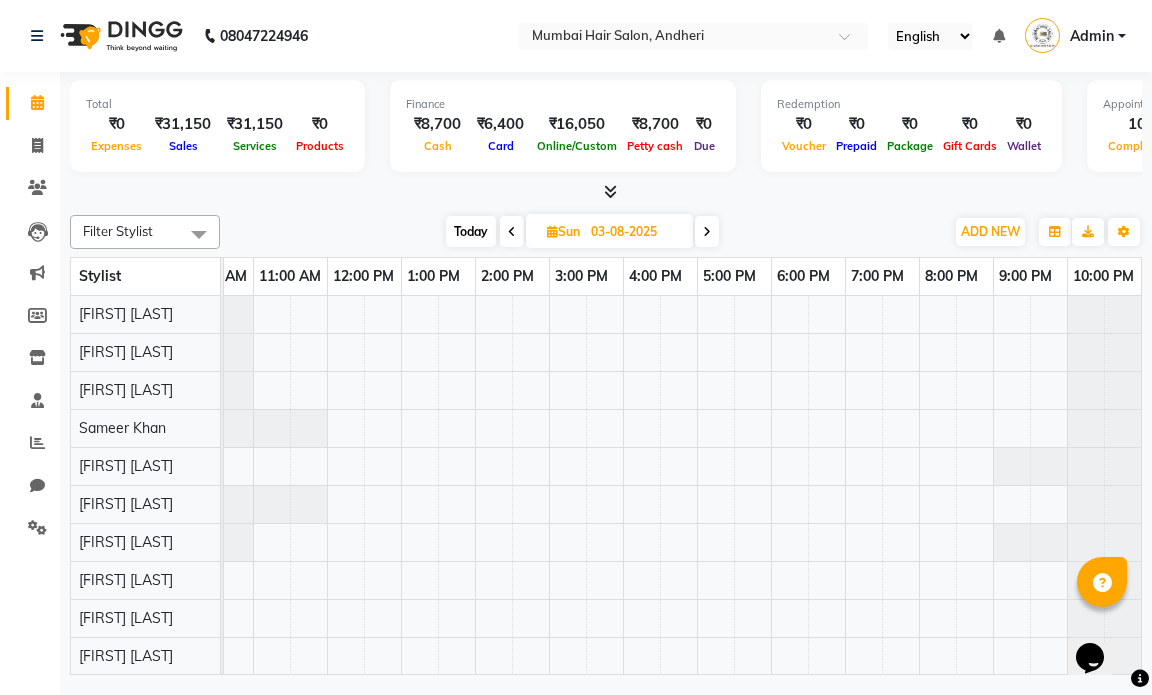 scroll, scrollTop: 0, scrollLeft: 119, axis: horizontal 